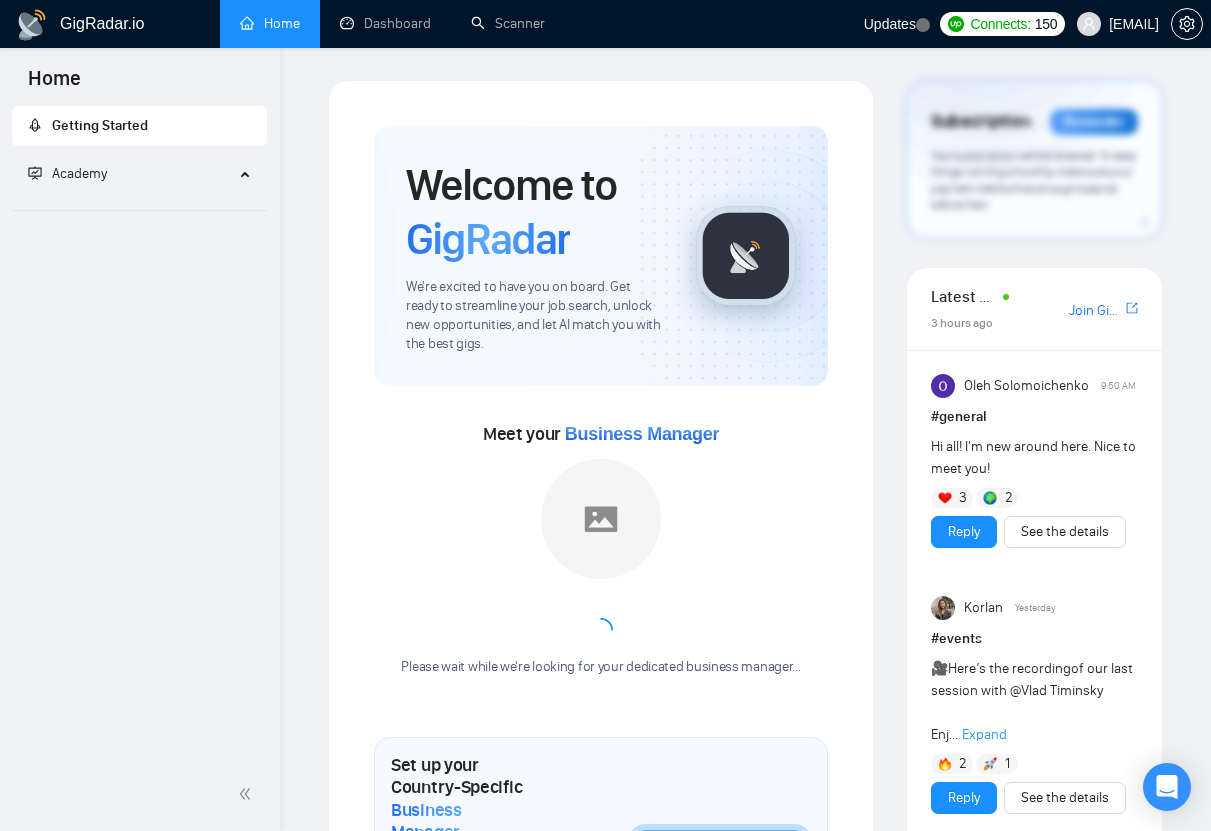 scroll, scrollTop: 0, scrollLeft: 0, axis: both 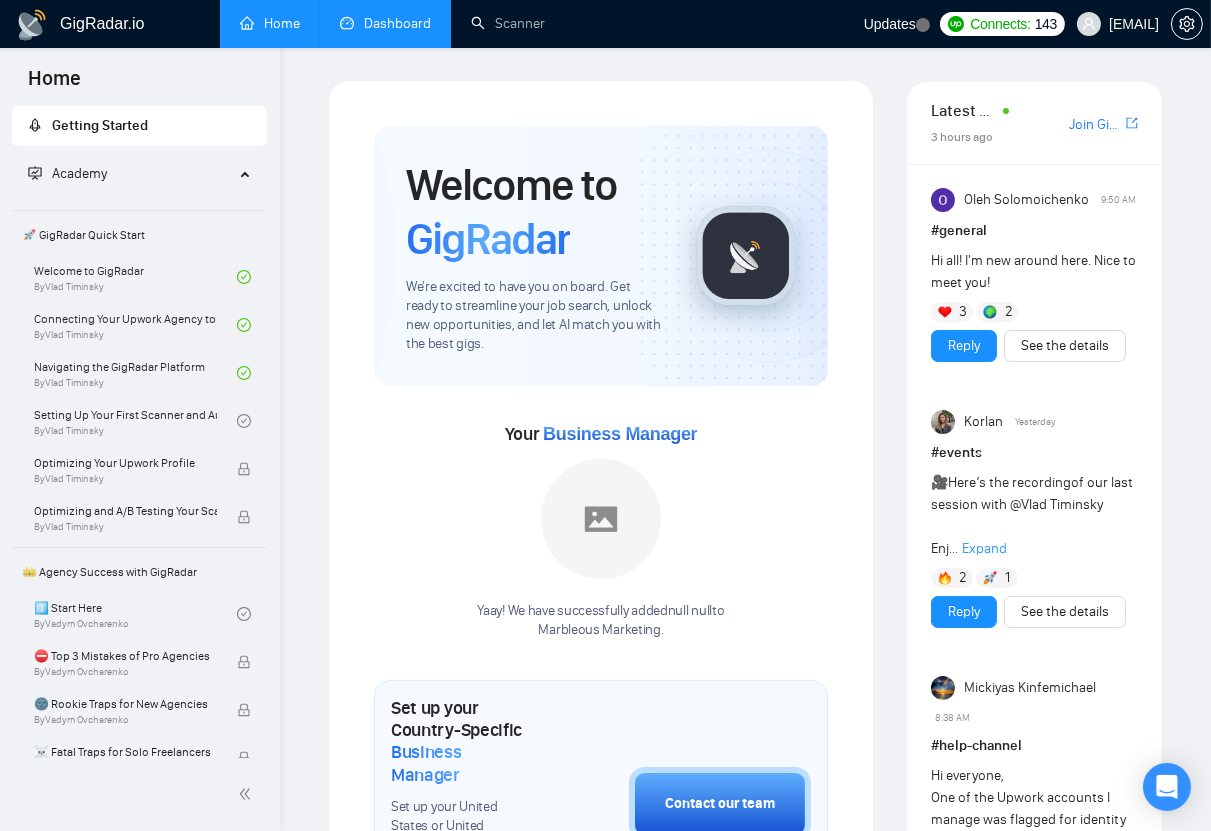 click on "Dashboard" at bounding box center (385, 23) 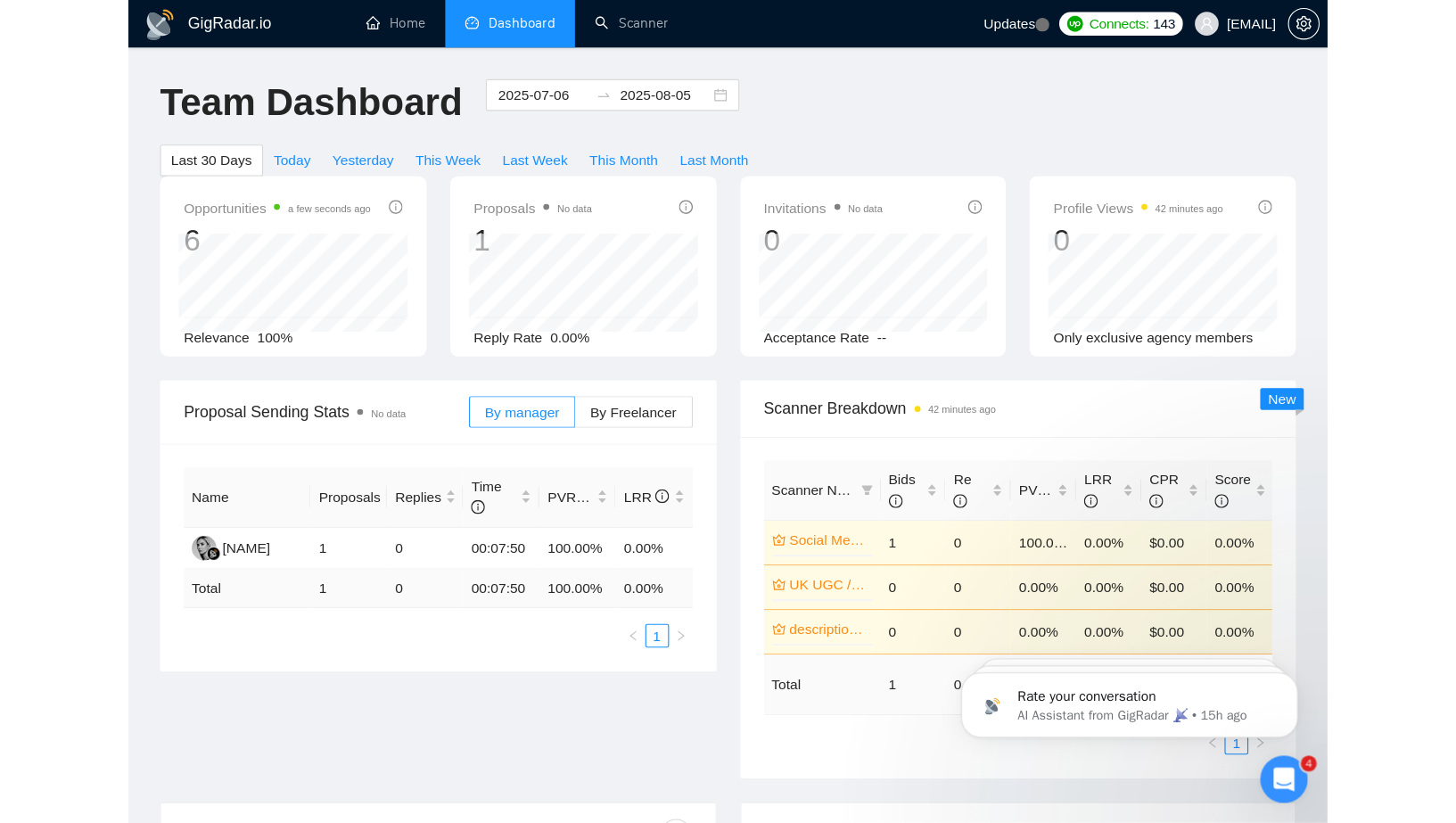 scroll, scrollTop: 0, scrollLeft: 0, axis: both 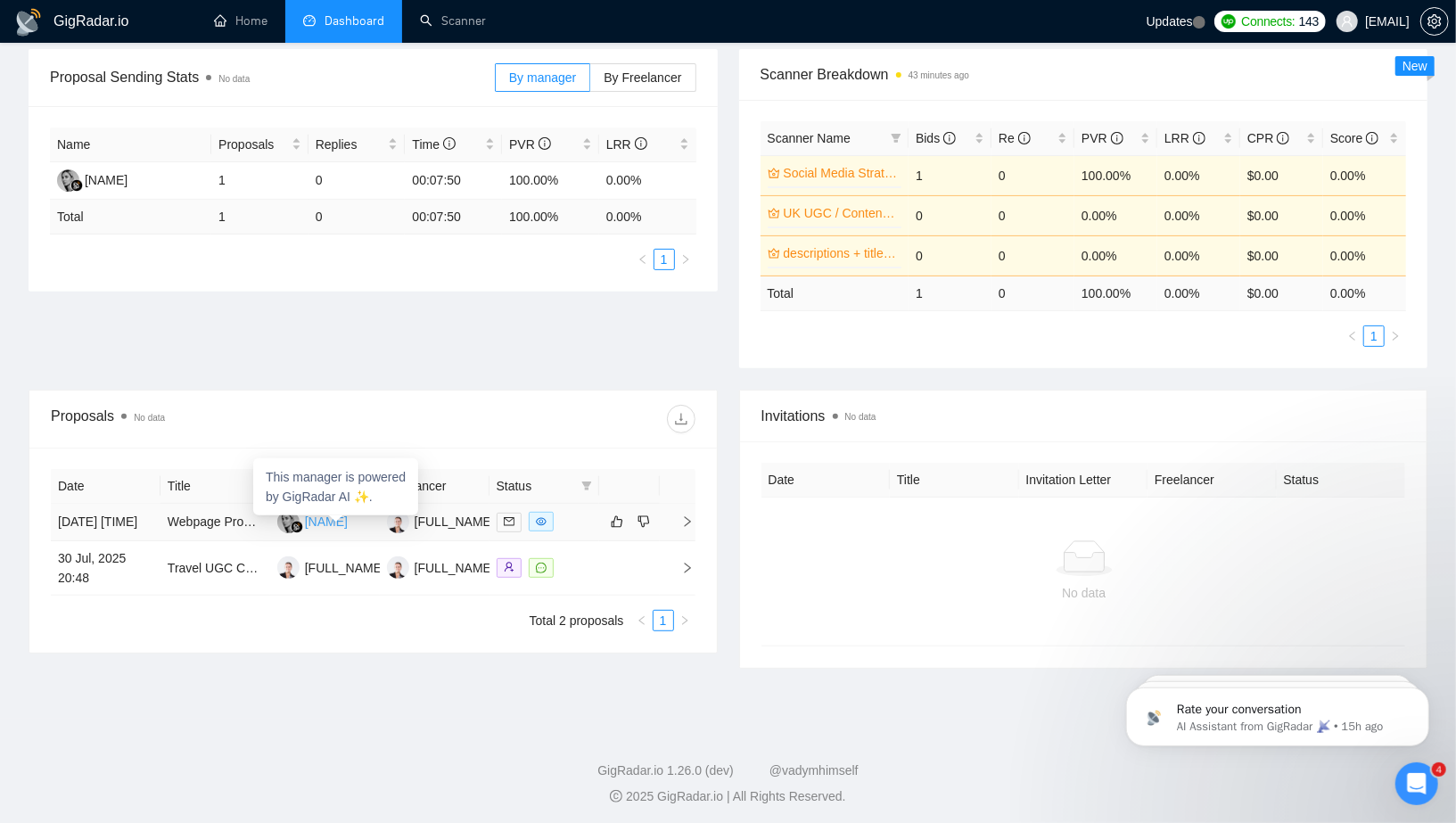 click at bounding box center [288, 522] 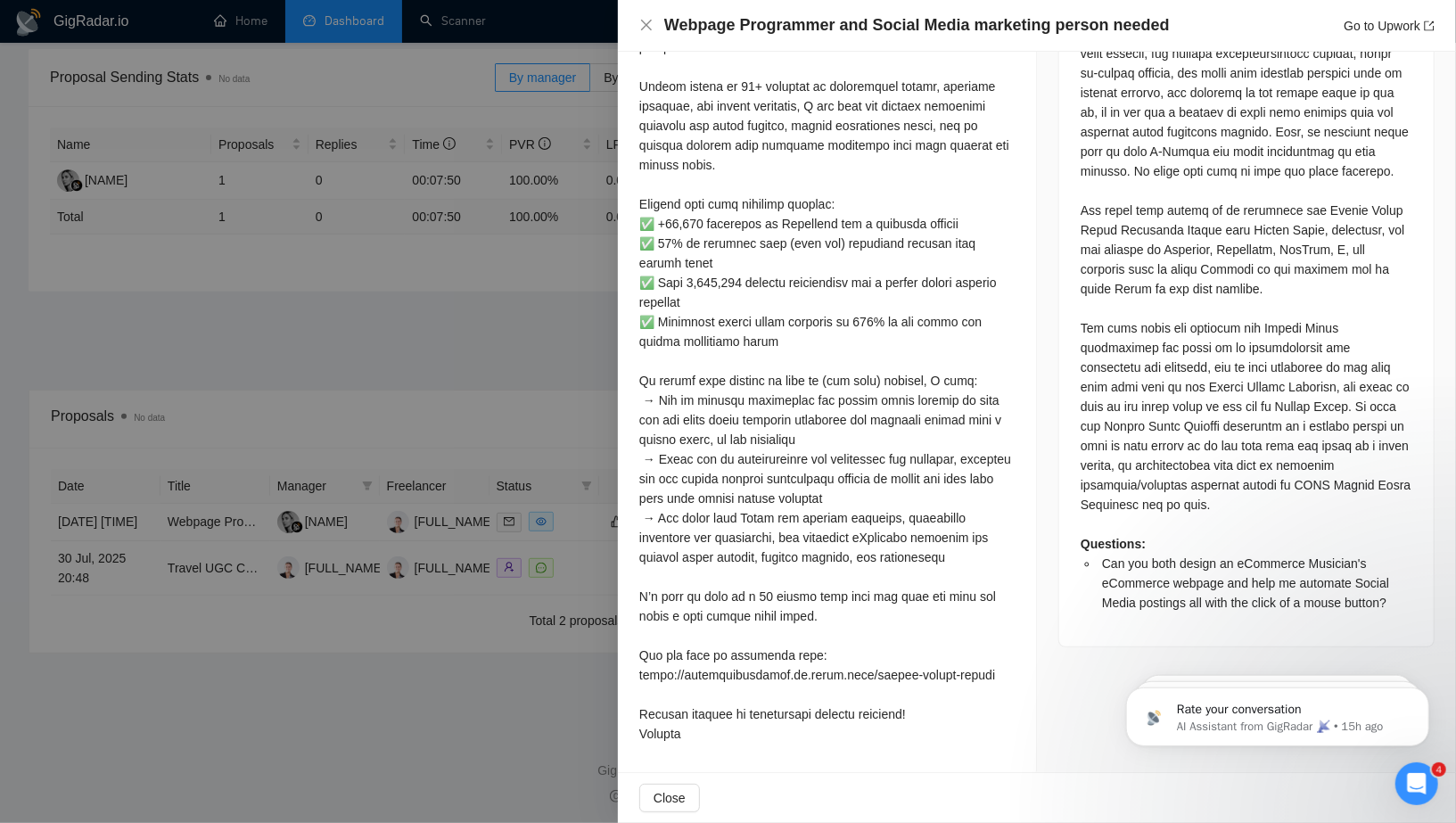 scroll, scrollTop: 176, scrollLeft: 0, axis: vertical 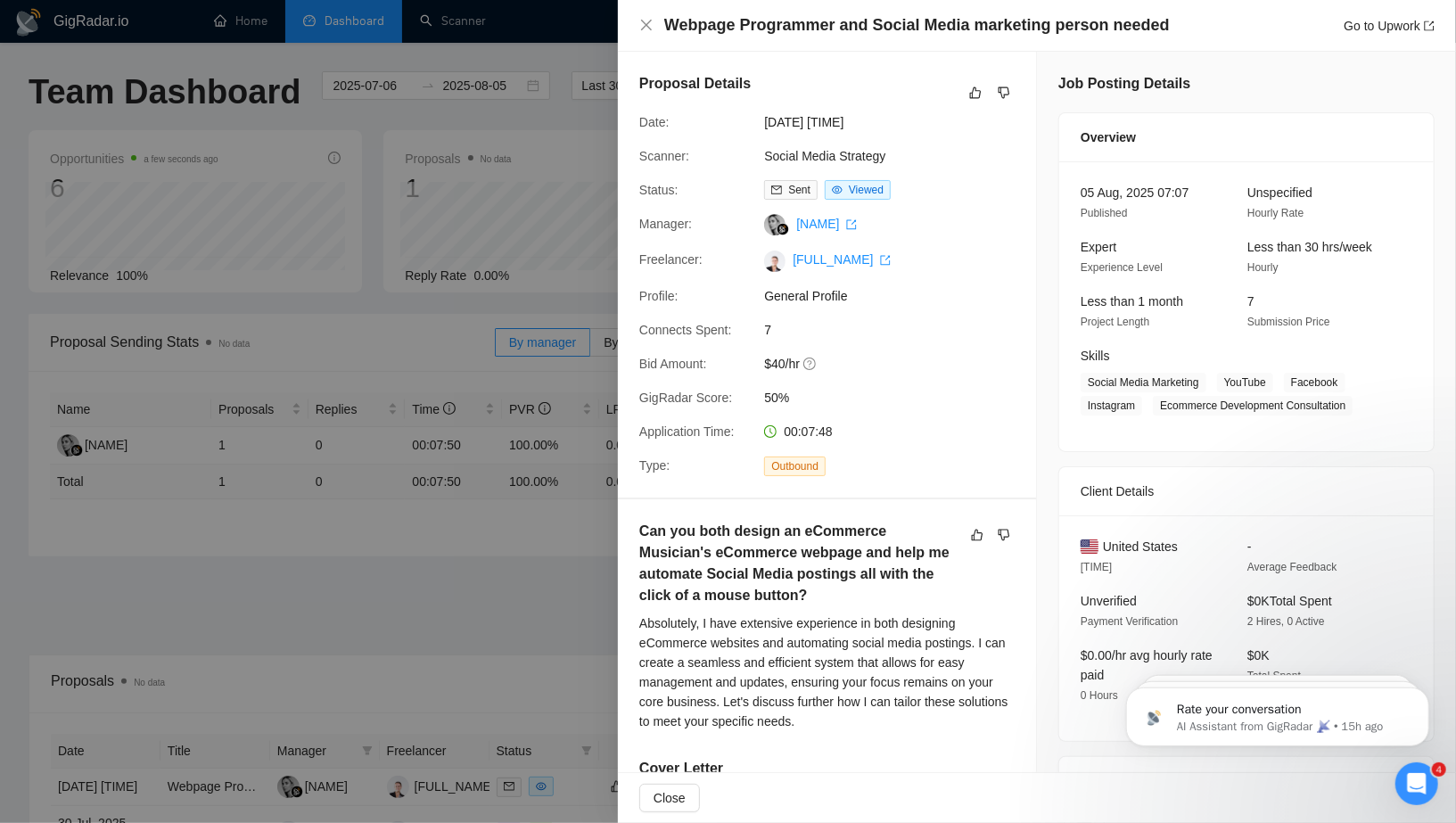 click at bounding box center [728, 411] 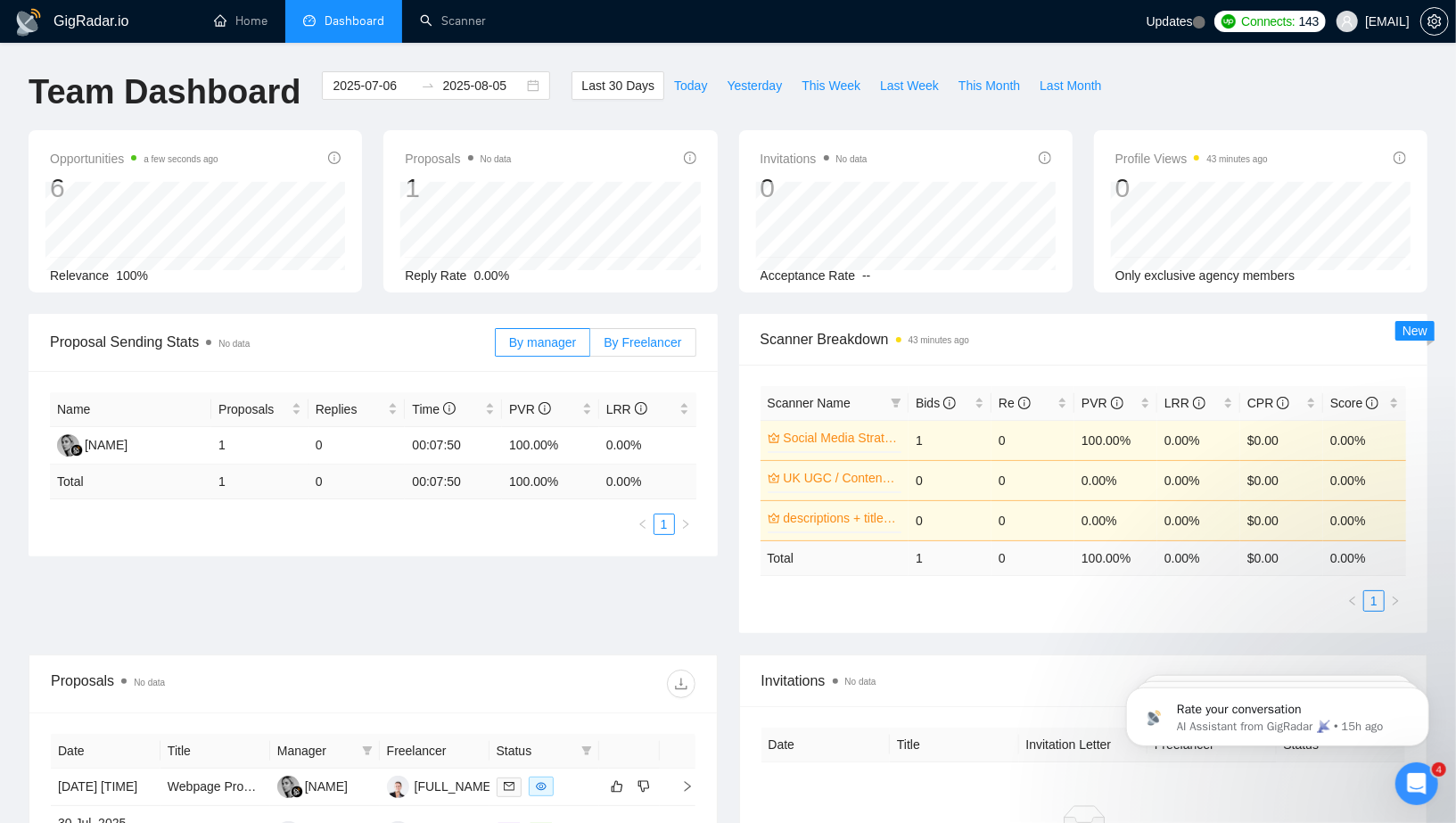 click on "By Freelancer" at bounding box center [642, 342] 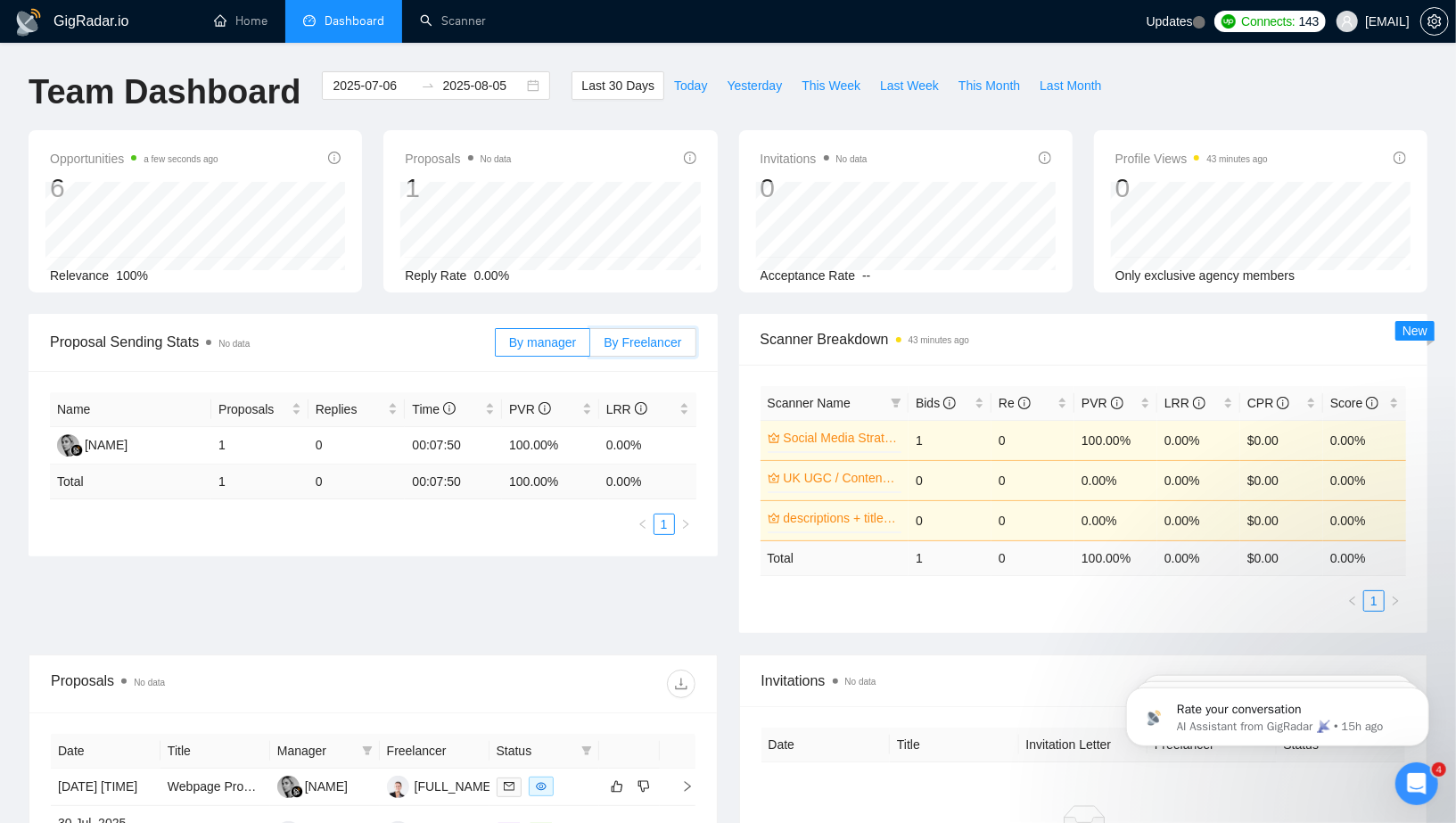 click on "By Freelancer" at bounding box center [590, 347] 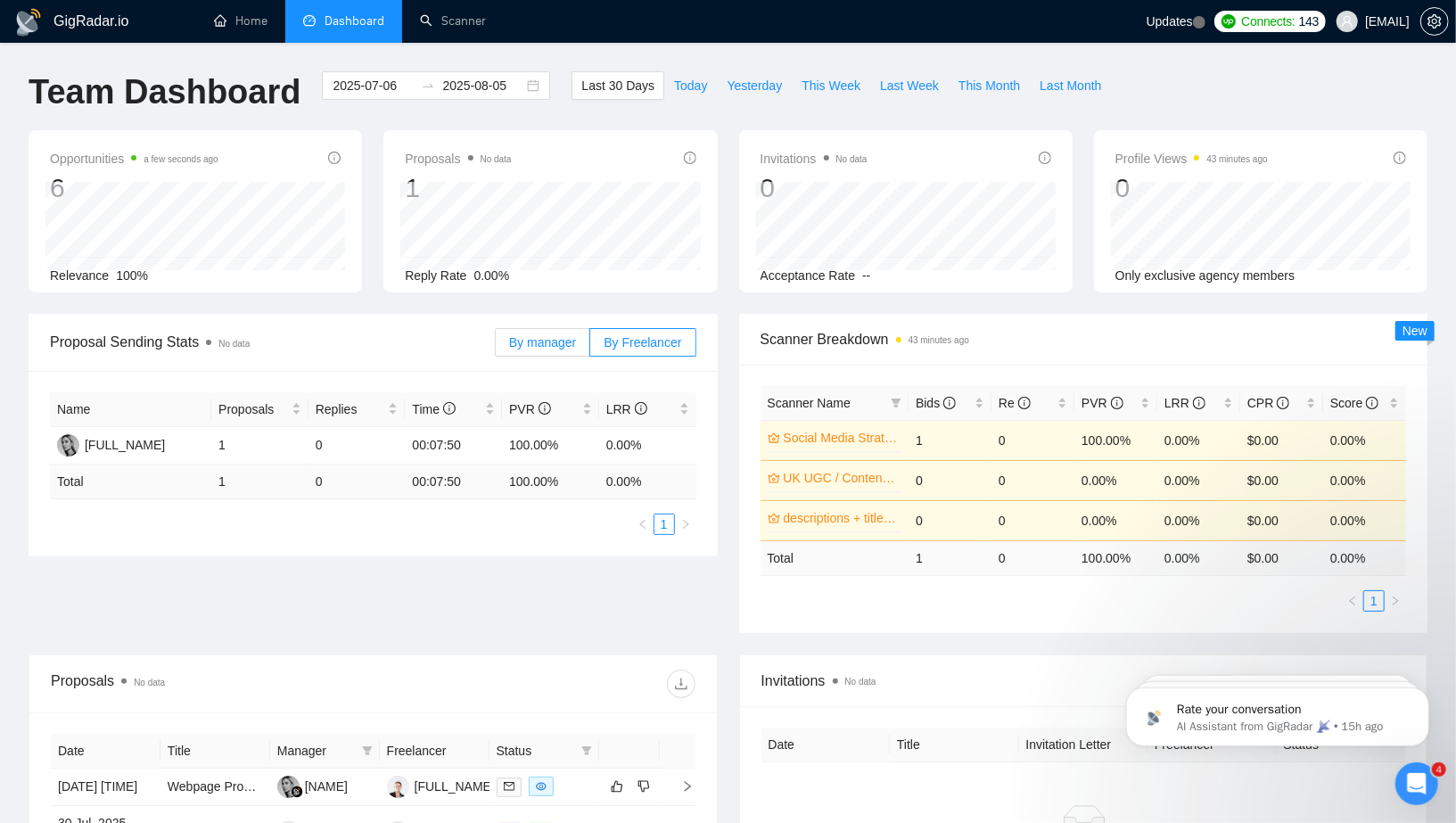 click on "By manager" at bounding box center [542, 342] 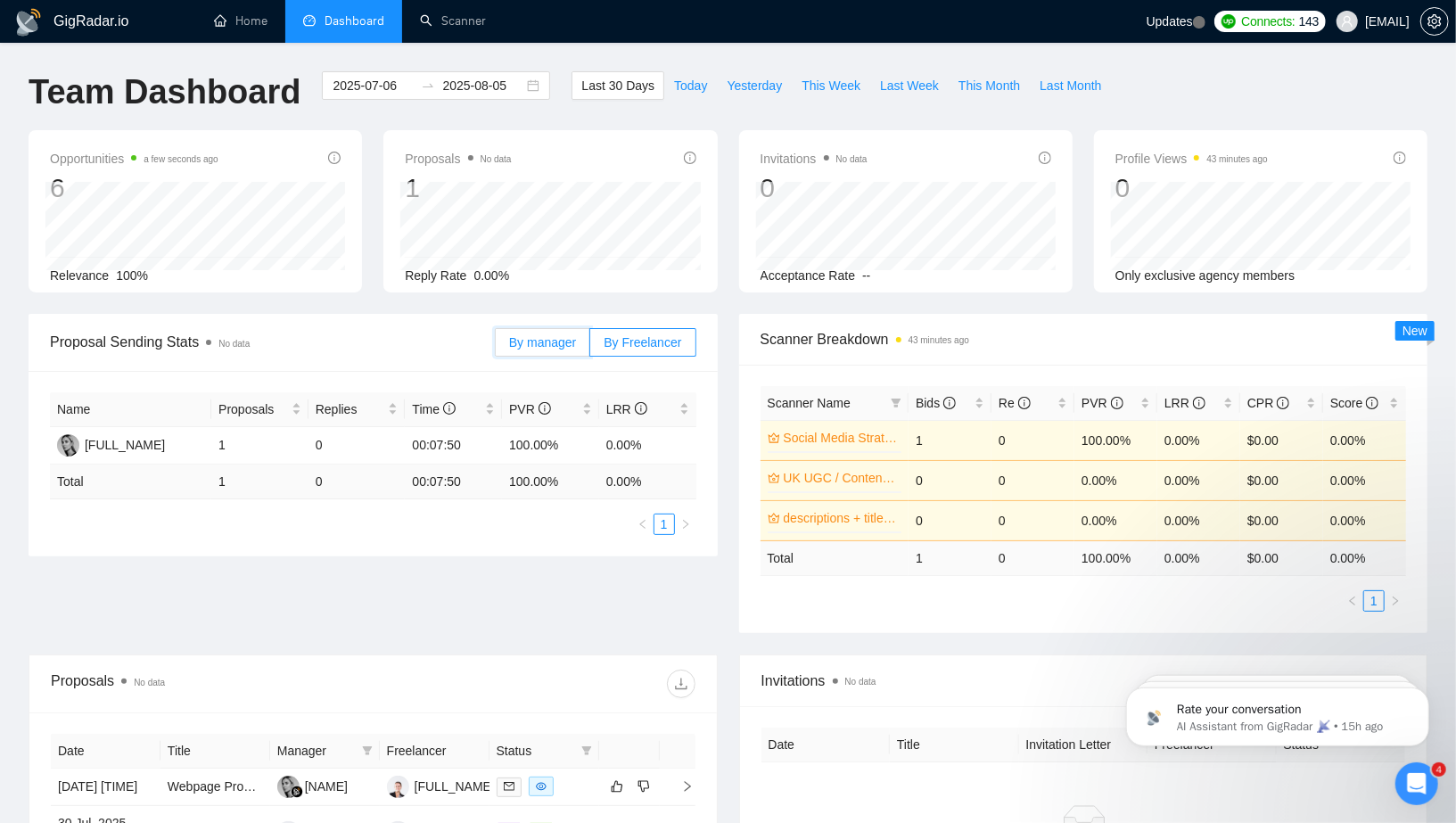 click on "By manager" at bounding box center (496, 347) 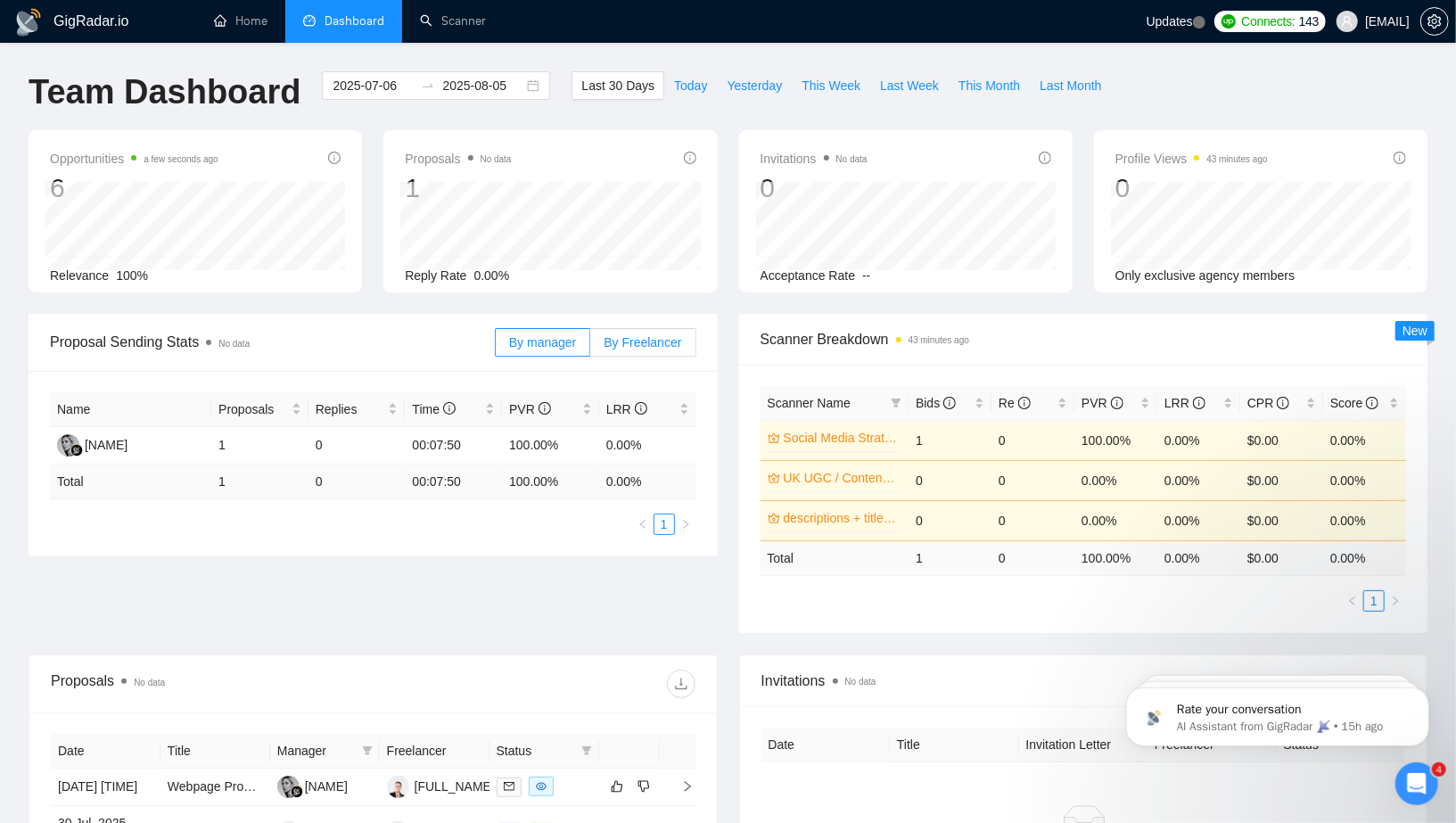 click on "By Freelancer" at bounding box center [642, 342] 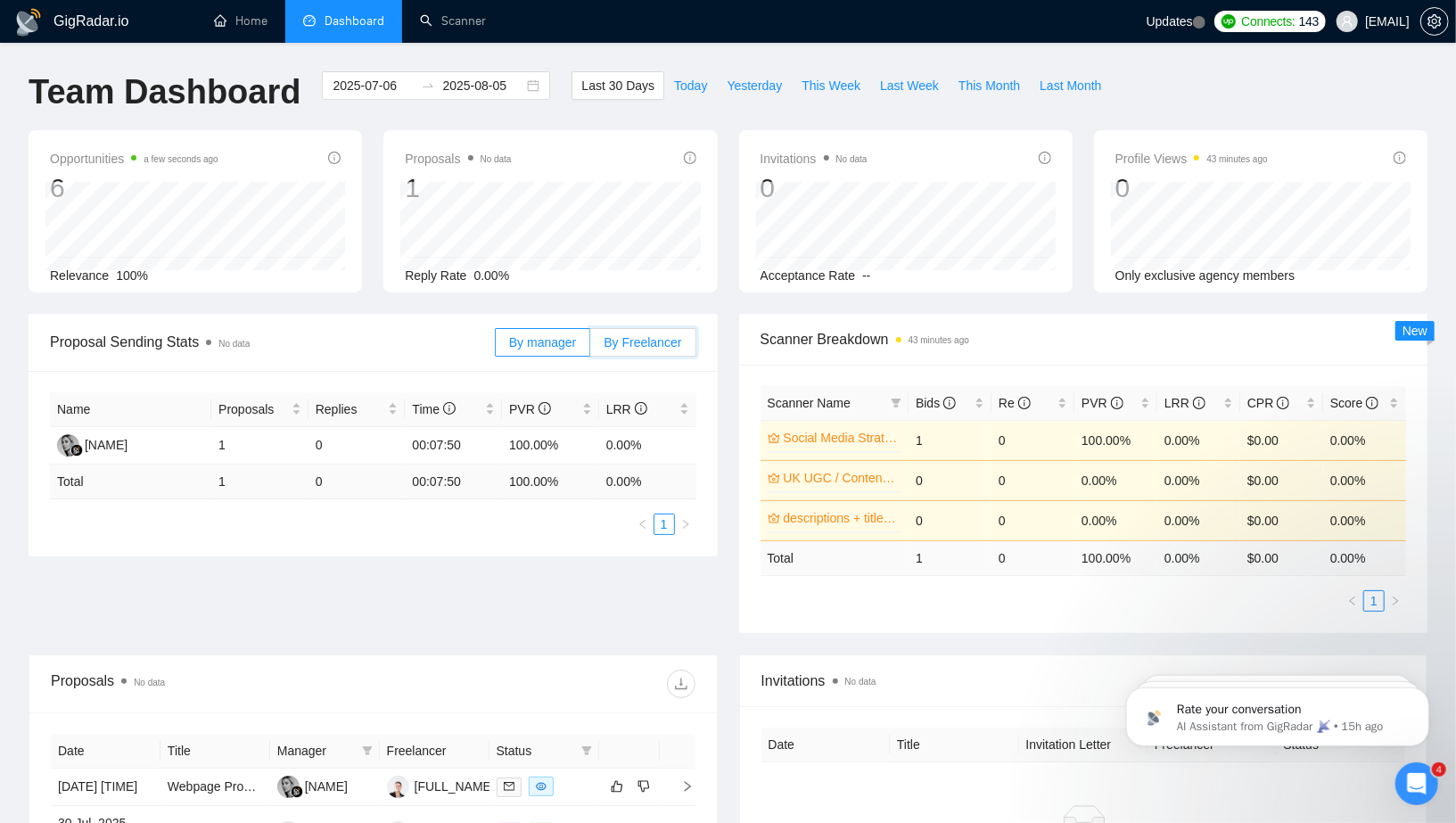 click on "By Freelancer" at bounding box center [590, 347] 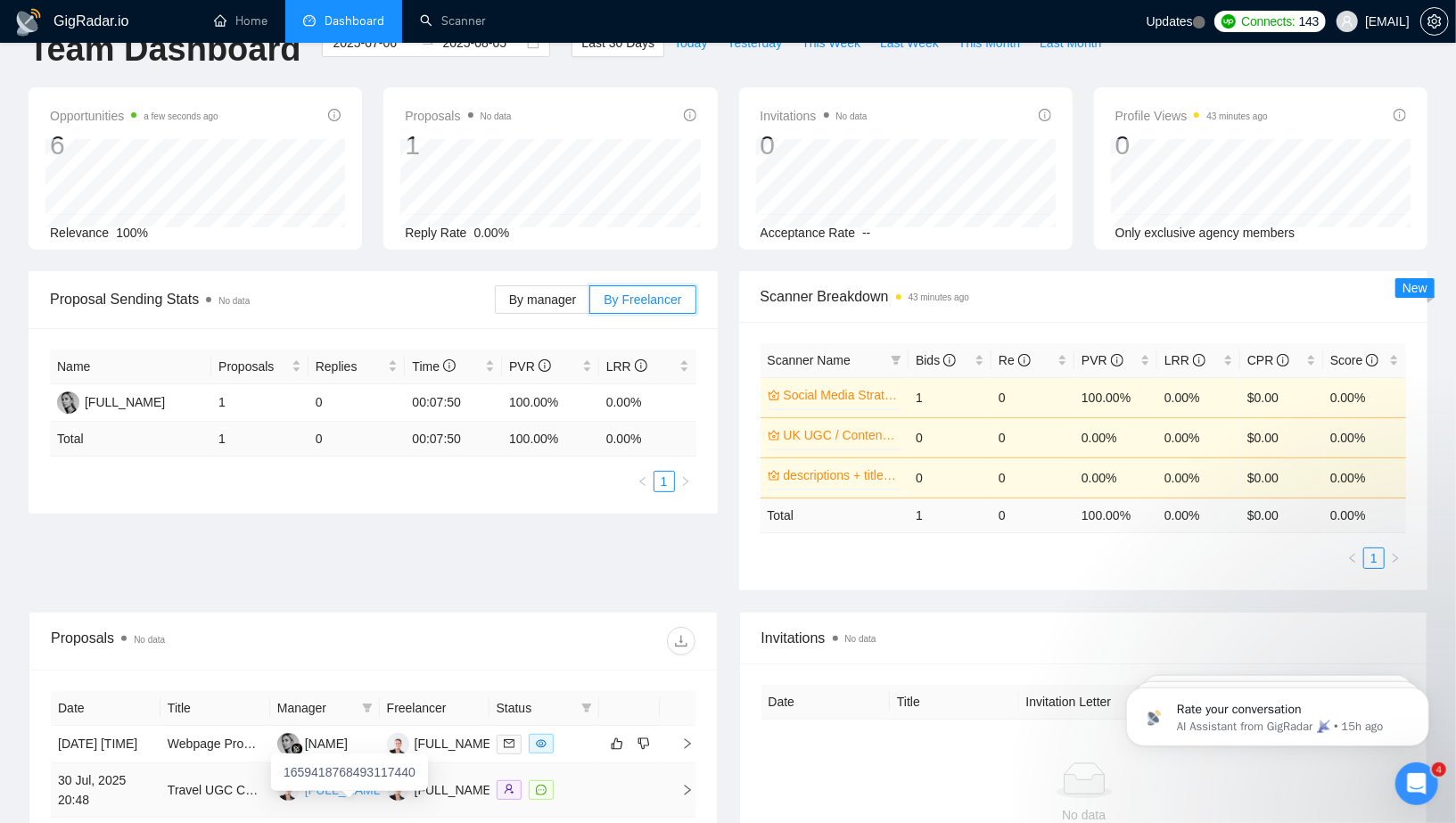 scroll, scrollTop: 0, scrollLeft: 0, axis: both 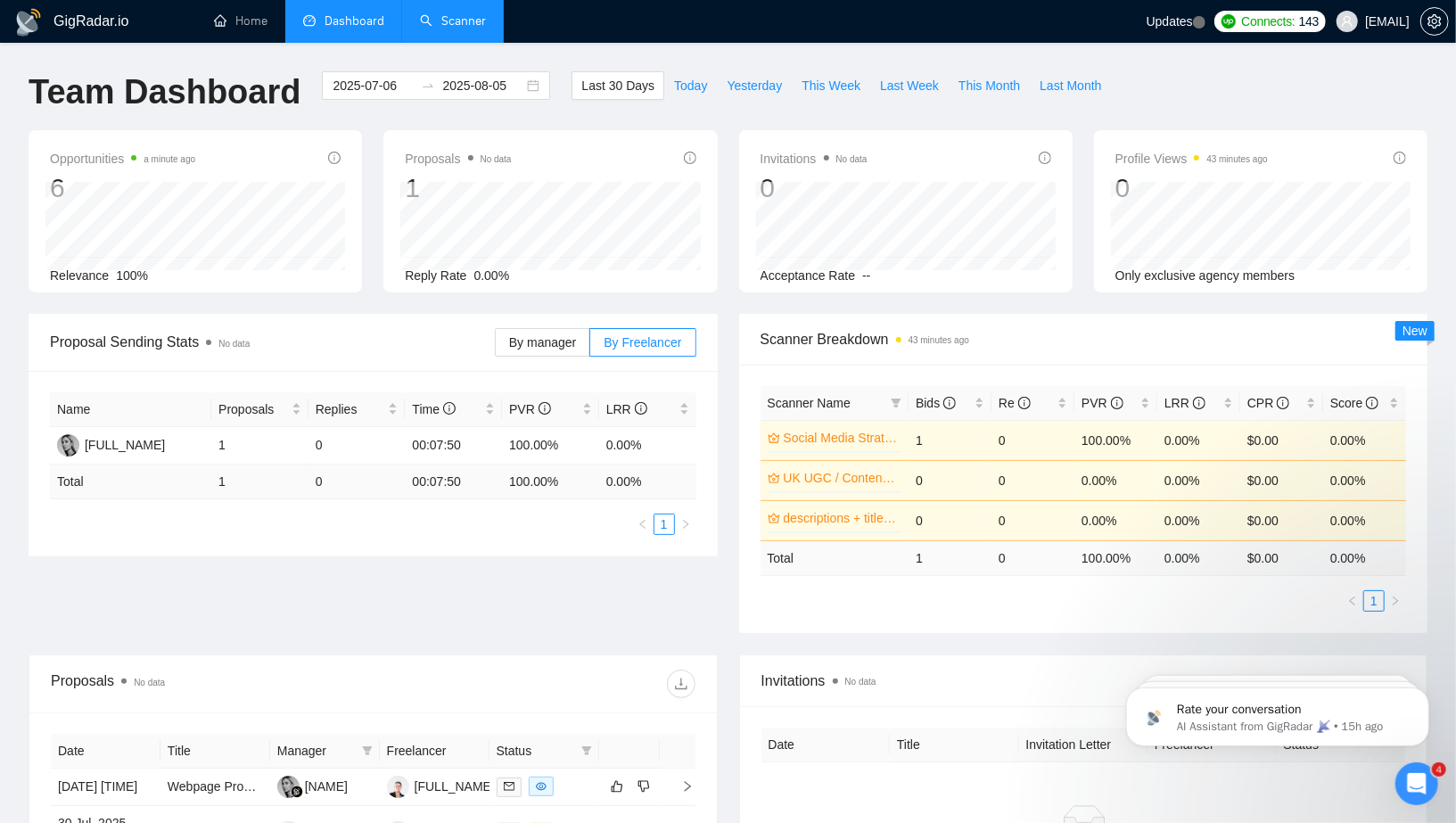 click on "Scanner" at bounding box center (453, 21) 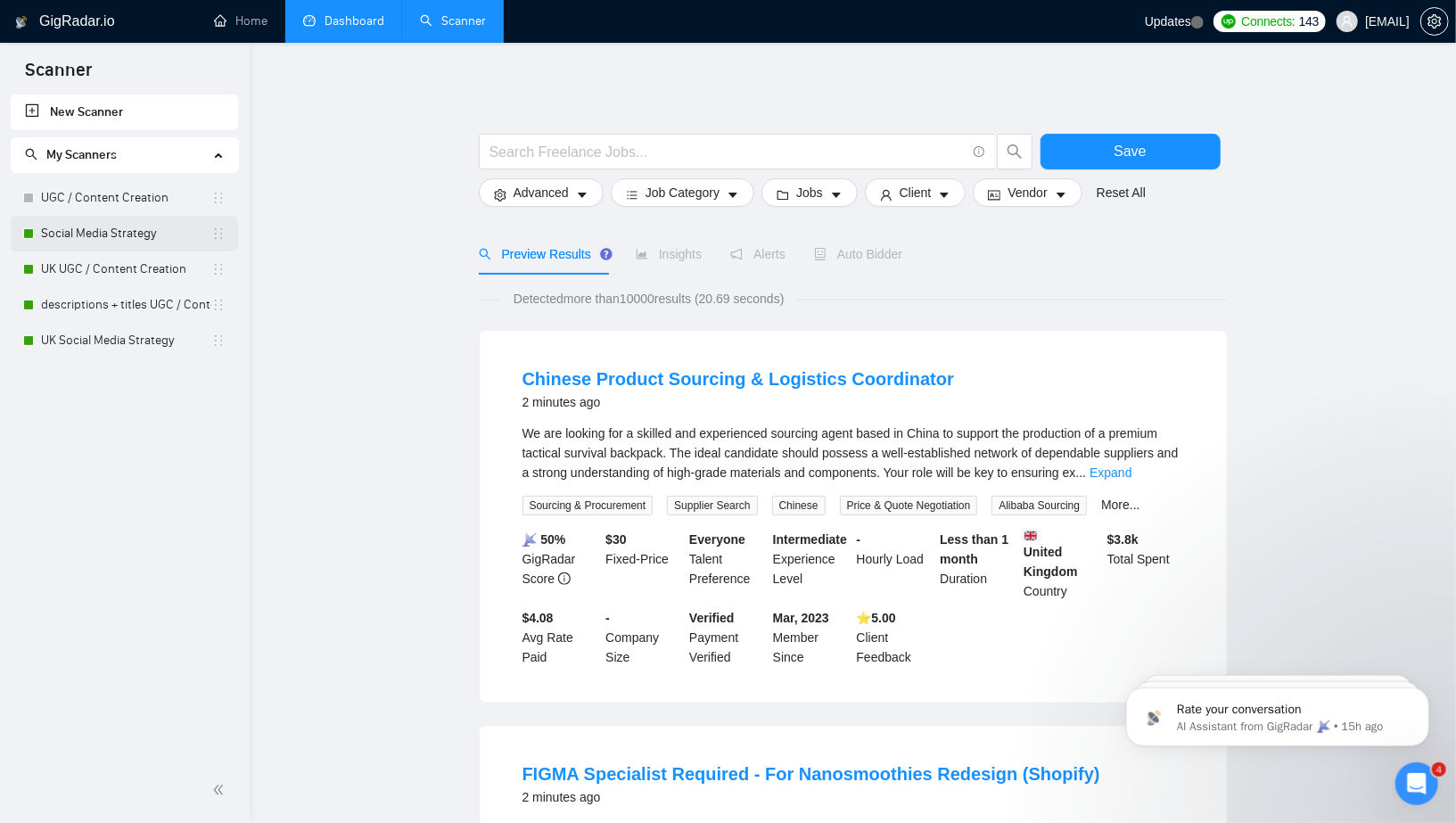 click on "Social Media Strategy" at bounding box center [126, 234] 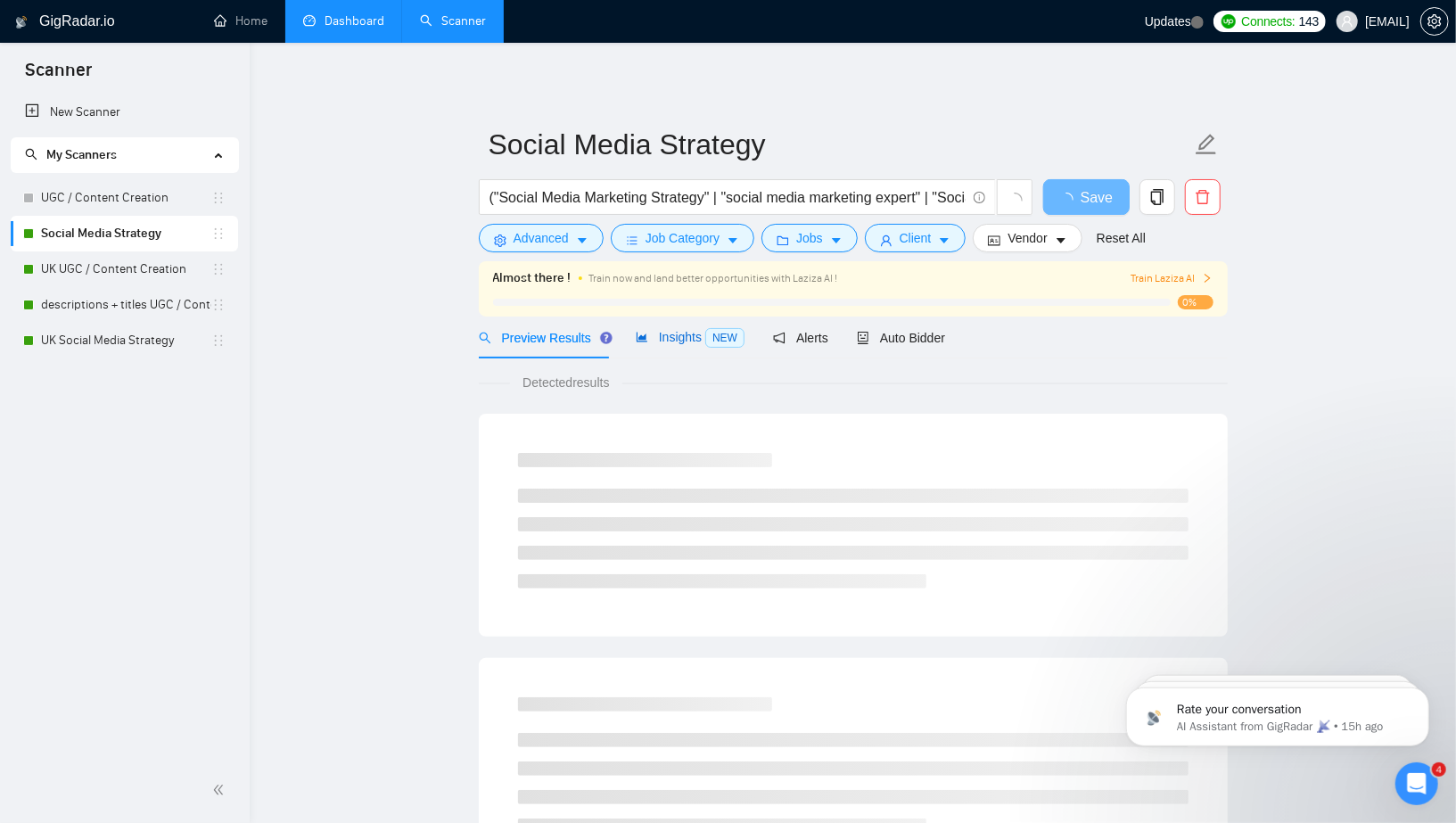 click 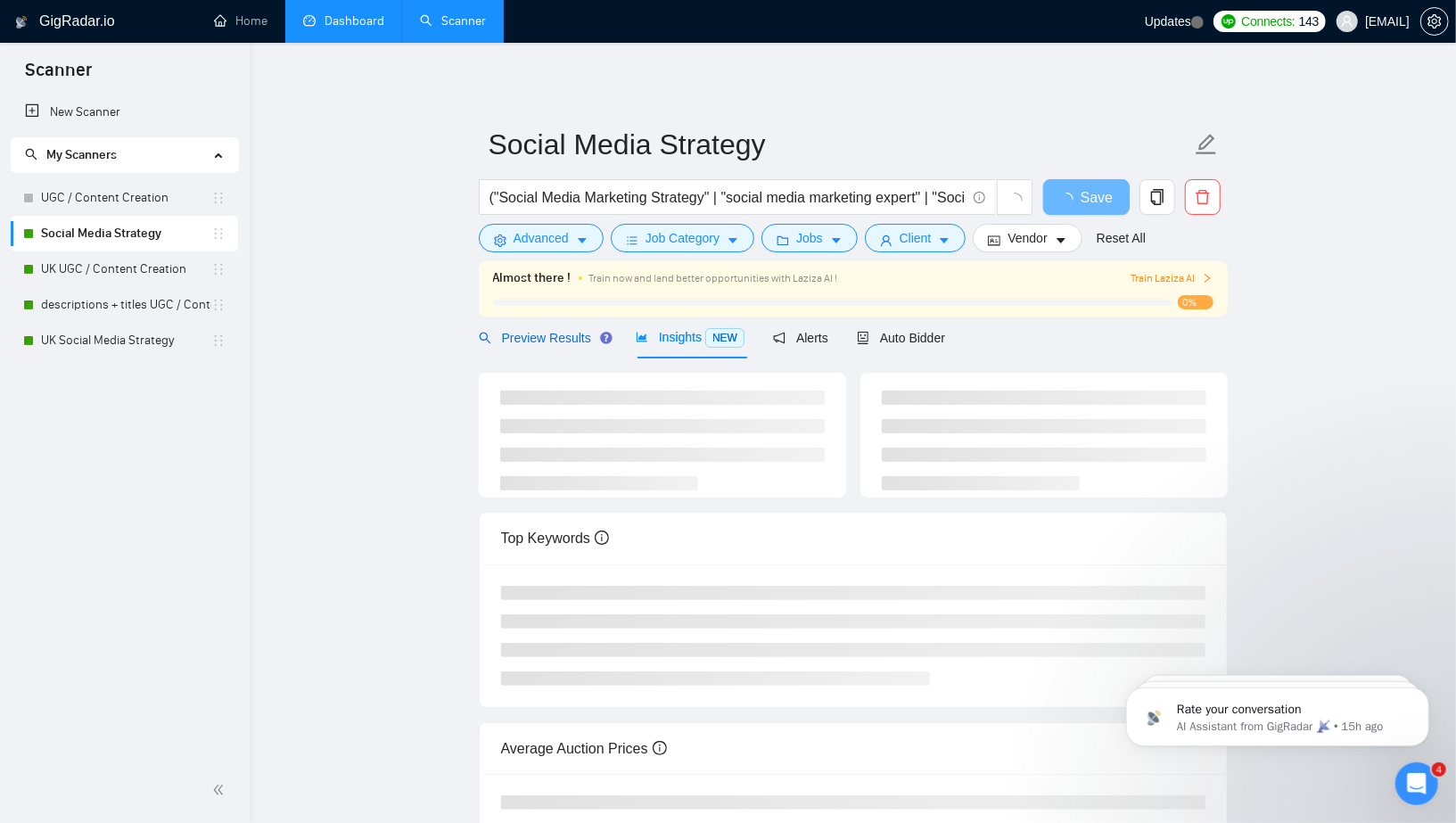 click on "Preview Results" at bounding box center (543, 338) 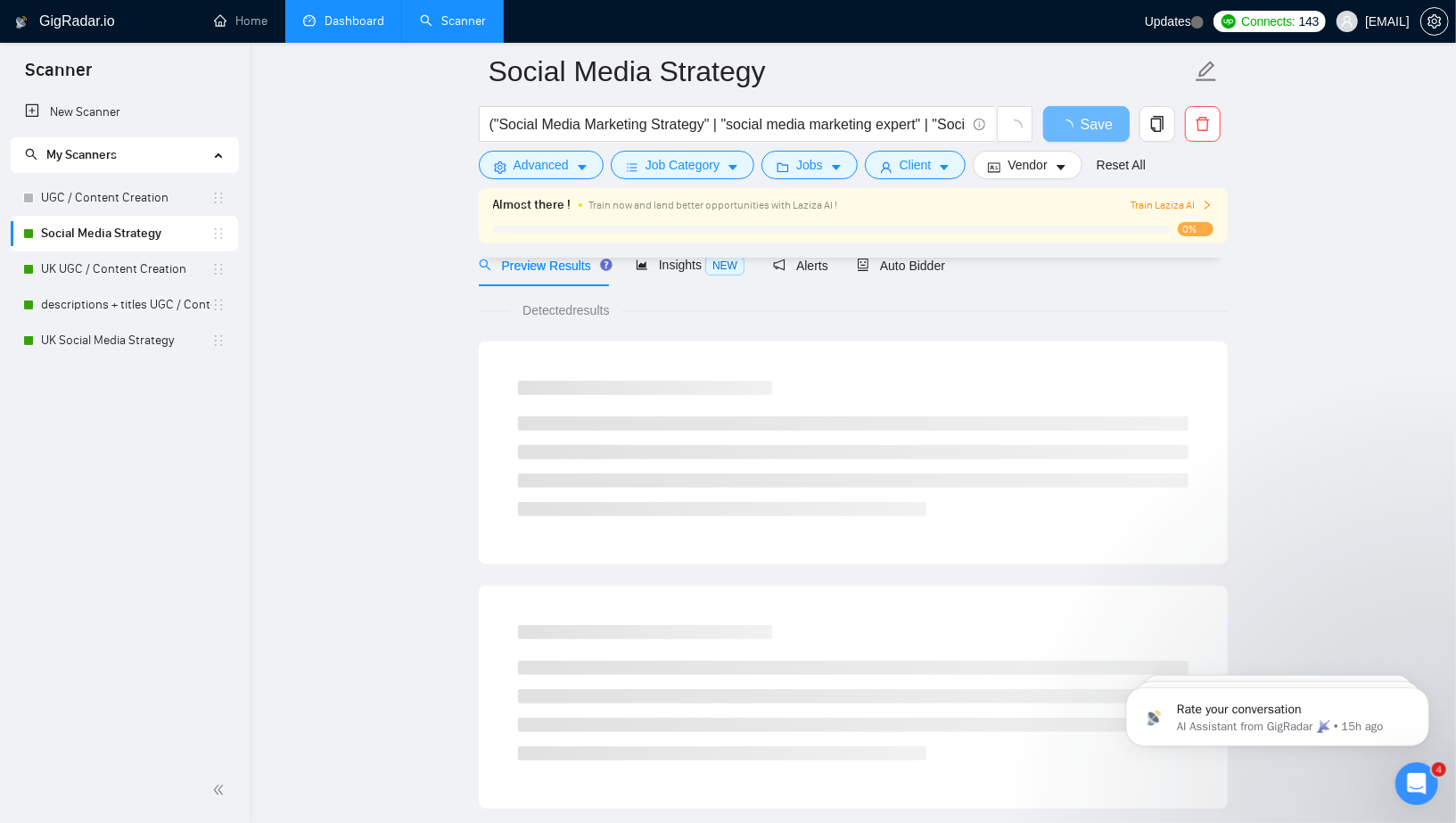 scroll, scrollTop: 89, scrollLeft: 0, axis: vertical 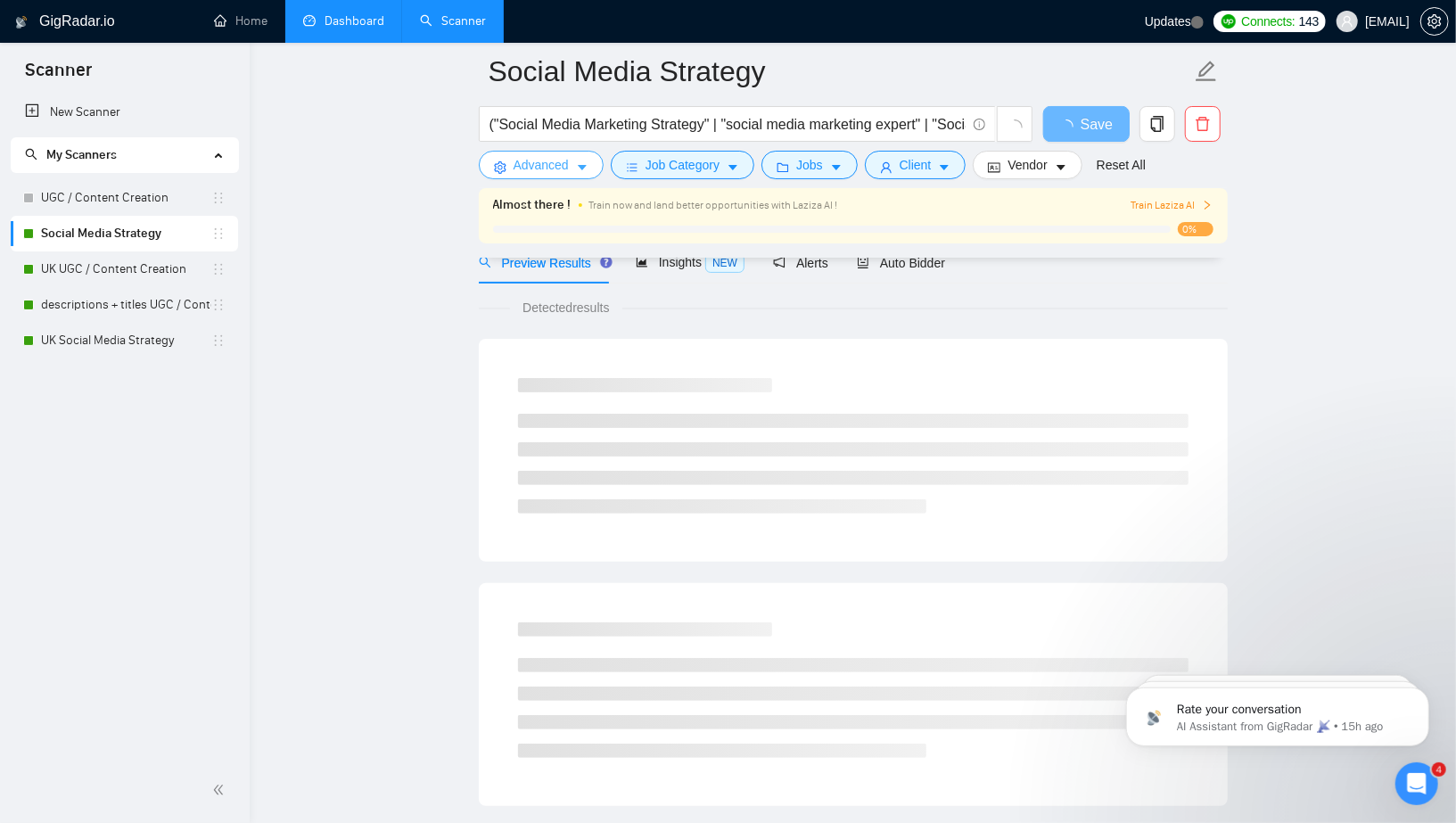 click on "Advanced" at bounding box center [541, 165] 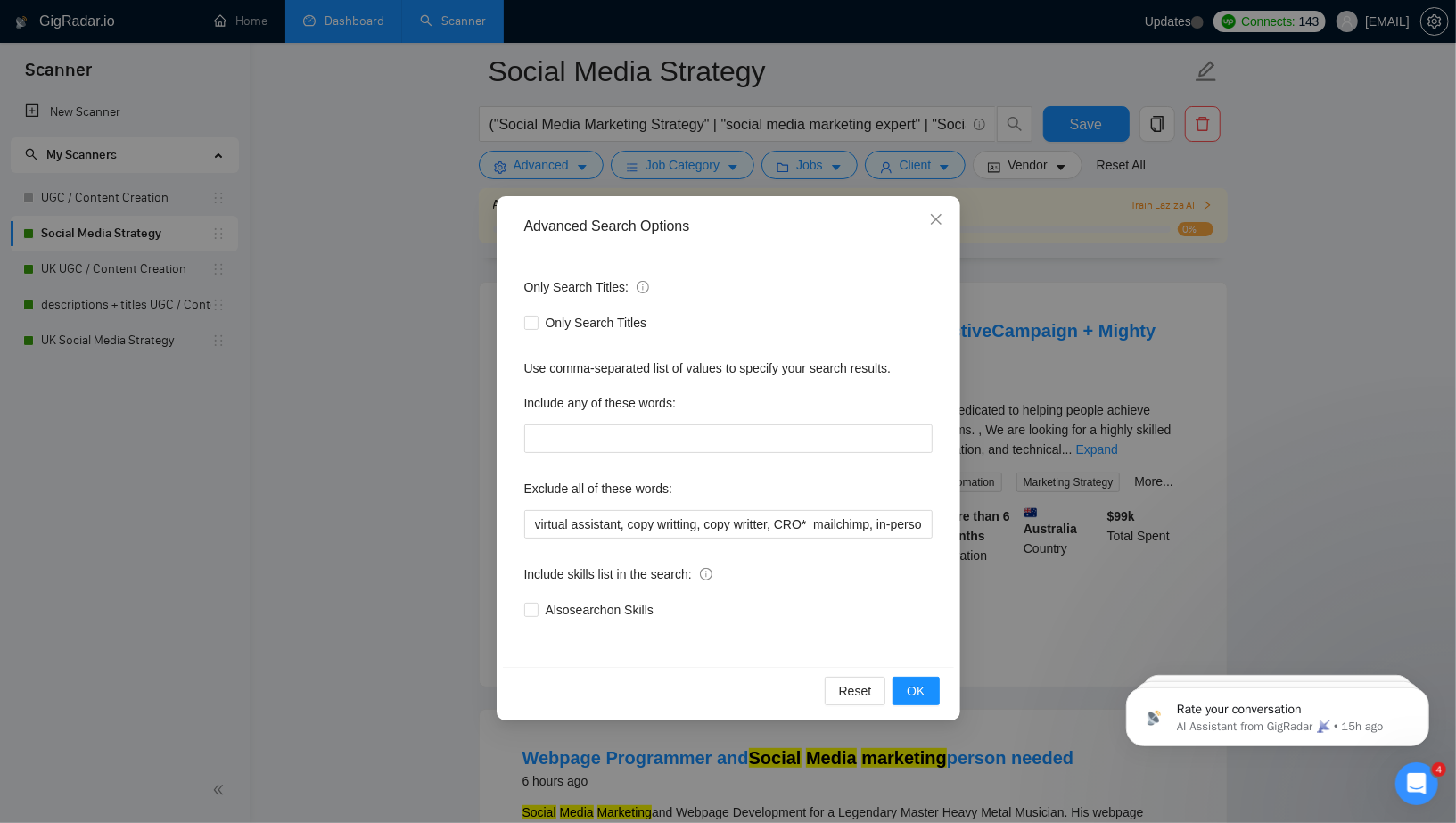 scroll, scrollTop: 155, scrollLeft: 0, axis: vertical 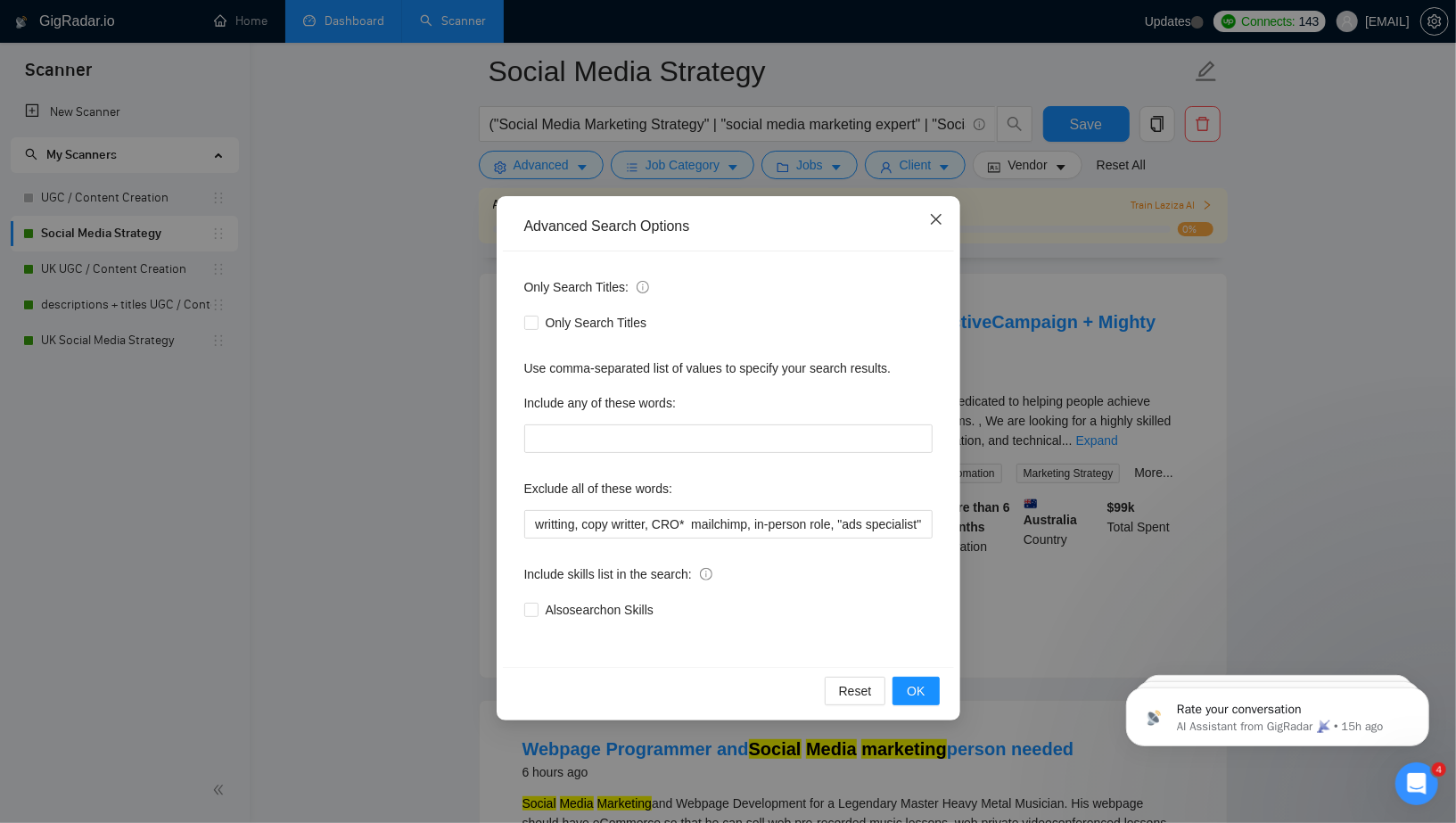 click at bounding box center [936, 220] 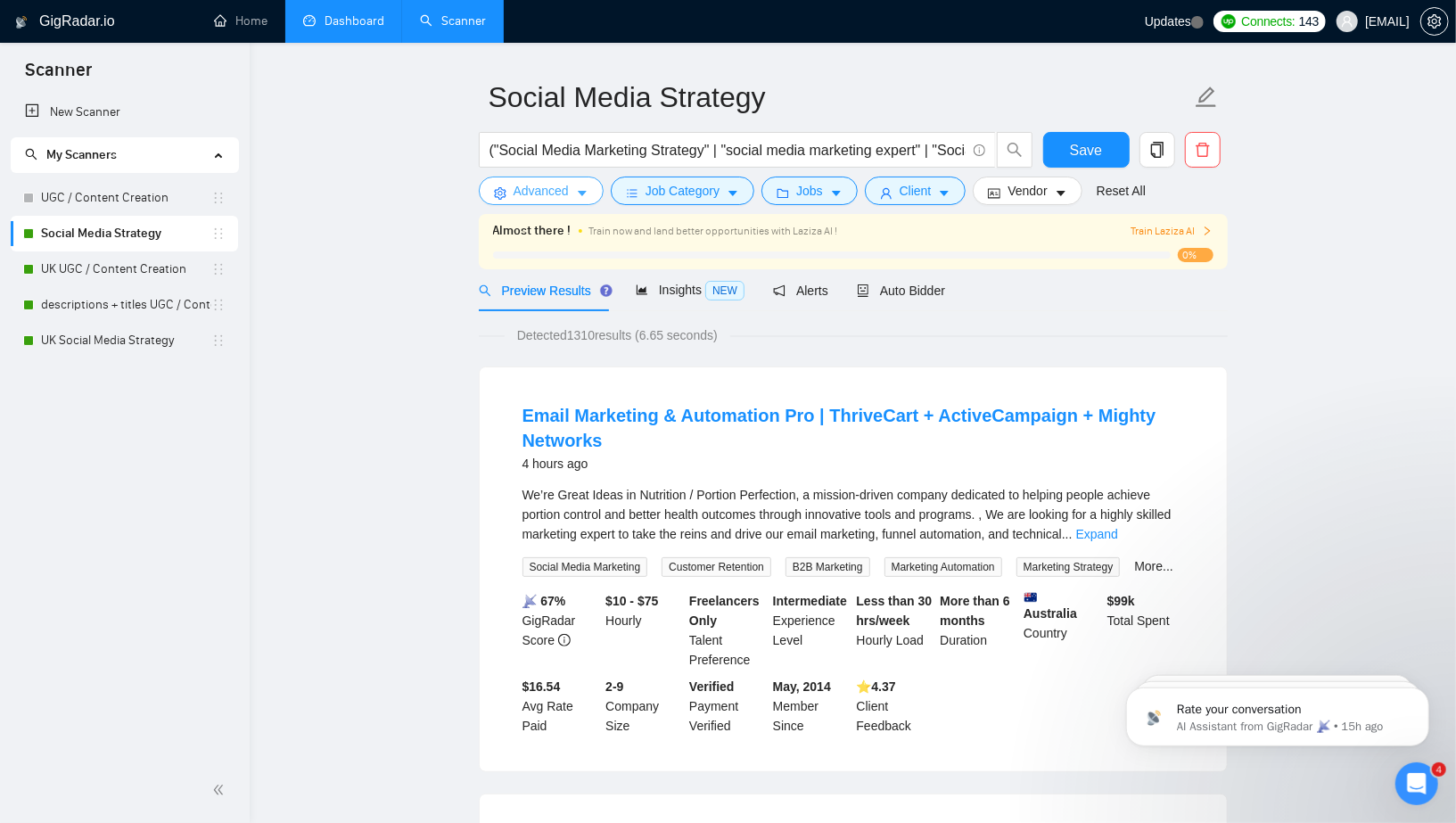 scroll, scrollTop: 0, scrollLeft: 0, axis: both 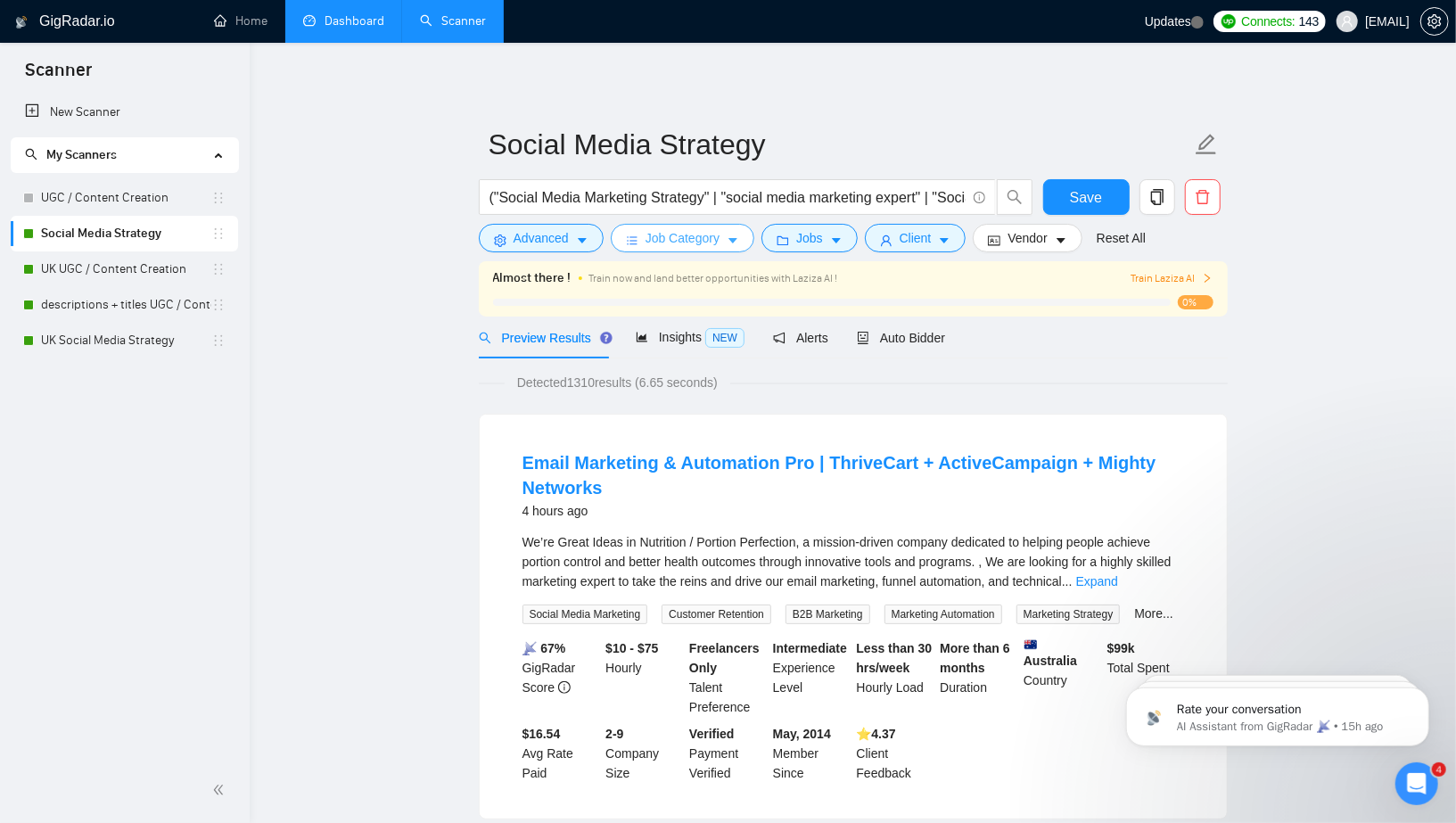 click on "Job Category" at bounding box center [682, 238] 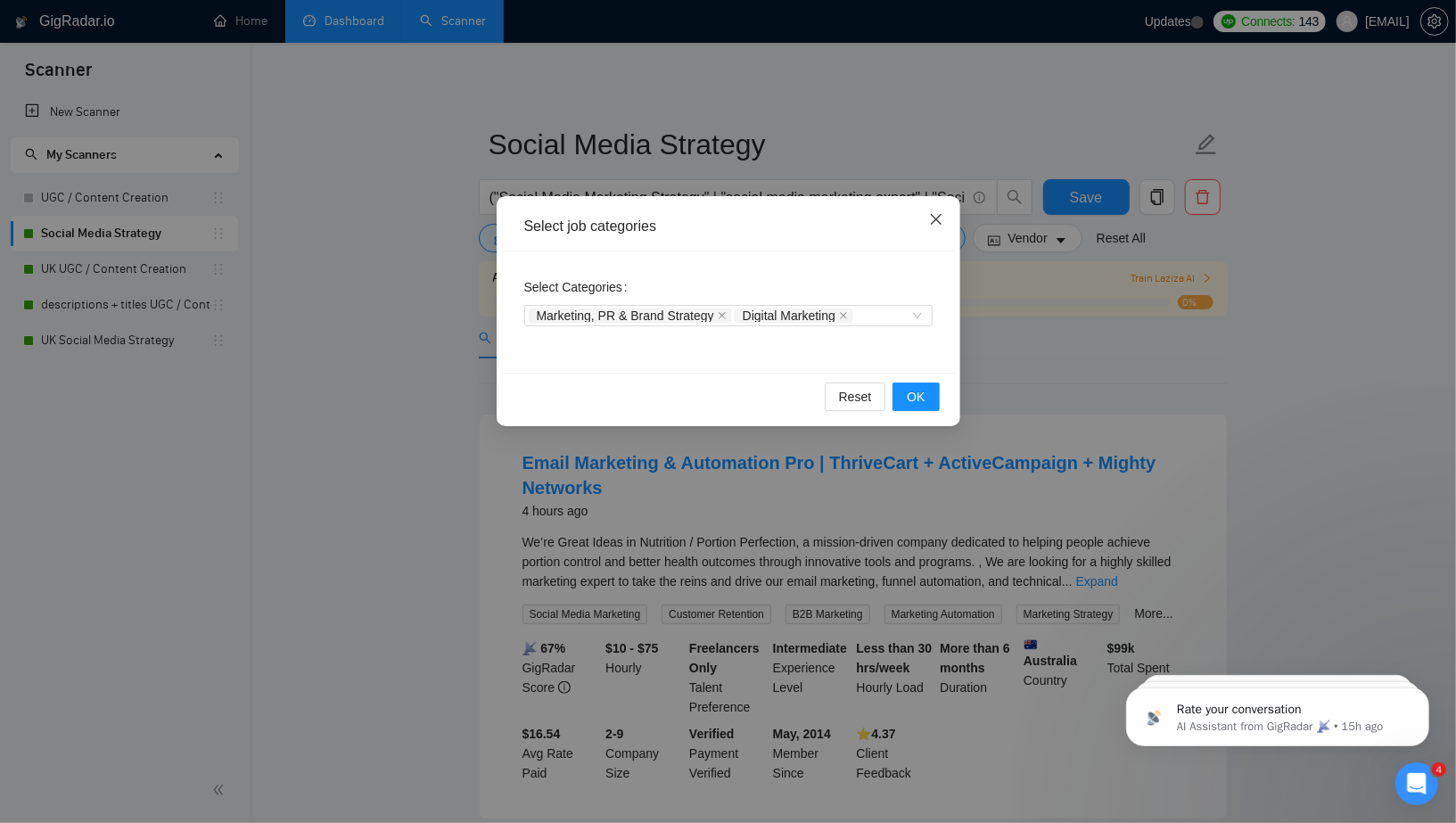 click 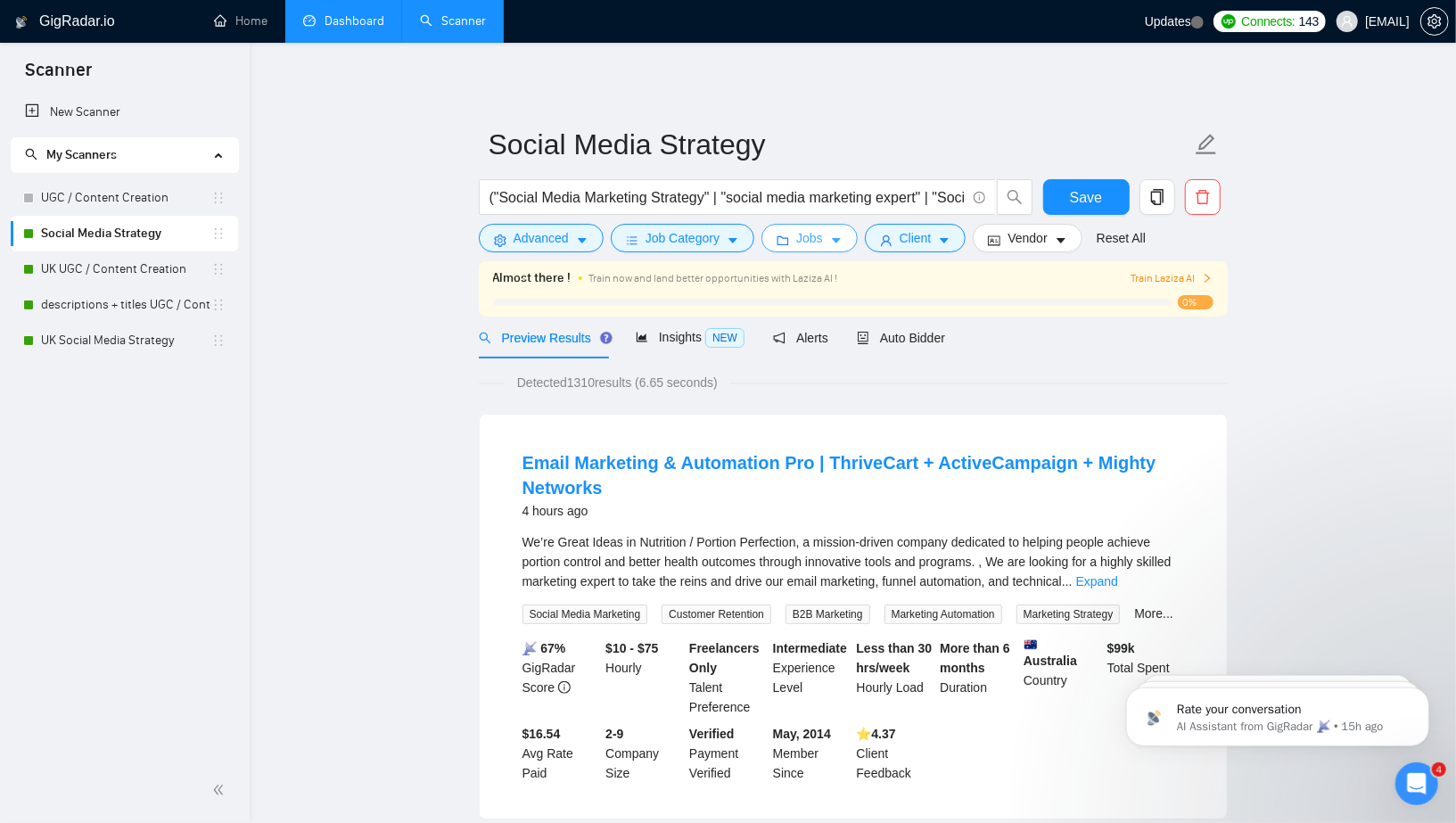 click on "Jobs" at bounding box center (810, 238) 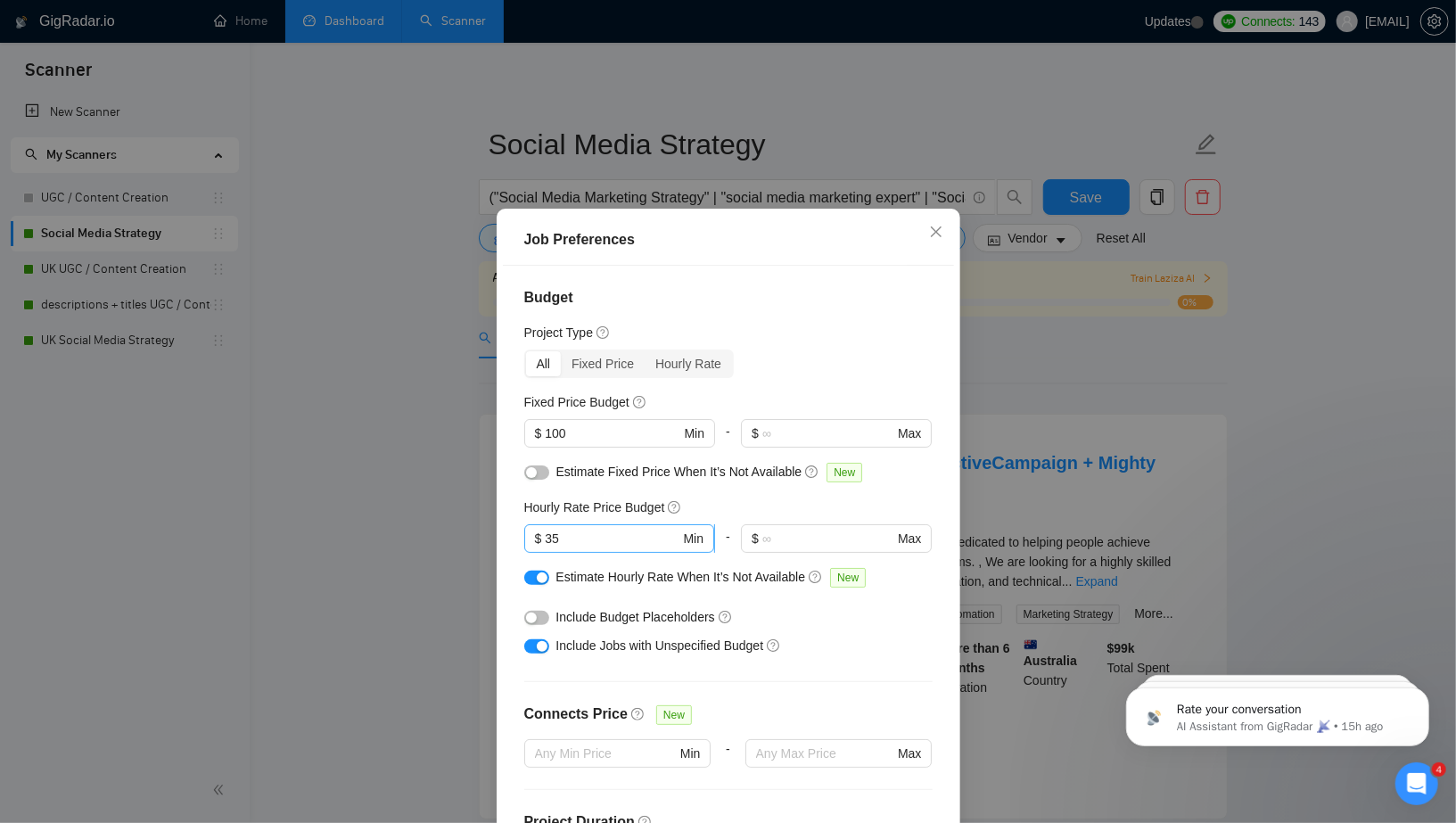 click on "35" at bounding box center (612, 539) 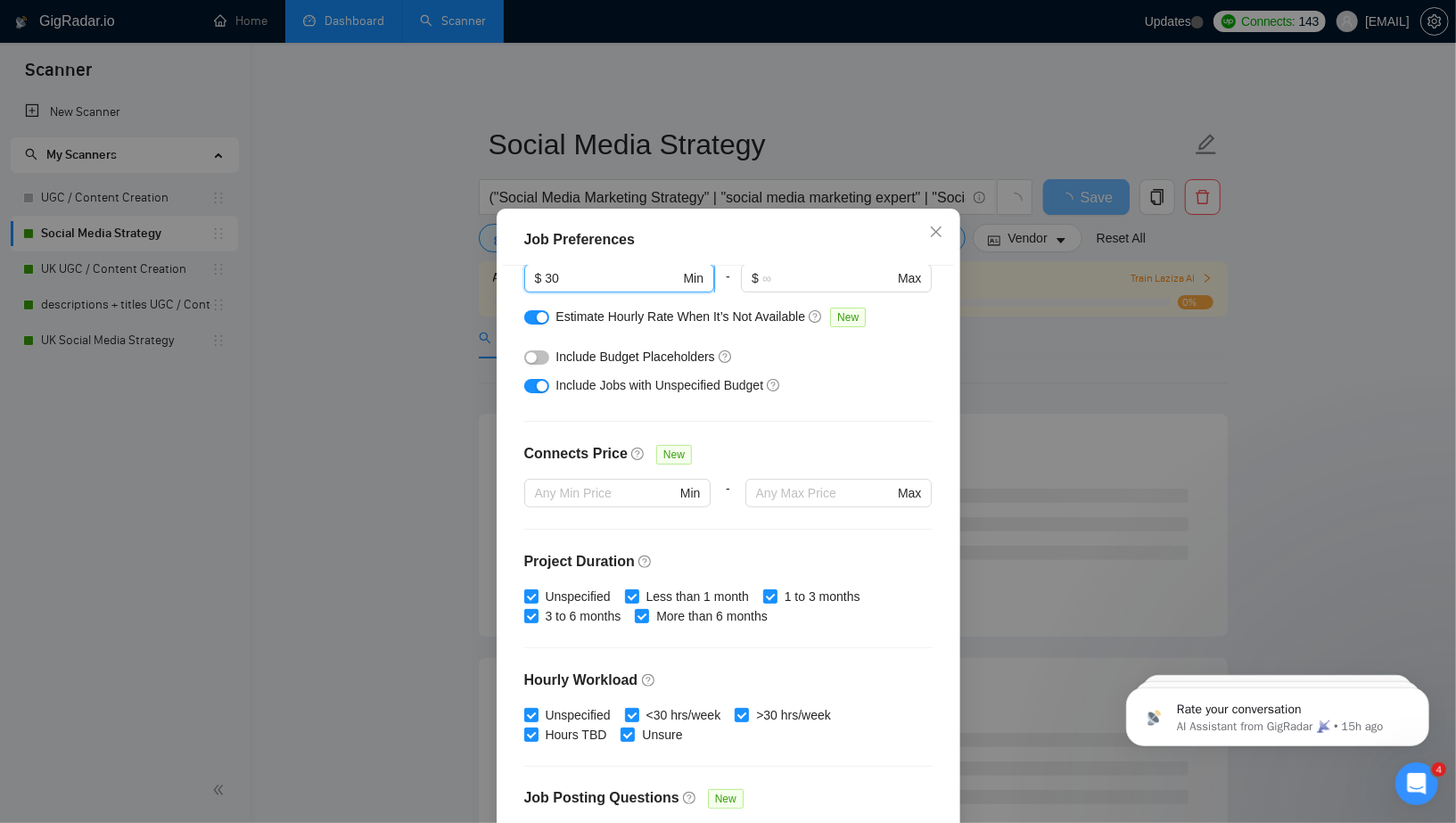scroll, scrollTop: 426, scrollLeft: 0, axis: vertical 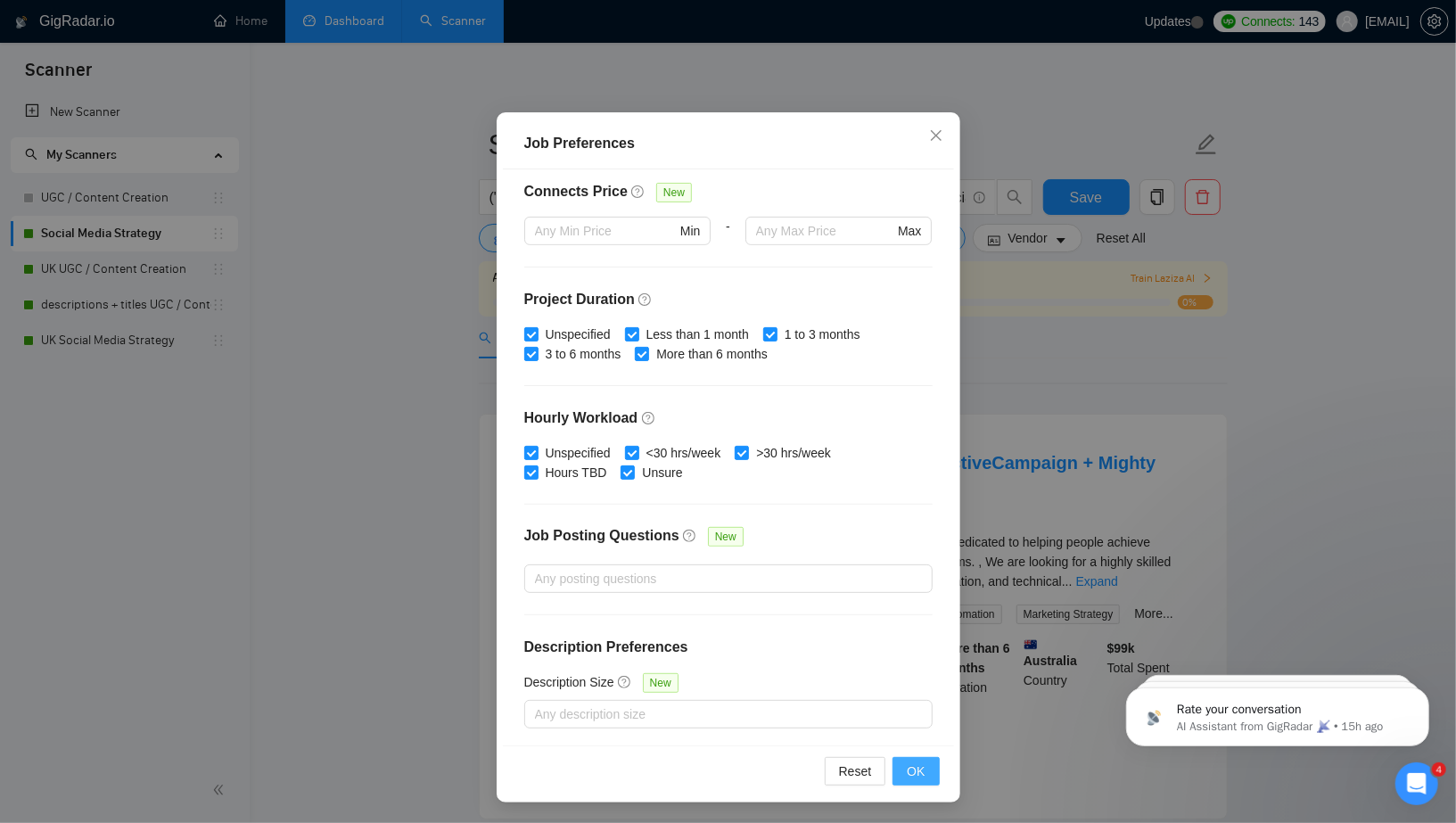 type on "30" 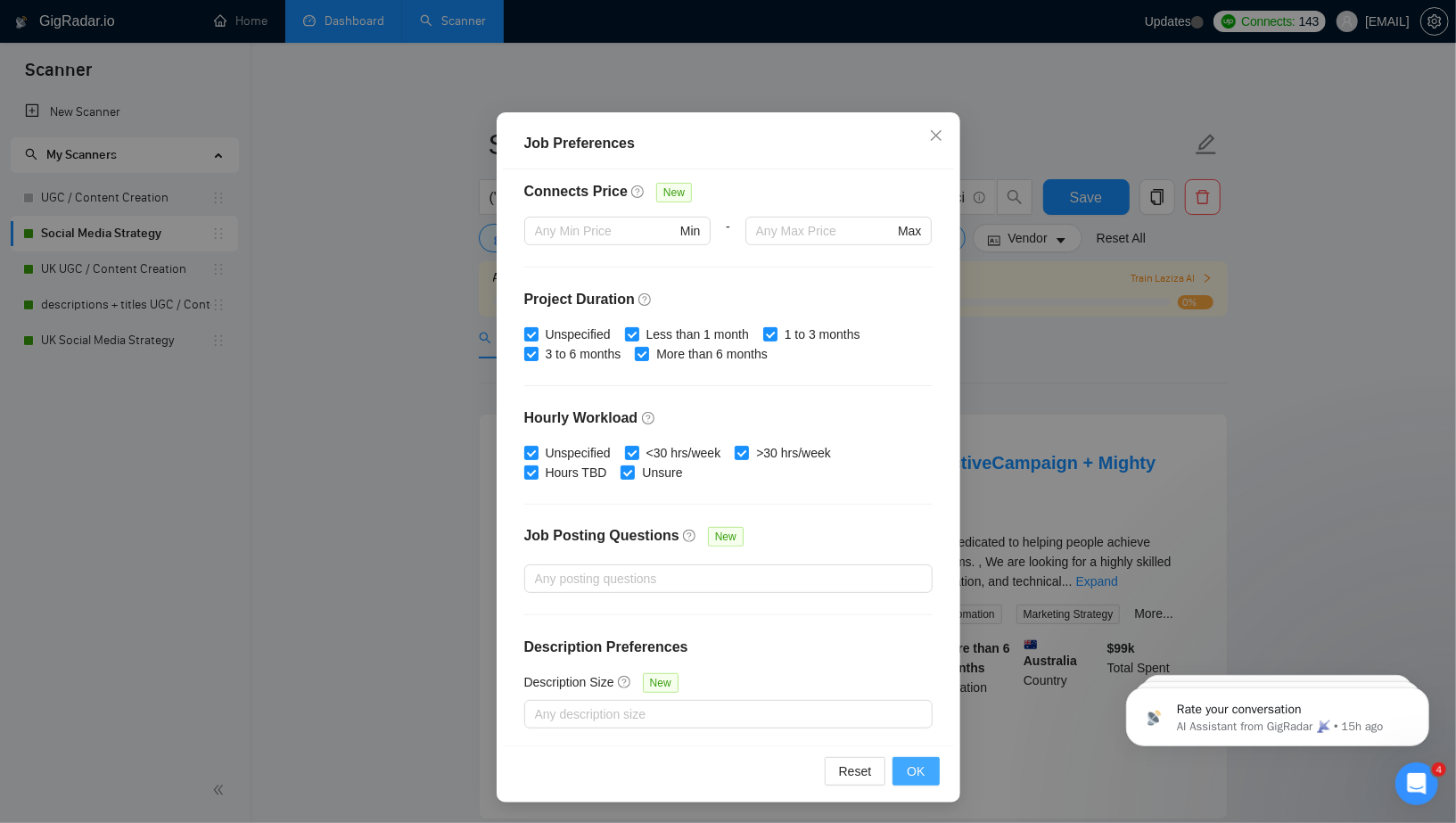 click on "OK" at bounding box center [916, 771] 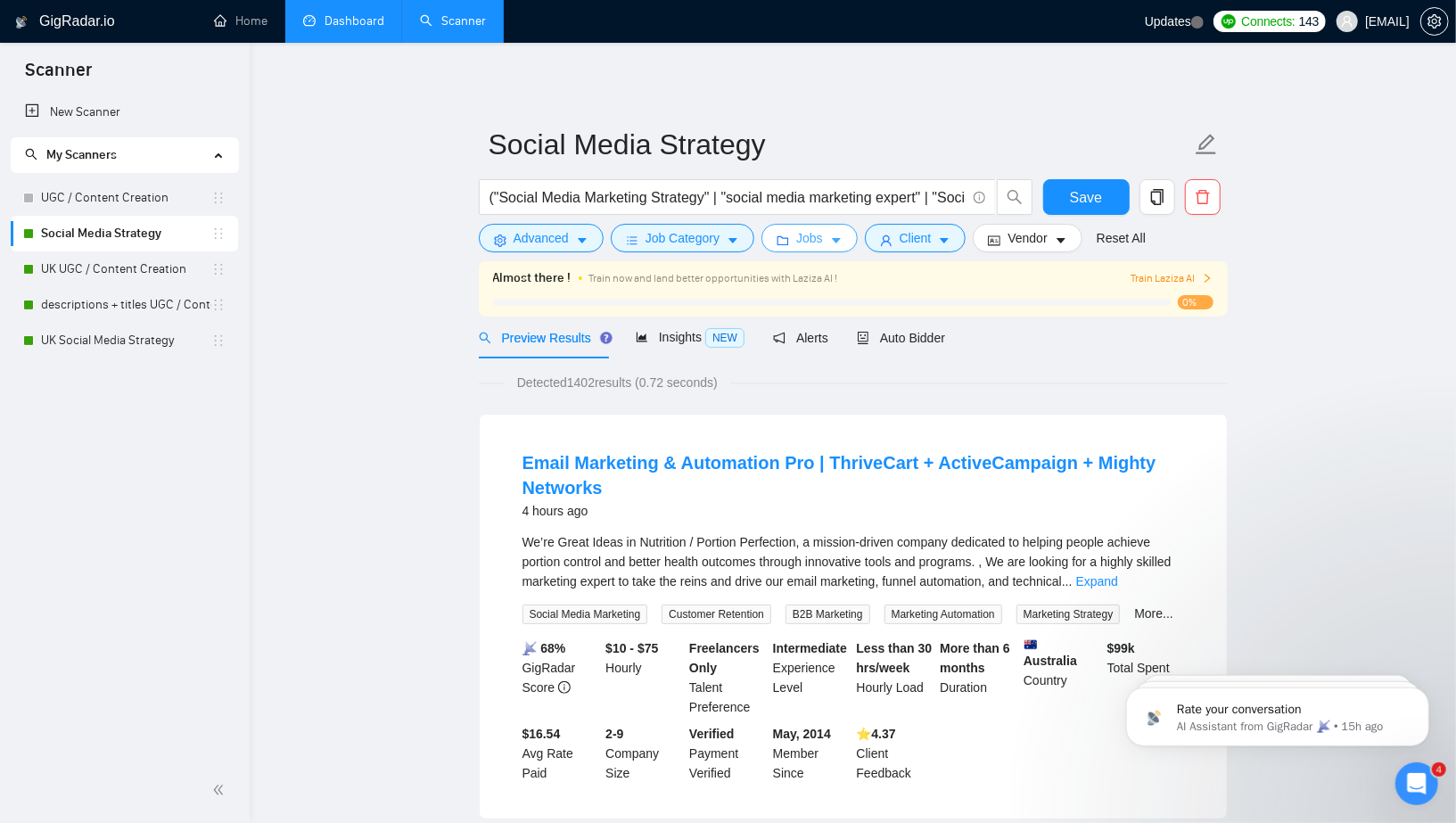 scroll, scrollTop: 0, scrollLeft: 0, axis: both 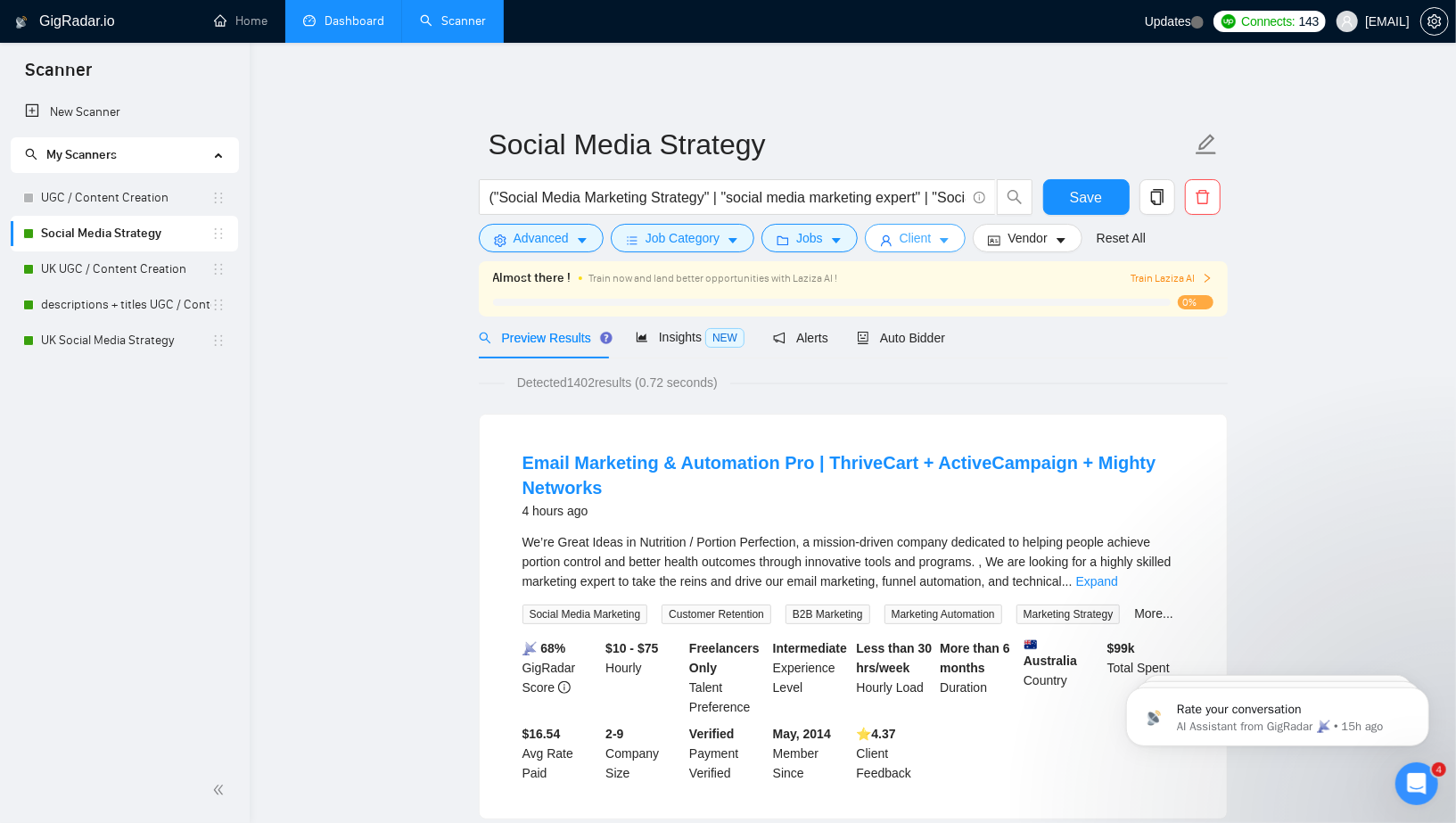 click on "Client" at bounding box center (916, 238) 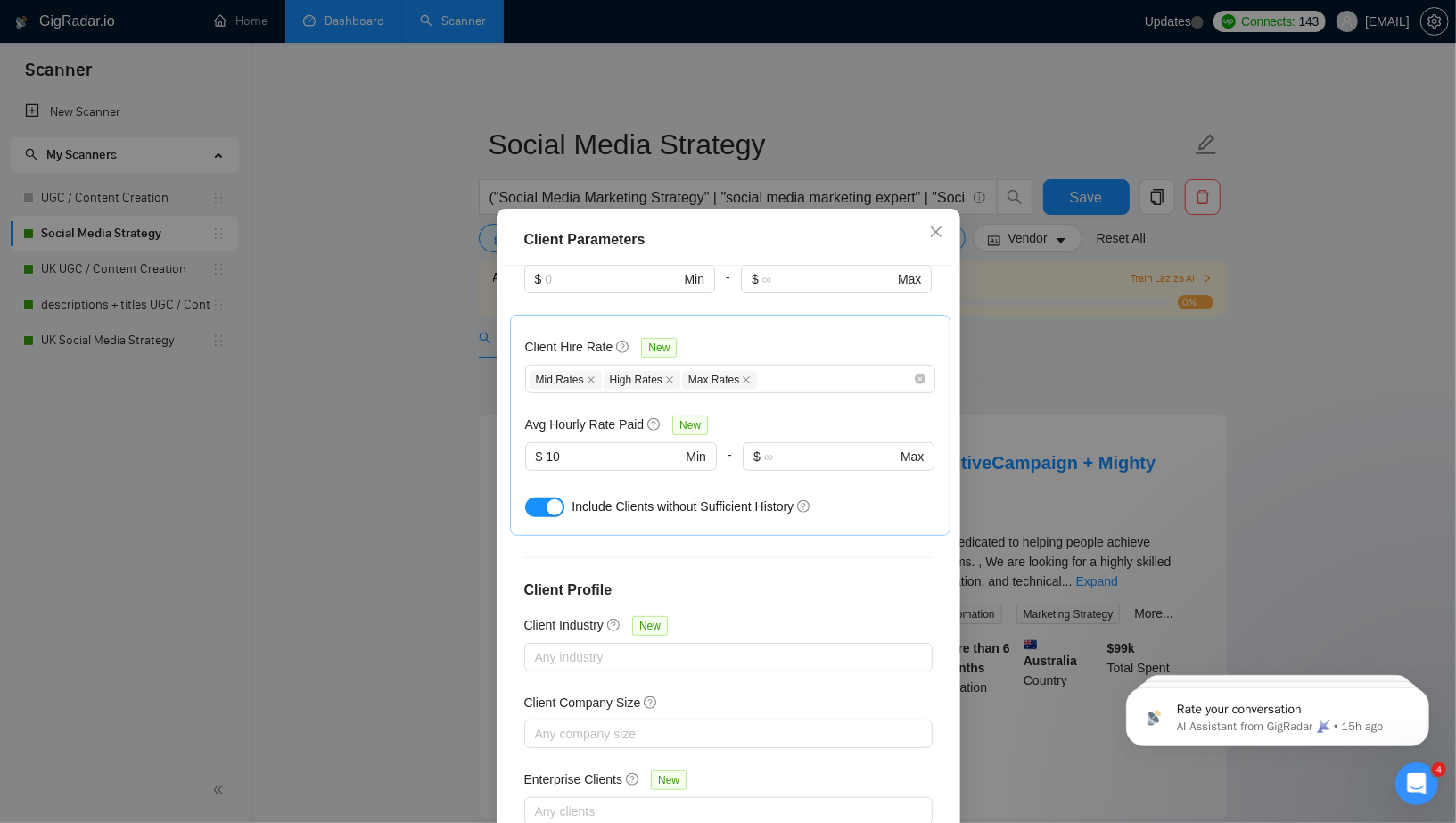 scroll, scrollTop: 531, scrollLeft: 0, axis: vertical 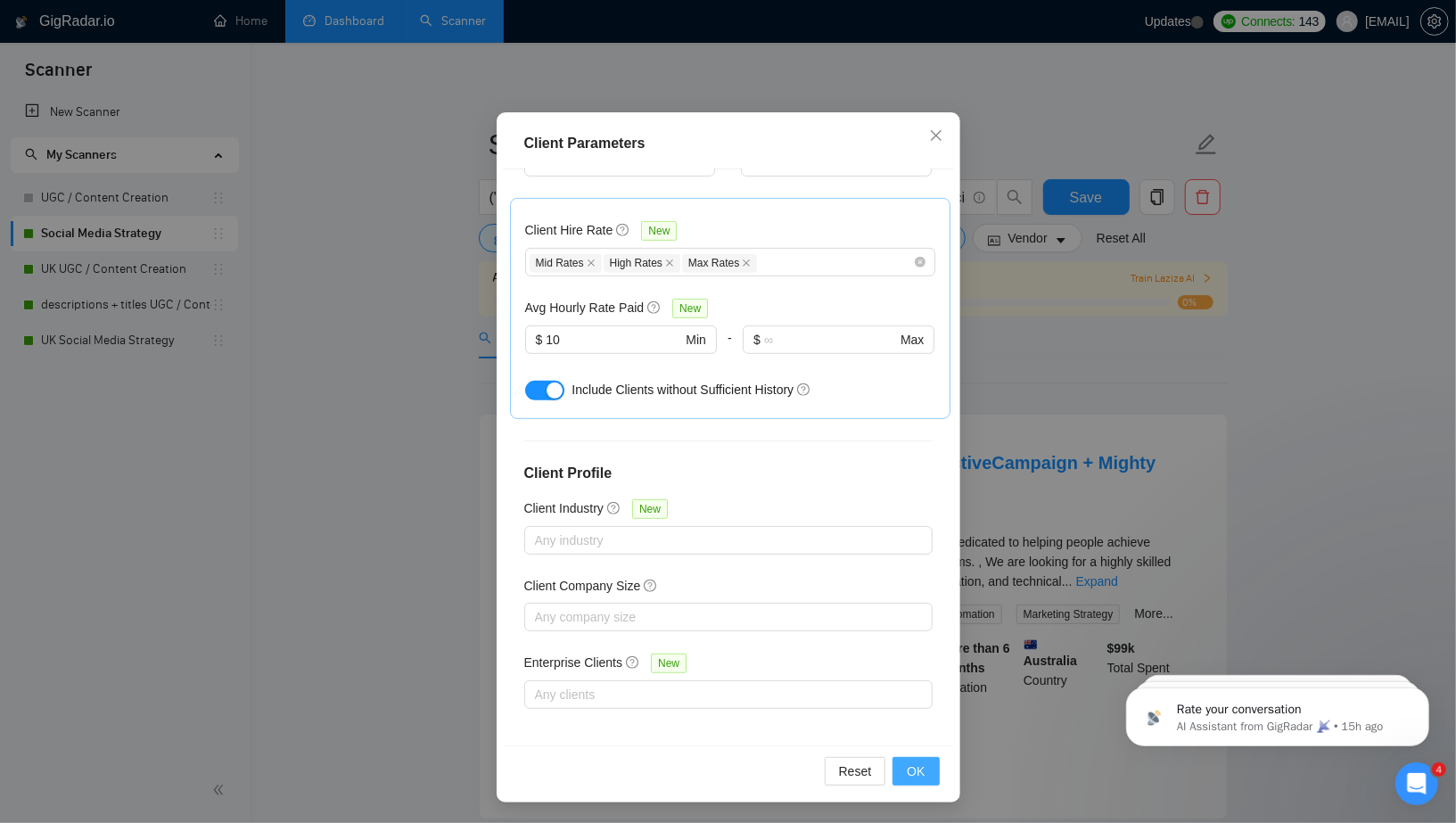 click on "OK" at bounding box center (916, 771) 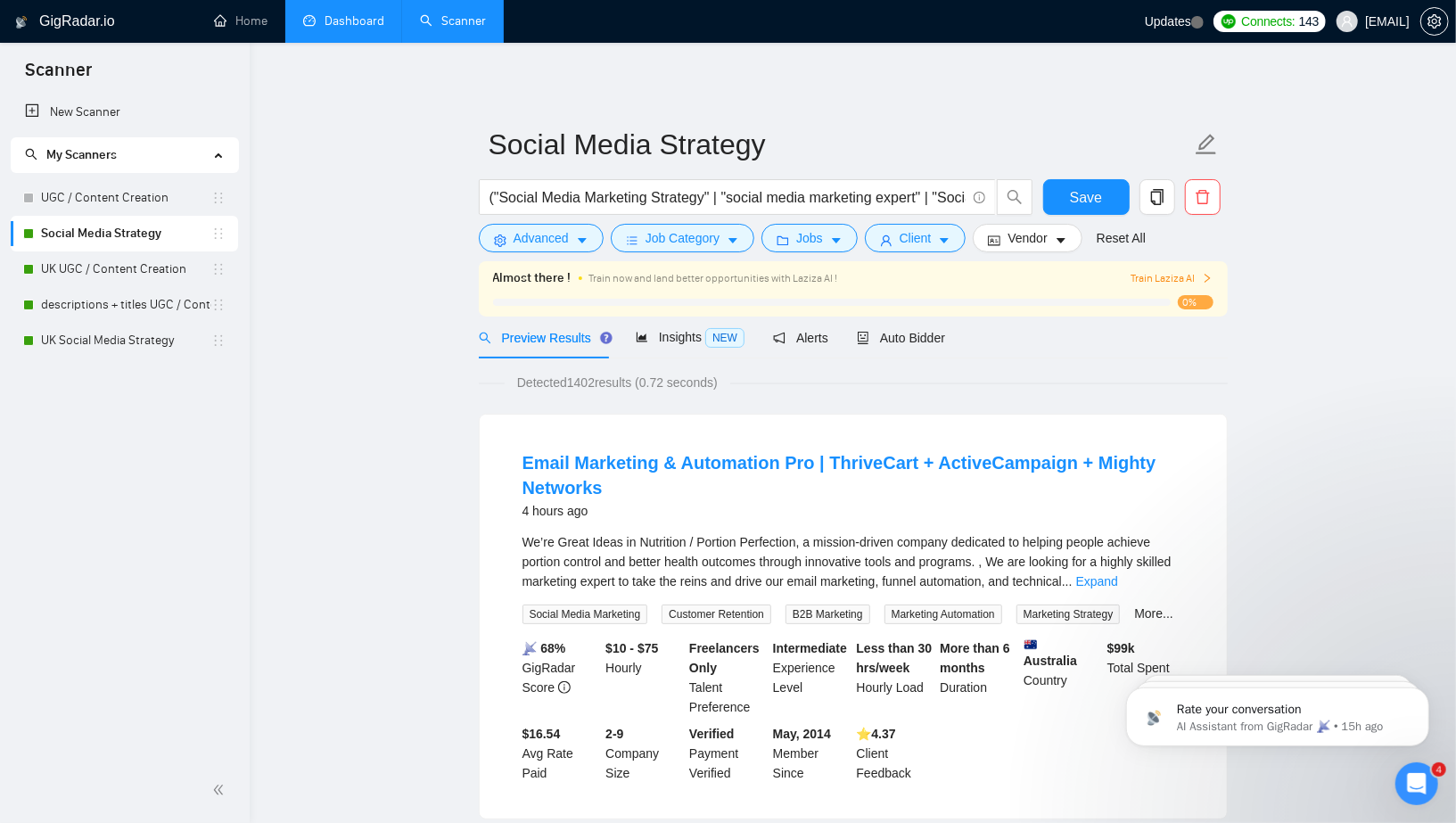 scroll, scrollTop: 0, scrollLeft: 0, axis: both 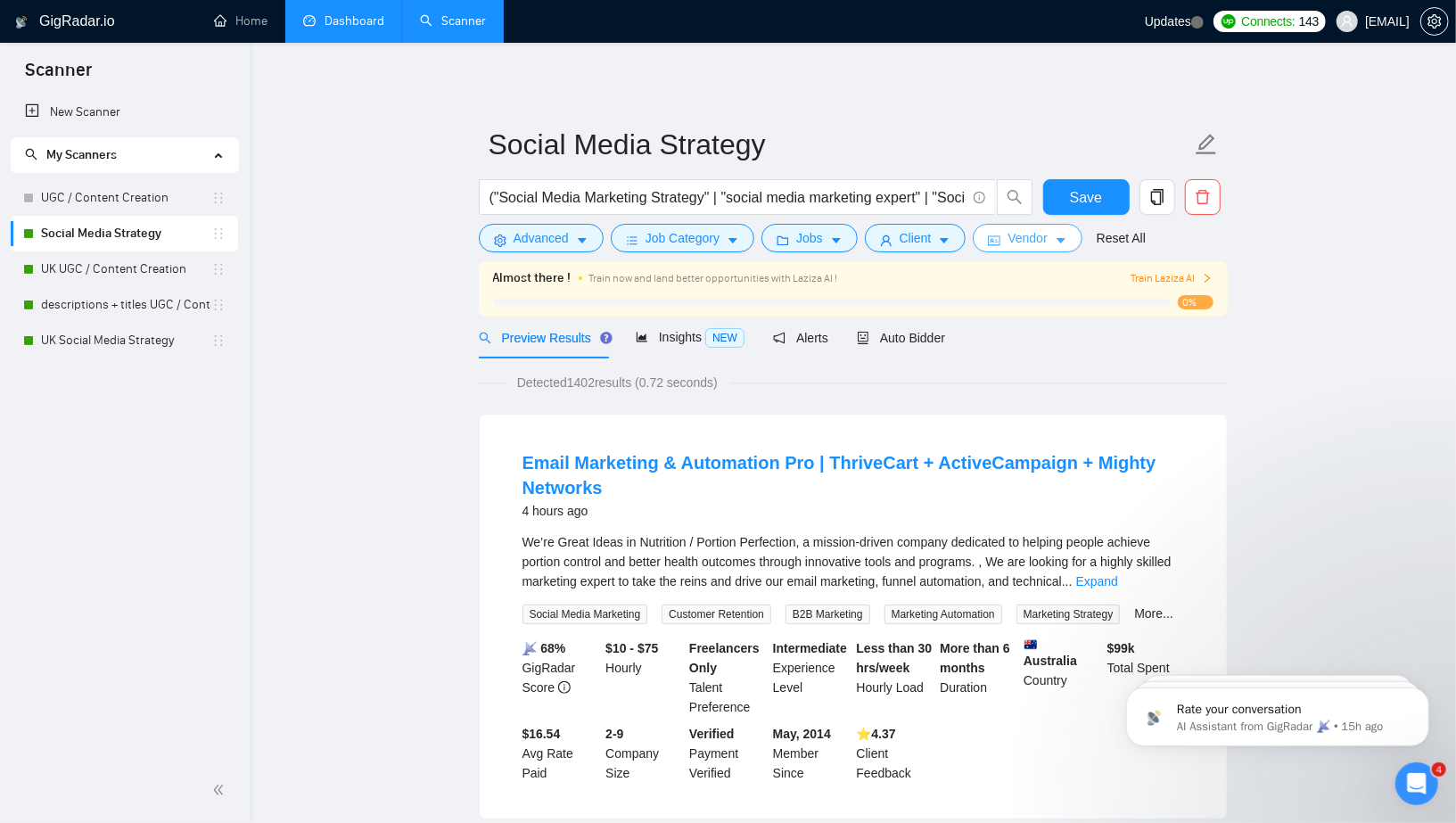click on "Vendor" at bounding box center (1027, 238) 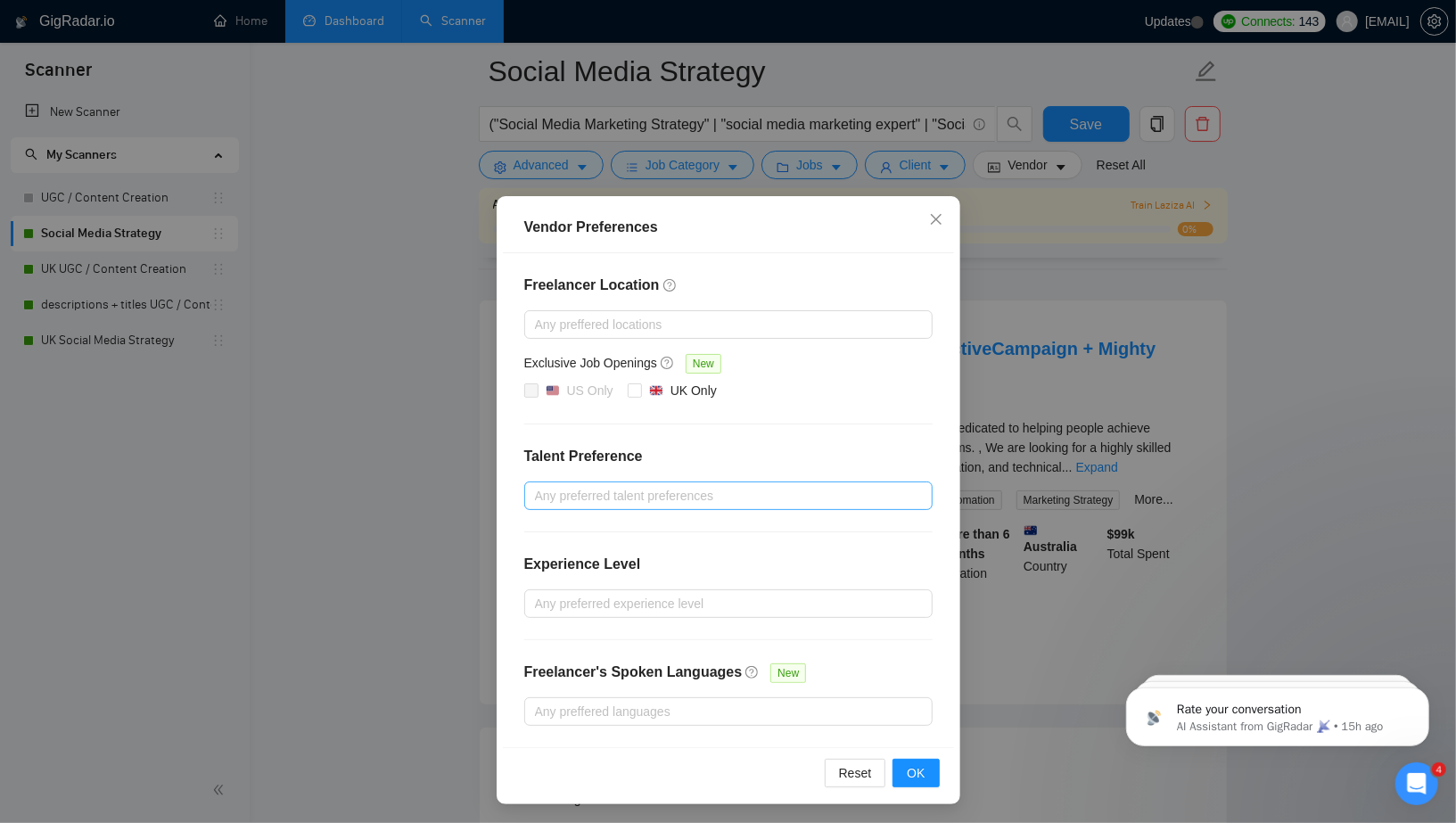 scroll, scrollTop: 129, scrollLeft: 0, axis: vertical 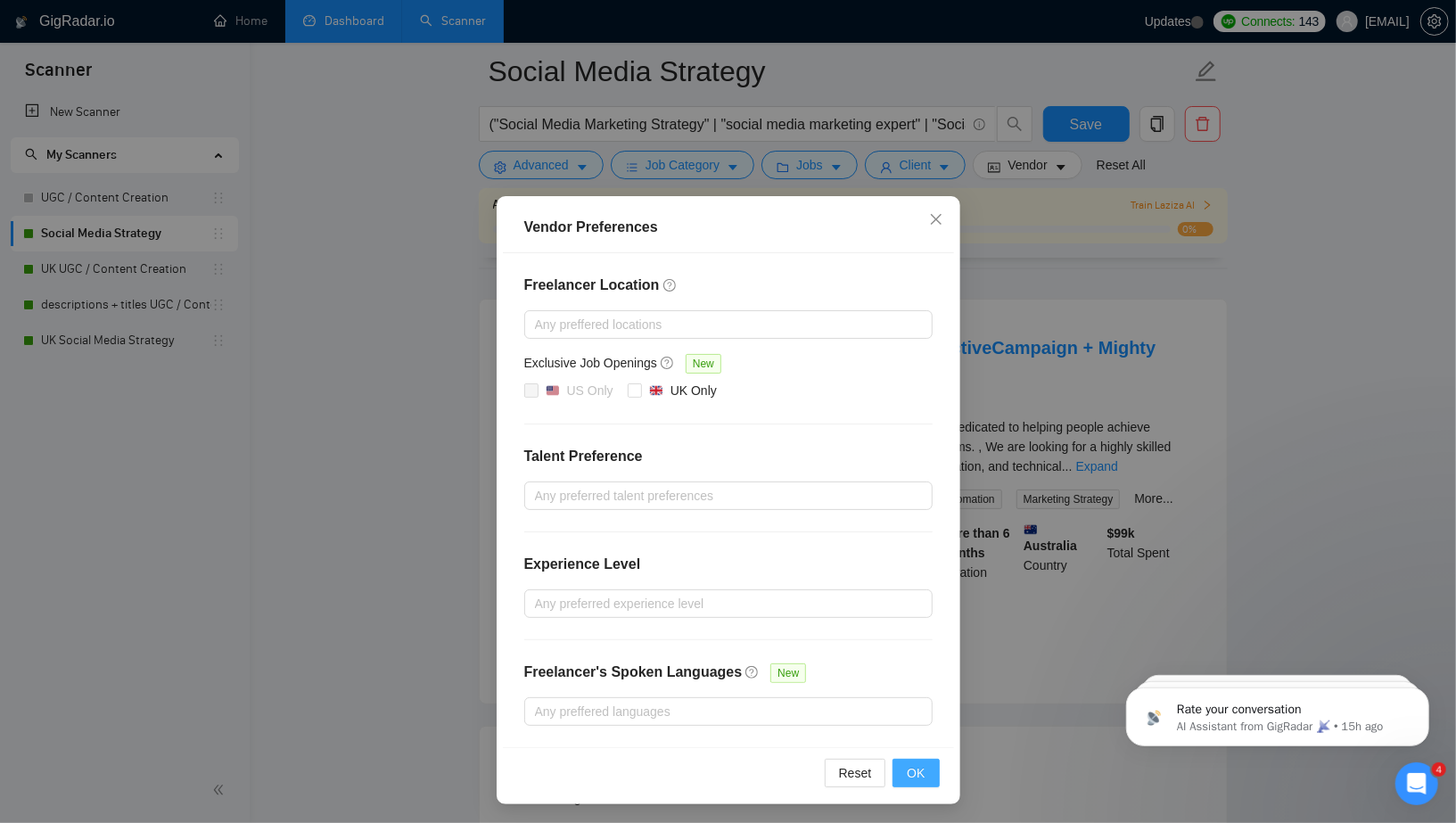 click on "OK" at bounding box center (916, 773) 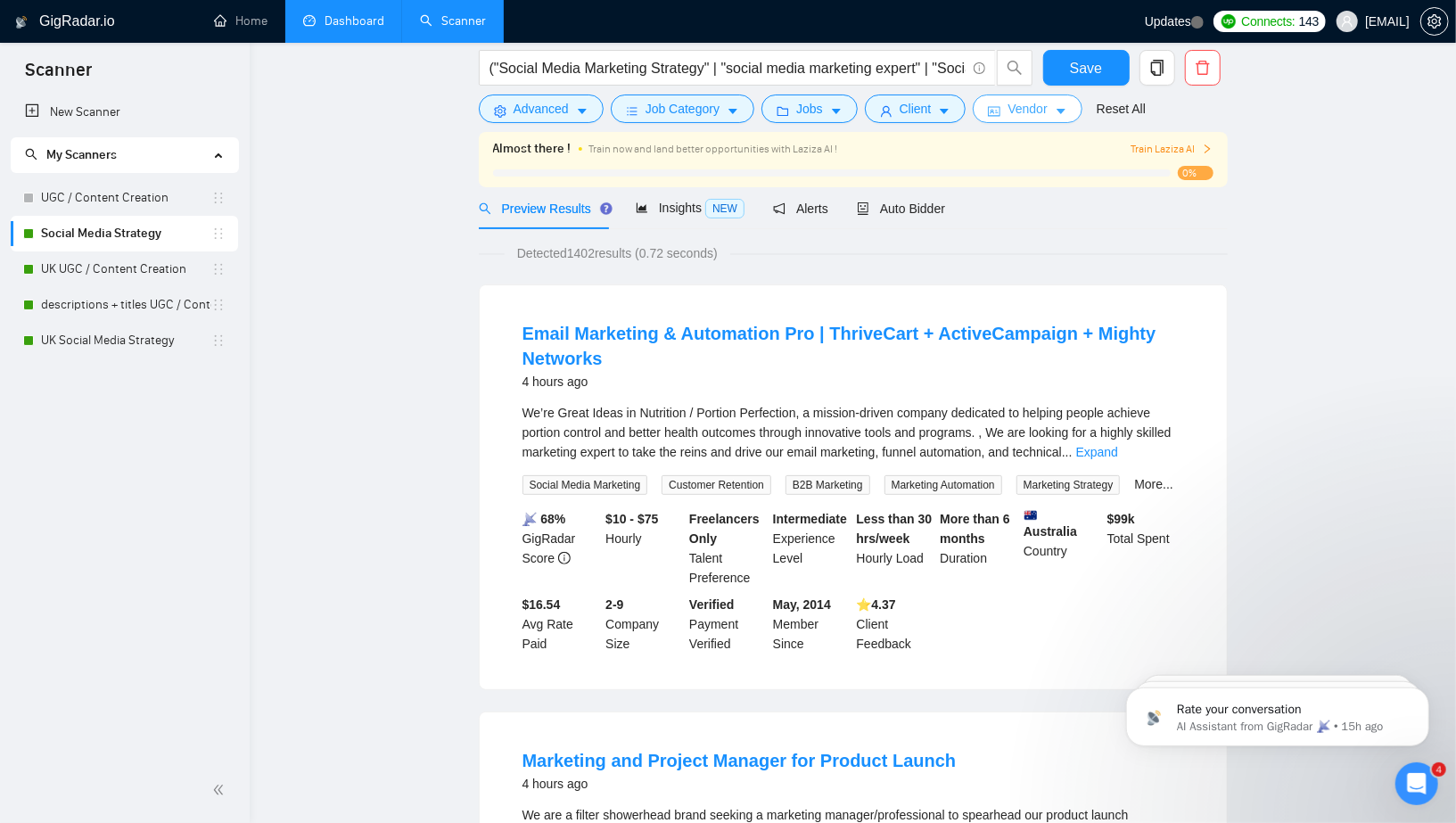 scroll, scrollTop: 0, scrollLeft: 0, axis: both 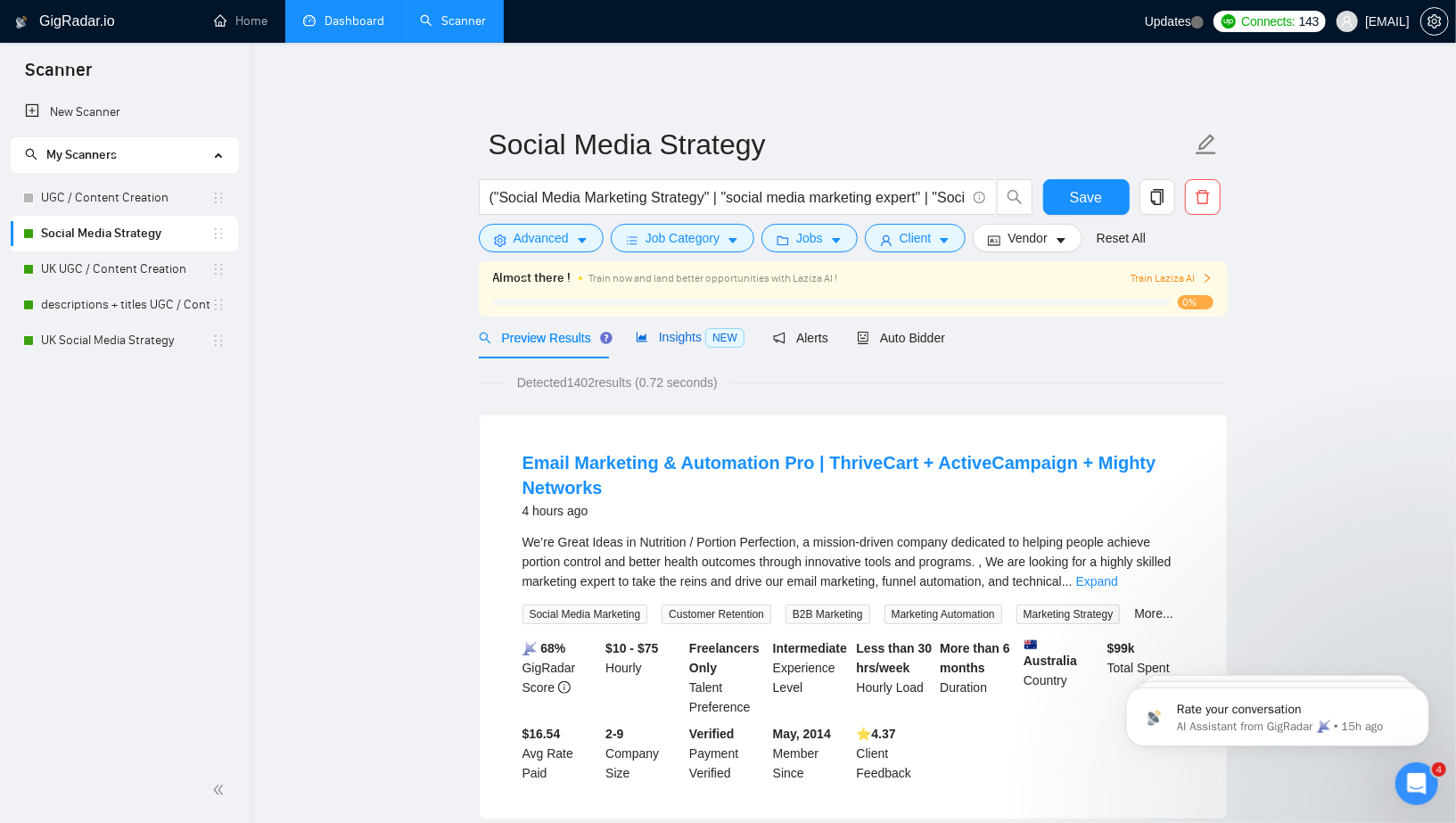 click on "Insights NEW" at bounding box center [690, 337] 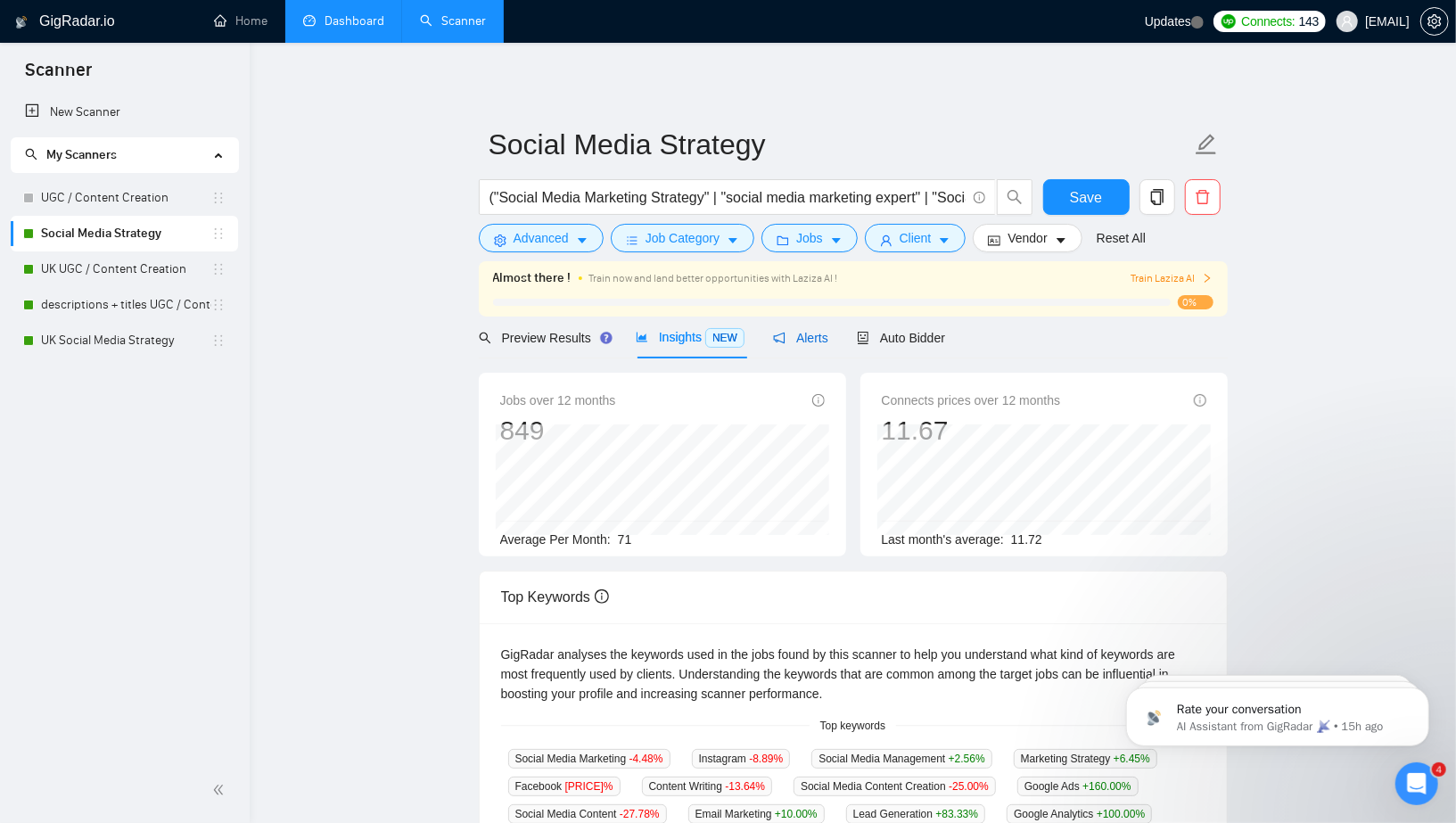 click on "Alerts" at bounding box center [801, 338] 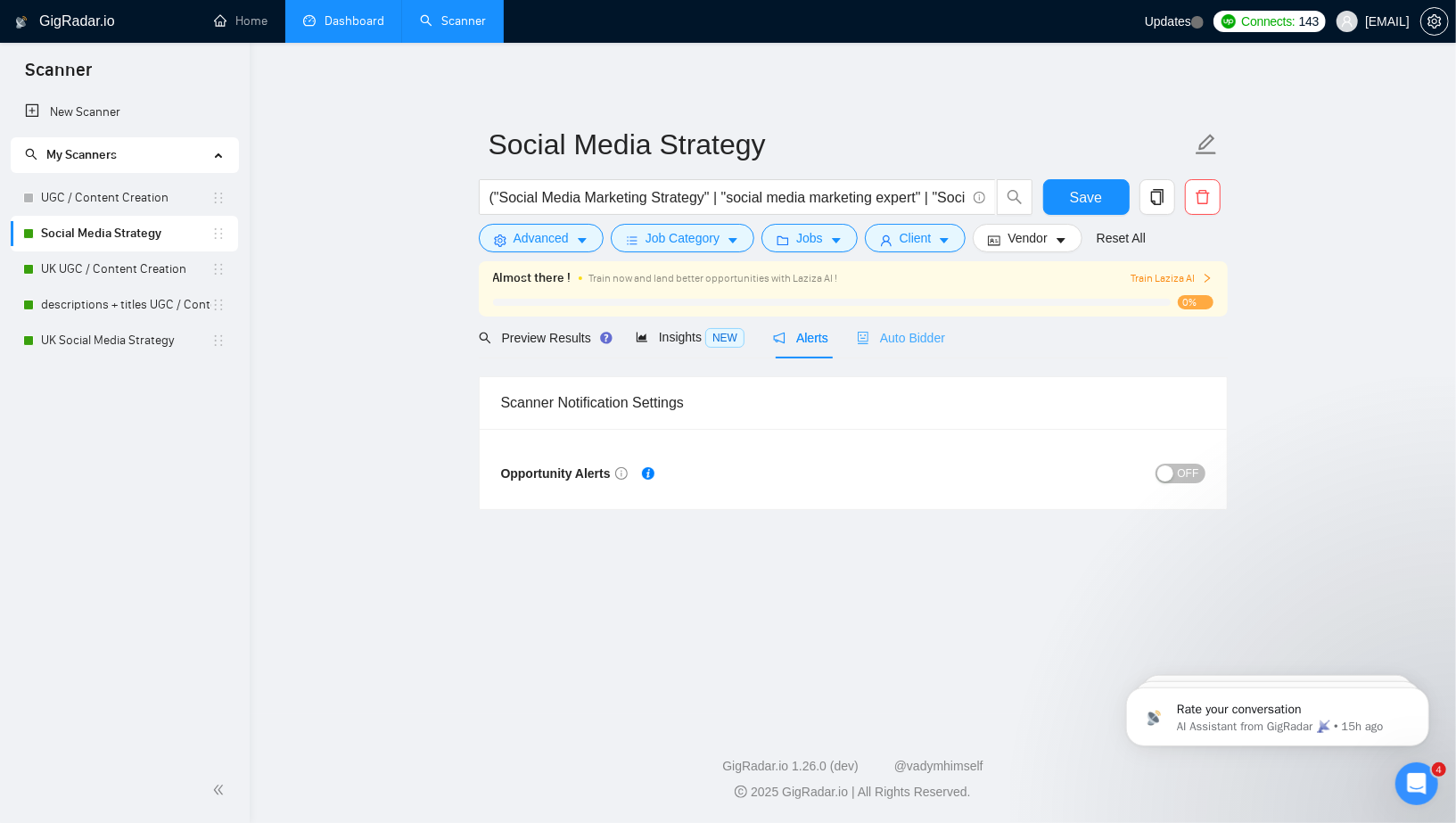 click on "Auto Bidder" at bounding box center (901, 337) 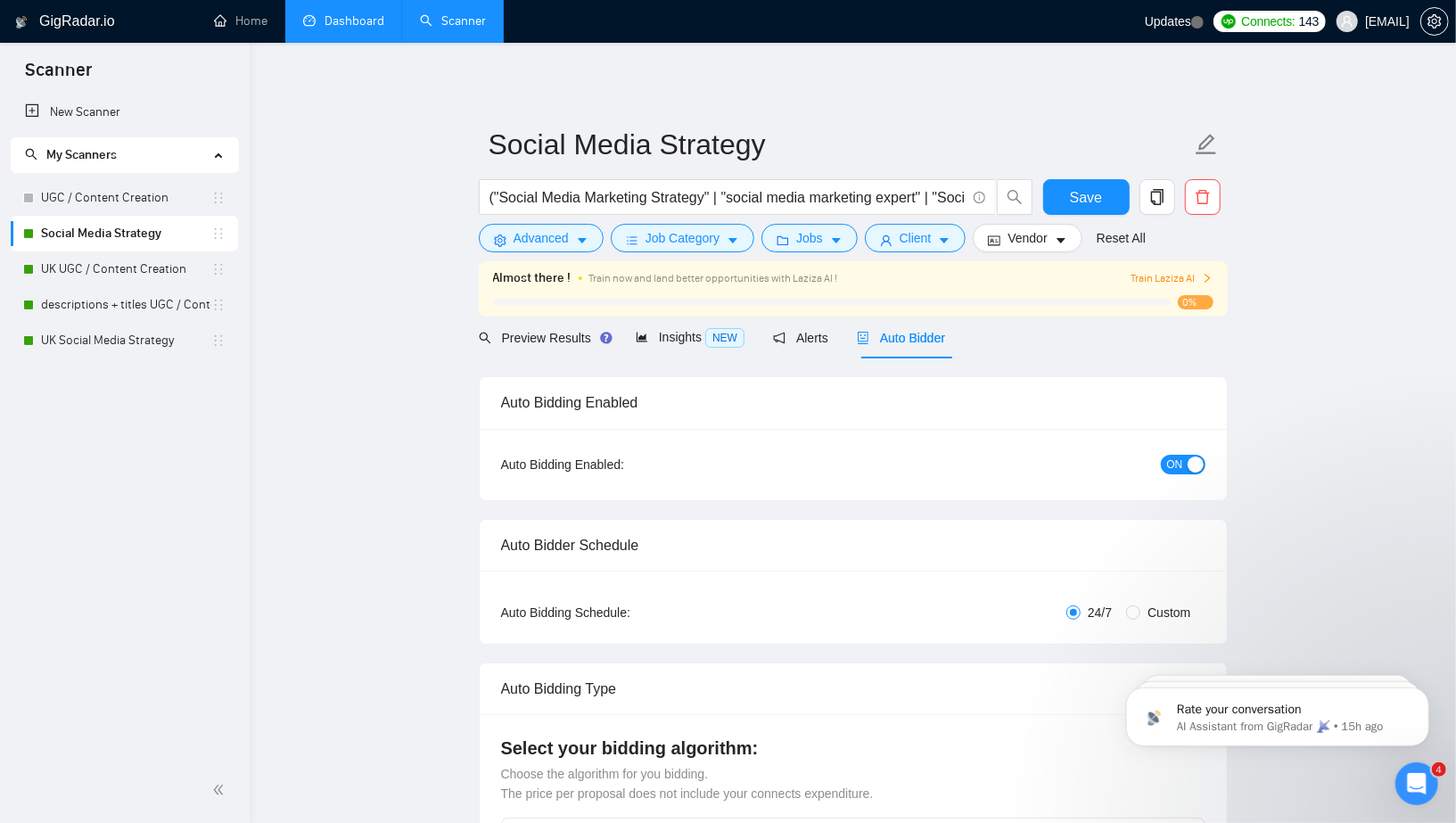 type 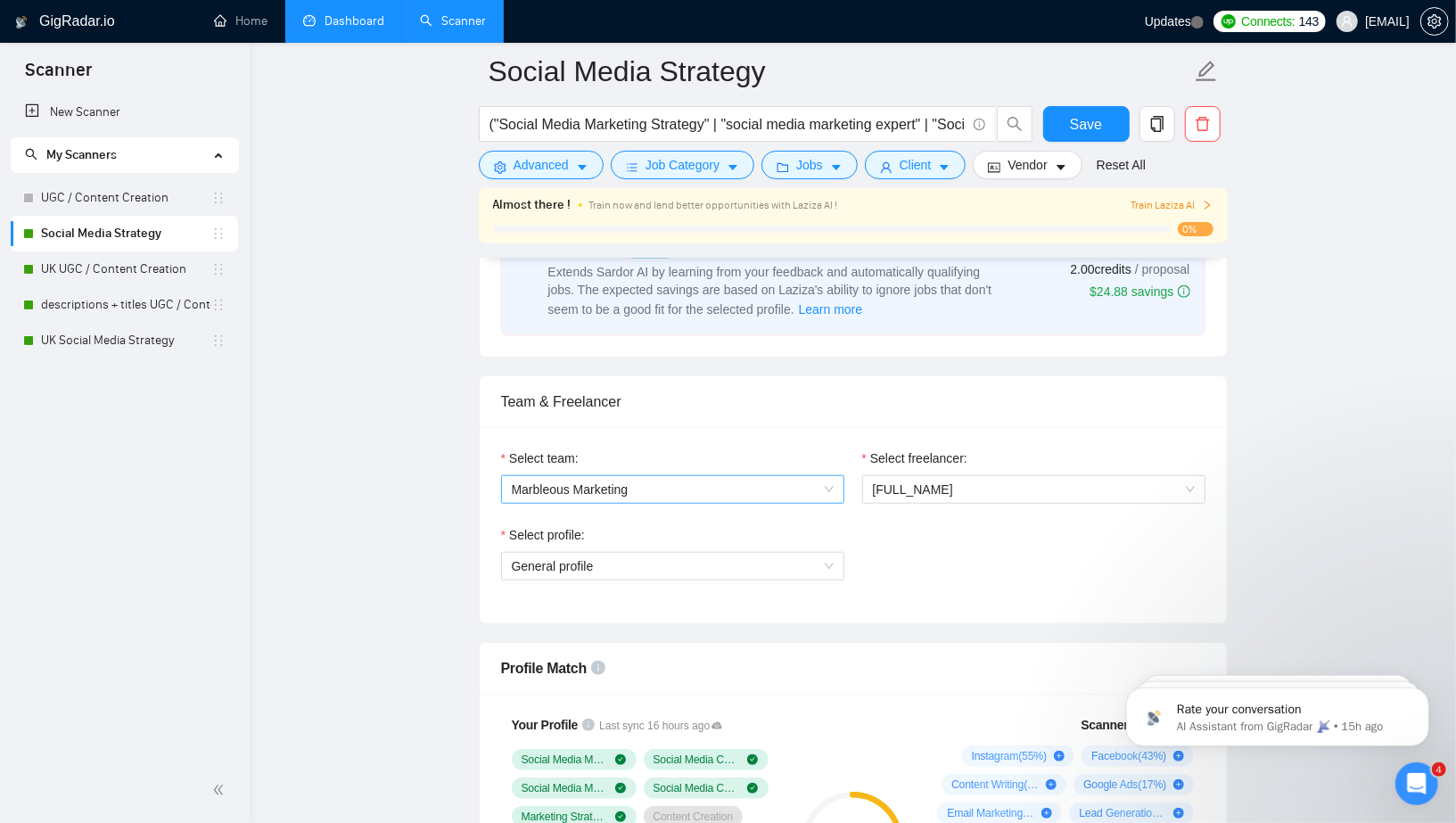 scroll, scrollTop: 813, scrollLeft: 0, axis: vertical 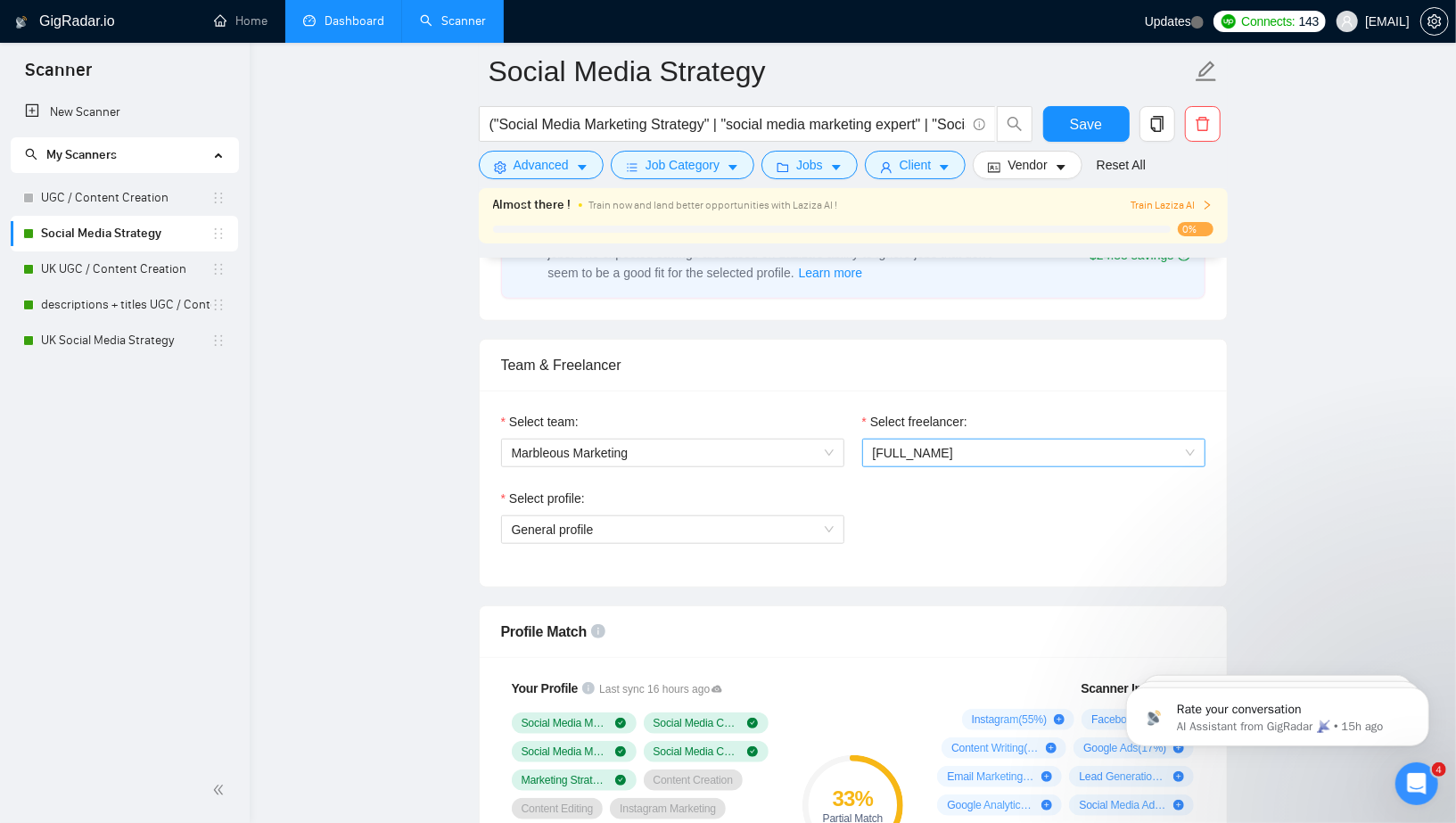 click on "[FULL_NAME]" at bounding box center [913, 453] 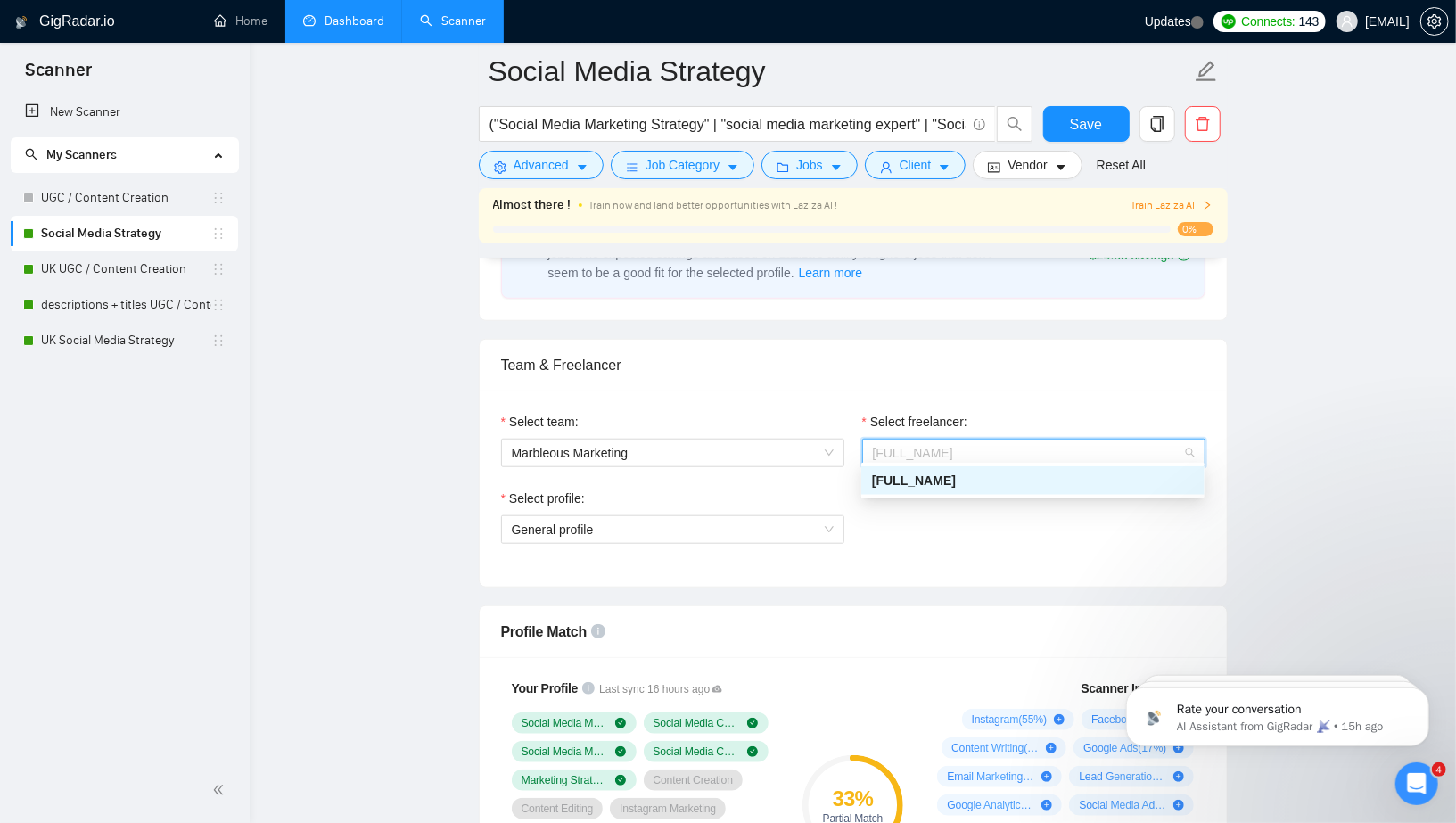 click on "[FULL_NAME]" at bounding box center (914, 481) 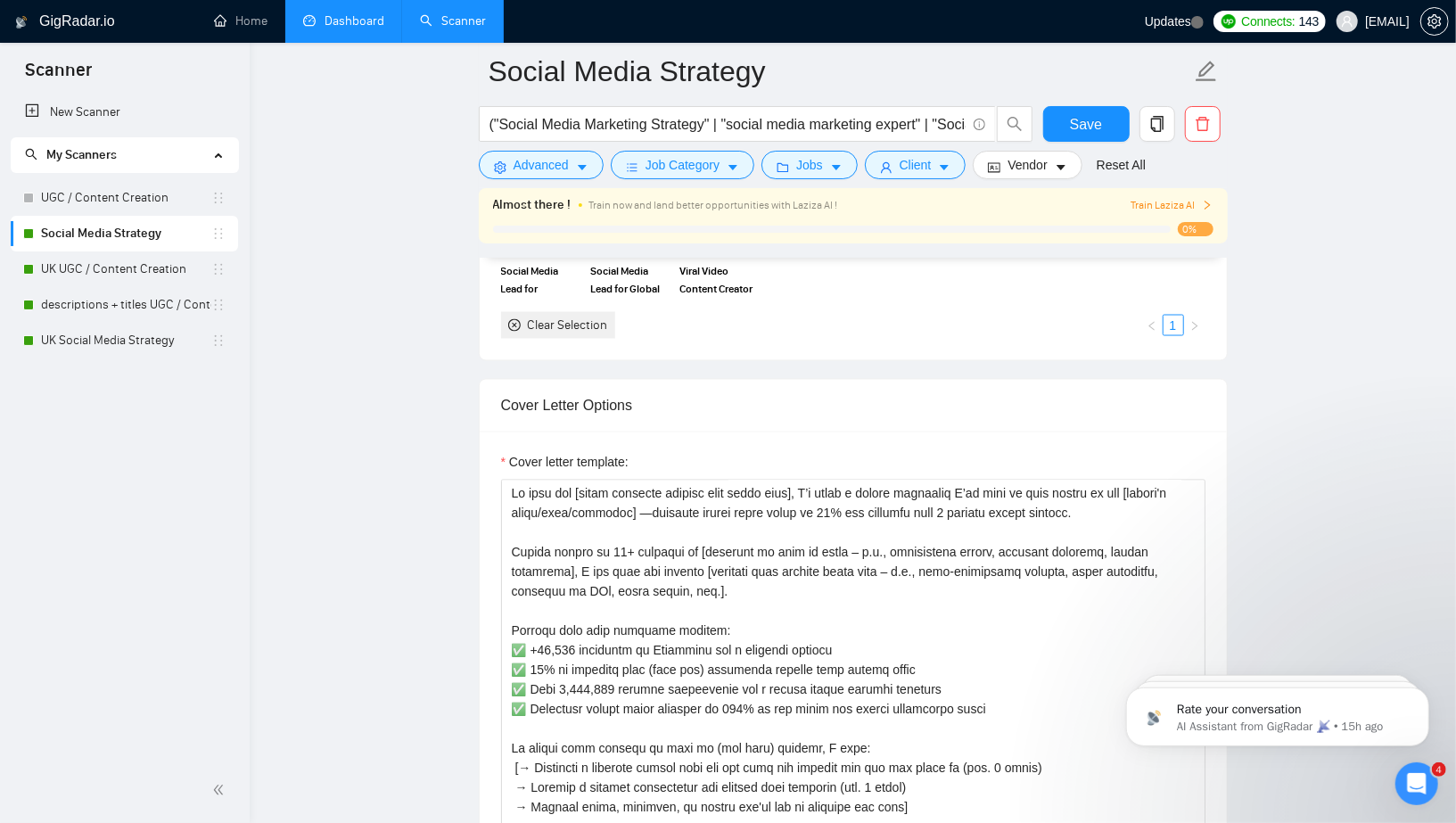 scroll, scrollTop: 1823, scrollLeft: 0, axis: vertical 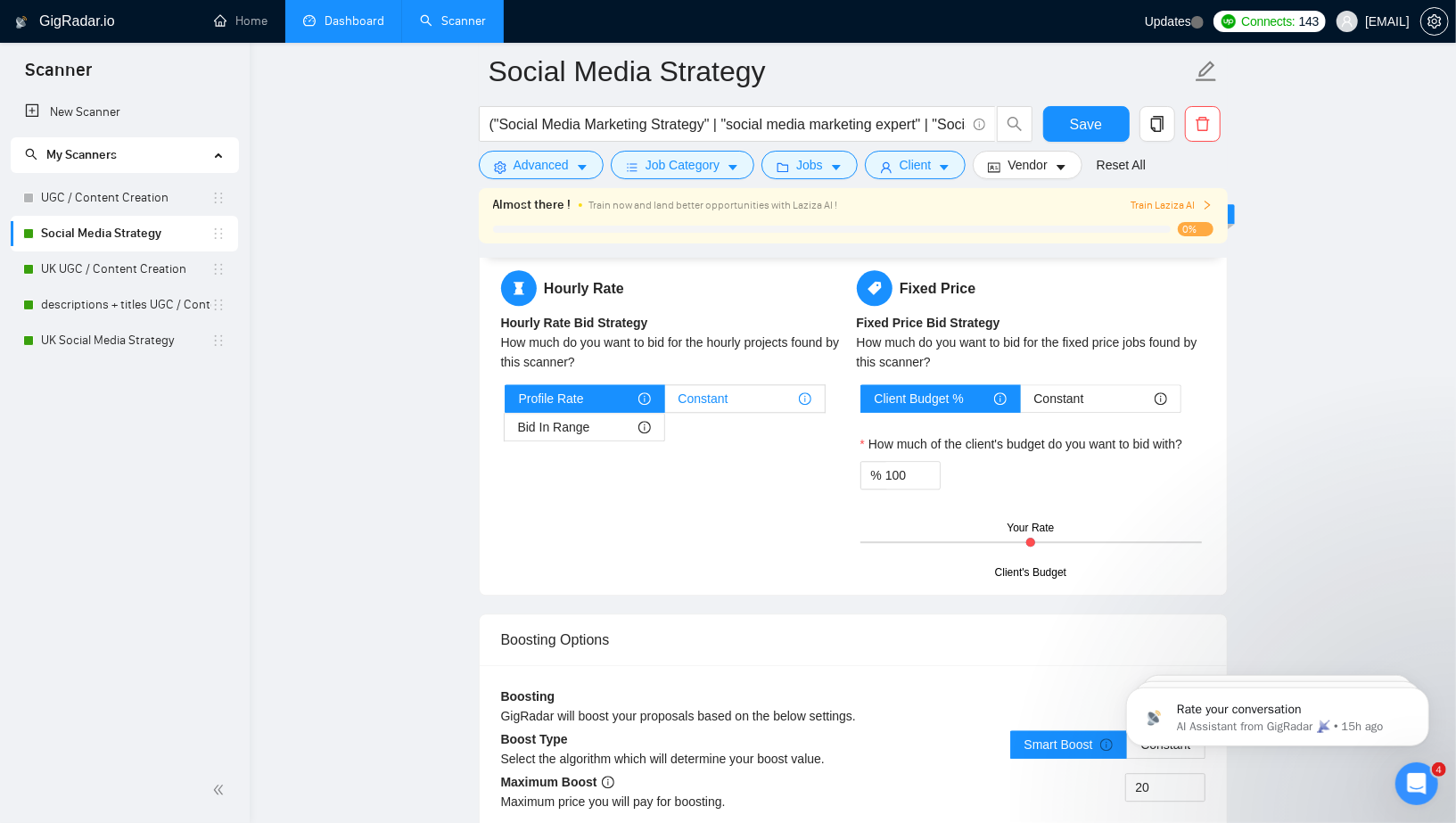 click on "Constant" at bounding box center (744, 399) 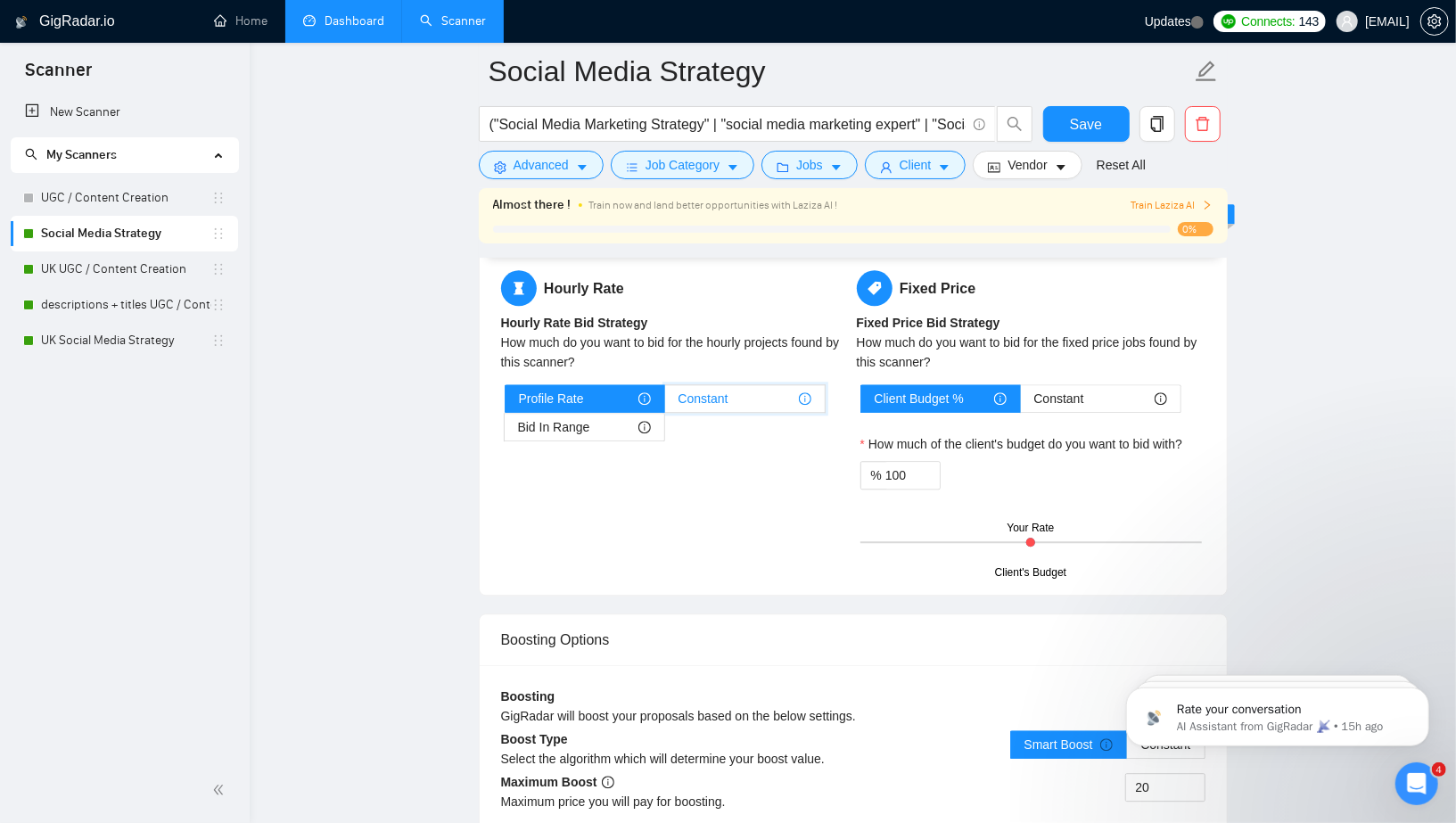 click on "Constant" at bounding box center [665, 403] 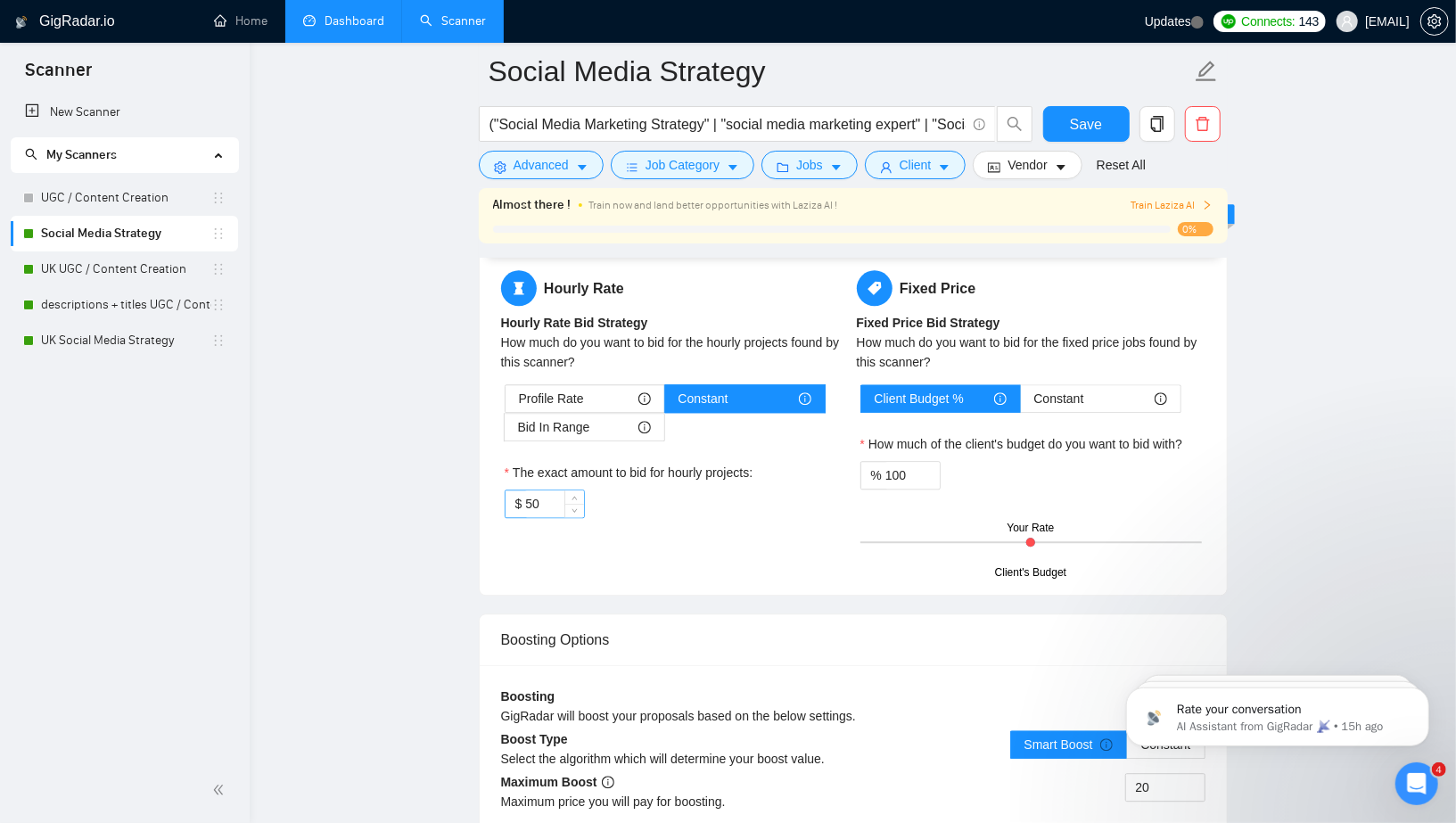 click on "50" at bounding box center [554, 504] 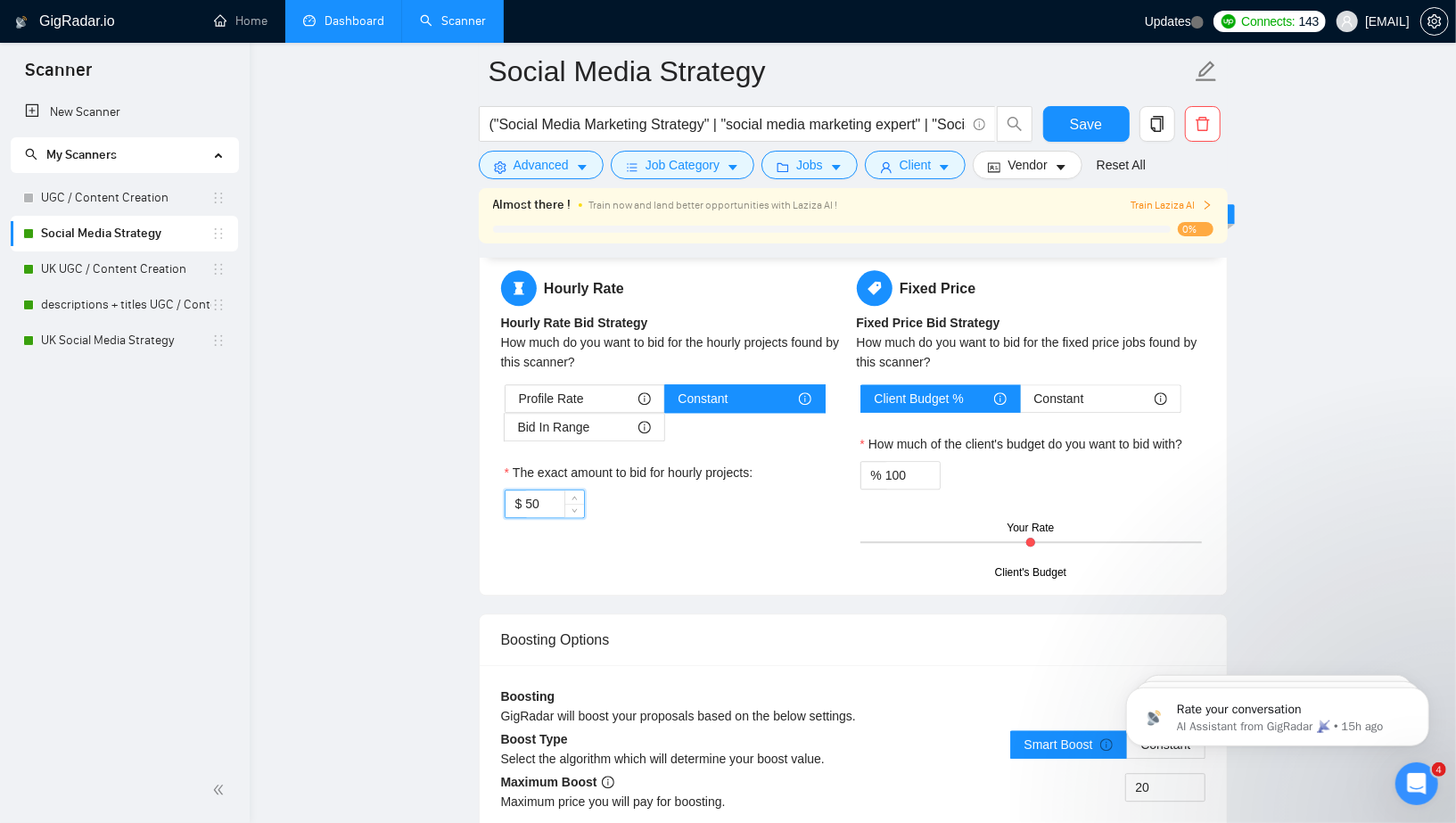 type on "5" 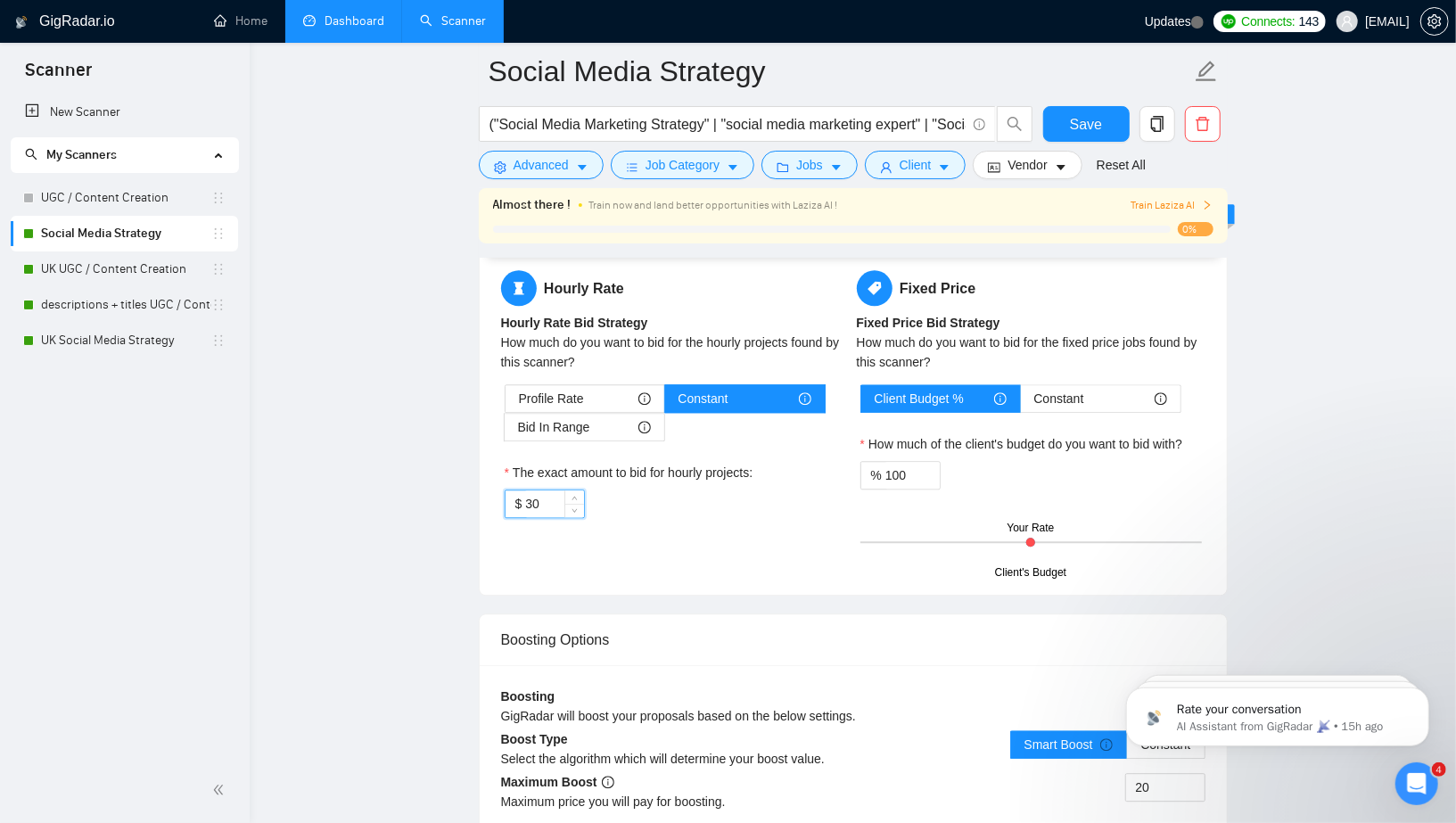 type on "30" 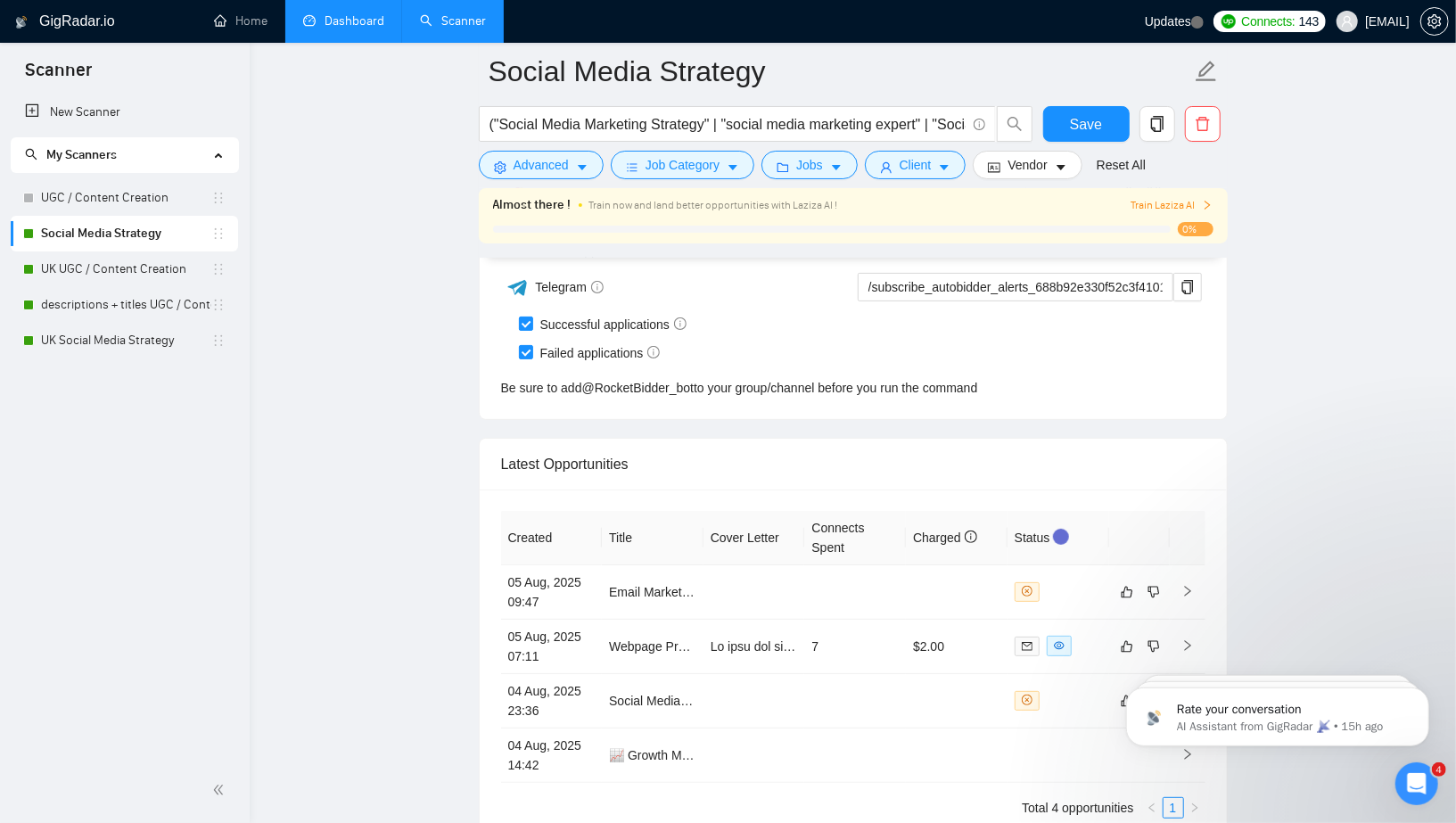 scroll, scrollTop: 4448, scrollLeft: 0, axis: vertical 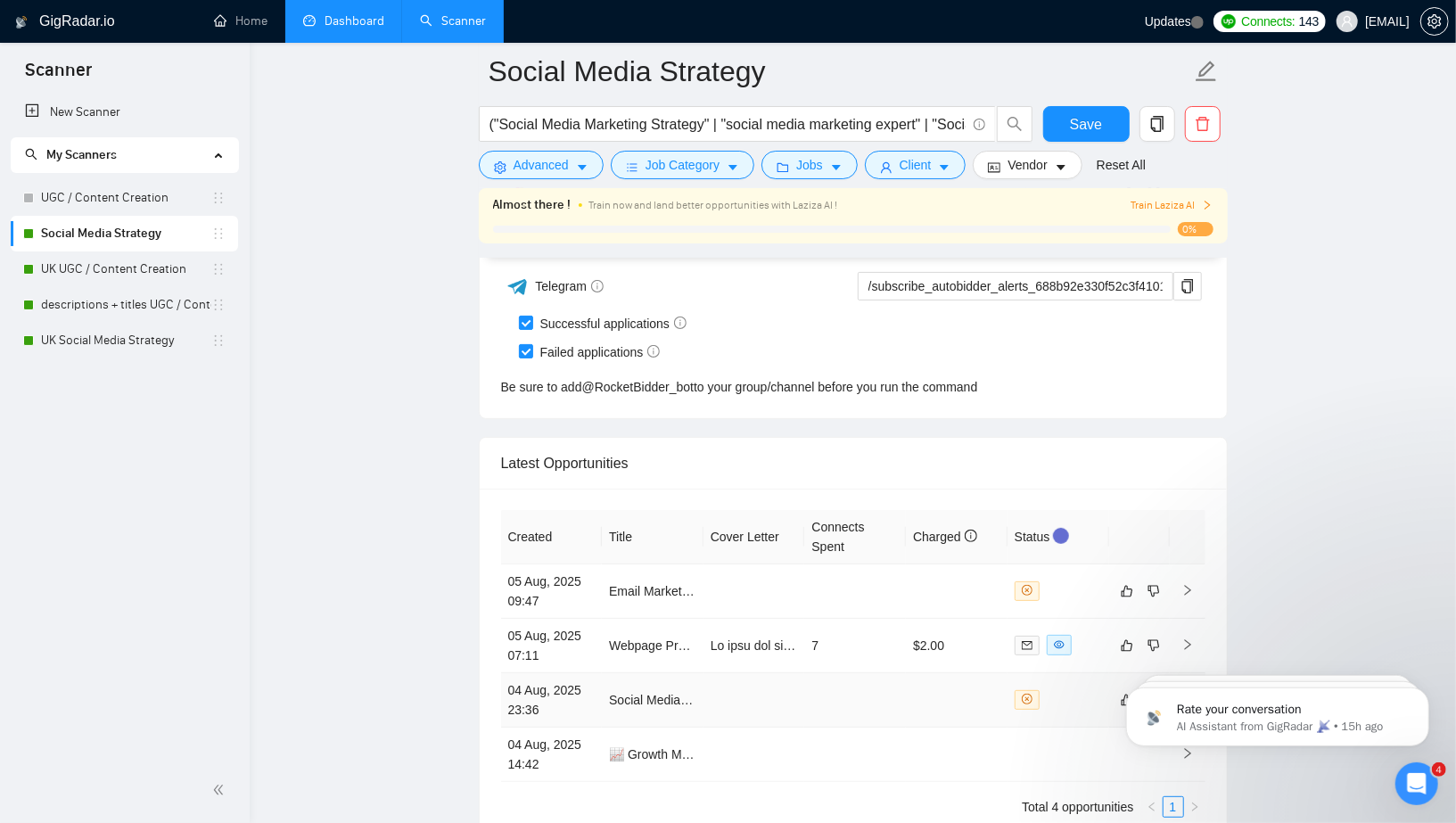 click on "04 Aug, 2025 23:36" at bounding box center [552, 700] 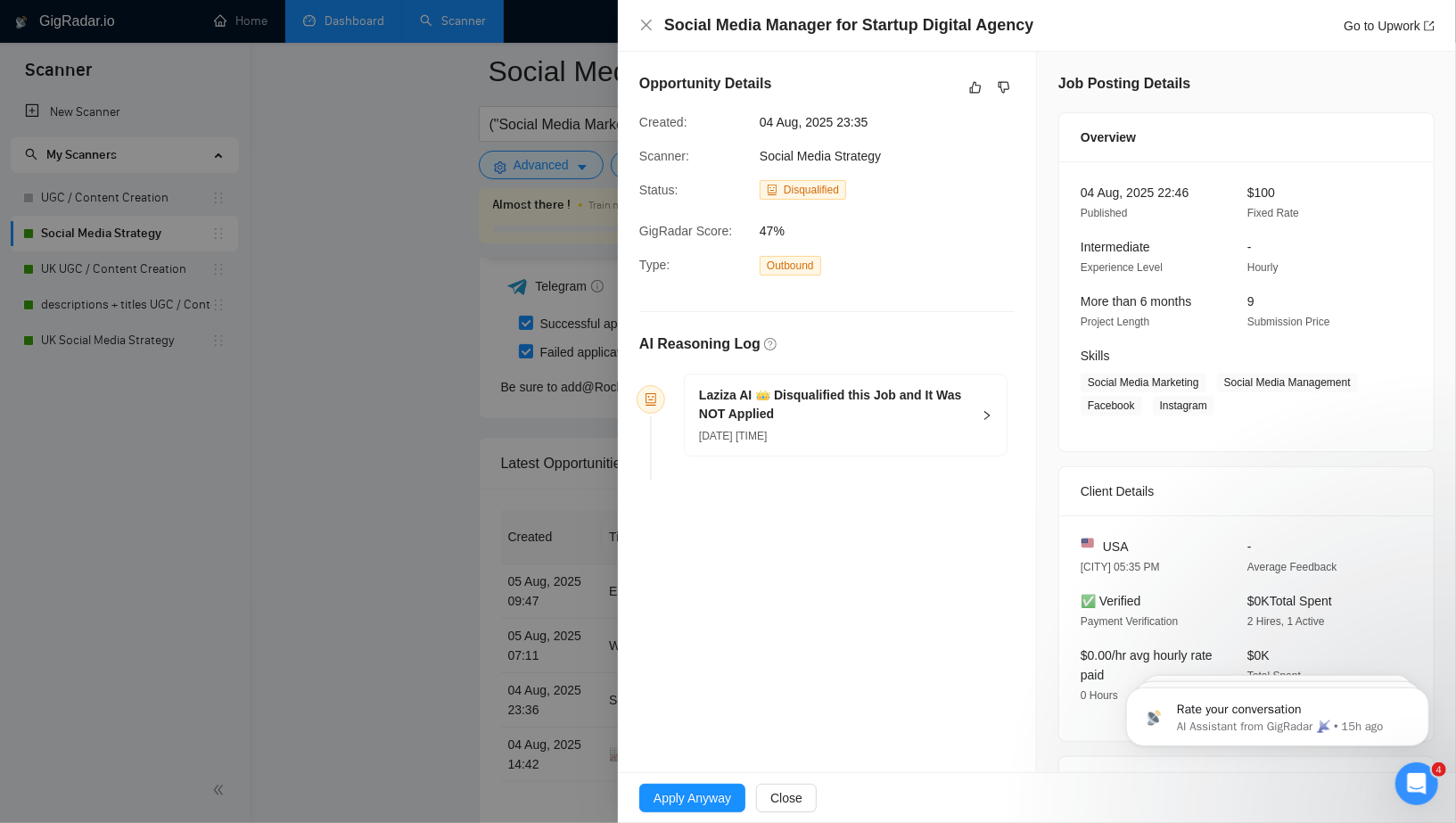 click at bounding box center (728, 411) 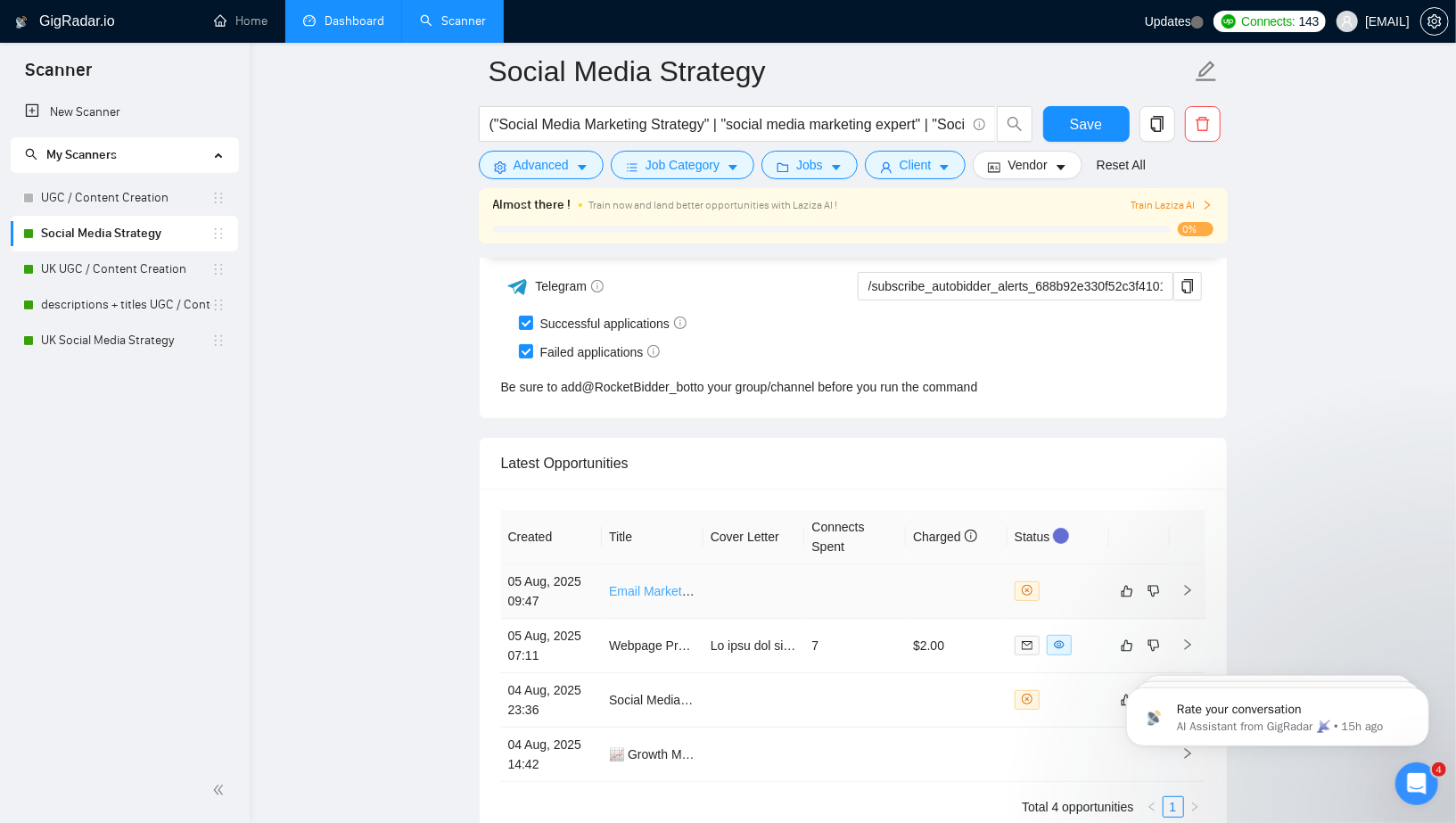 click on "Email Marketing & Automation Pro | ThriveCart + ActiveCampaign + Mighty Networks" at bounding box center [843, 591] 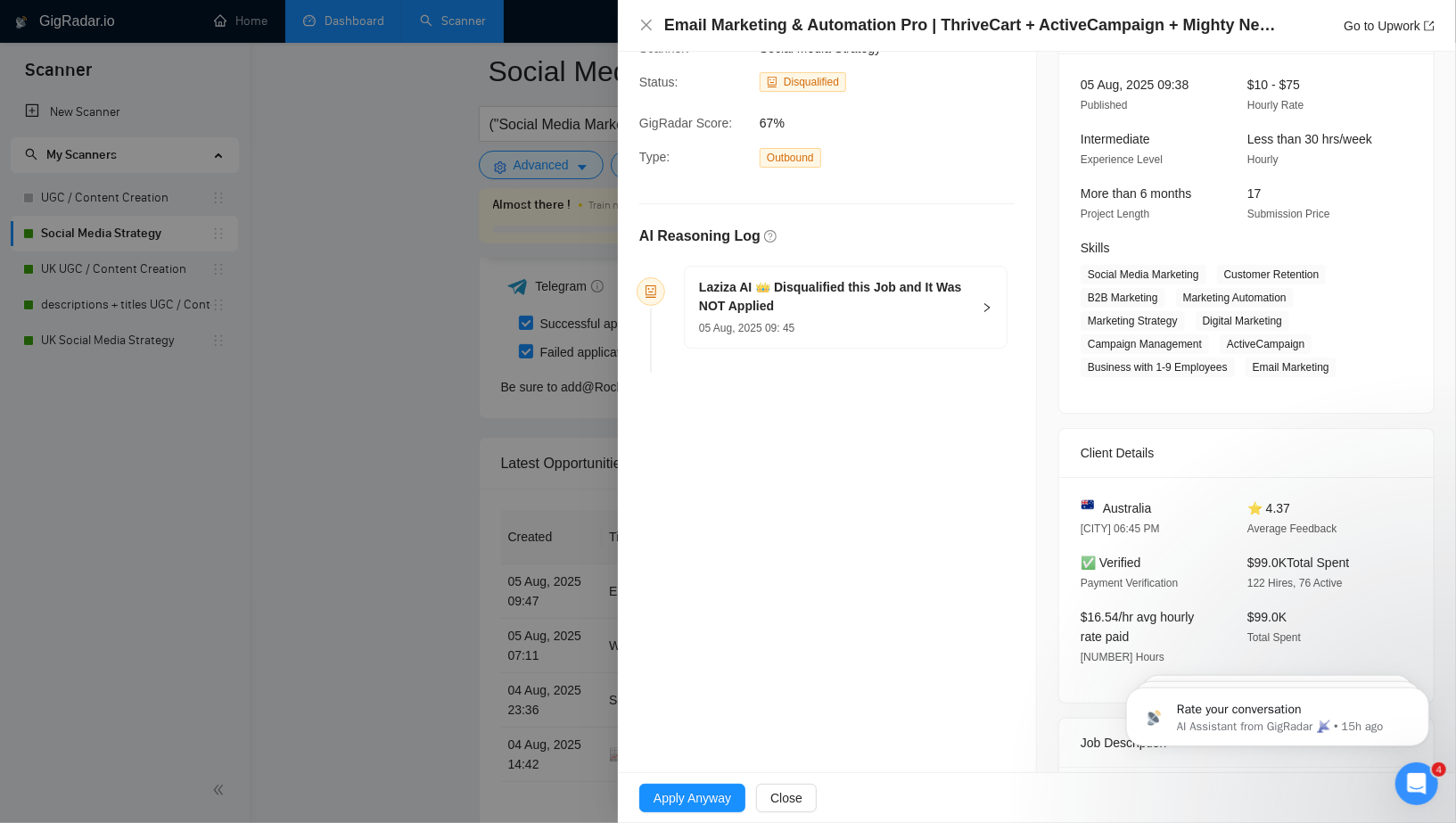 scroll, scrollTop: 0, scrollLeft: 0, axis: both 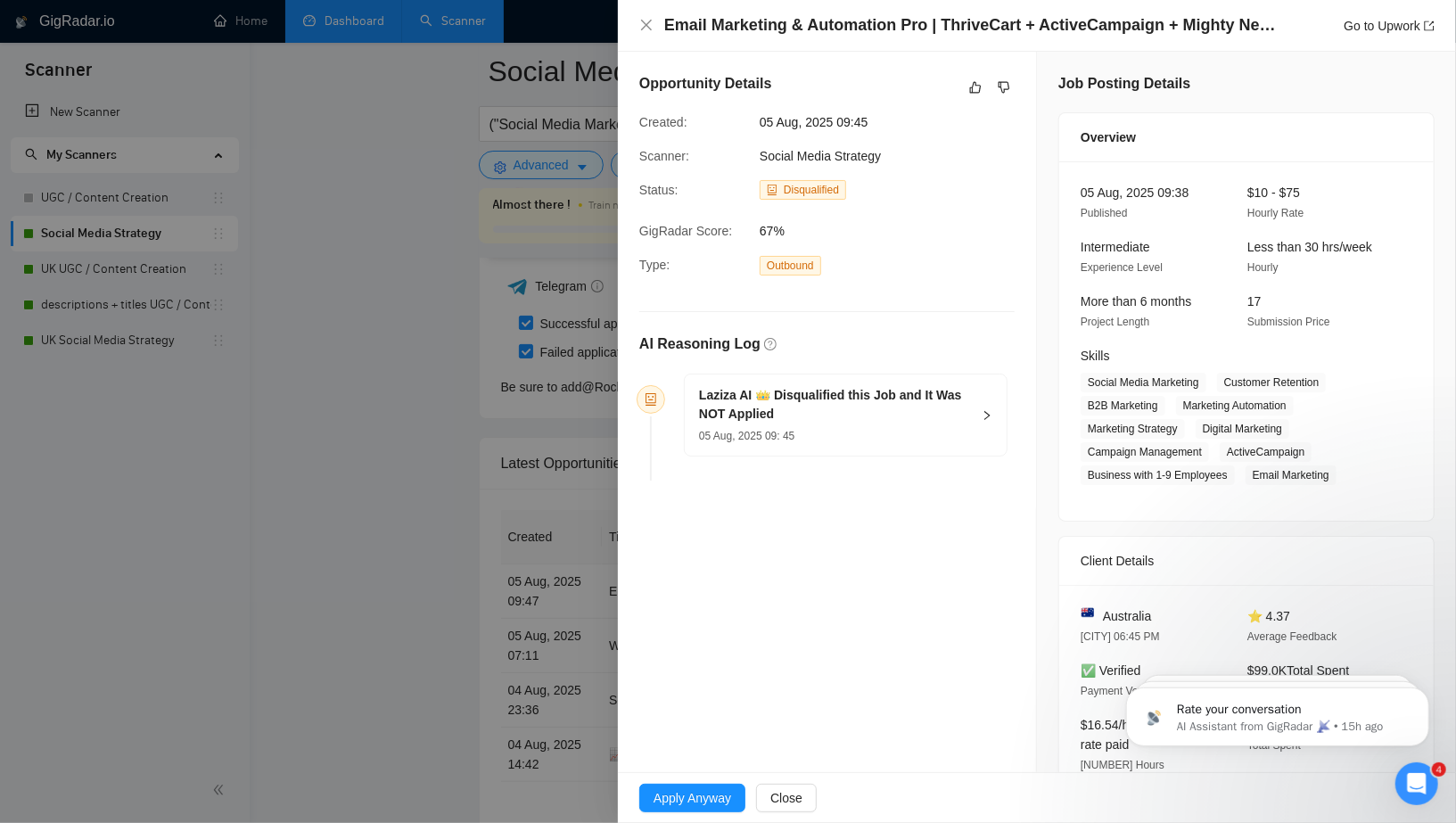 click at bounding box center [728, 411] 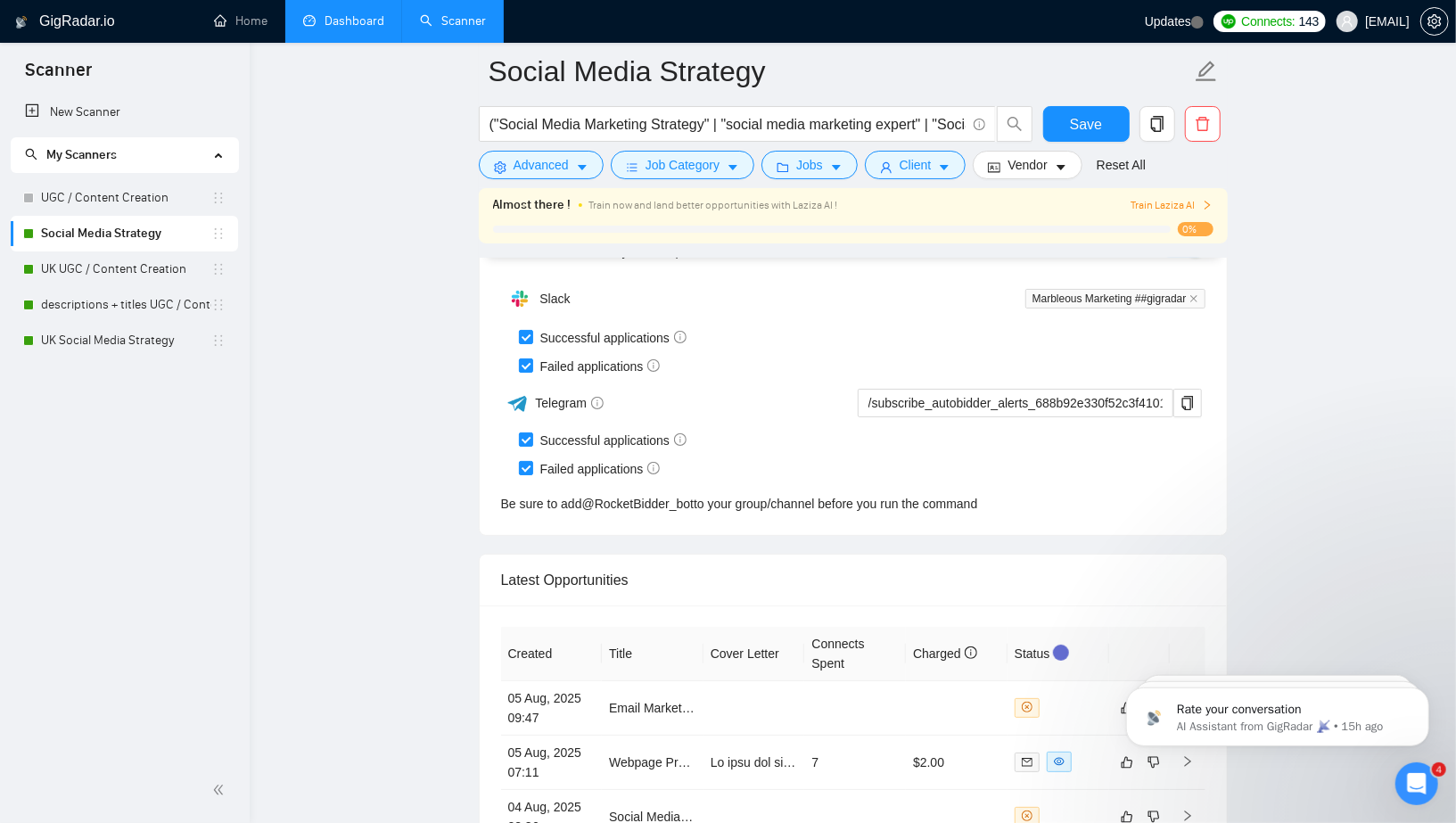 scroll, scrollTop: 4166, scrollLeft: 0, axis: vertical 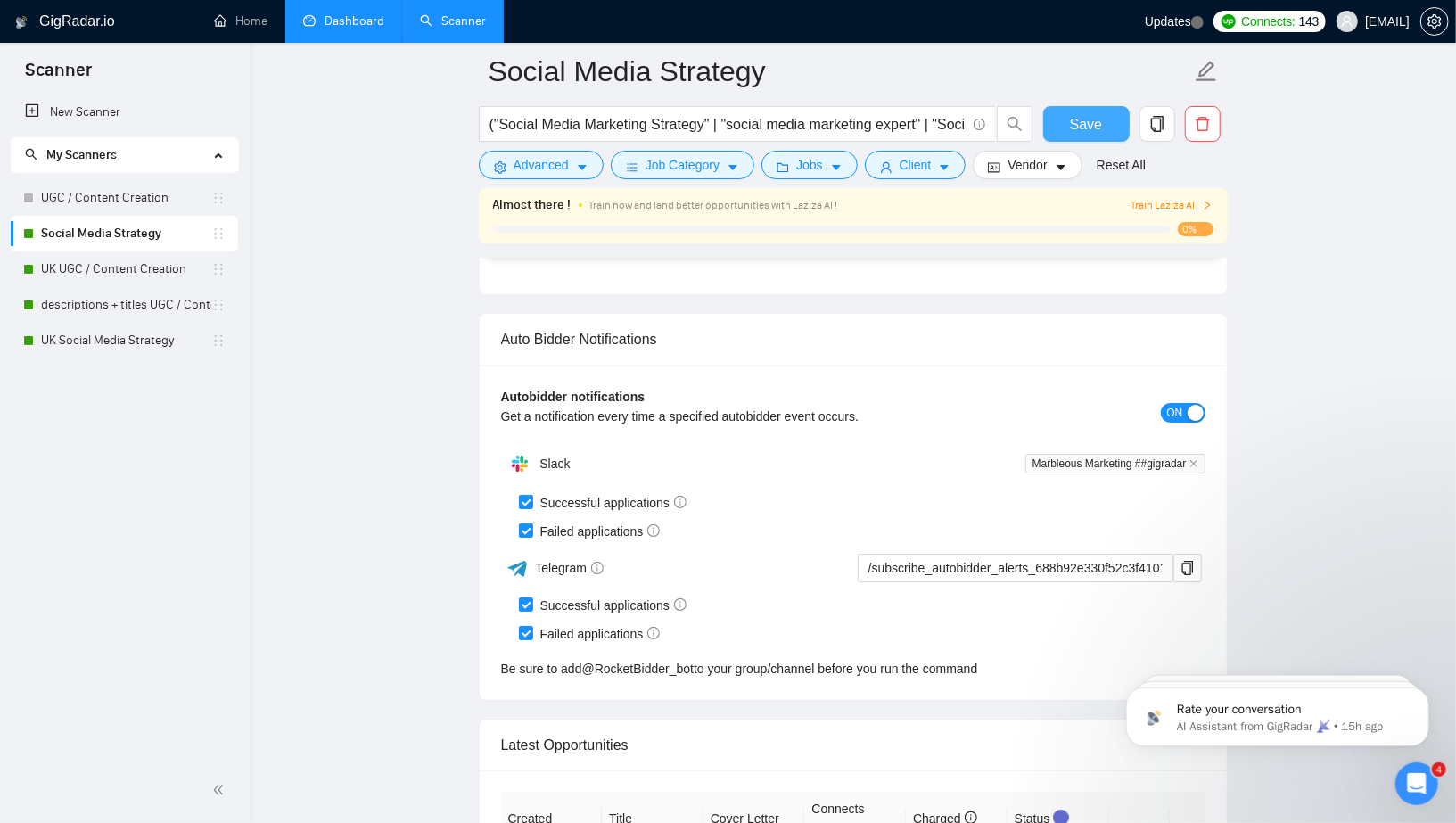 click on "Save" at bounding box center [1086, 124] 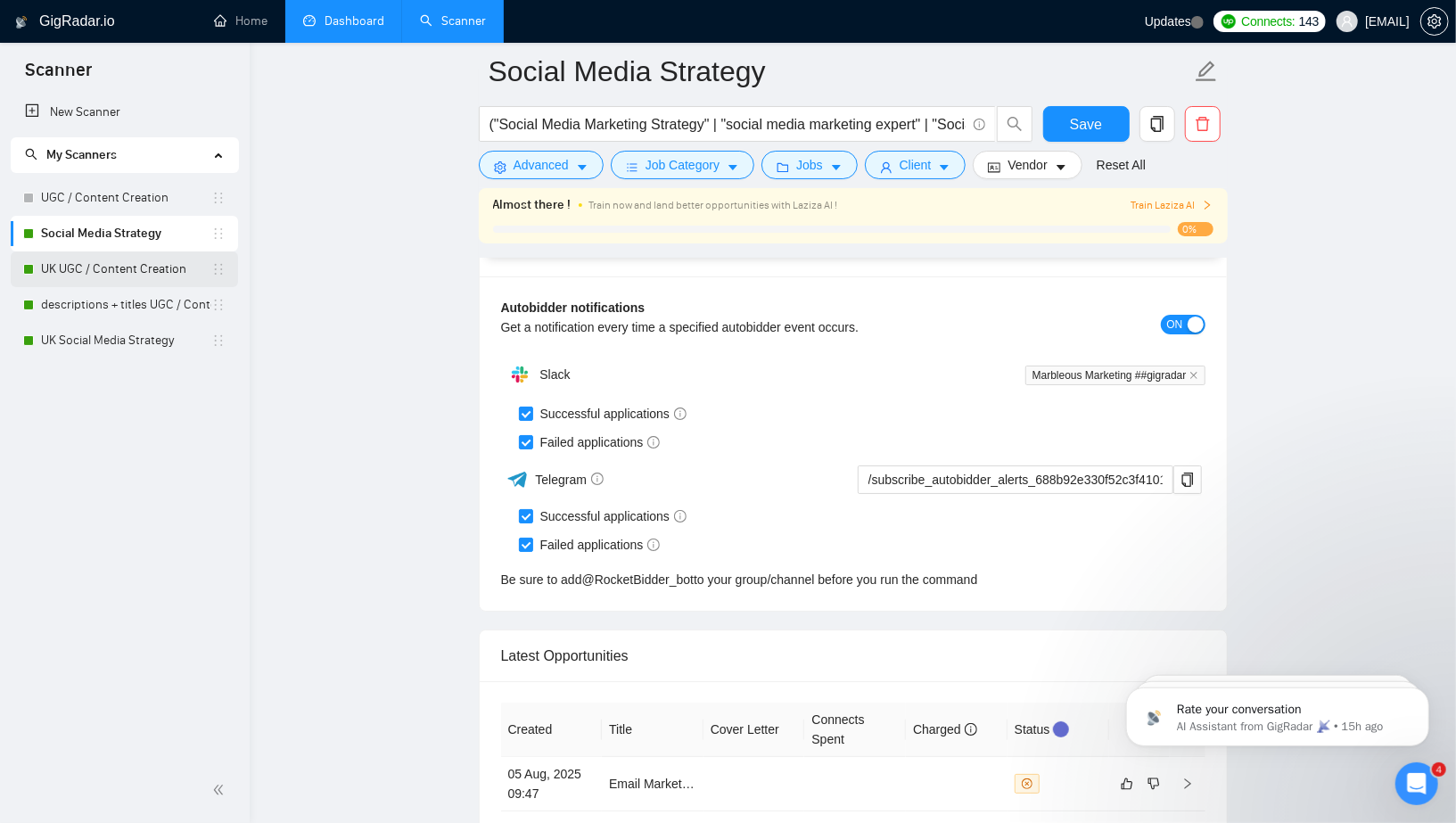 click on "UK UGC / Content Creation" at bounding box center [126, 269] 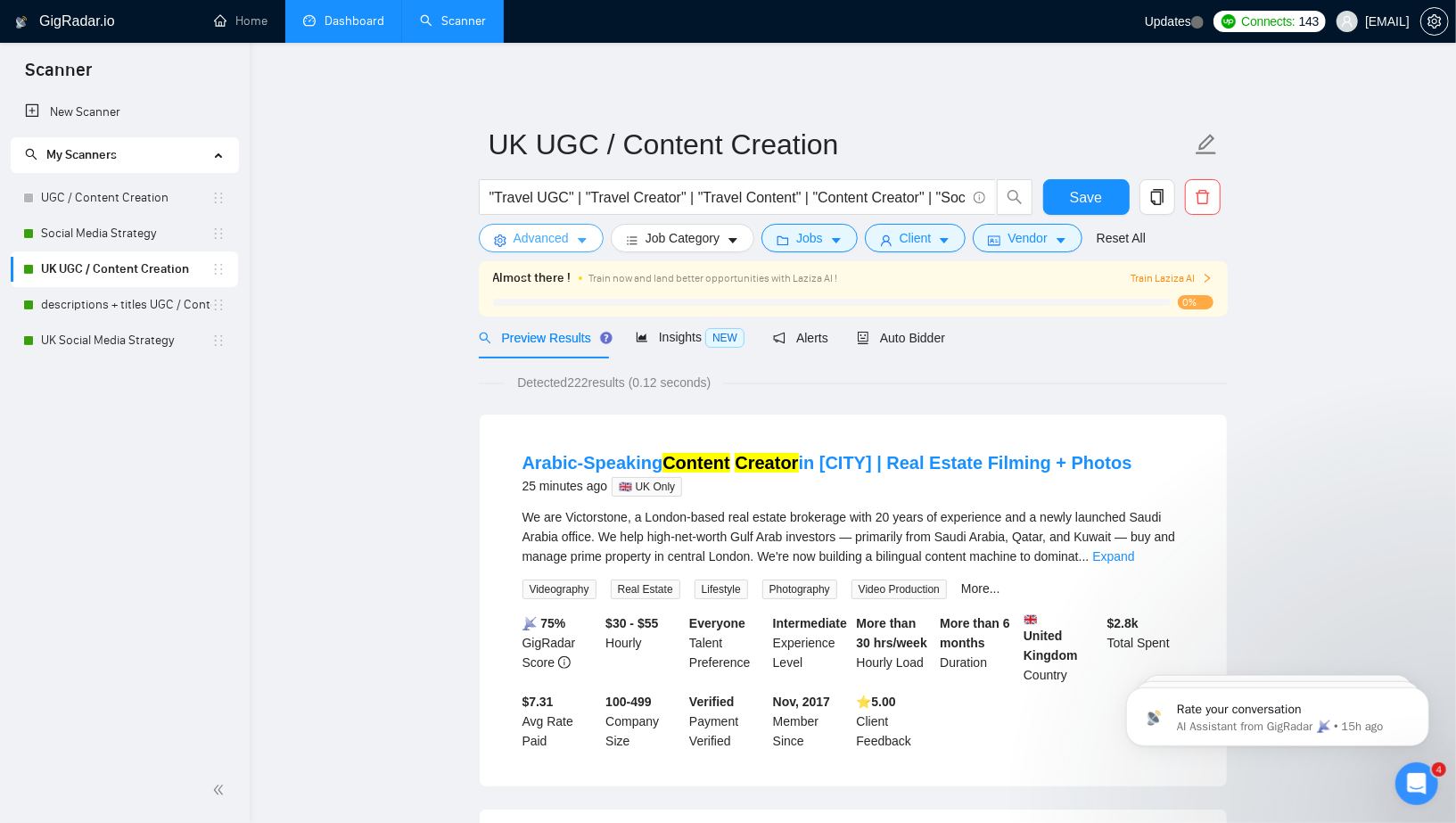 click on "Advanced" at bounding box center (541, 238) 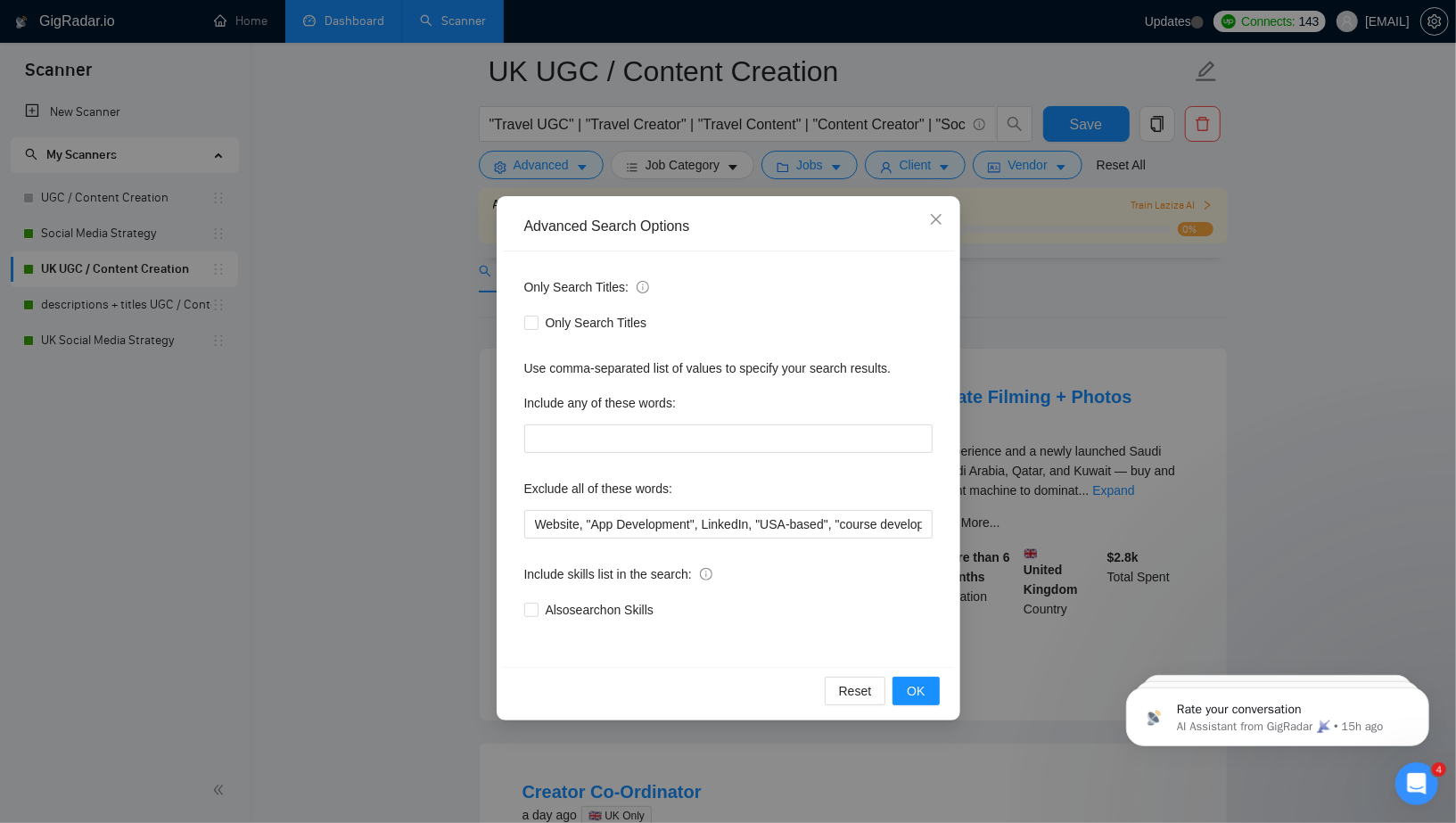 scroll, scrollTop: 62, scrollLeft: 0, axis: vertical 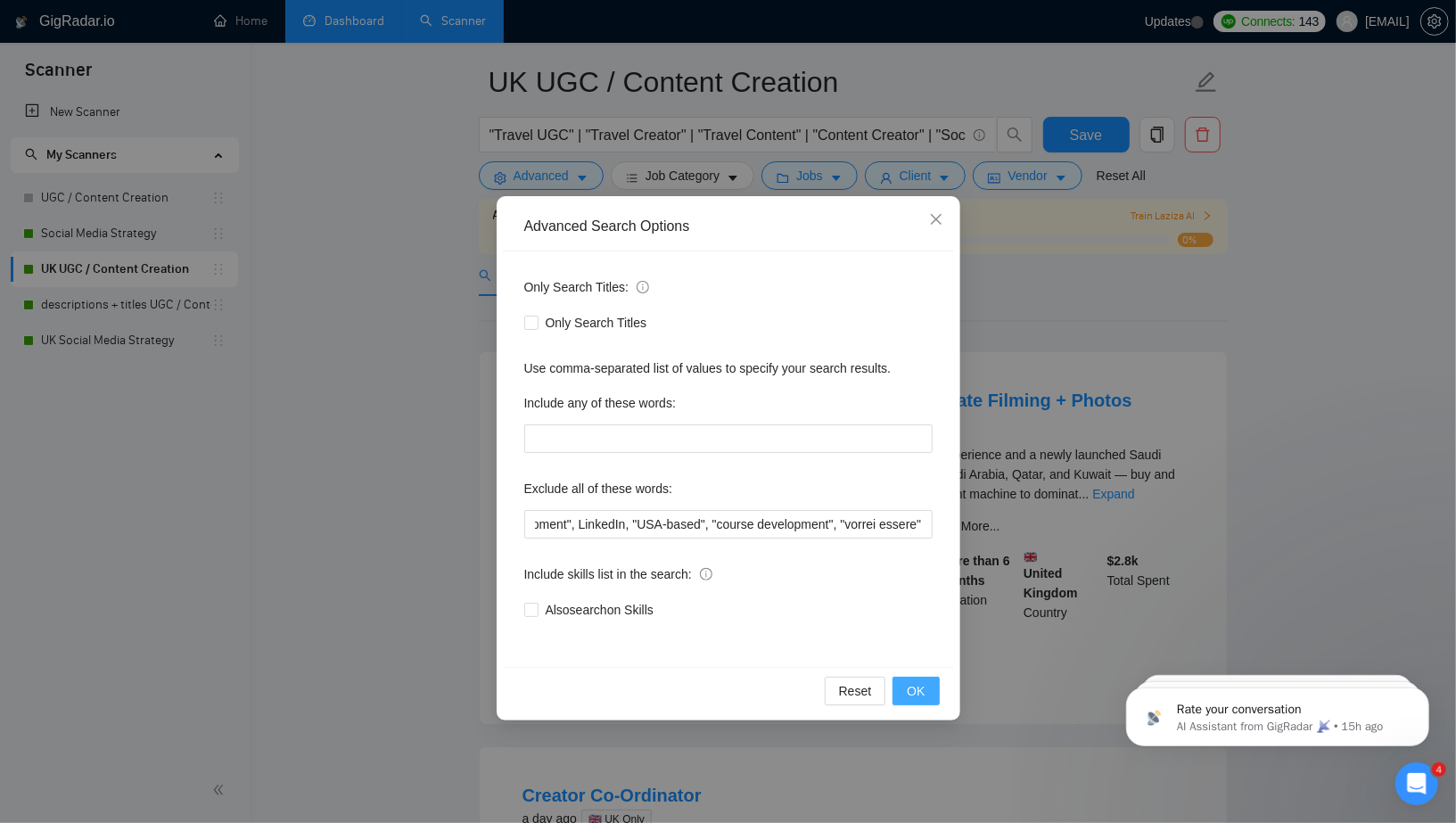 click on "OK" at bounding box center (916, 691) 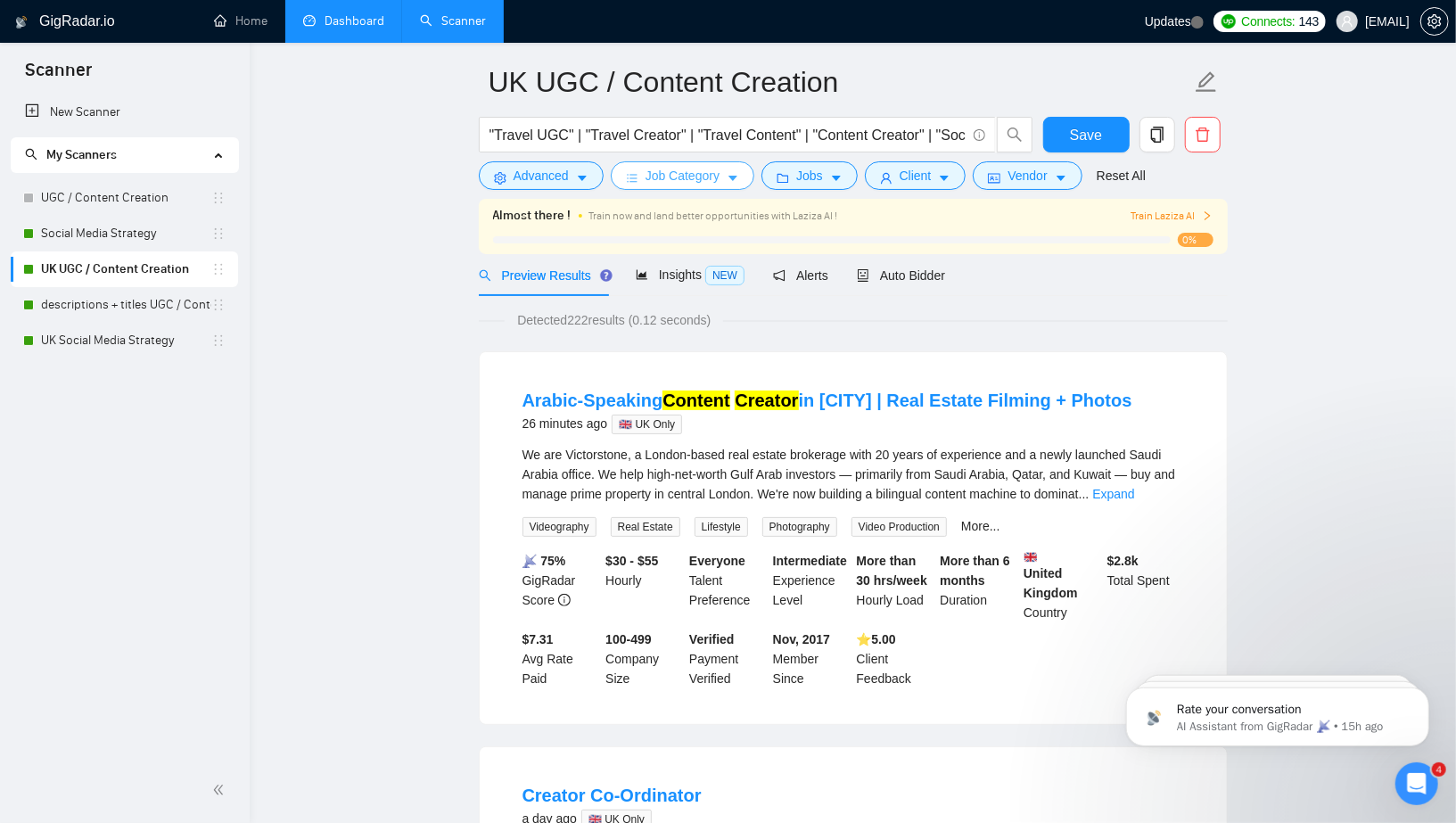 click on "Job Category" at bounding box center [682, 176] 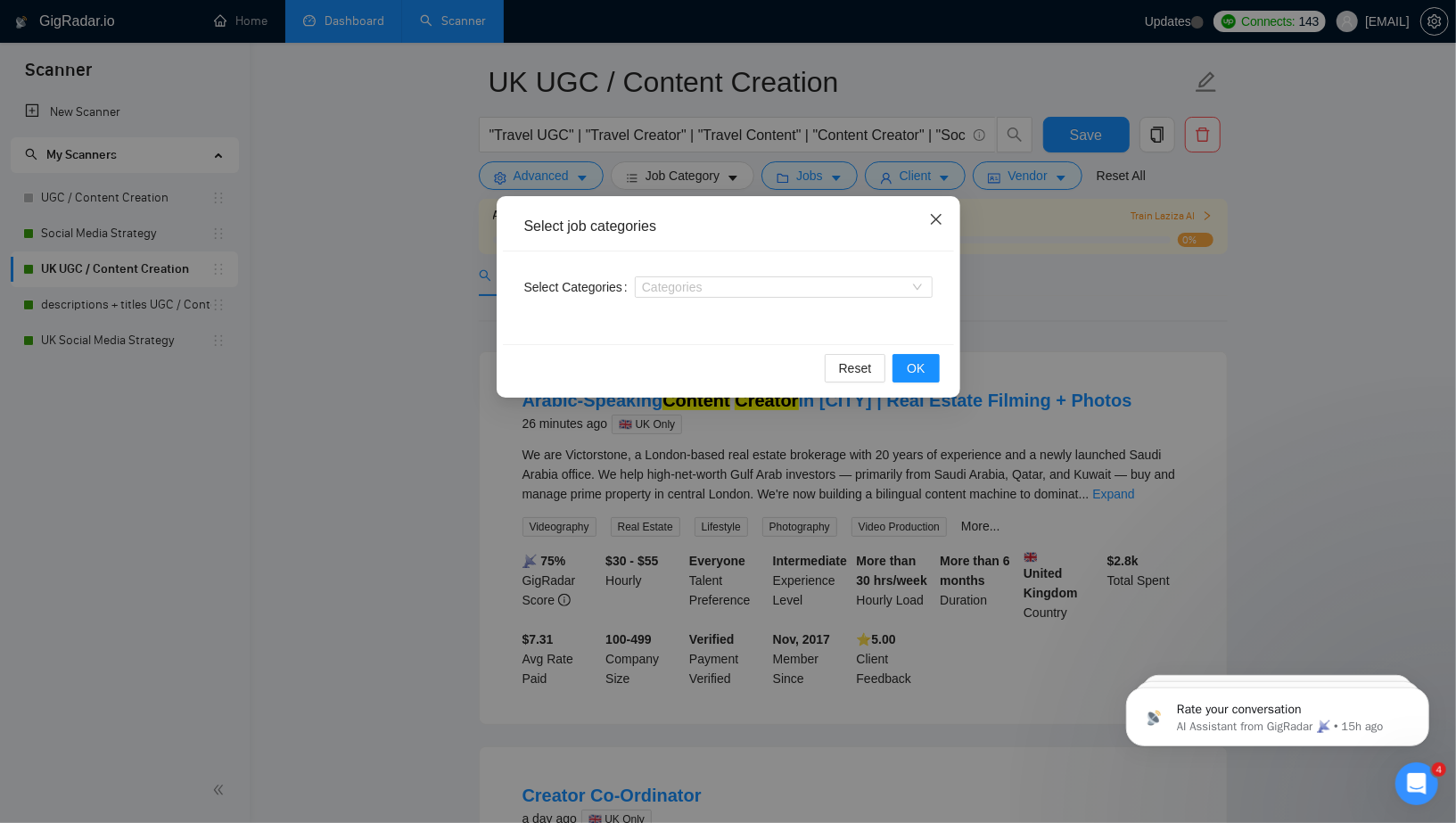 click 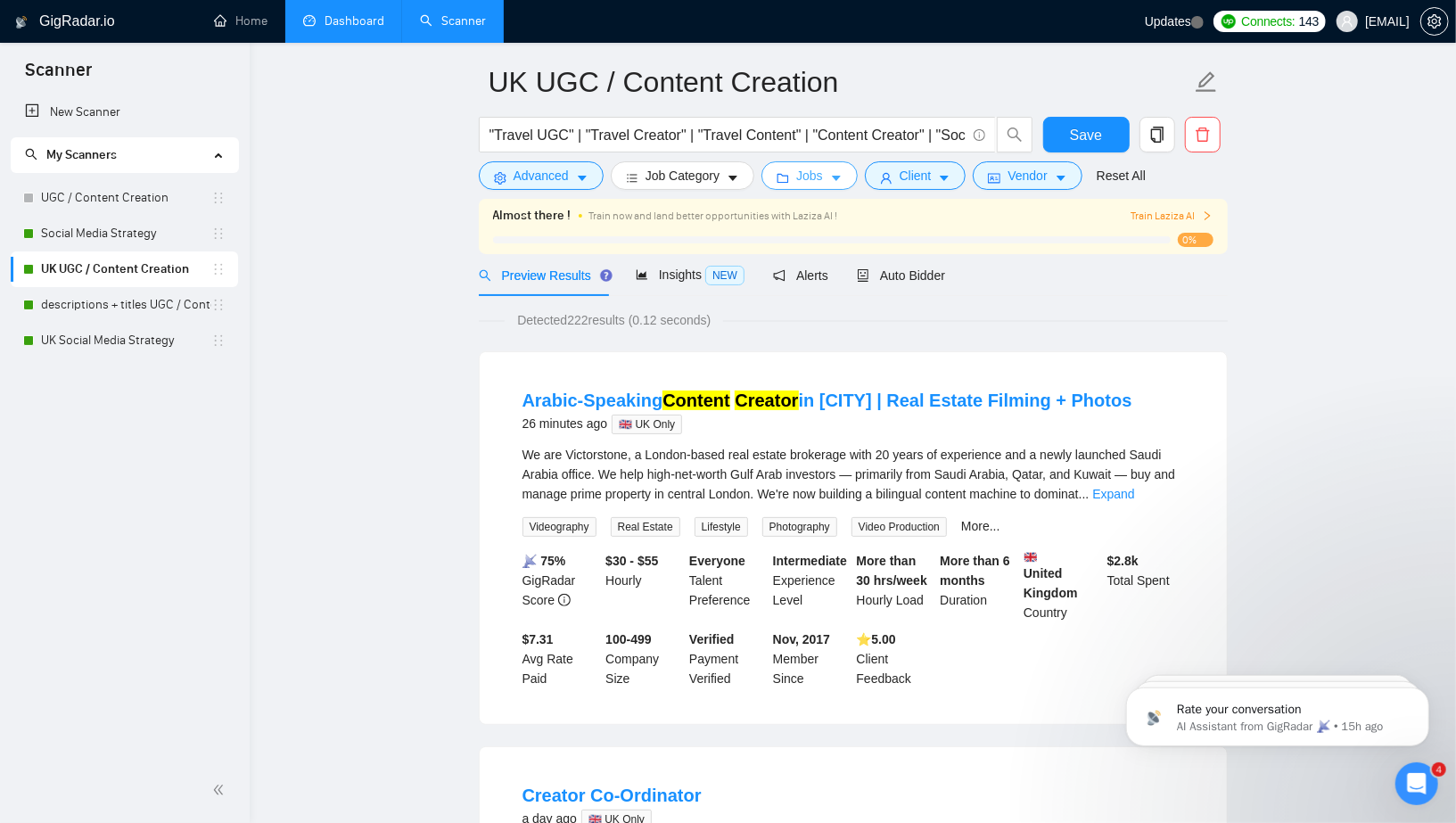 click on "Jobs" at bounding box center (810, 176) 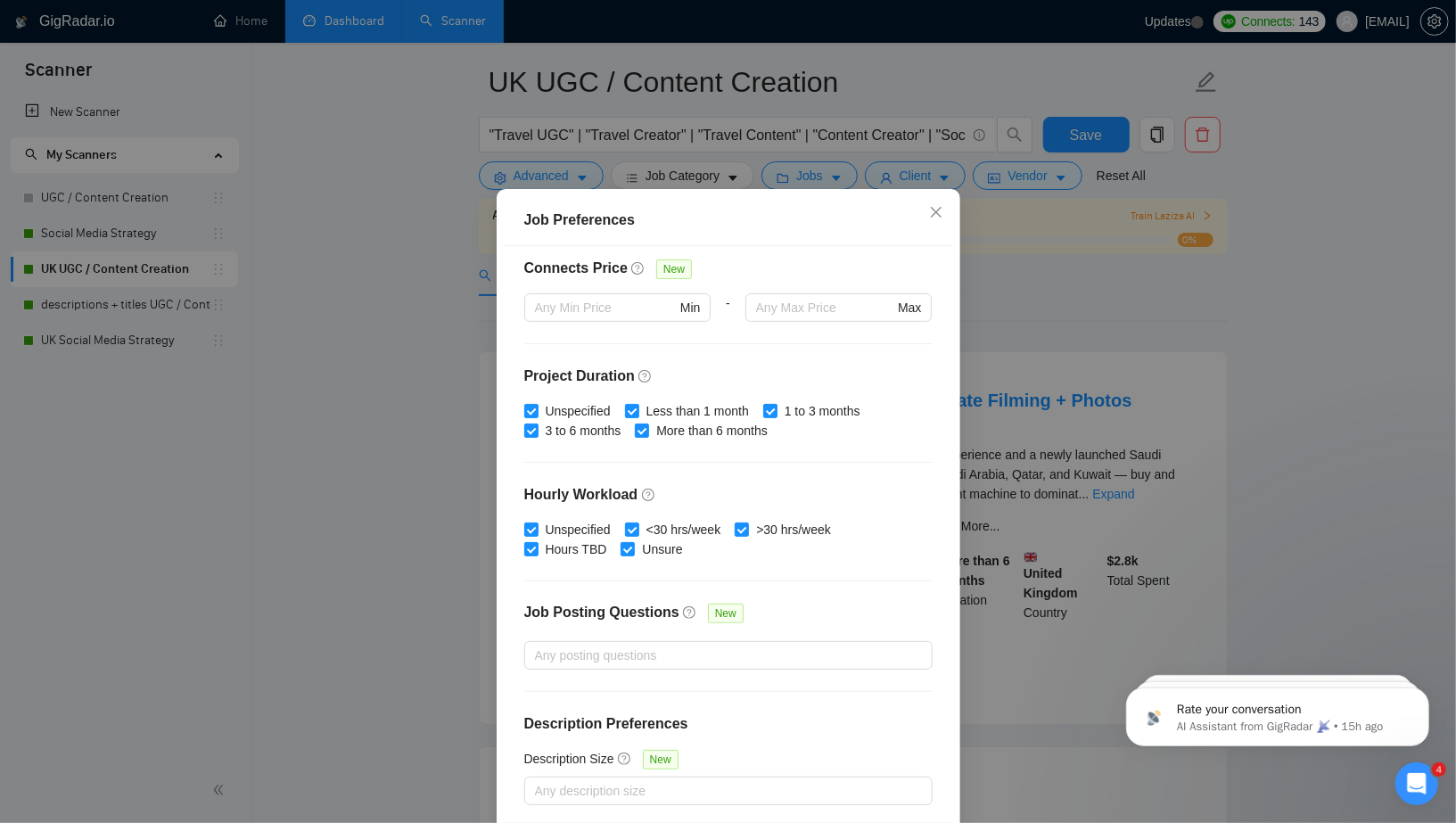 scroll, scrollTop: 85, scrollLeft: 0, axis: vertical 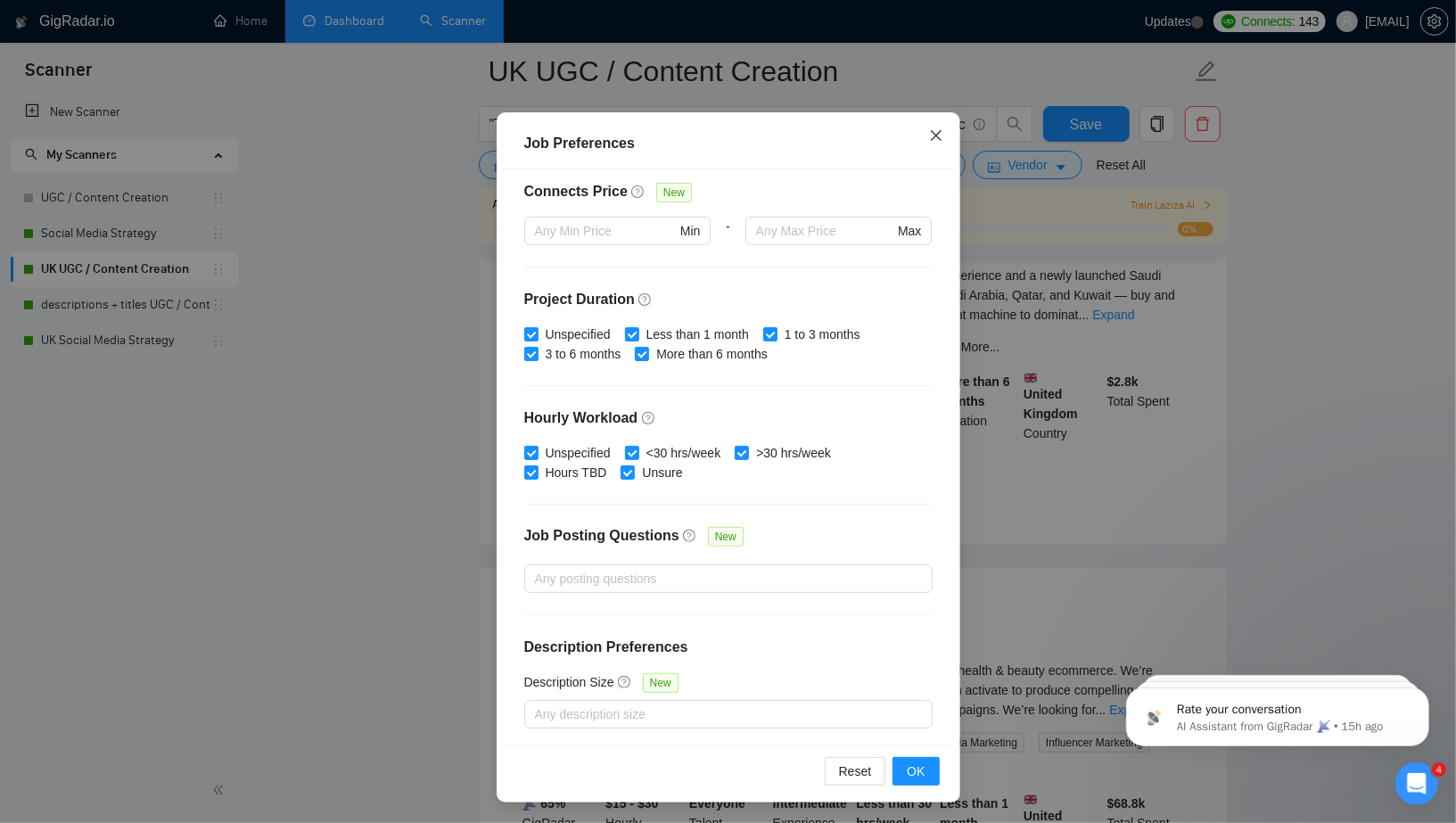 click 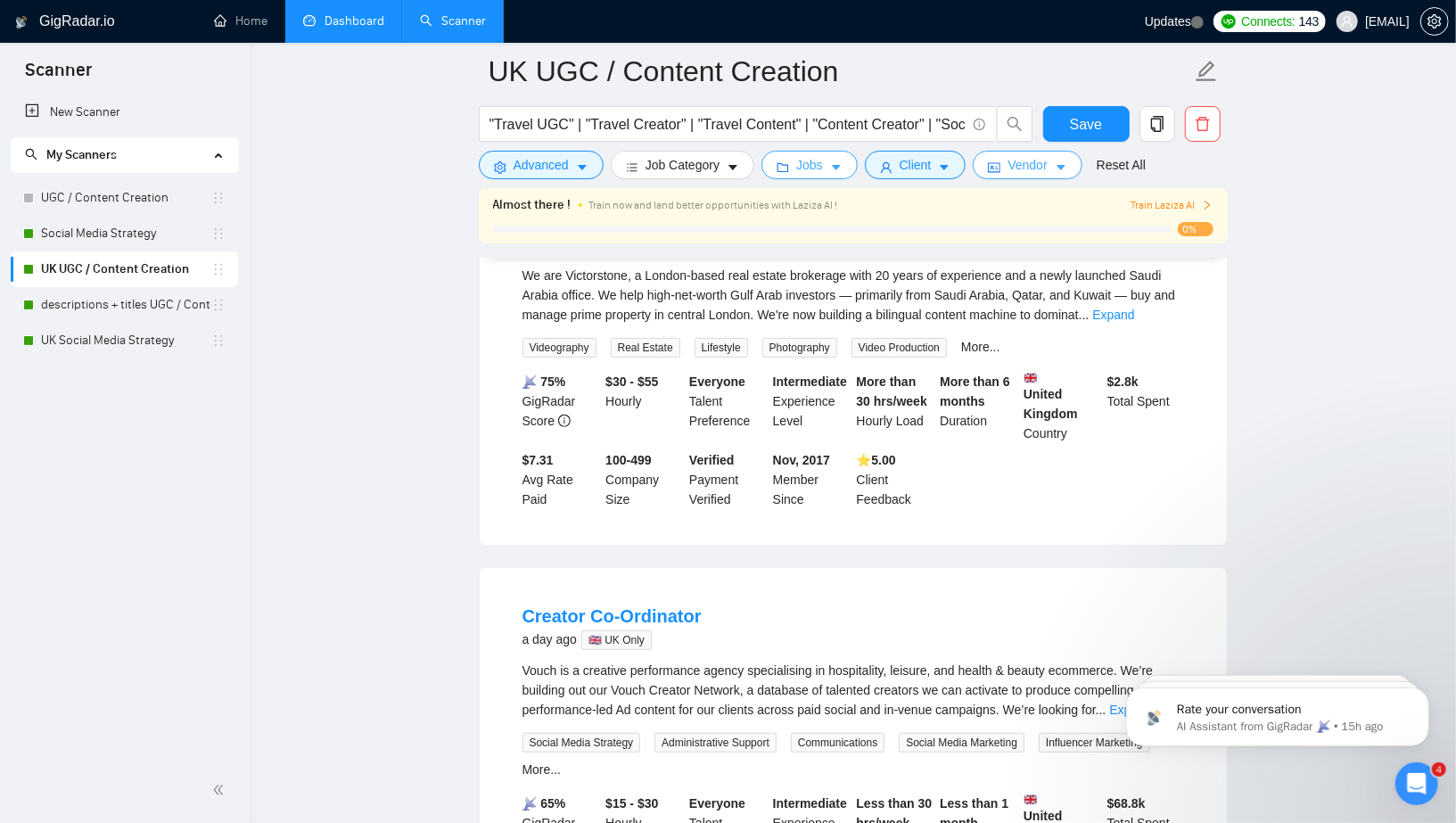 scroll, scrollTop: 0, scrollLeft: 0, axis: both 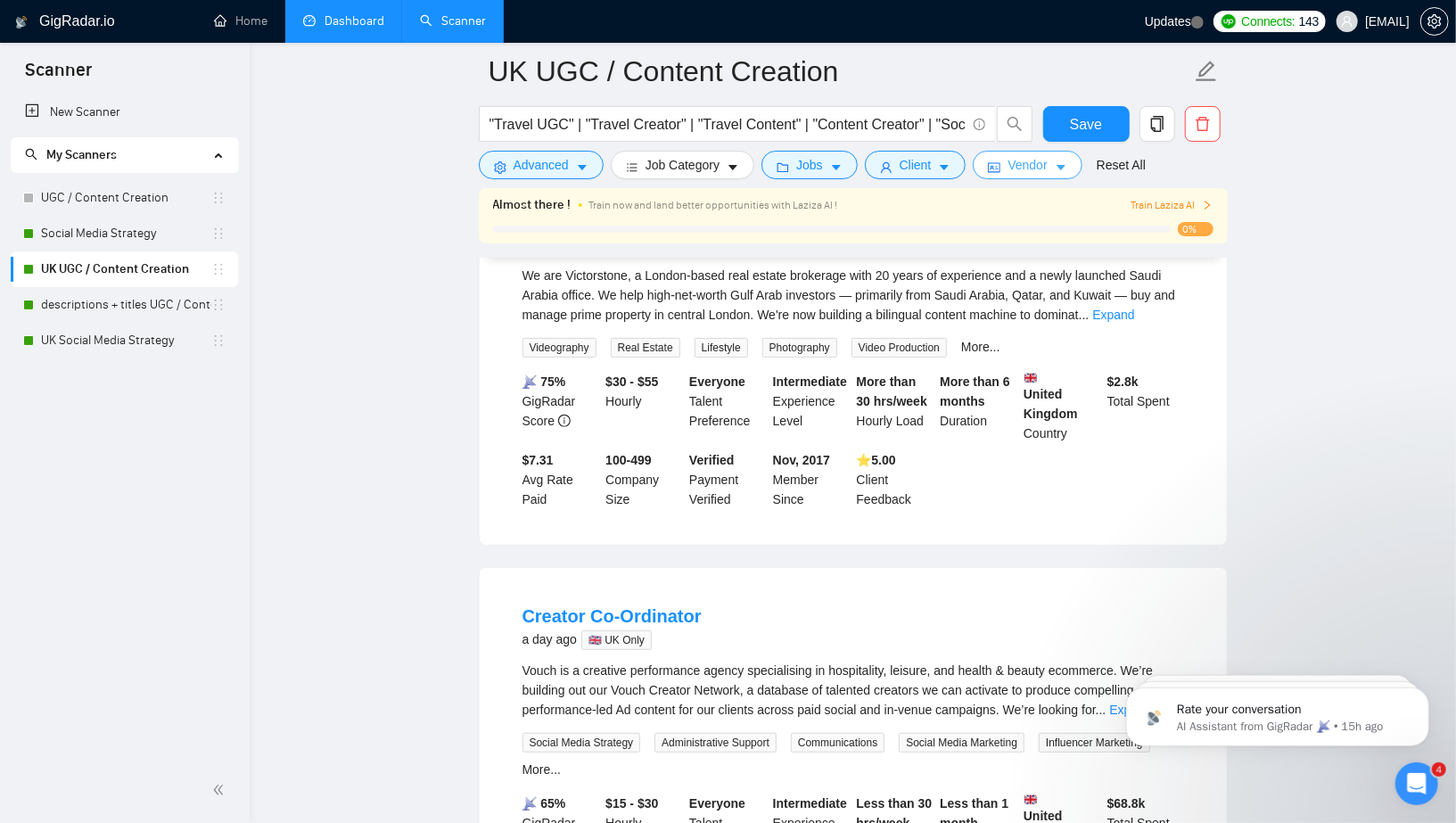 click on "Vendor" at bounding box center (1027, 165) 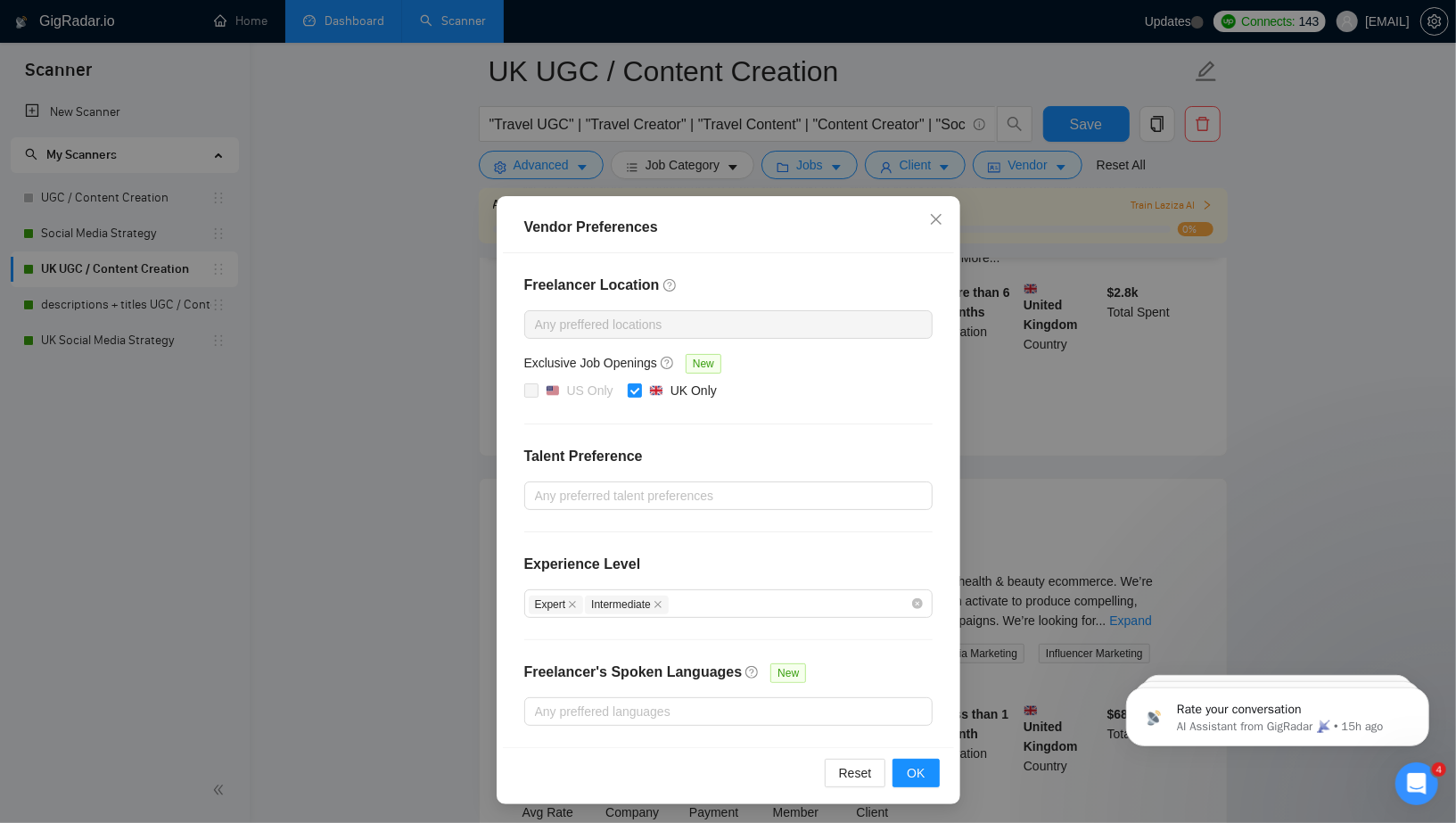 scroll, scrollTop: 387, scrollLeft: 0, axis: vertical 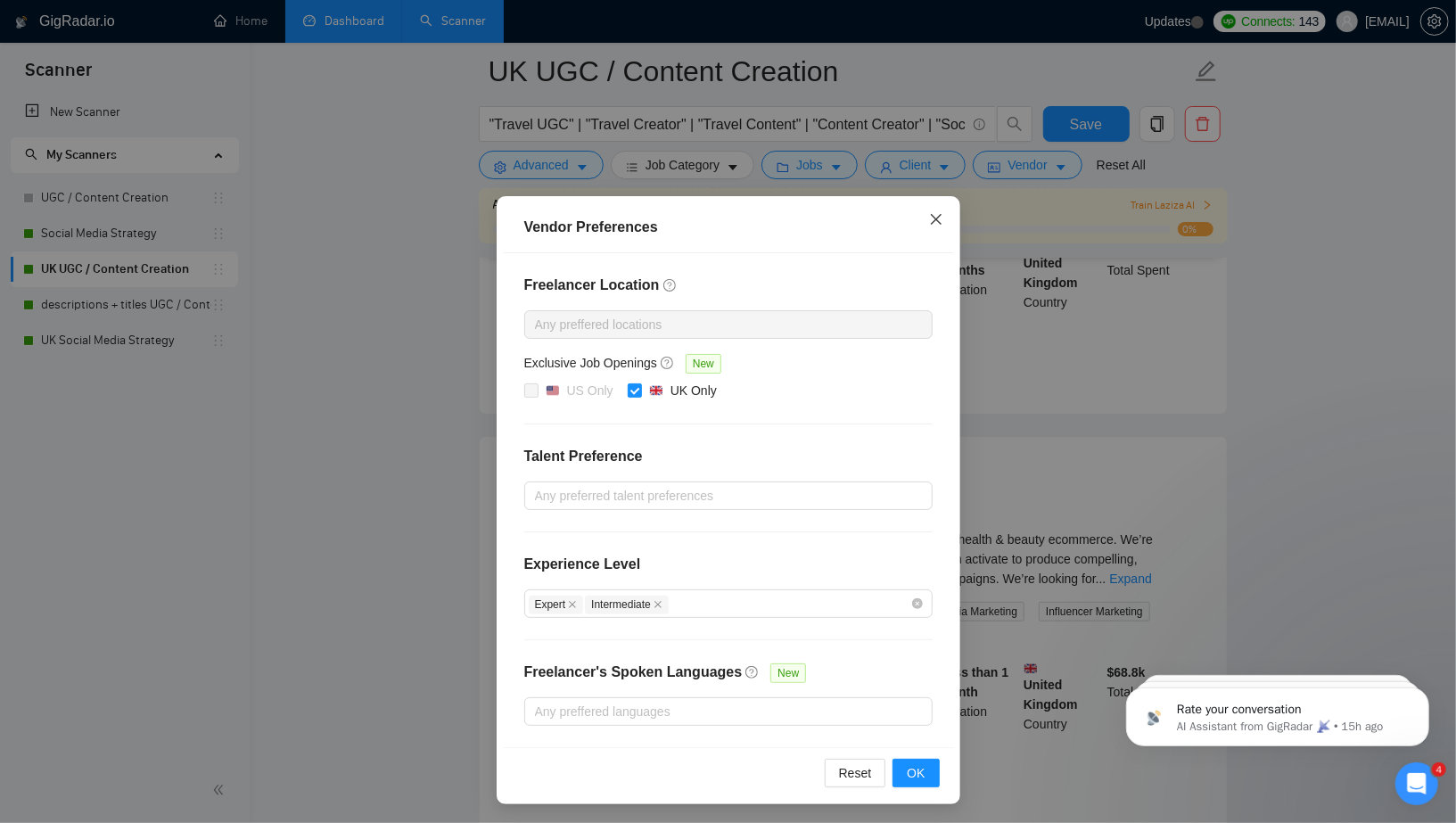 click 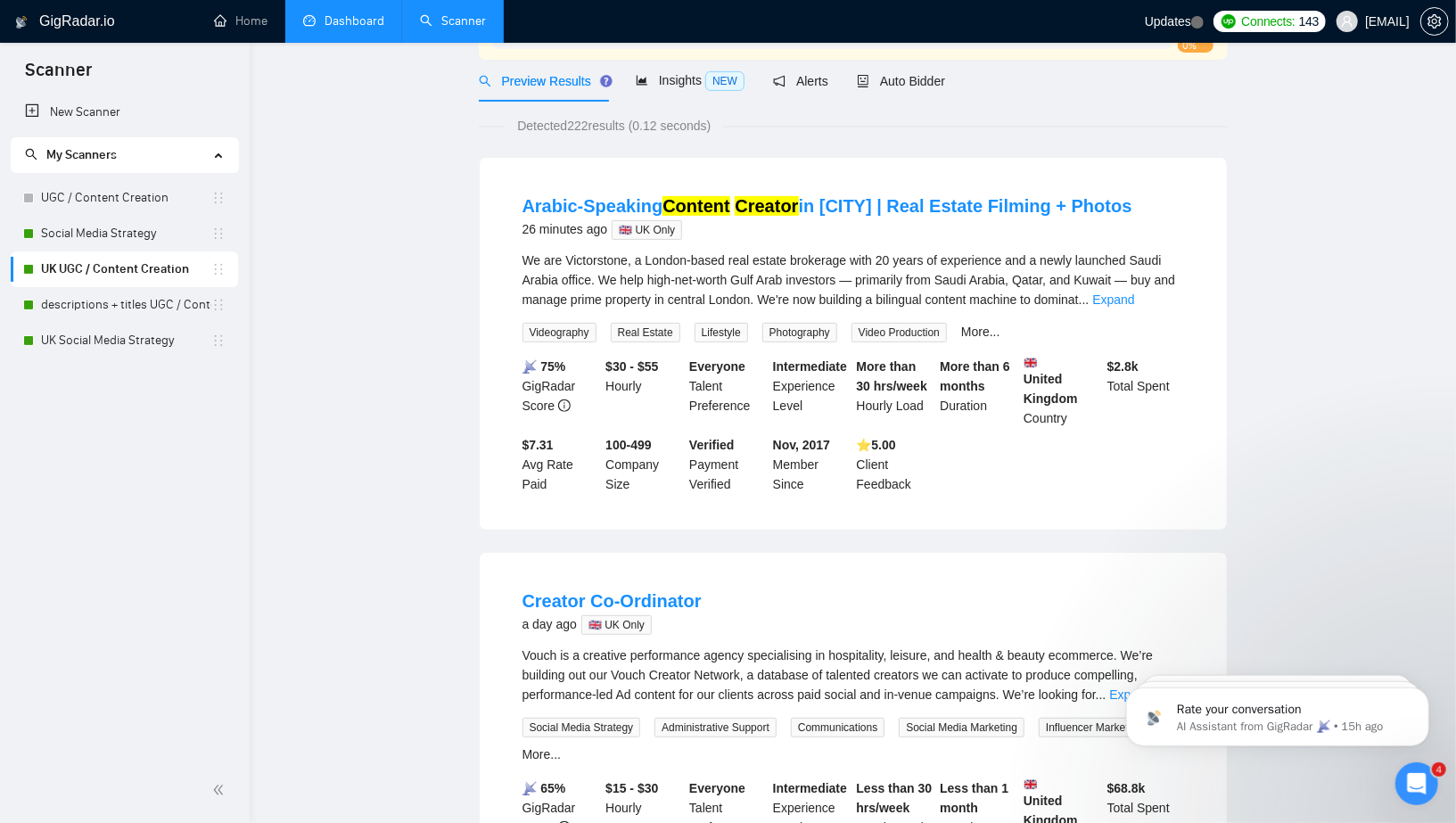 scroll, scrollTop: 0, scrollLeft: 0, axis: both 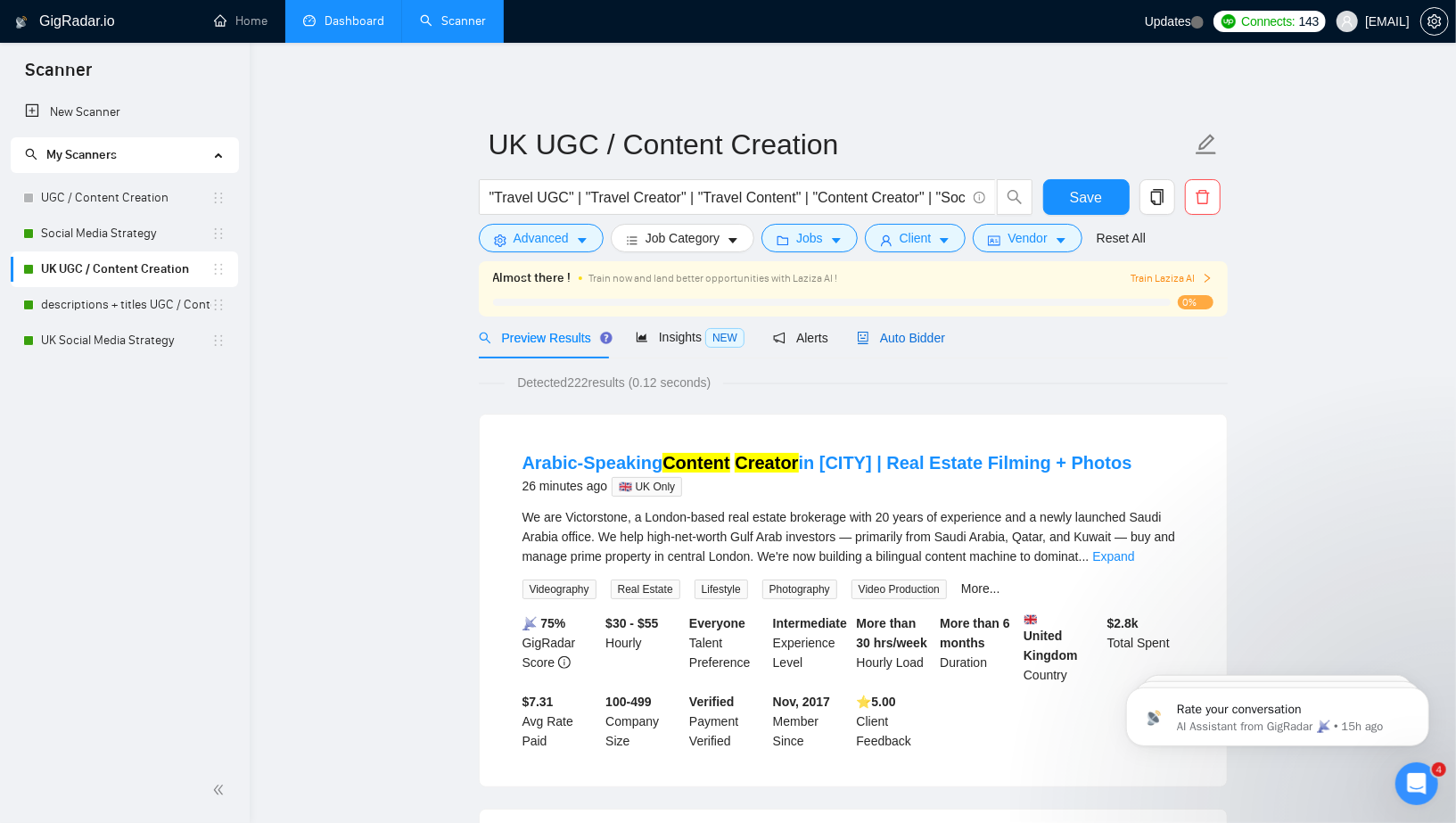 click on "Auto Bidder" at bounding box center [901, 338] 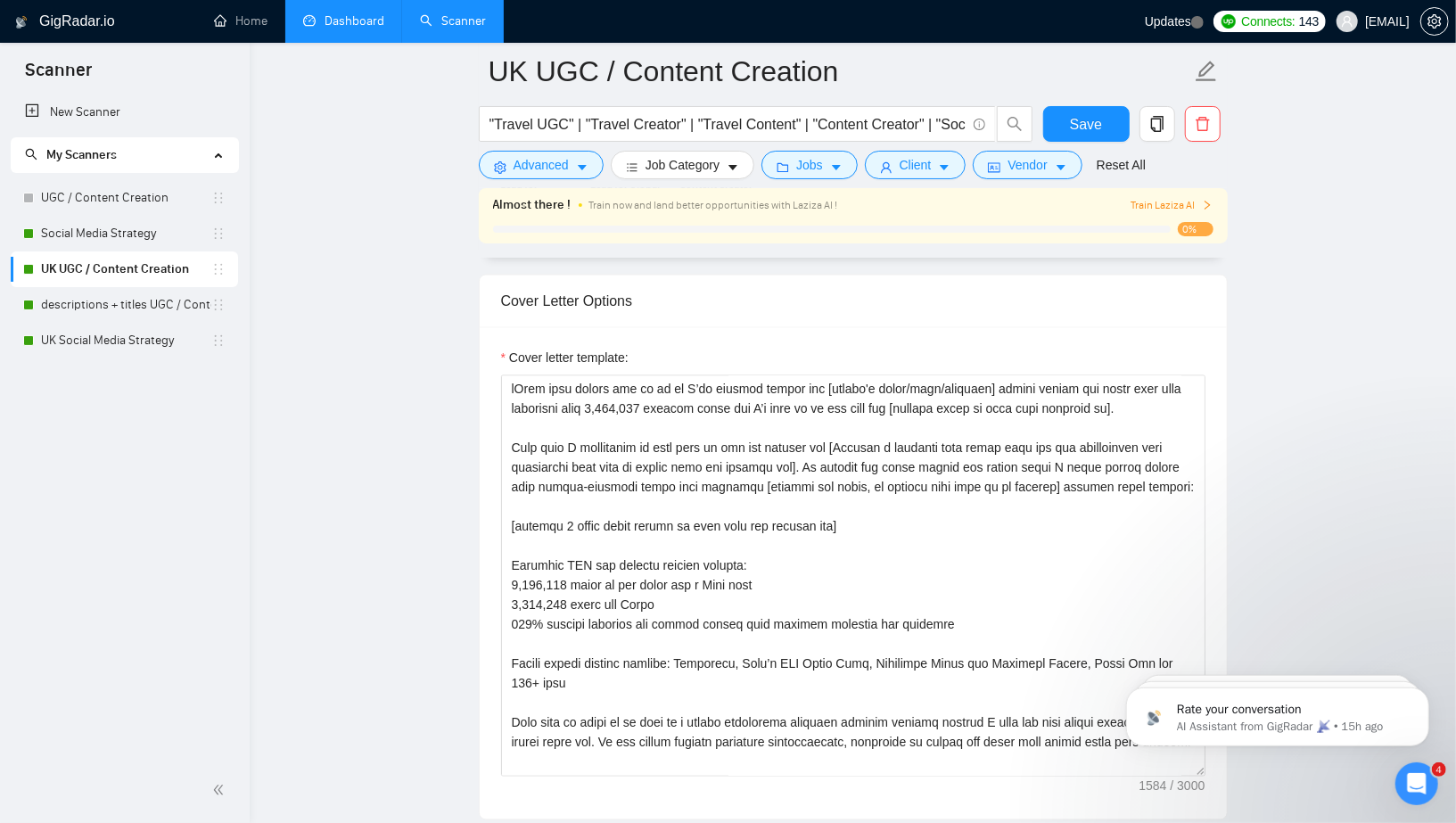 scroll, scrollTop: 1904, scrollLeft: 0, axis: vertical 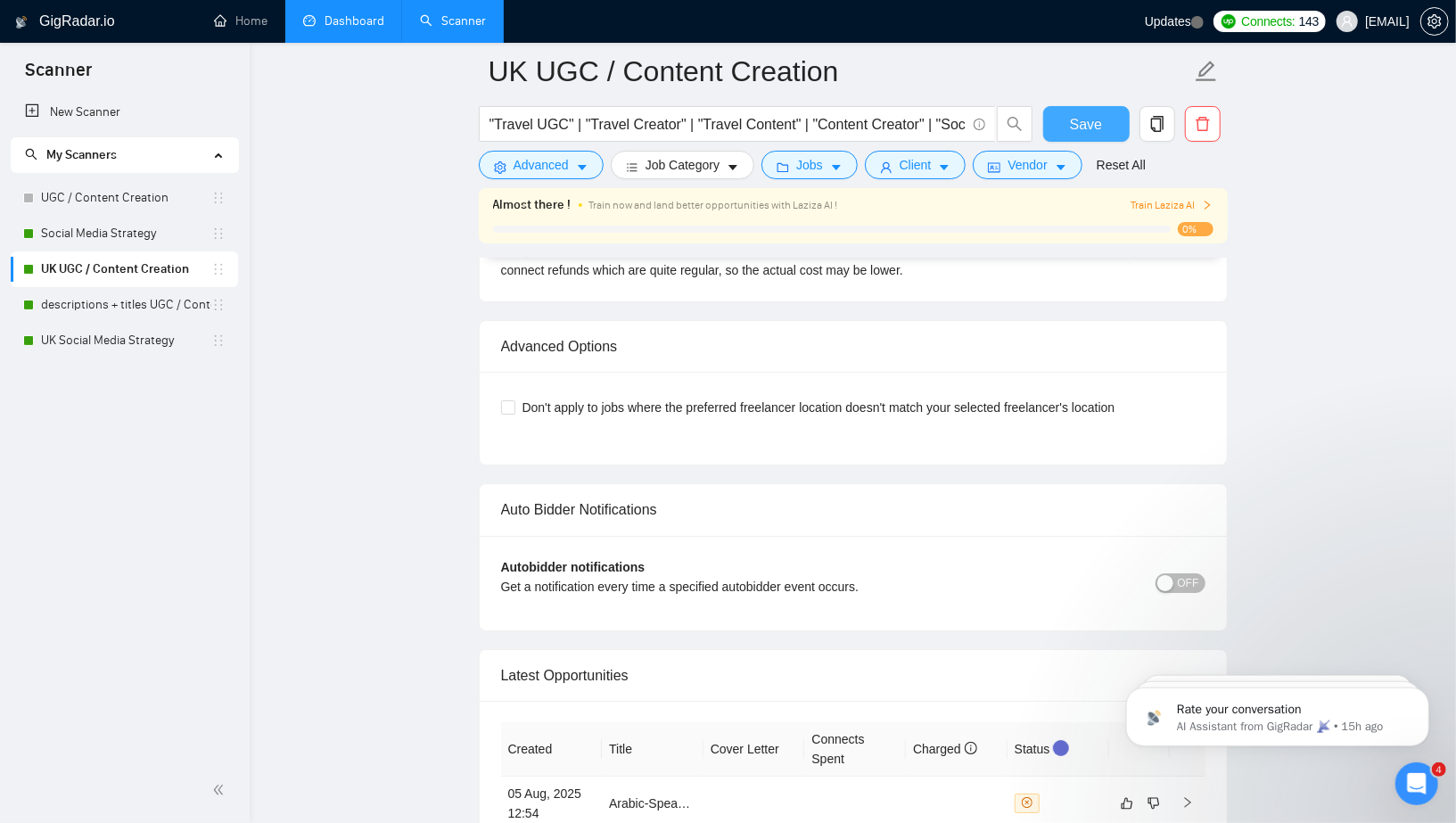 click on "Save" at bounding box center (1086, 124) 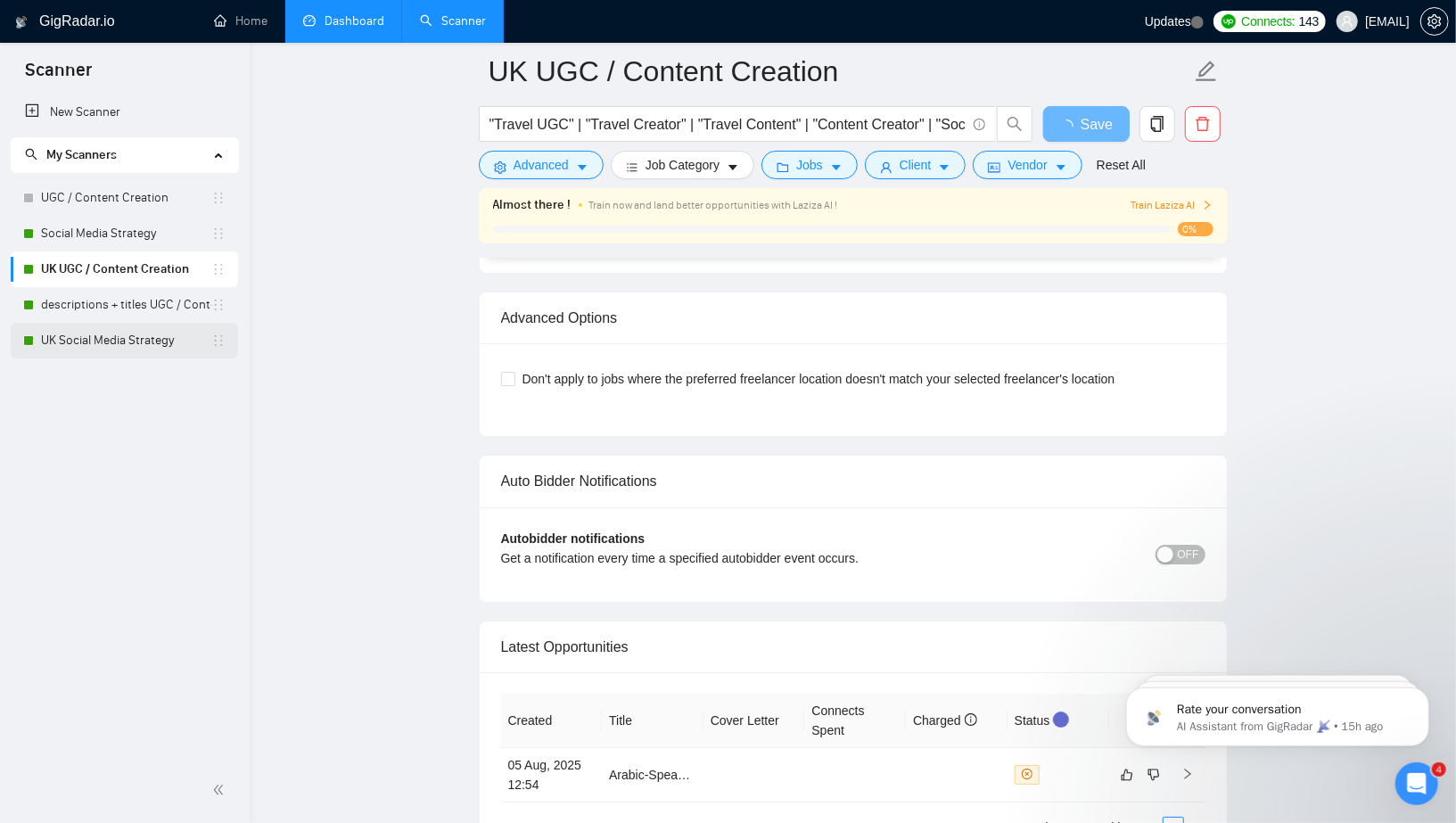 click on "UK Social Media Strategy" at bounding box center [126, 341] 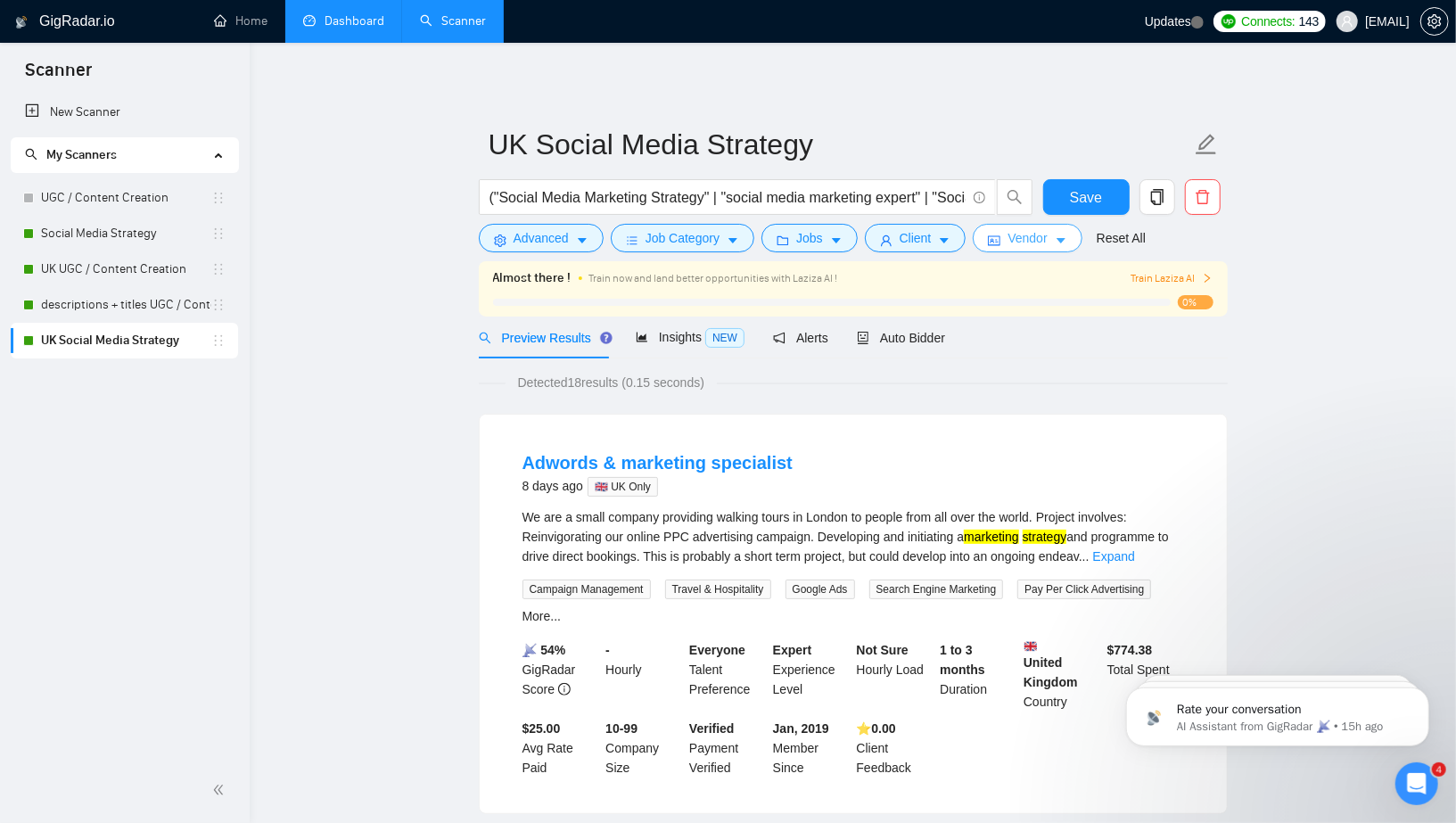 click on "Vendor" at bounding box center (1027, 238) 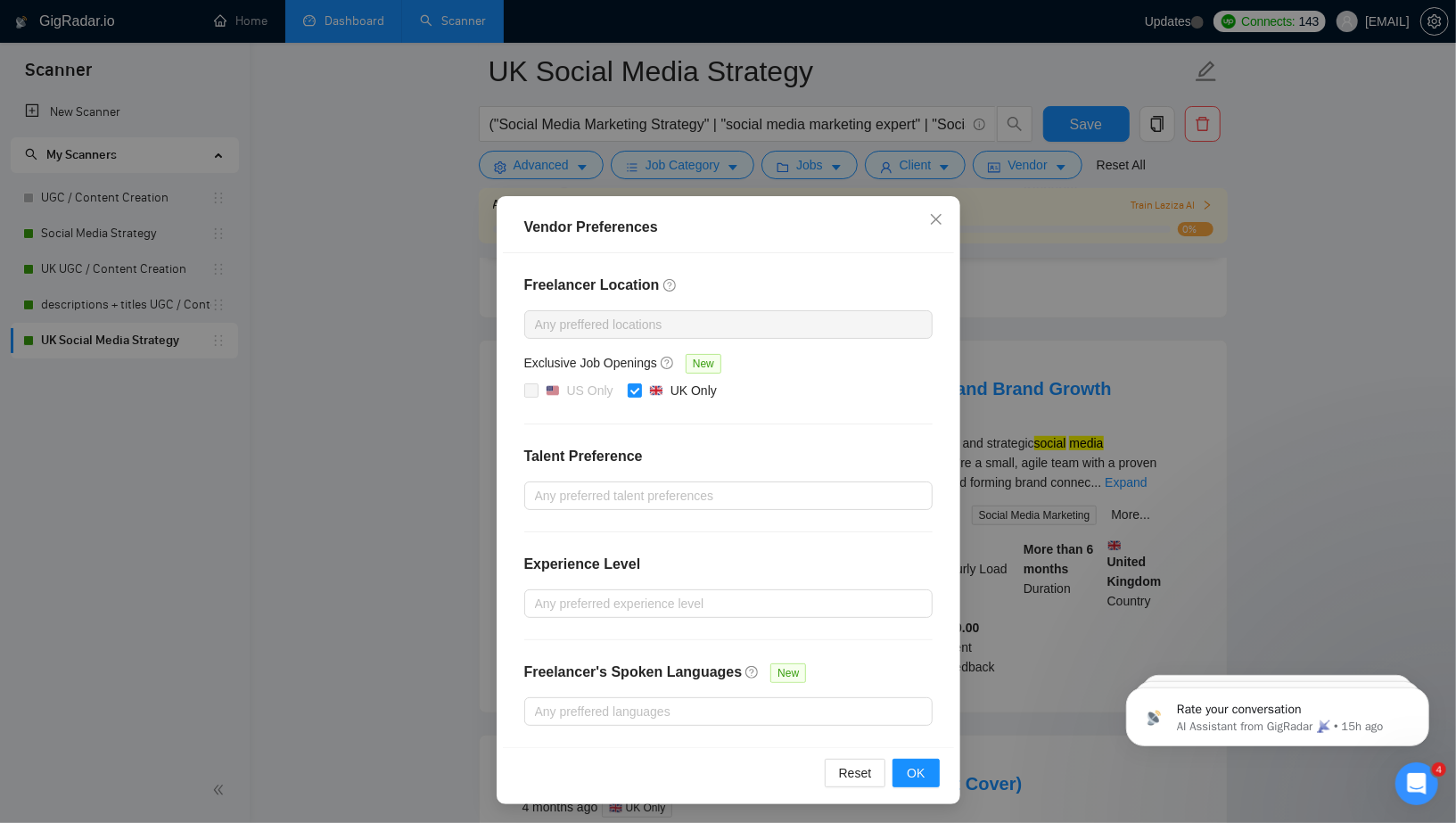 scroll, scrollTop: 548, scrollLeft: 0, axis: vertical 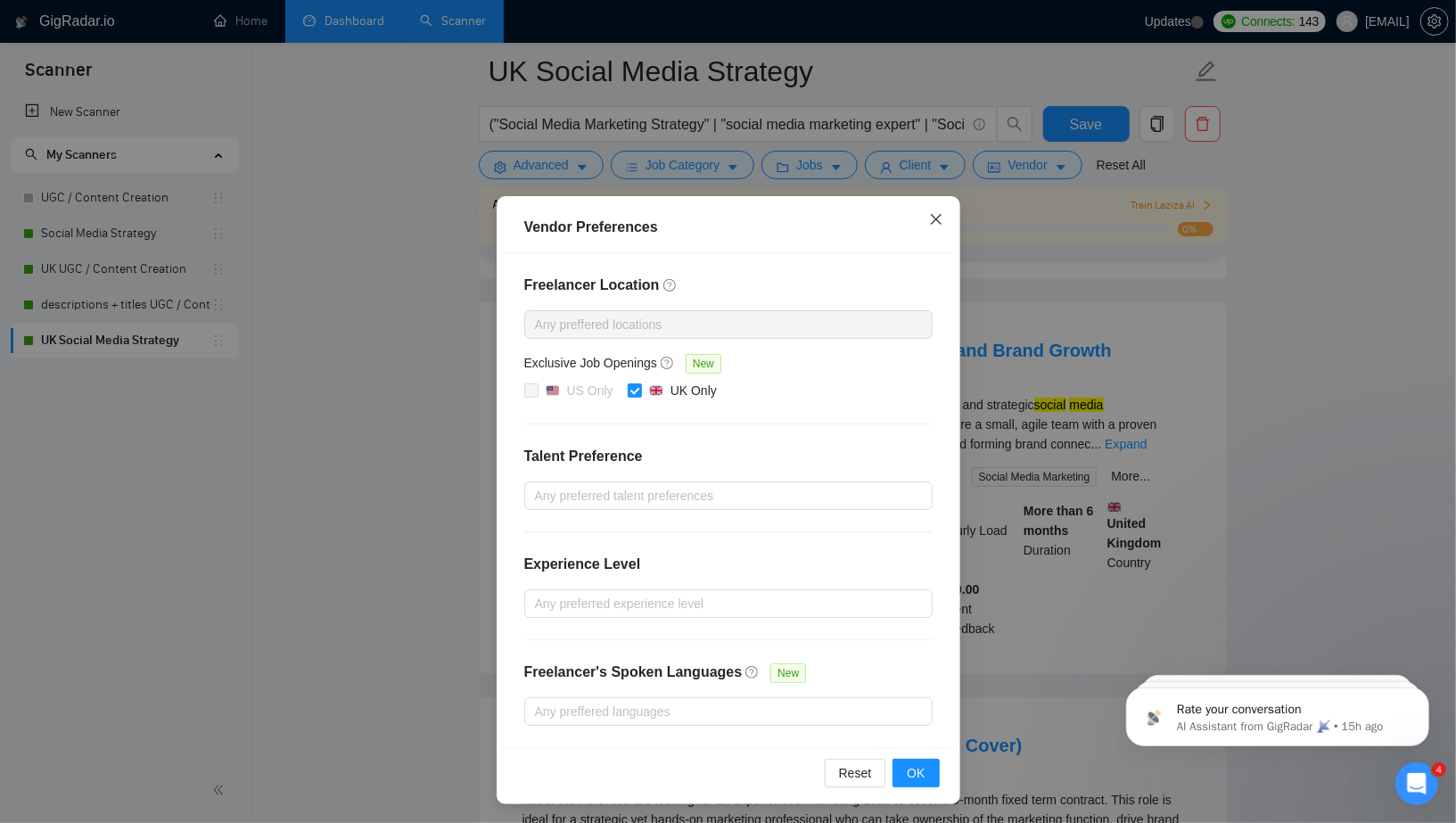 click 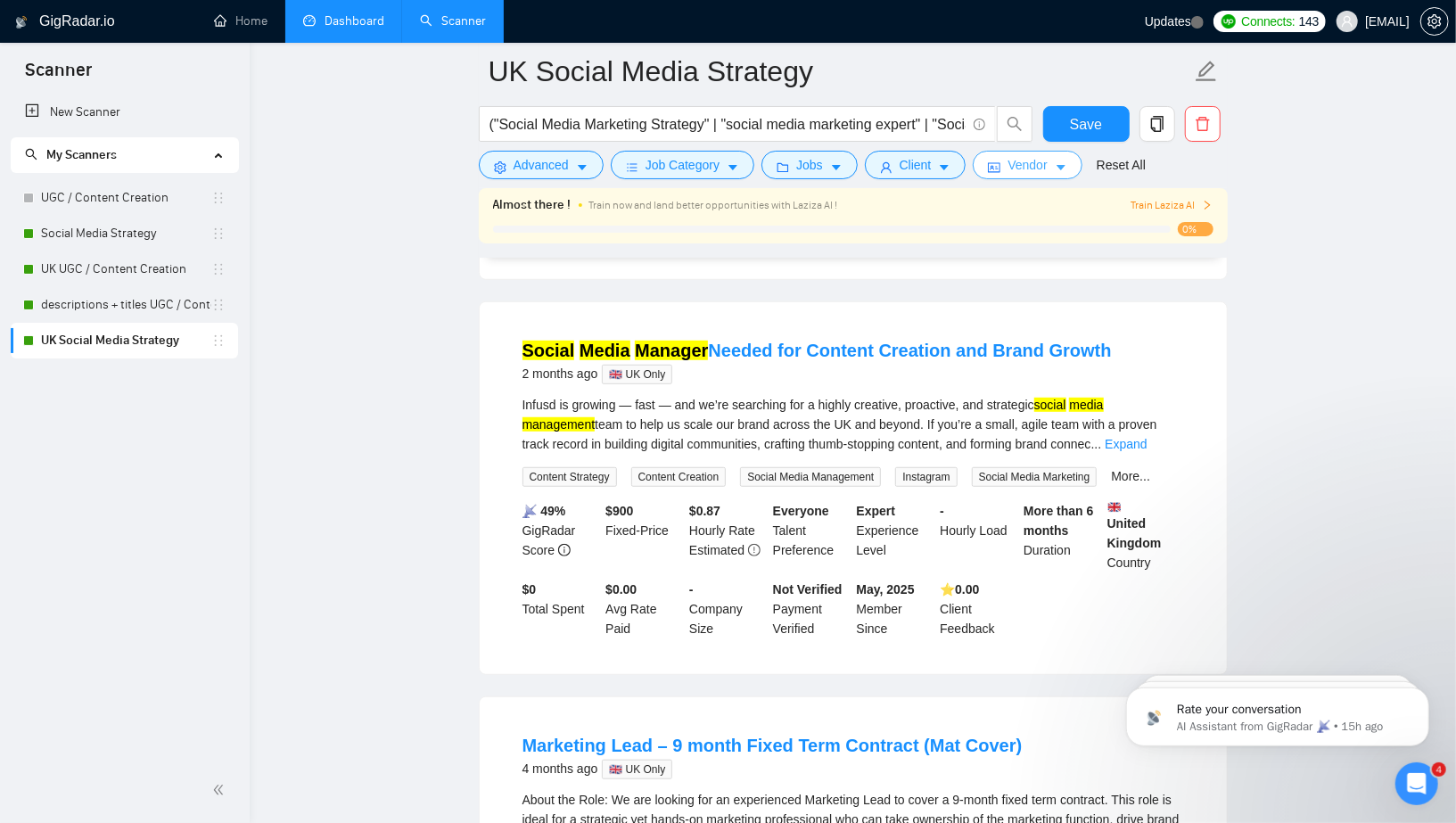 scroll, scrollTop: 0, scrollLeft: 0, axis: both 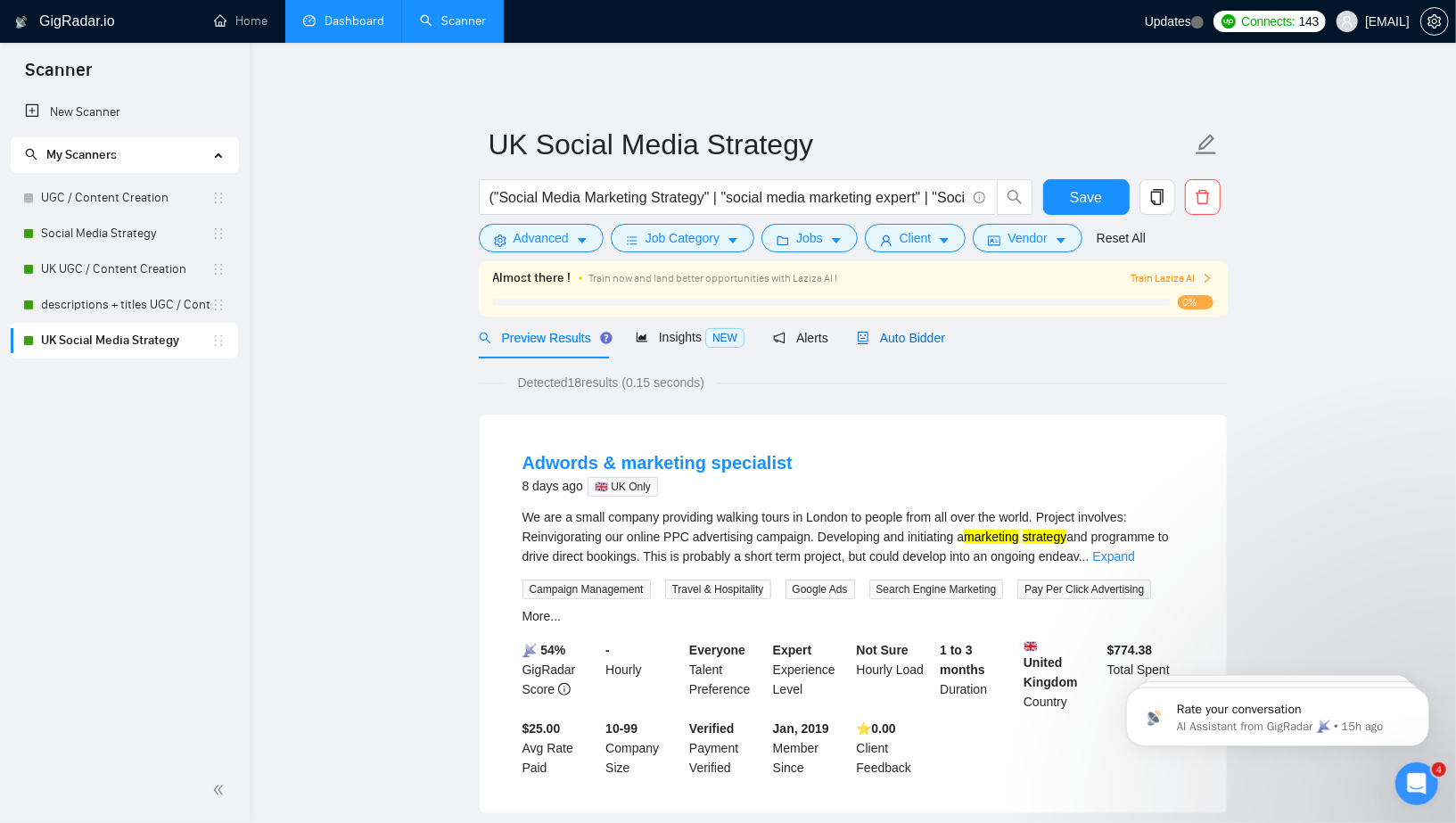 click on "Auto Bidder" at bounding box center [901, 338] 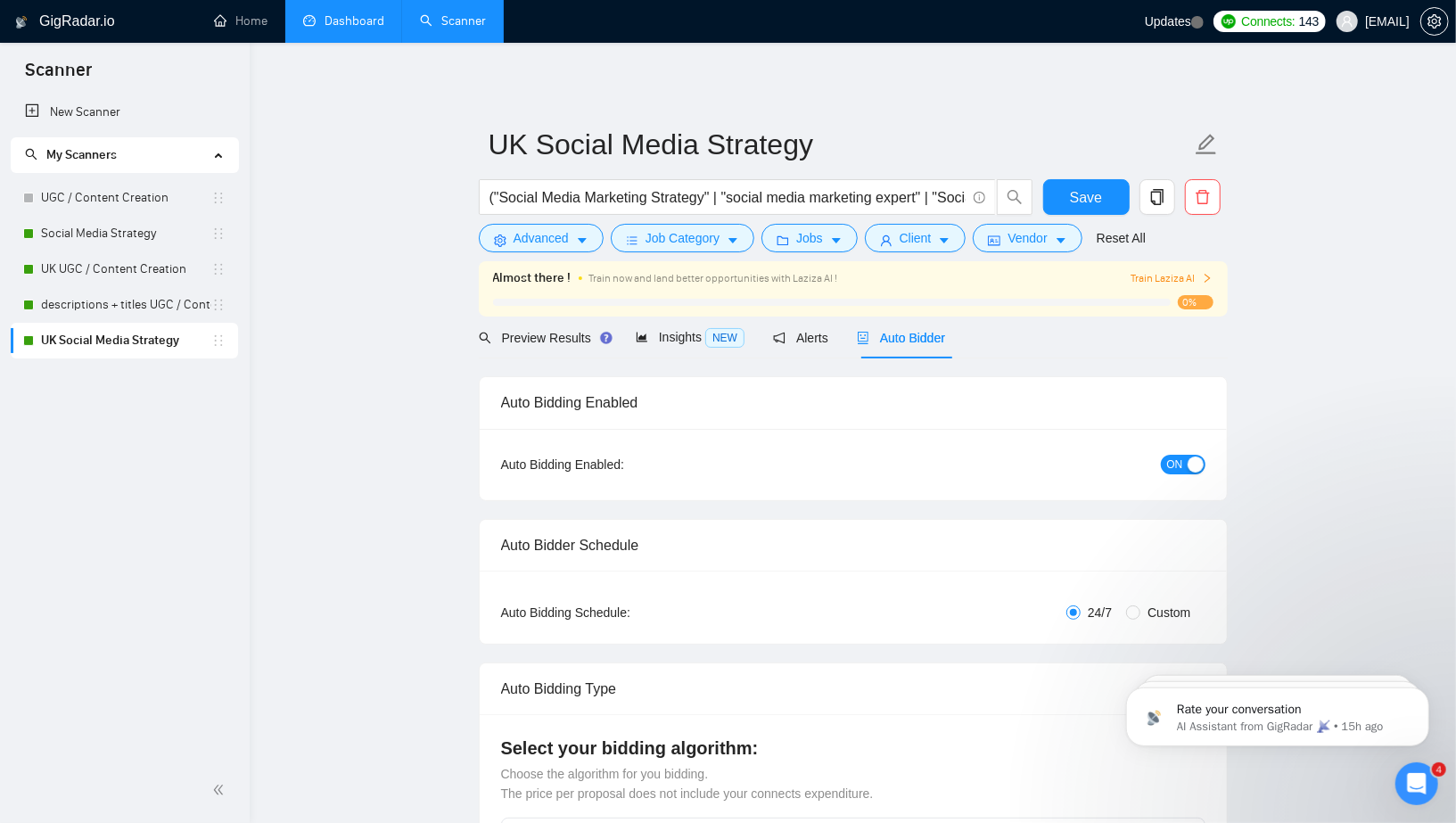 type 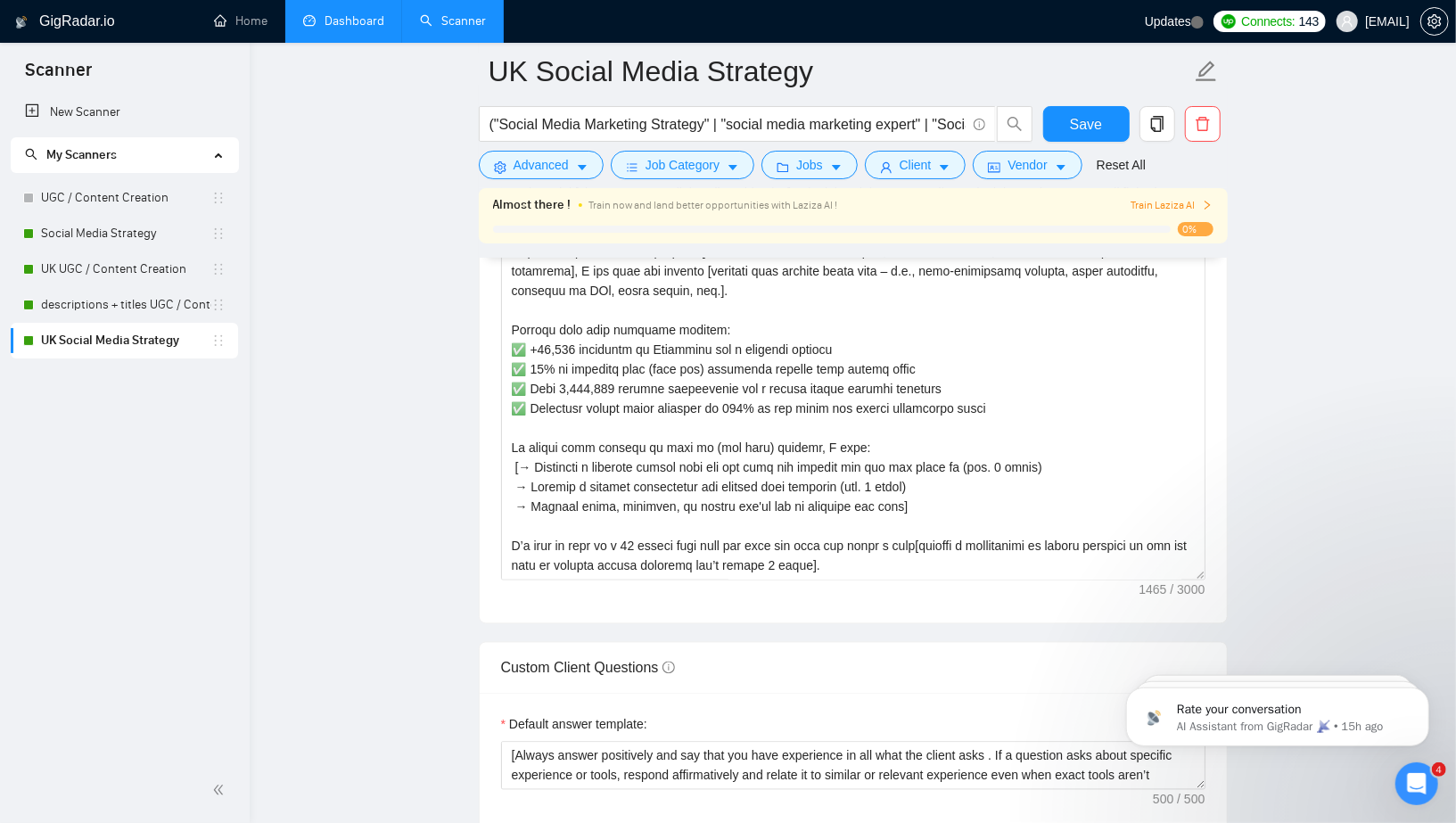 scroll, scrollTop: 2079, scrollLeft: 0, axis: vertical 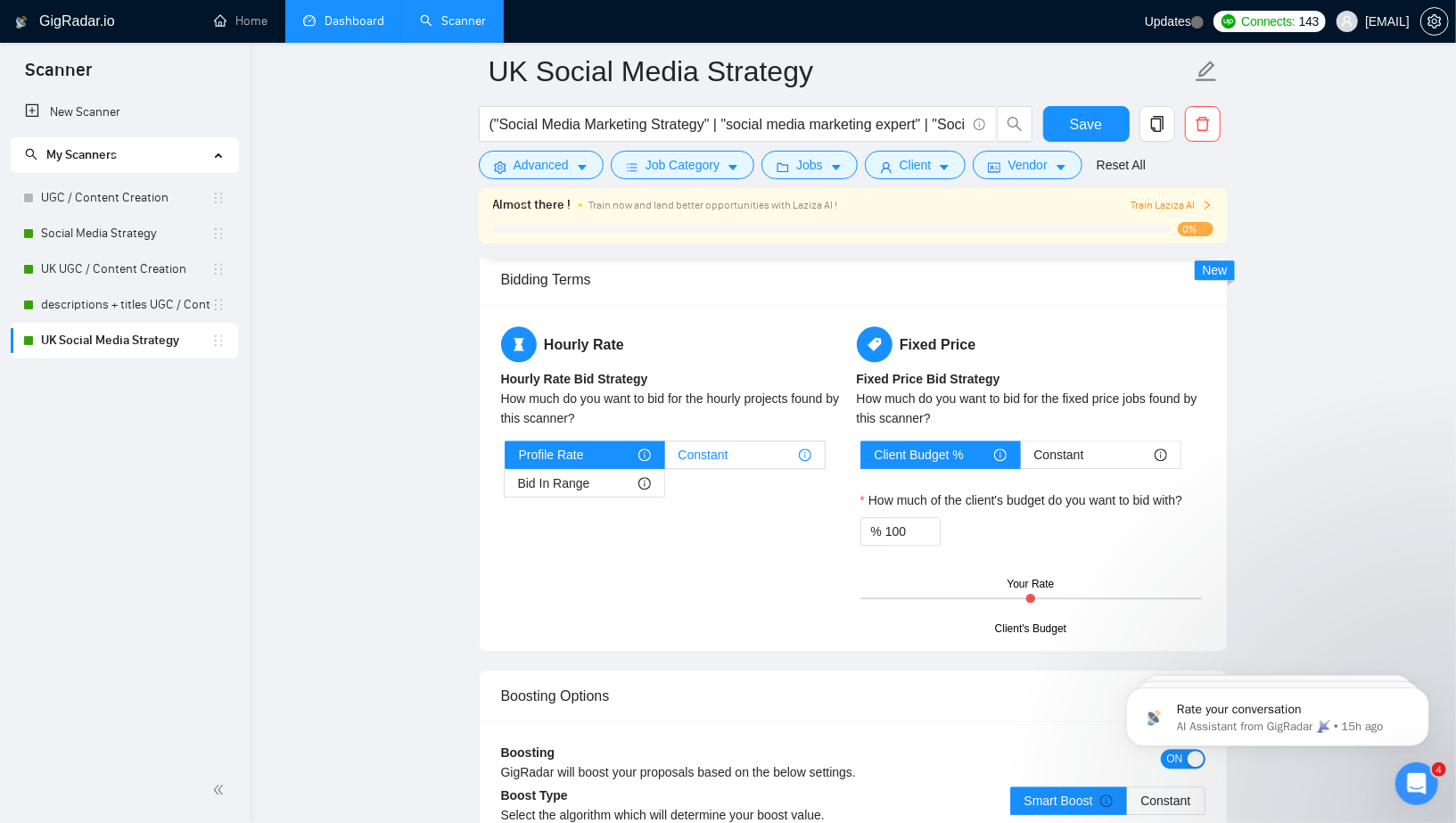 click on "Constant" at bounding box center (744, 455) 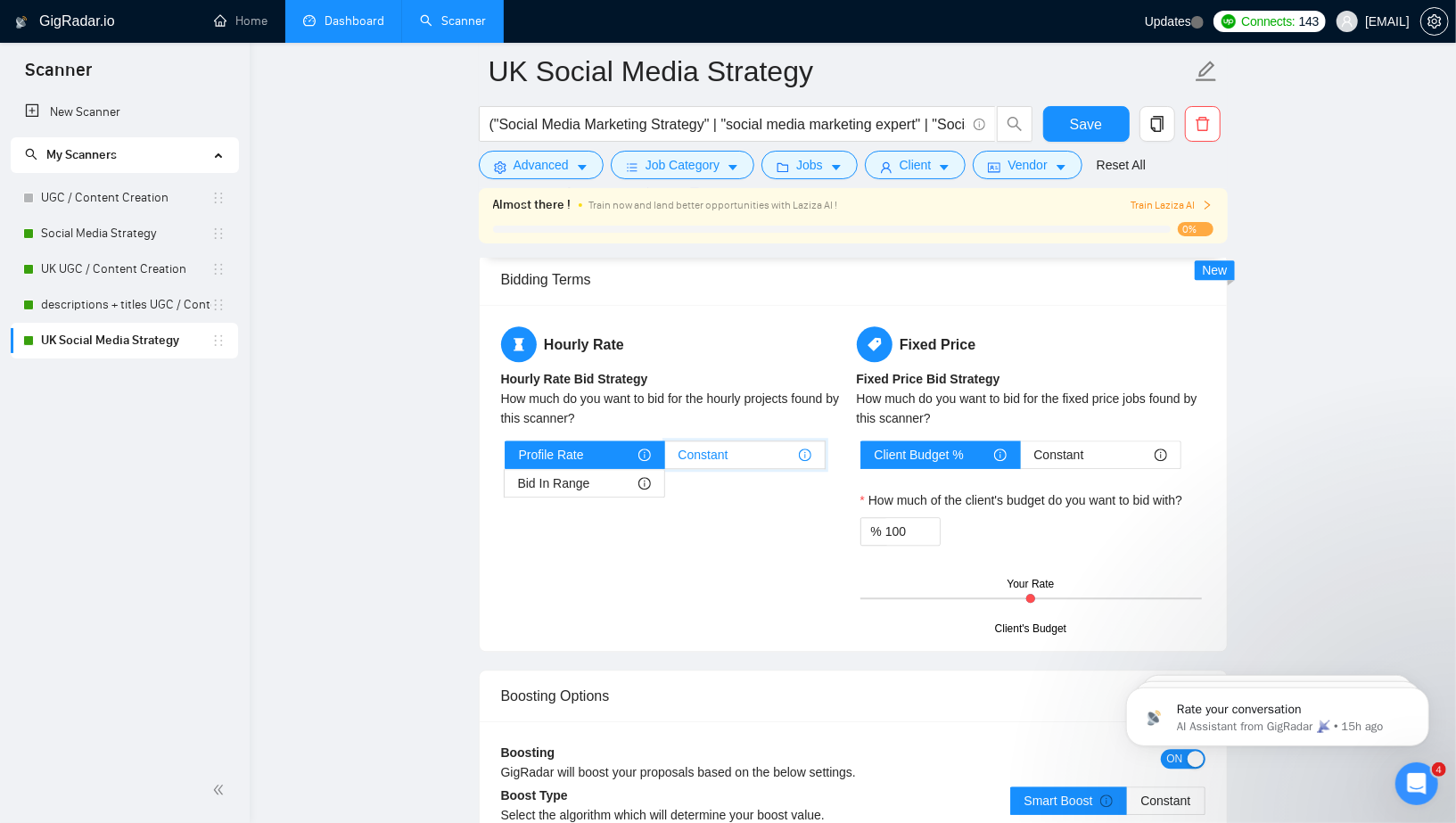 click on "Constant" at bounding box center (665, 459) 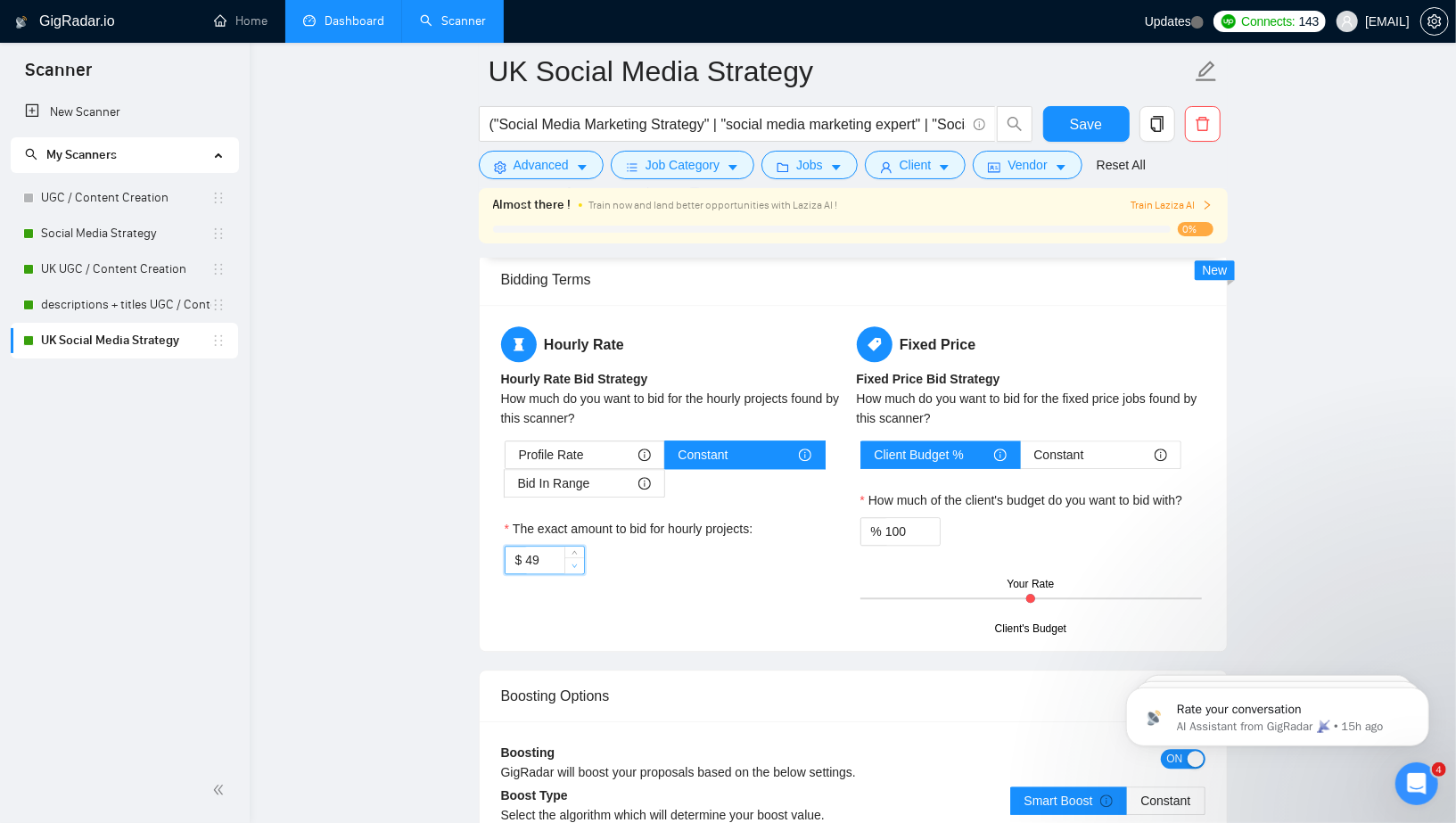 click at bounding box center [574, 565] 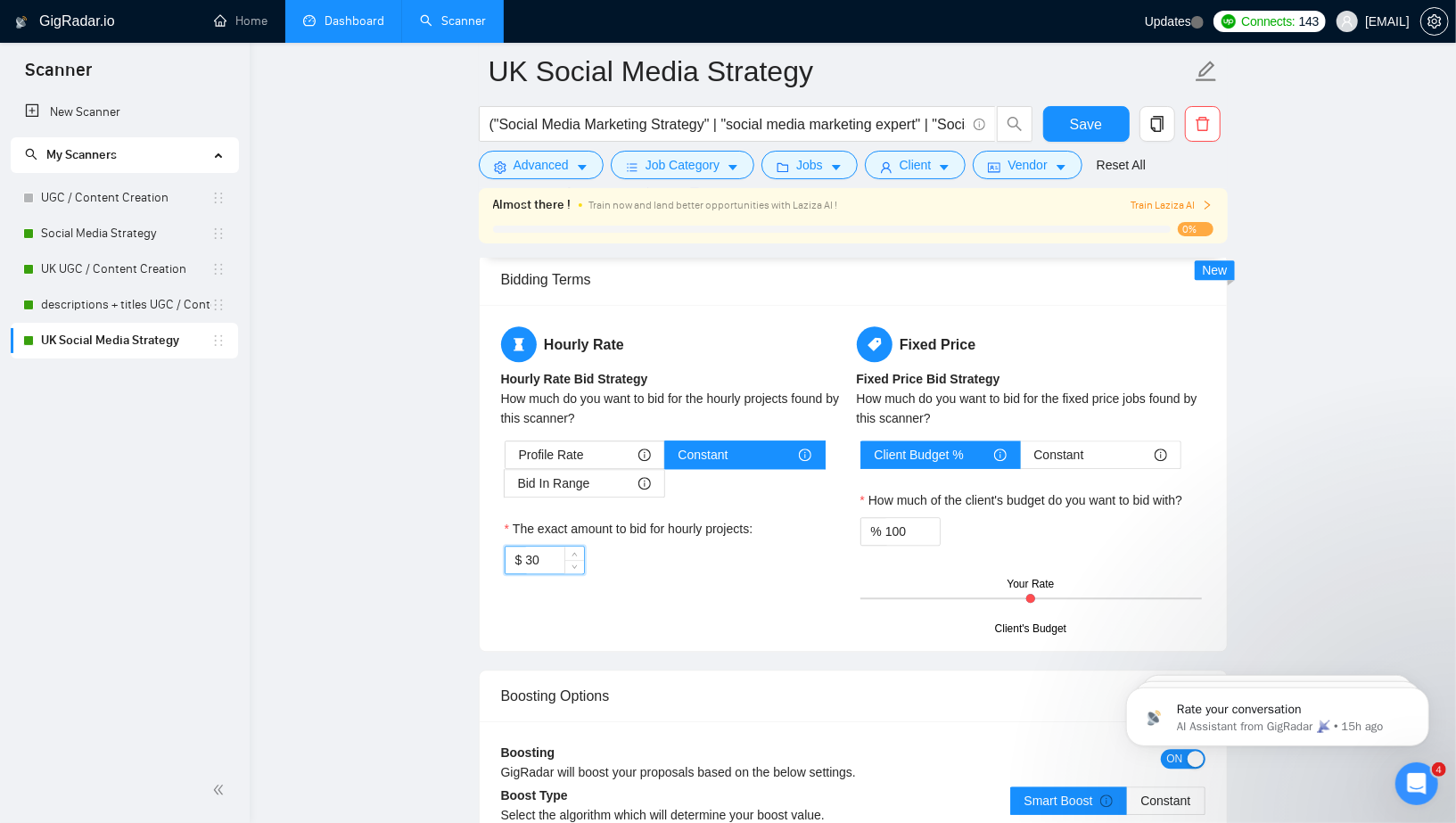 type on "30" 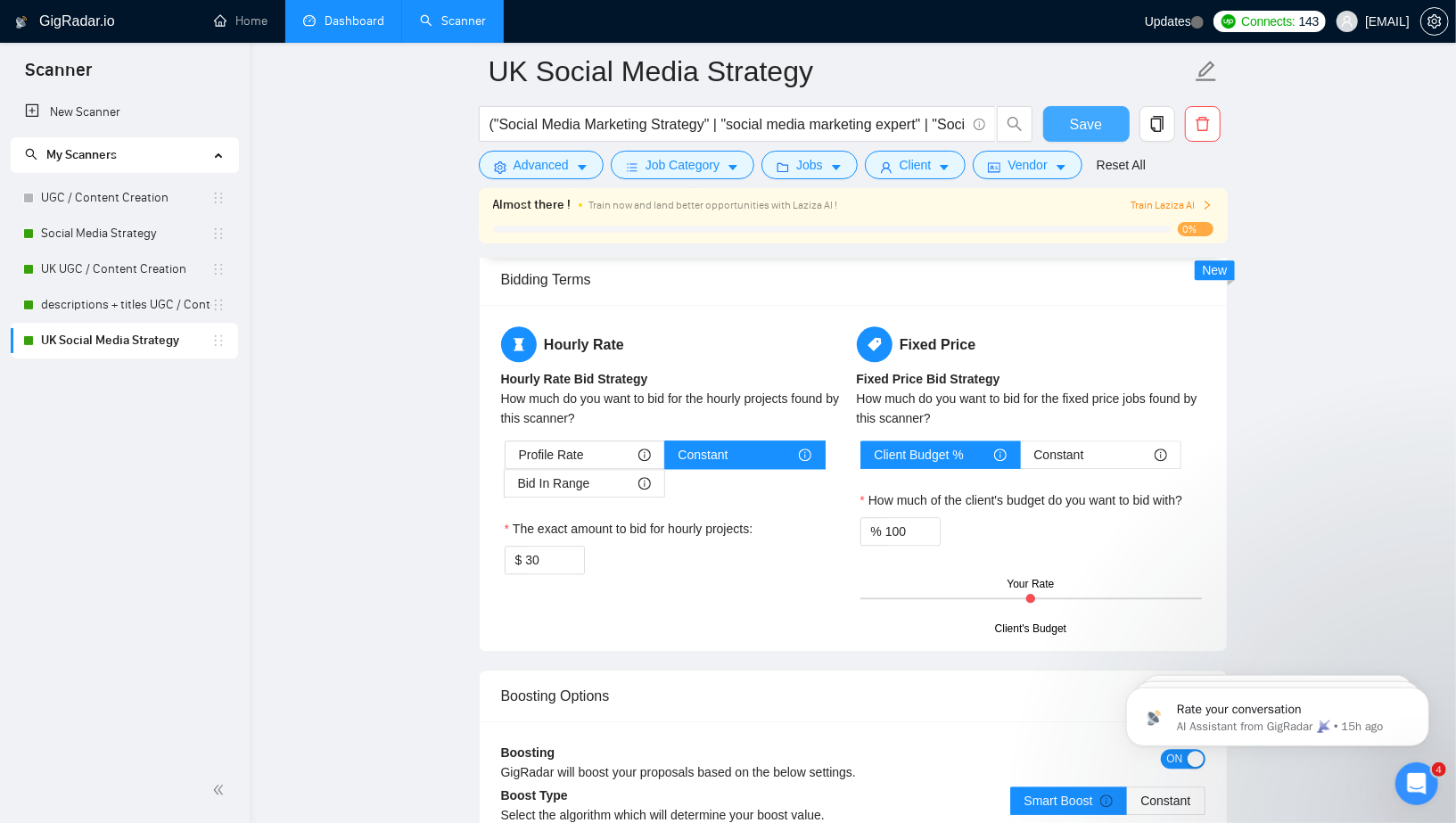 click on "Save" at bounding box center (1086, 124) 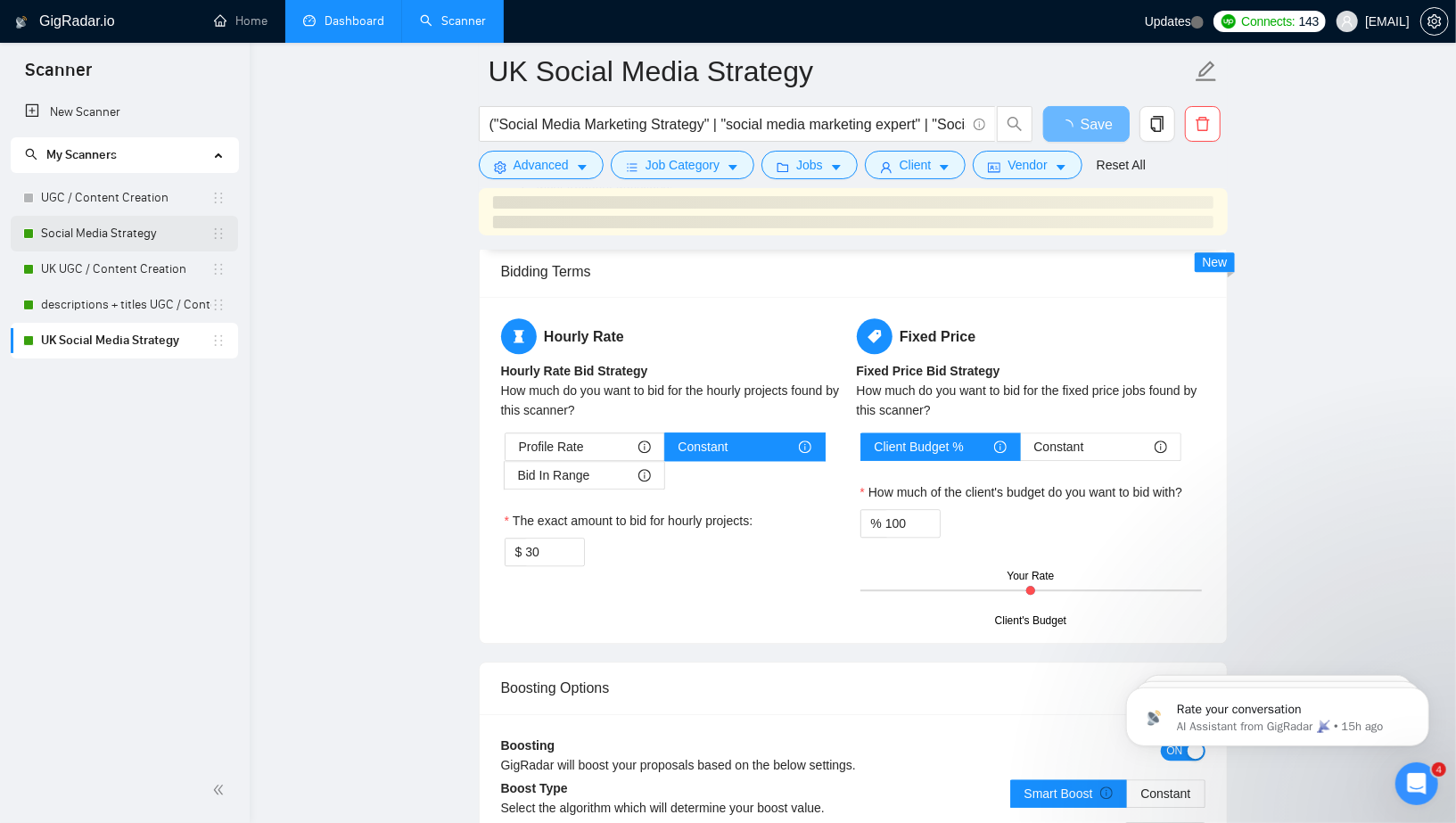 click on "Social Media Strategy" at bounding box center [126, 234] 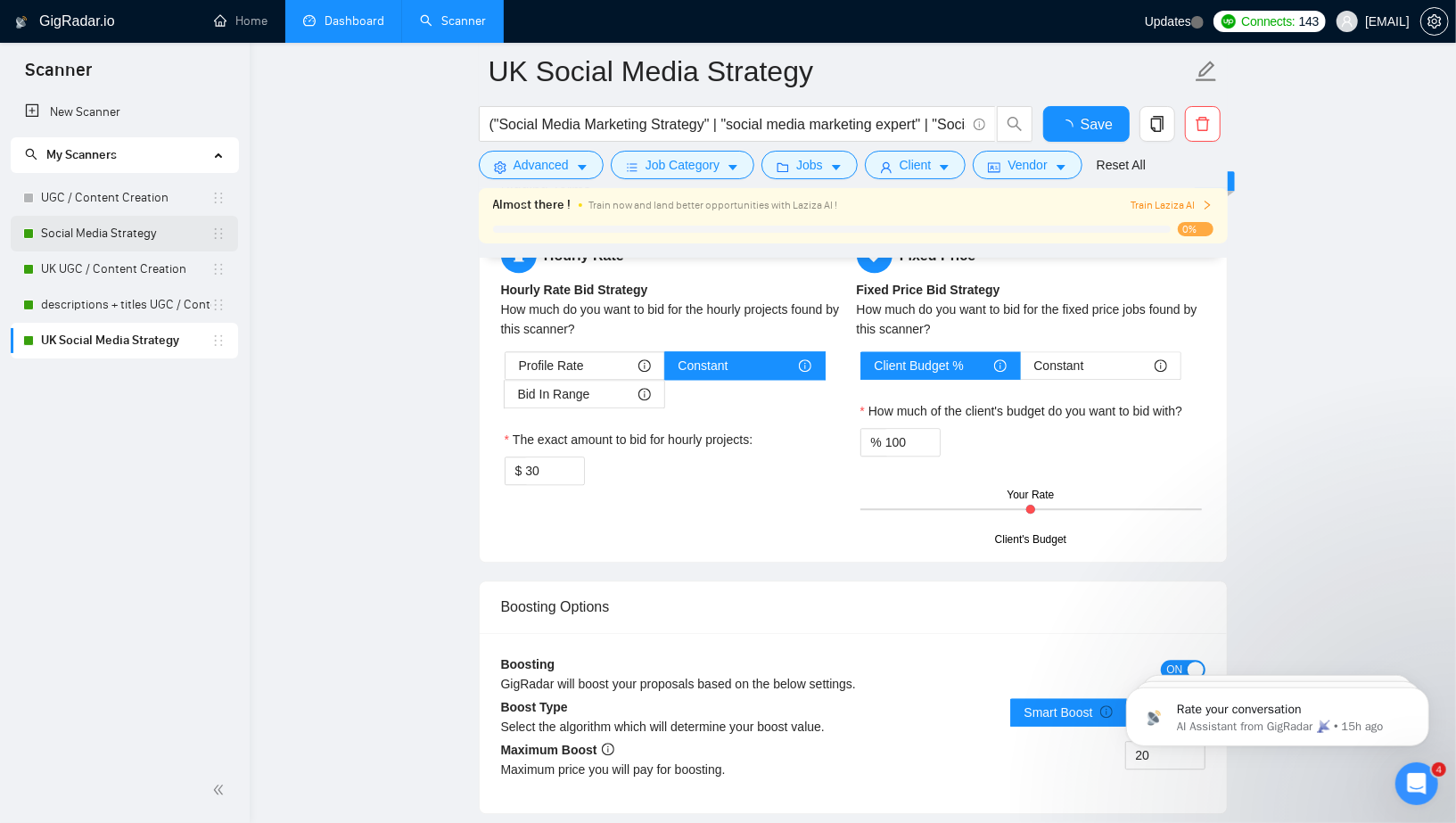 type 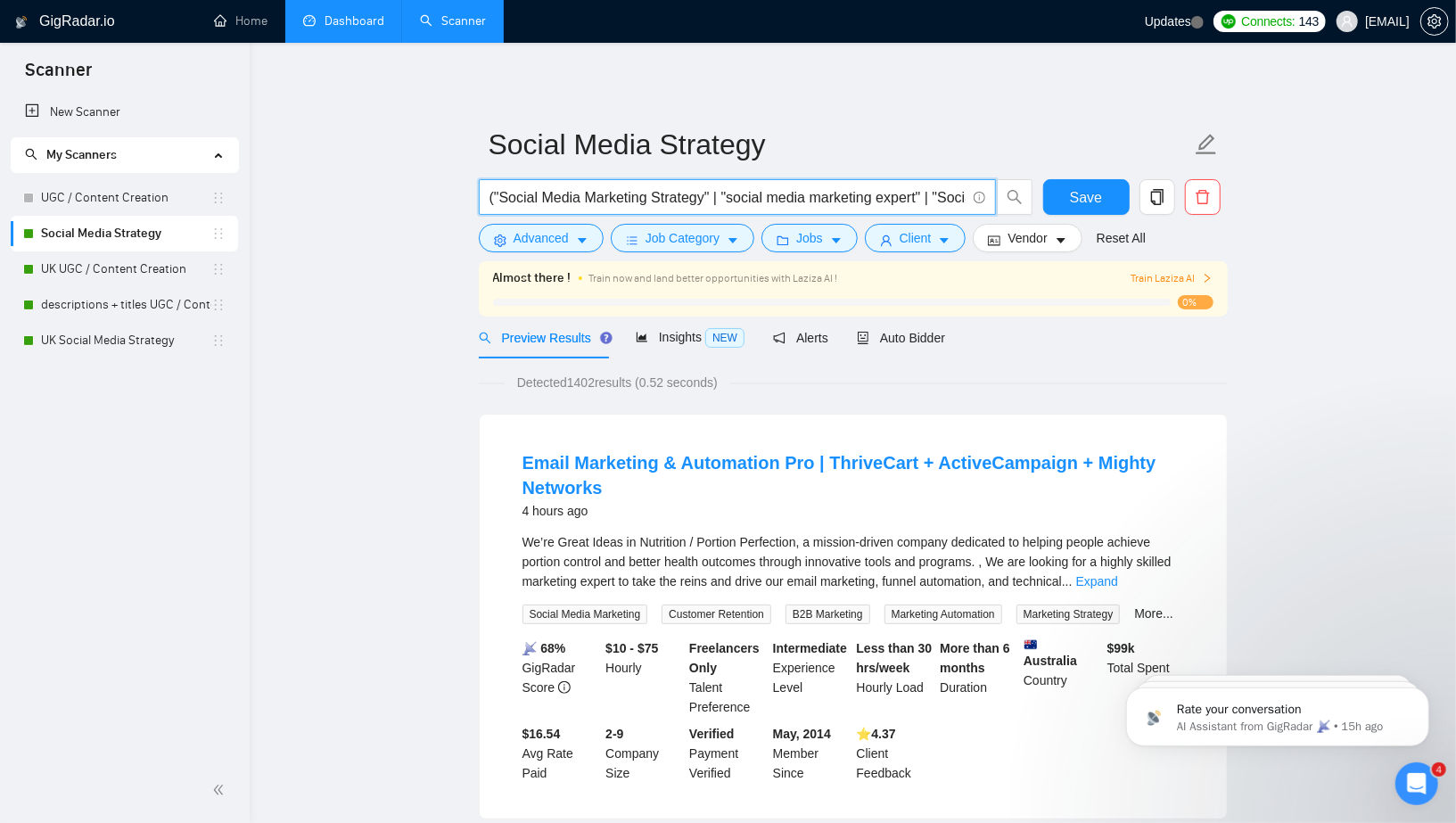click on "("Social Media Marketing Strategy" | "social media marketing expert" | "Social Media Management" | "content strategist" | "Creative Strategist" | "Social Media Manager-Strategist" | "Content Strategy" | "Social Media Strategy" | "Social Media Content Creator" | "Social Media Coordinator" "Social Media Manager" | "Marketing Strategy" | "Social Media Marketing" | "Organic Social Strategy" | "Social Growth" | "Instagram Growth")  (Hotel* | Restaurant* | Restaurant* | Coffee* | Travel* | cafe* | F&B | wellness*)" at bounding box center (728, 197) 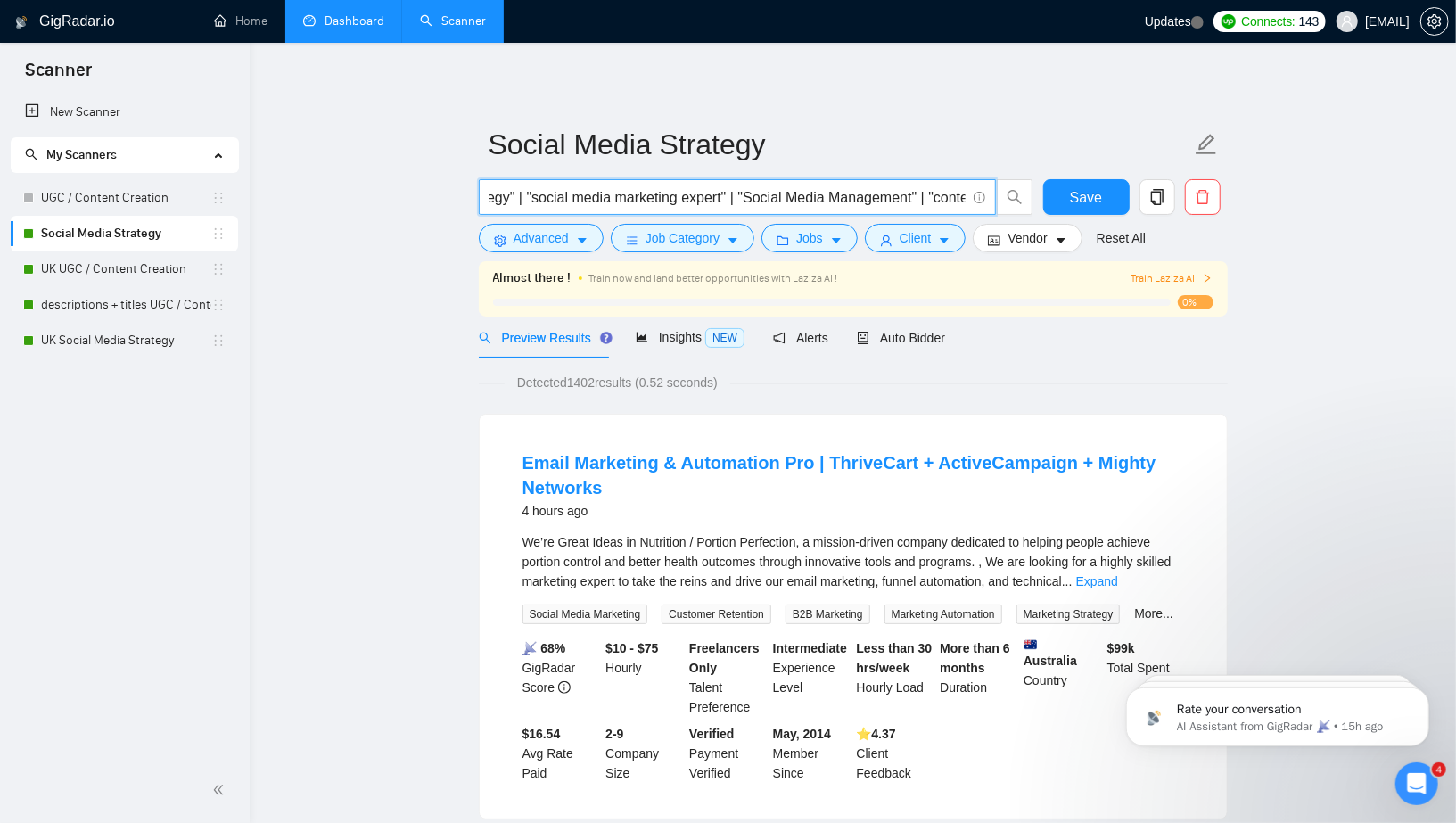 scroll, scrollTop: 0, scrollLeft: 197, axis: horizontal 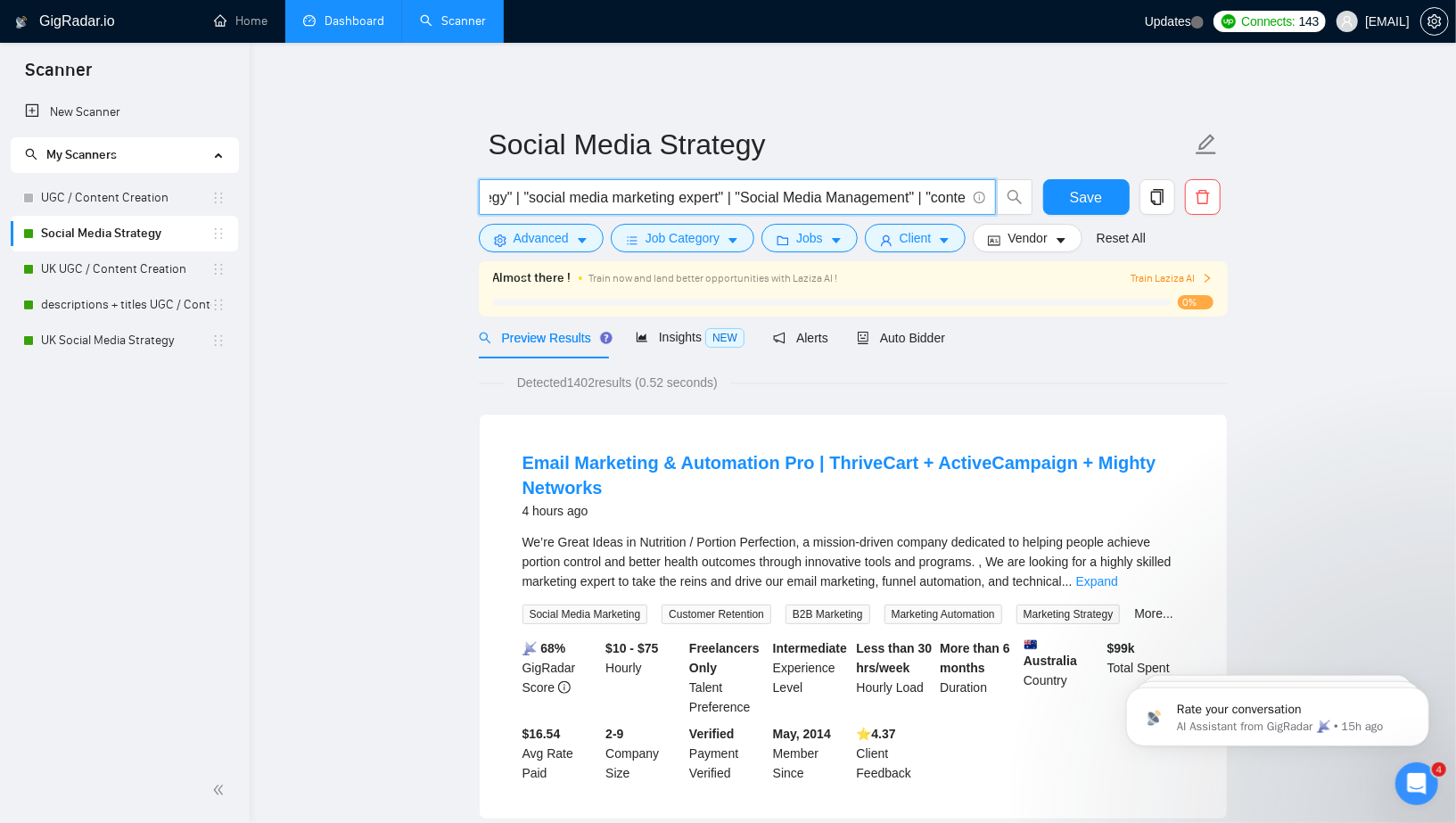 click on "("Social Media Marketing Strategy" | "social media marketing expert" | "Social Media Management" | "content strategist" | "Creative Strategist" | "Social Media Manager-Strategist" | "Content Strategy" | "Social Media Strategy" | "Social Media Content Creator" | "Social Media Coordinator" "Social Media Manager" | "Marketing Strategy" | "Social Media Marketing" | "Organic Social Strategy" | "Social Growth" | "Instagram Growth")  (Hotel* | Restaurant* | Restaurant* | Coffee* | Travel* | cafe* | F&B | wellness*)" at bounding box center (728, 197) 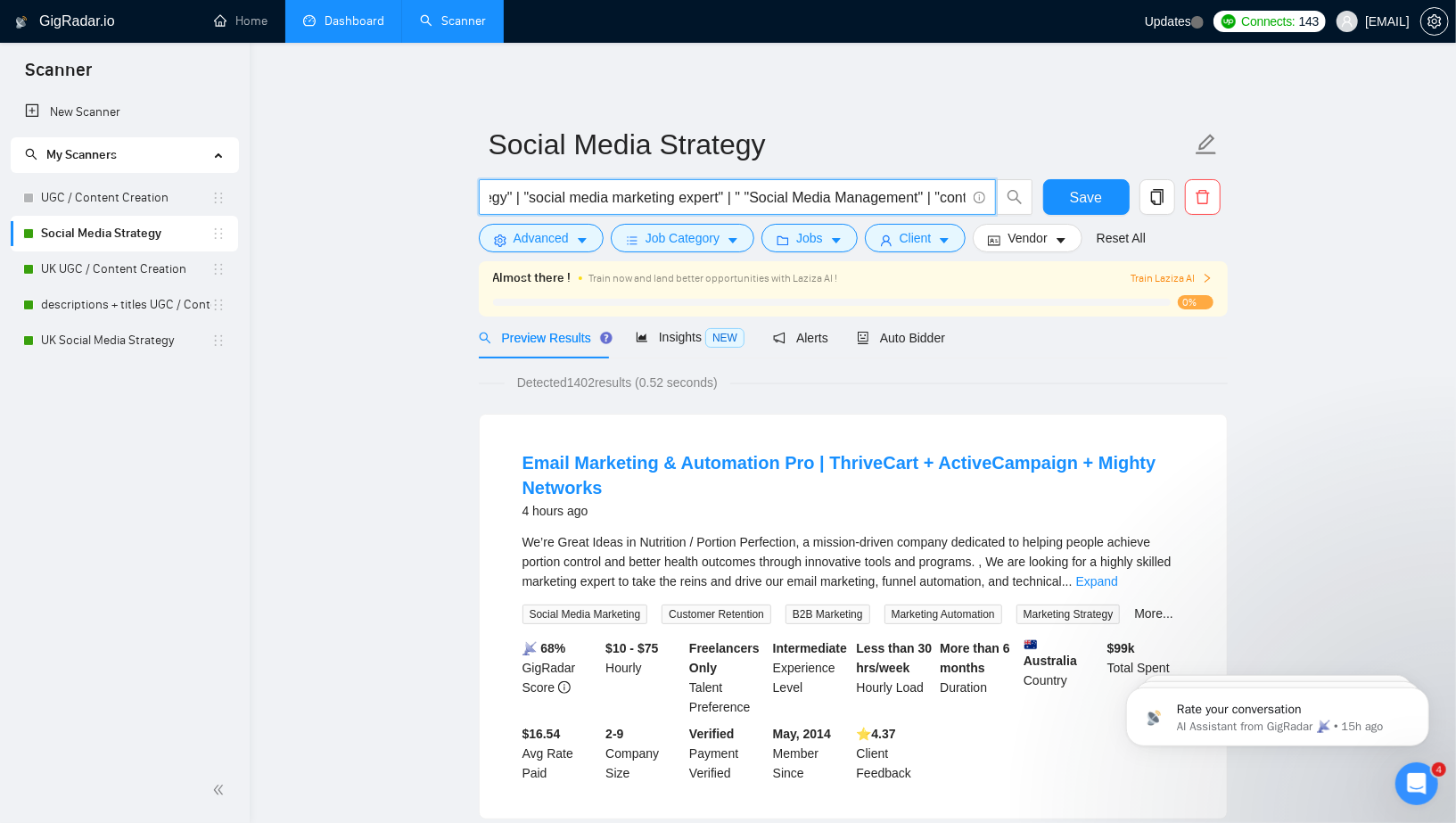 paste on "Social Media Expert" 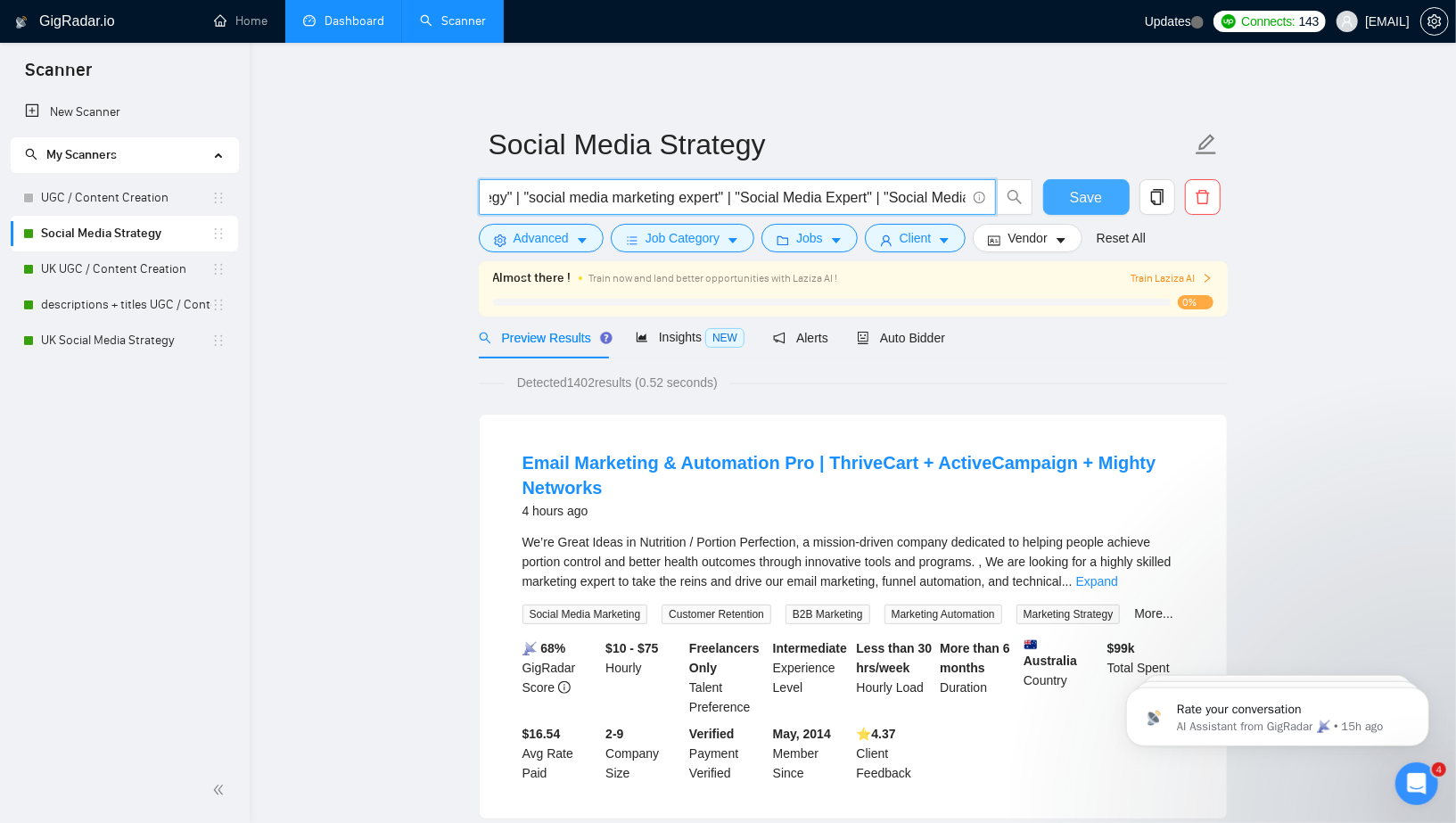 type on "("Social Media Marketing Strategy" | "social media marketing expert" | "Social Media Expert" | "Social Media Management" | "content strategist" | "Creative Strategist" | "Social Media Manager-Strategist" | "Content Strategy" | "Social Media Strategy" | "Social Media Content Creator" | "Social Media Coordinator" "Social Media Manager" | "Marketing Strategy" | "Social Media Marketing" | "Organic Social Strategy" | "Social Growth" | "Instagram Growth")  (Hotel* | Restaurant* | Restaurant* | Coffee* | Travel* | cafe* | F&B | wellness*)" 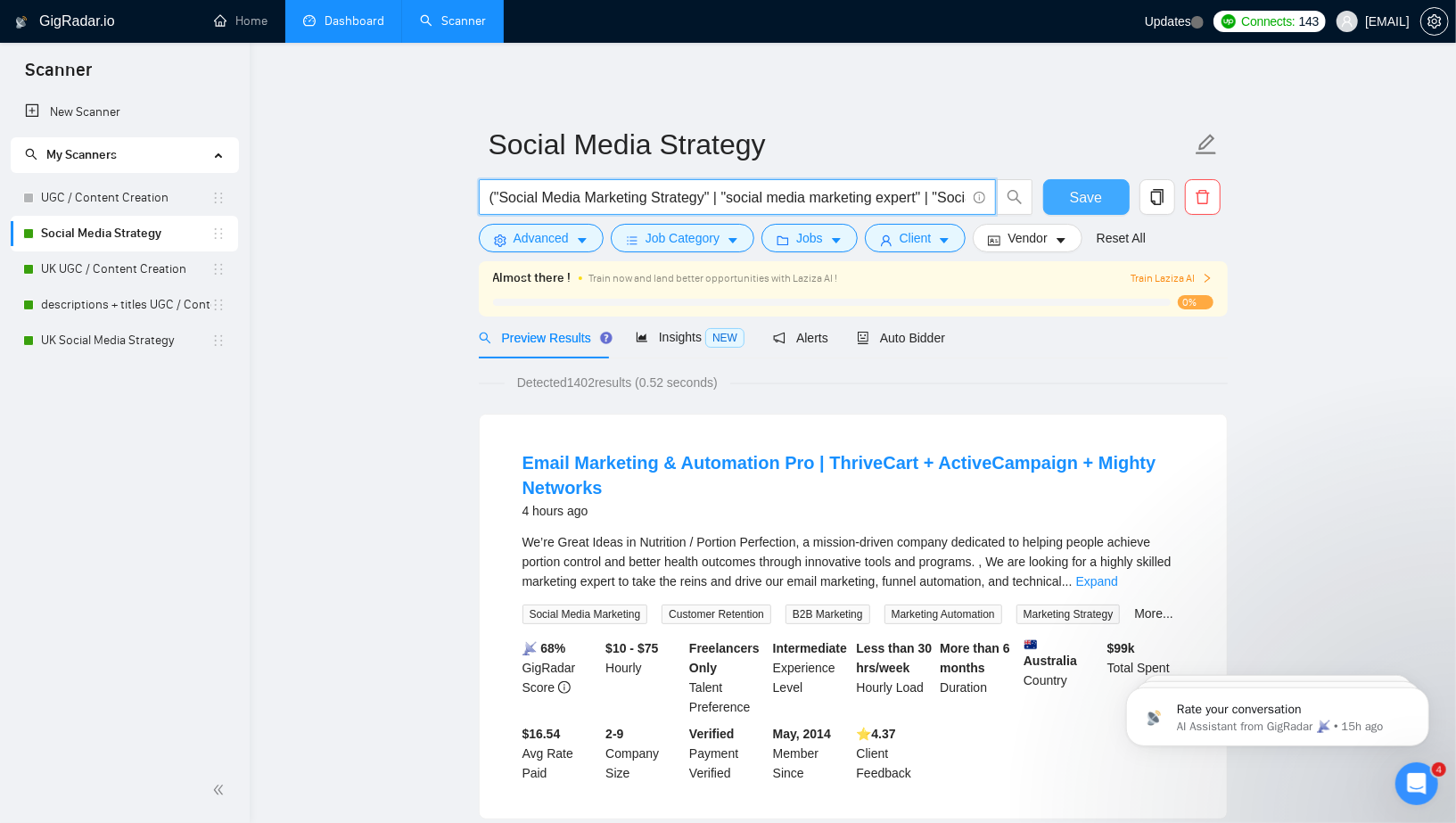 click on "Save" at bounding box center [1086, 197] 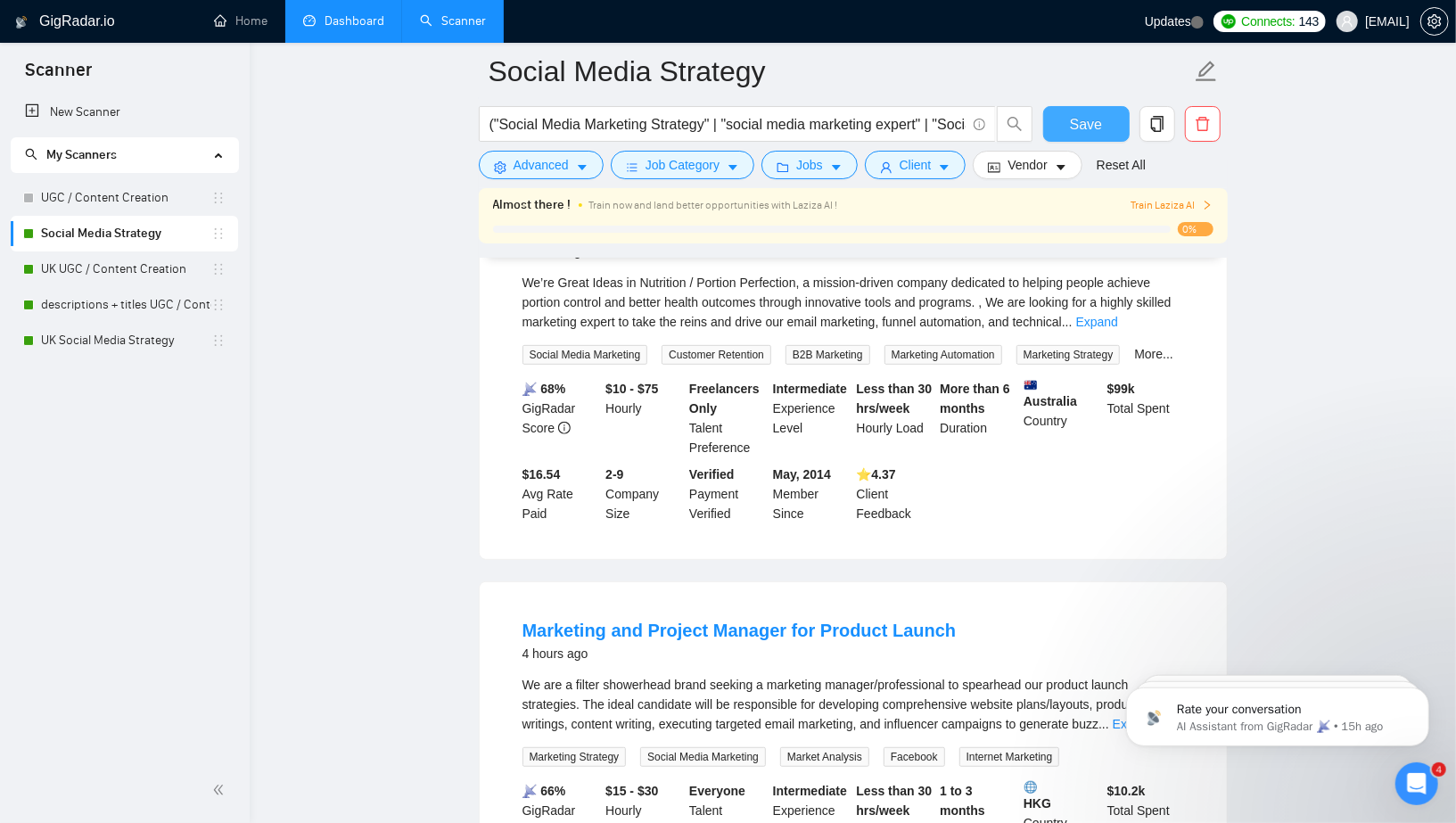 scroll, scrollTop: 335, scrollLeft: 0, axis: vertical 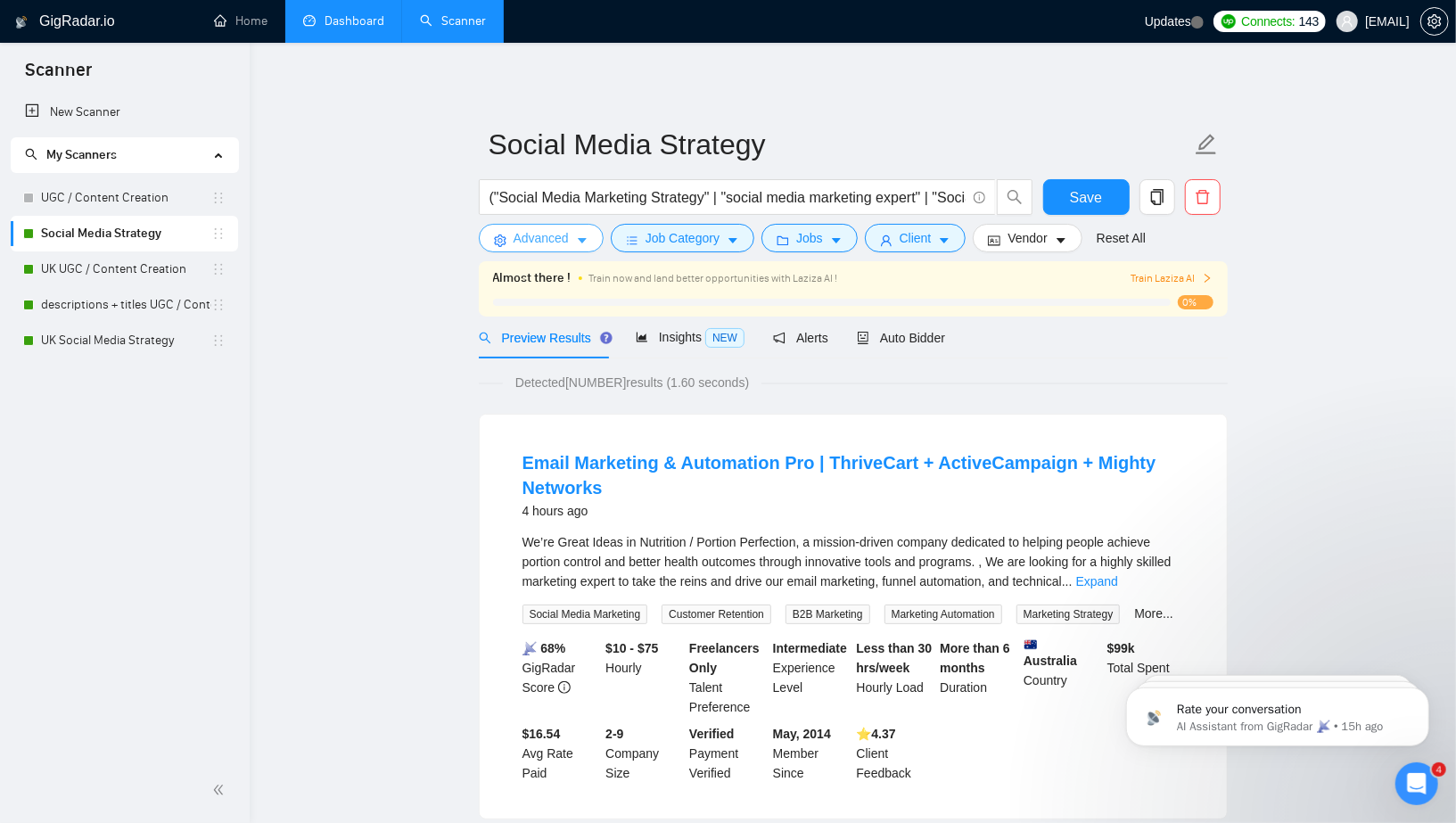 click on "Advanced" at bounding box center [541, 238] 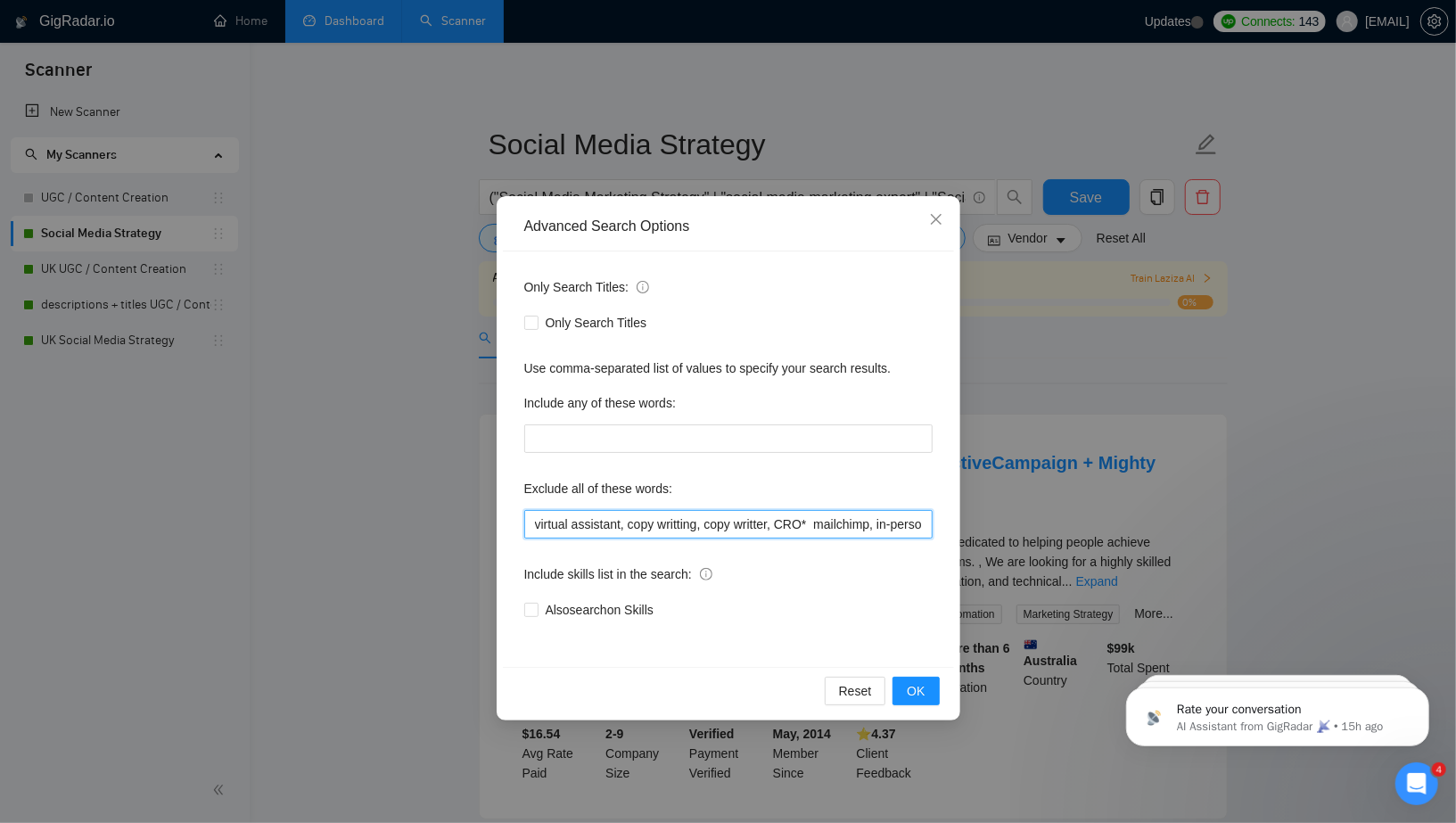 click on "virtual assistant, copy writting, copy writter, CRO*  mailchimp, in-person role, "ads specialist"" at bounding box center (728, 524) 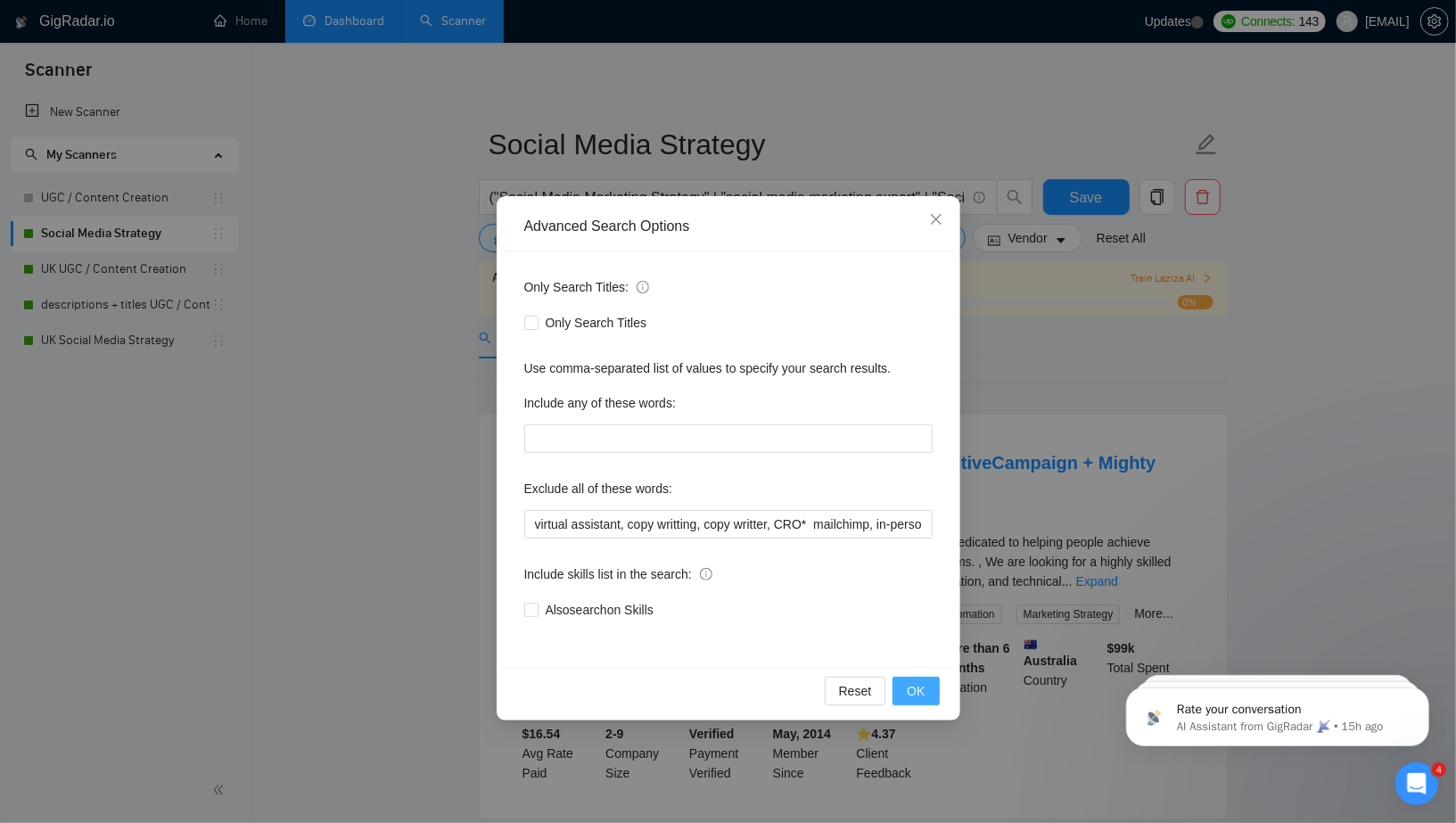 click on "OK" at bounding box center [916, 691] 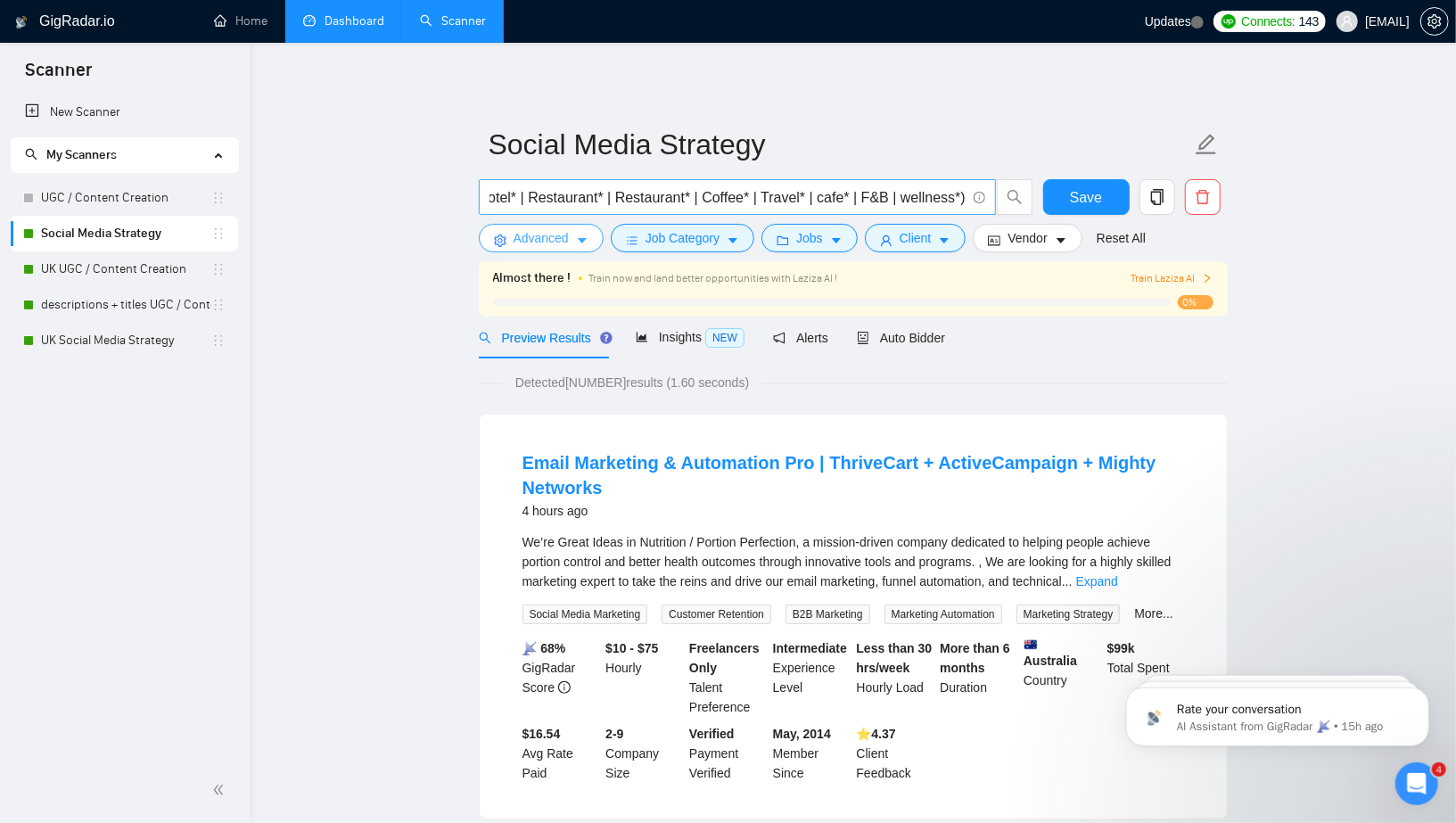 scroll, scrollTop: 0, scrollLeft: 2949, axis: horizontal 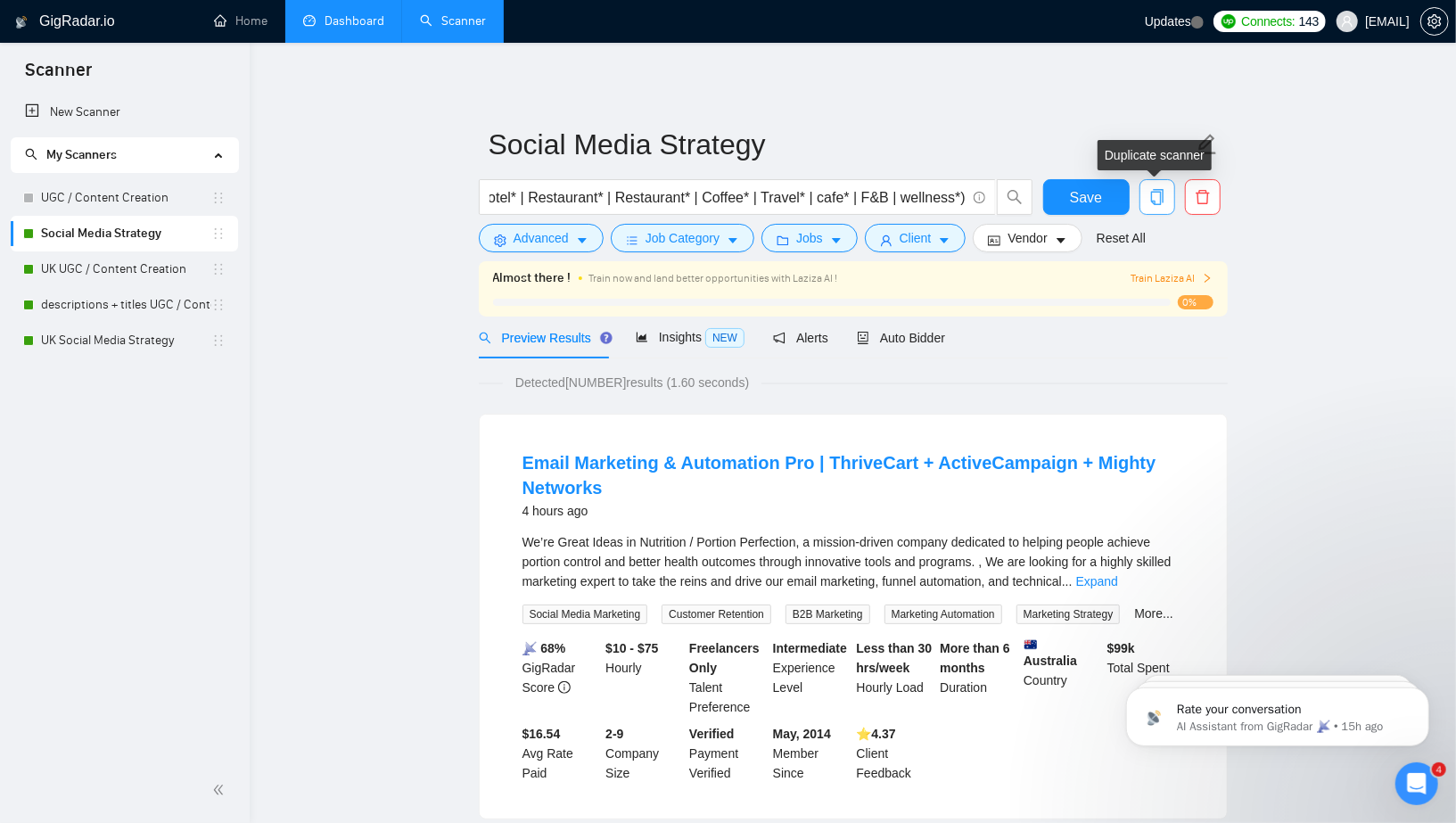 click 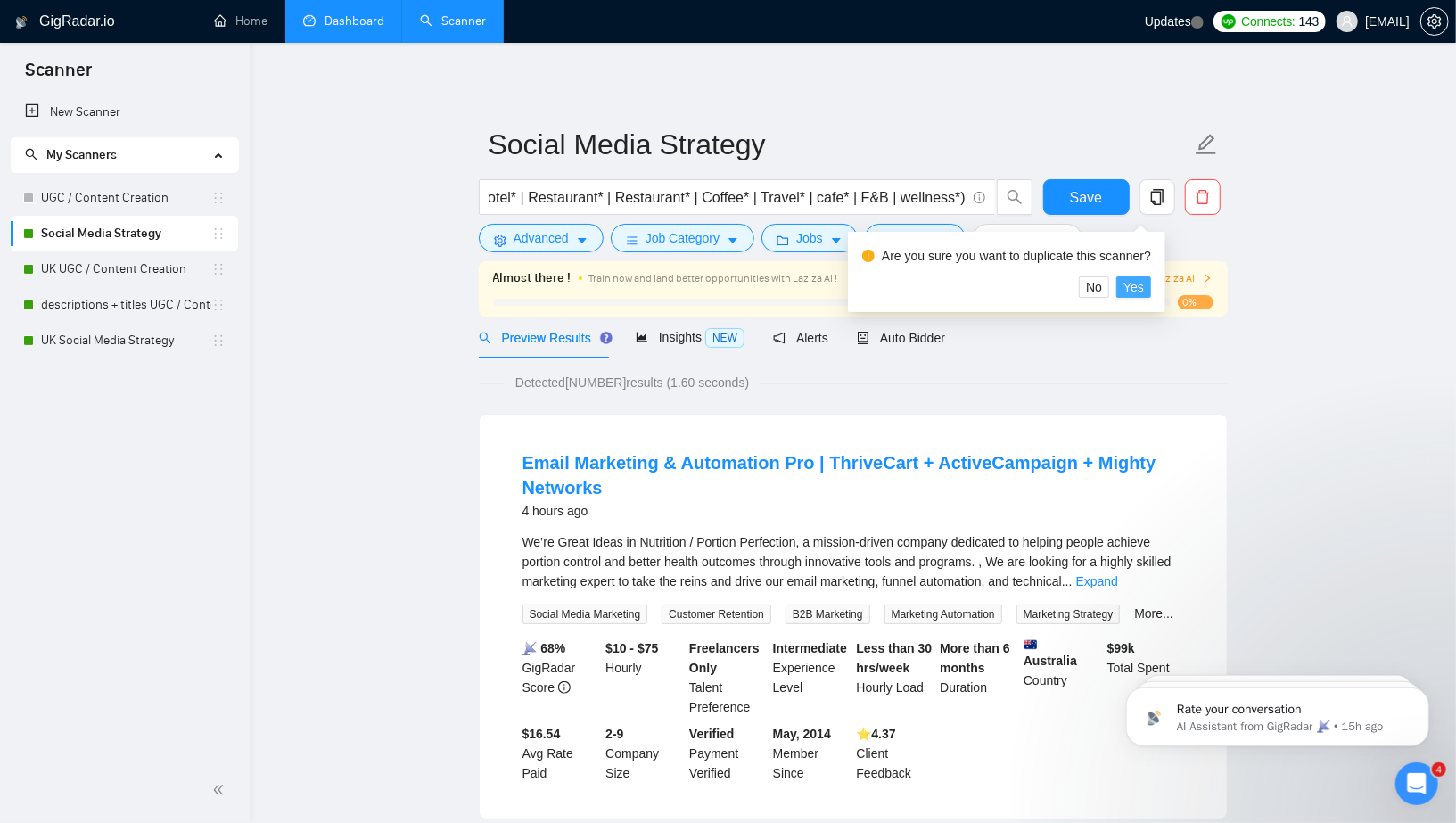 click on "Yes" at bounding box center (1133, 287) 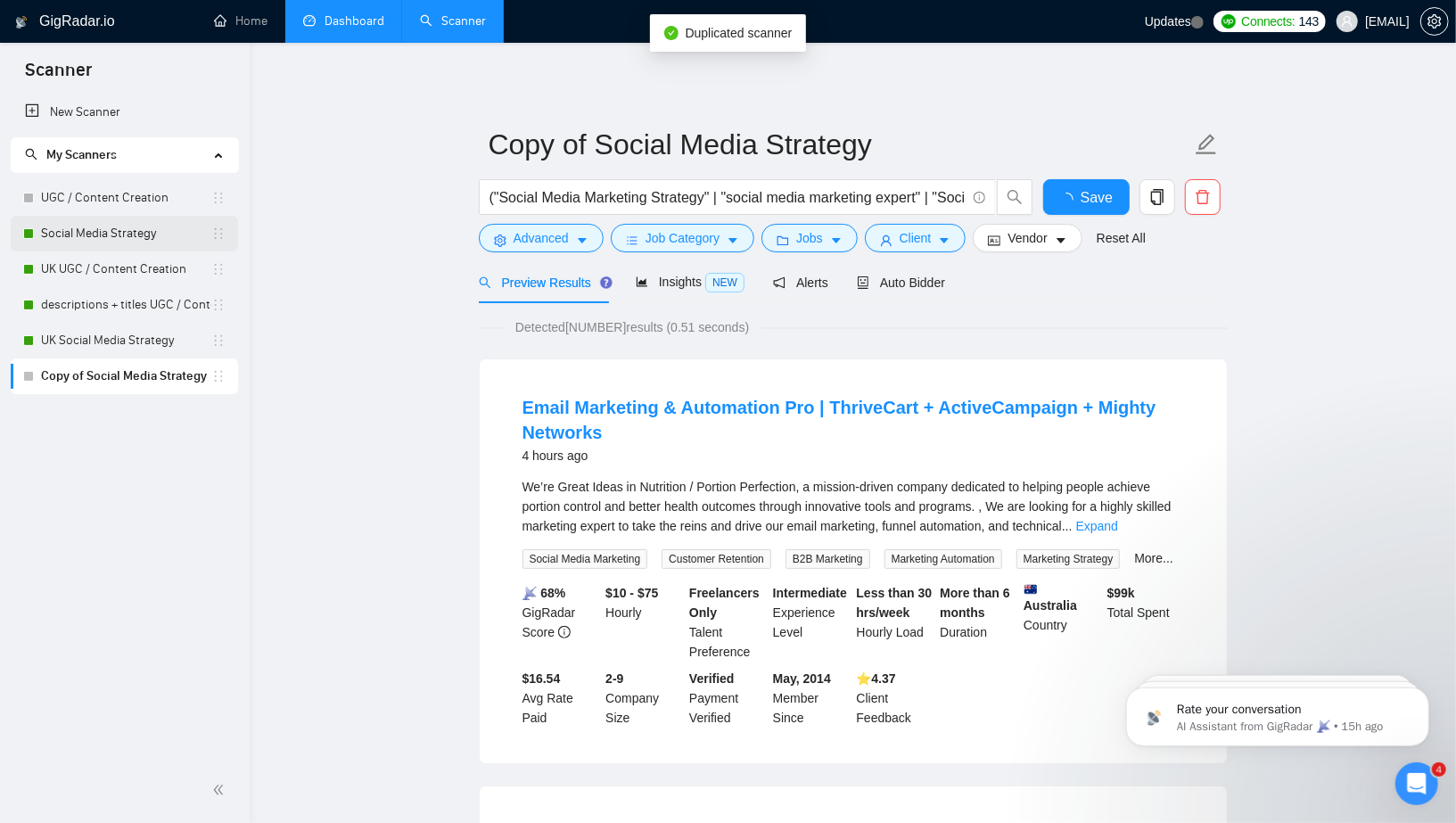 click on "Social Media Strategy" at bounding box center [126, 234] 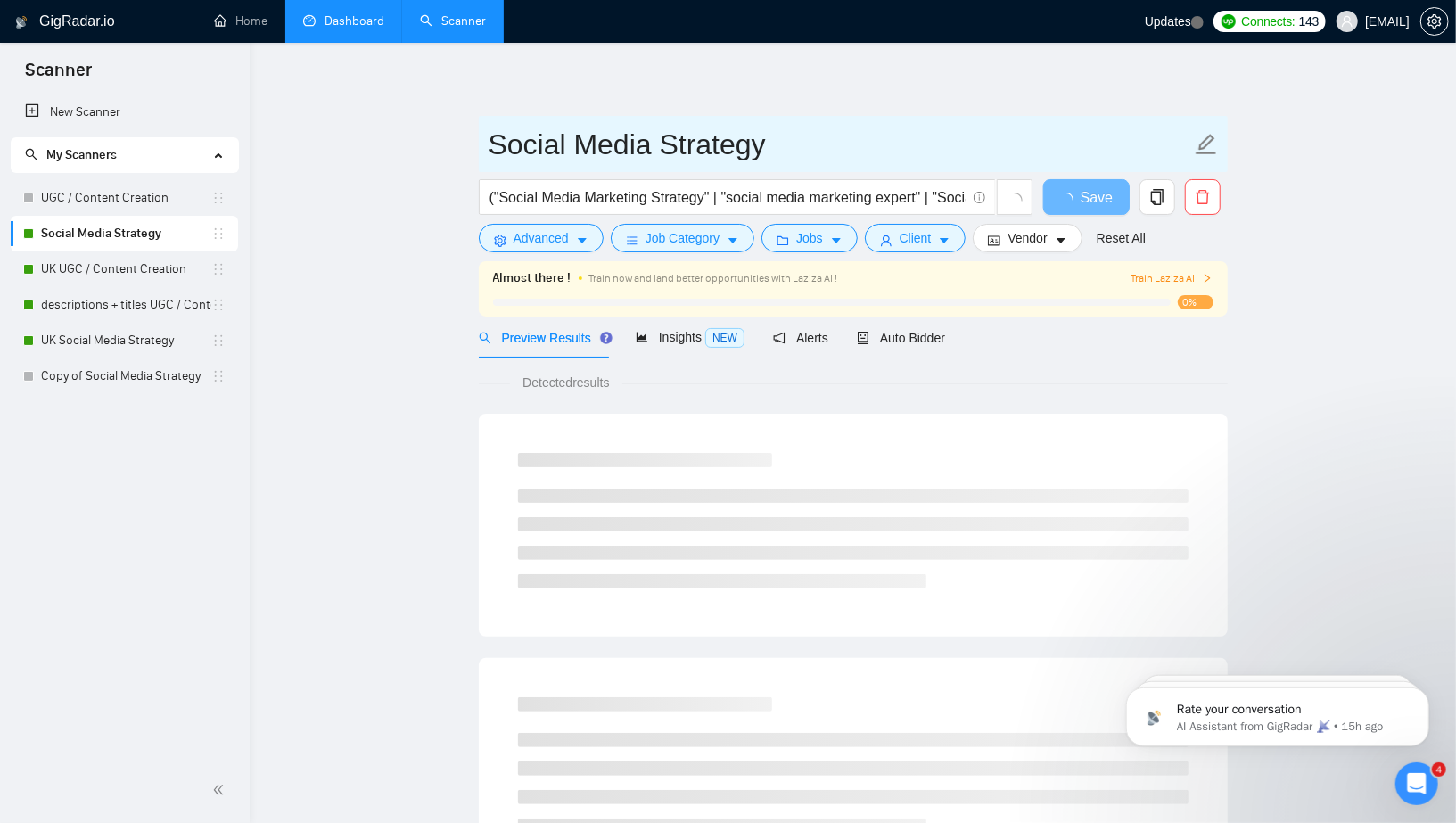 click on "Social Media Strategy" at bounding box center [840, 144] 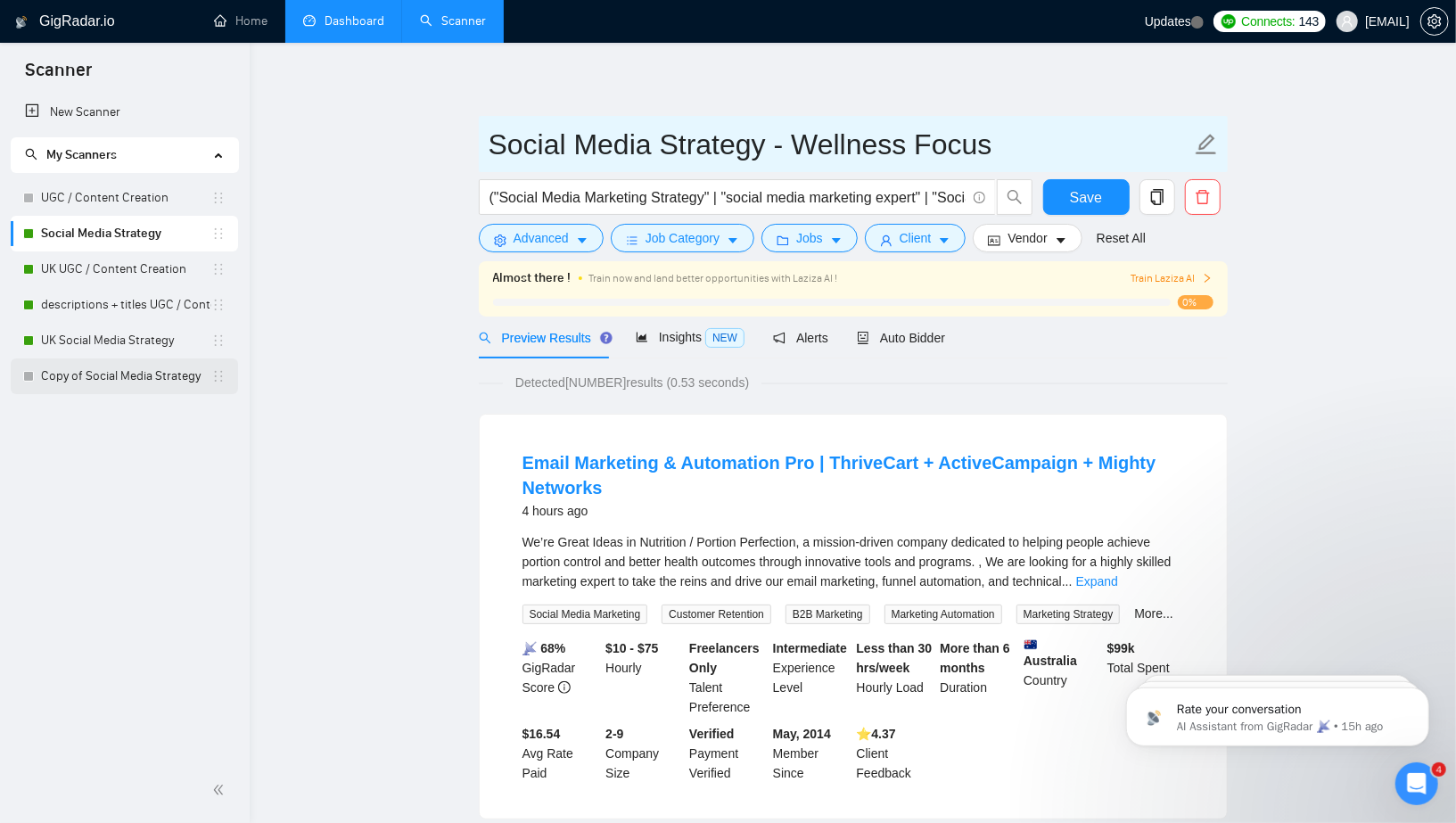 type on "Social Media Strategy - Wellness Focus" 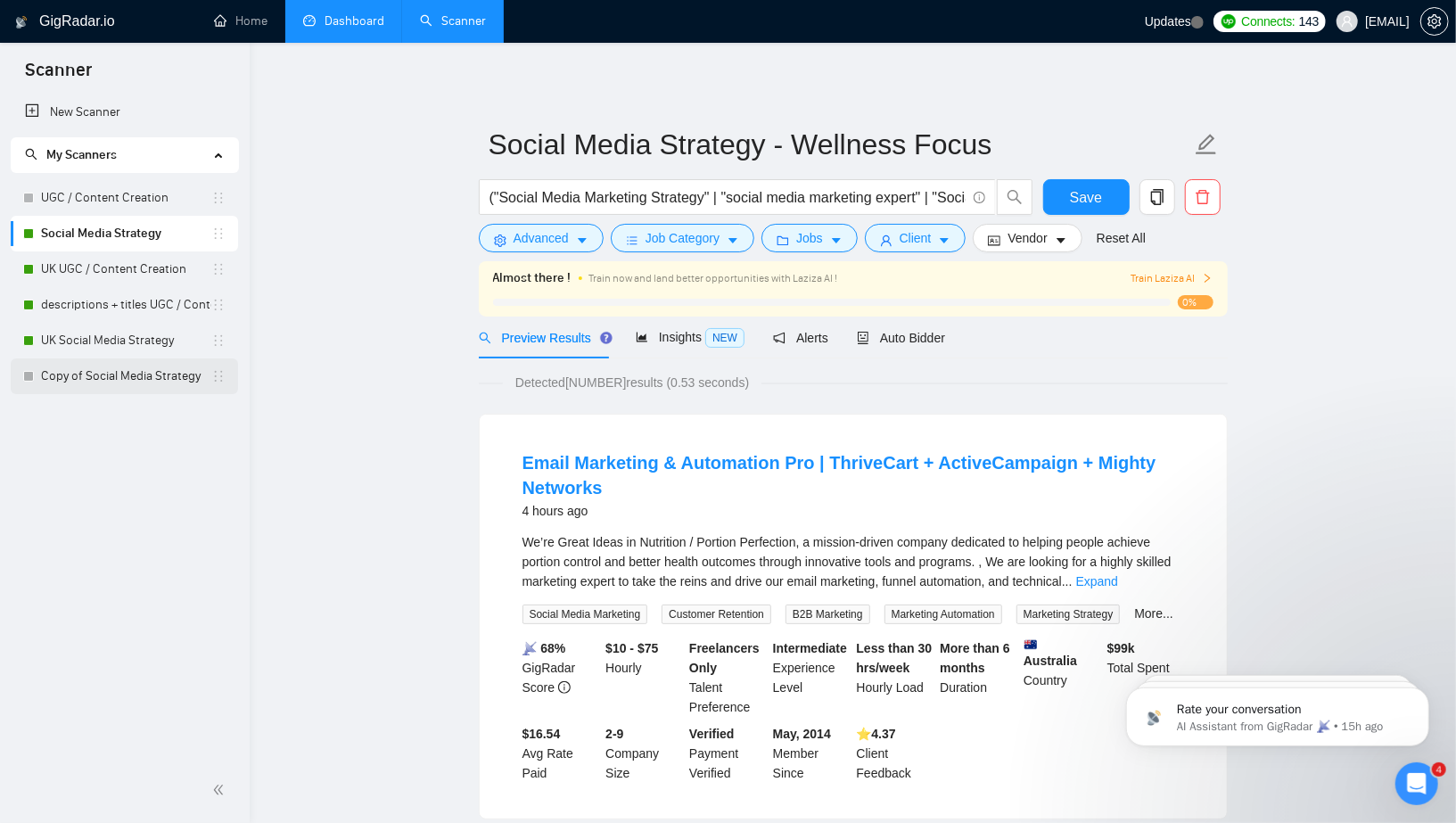 click on "Copy of Social Media Strategy" at bounding box center (126, 376) 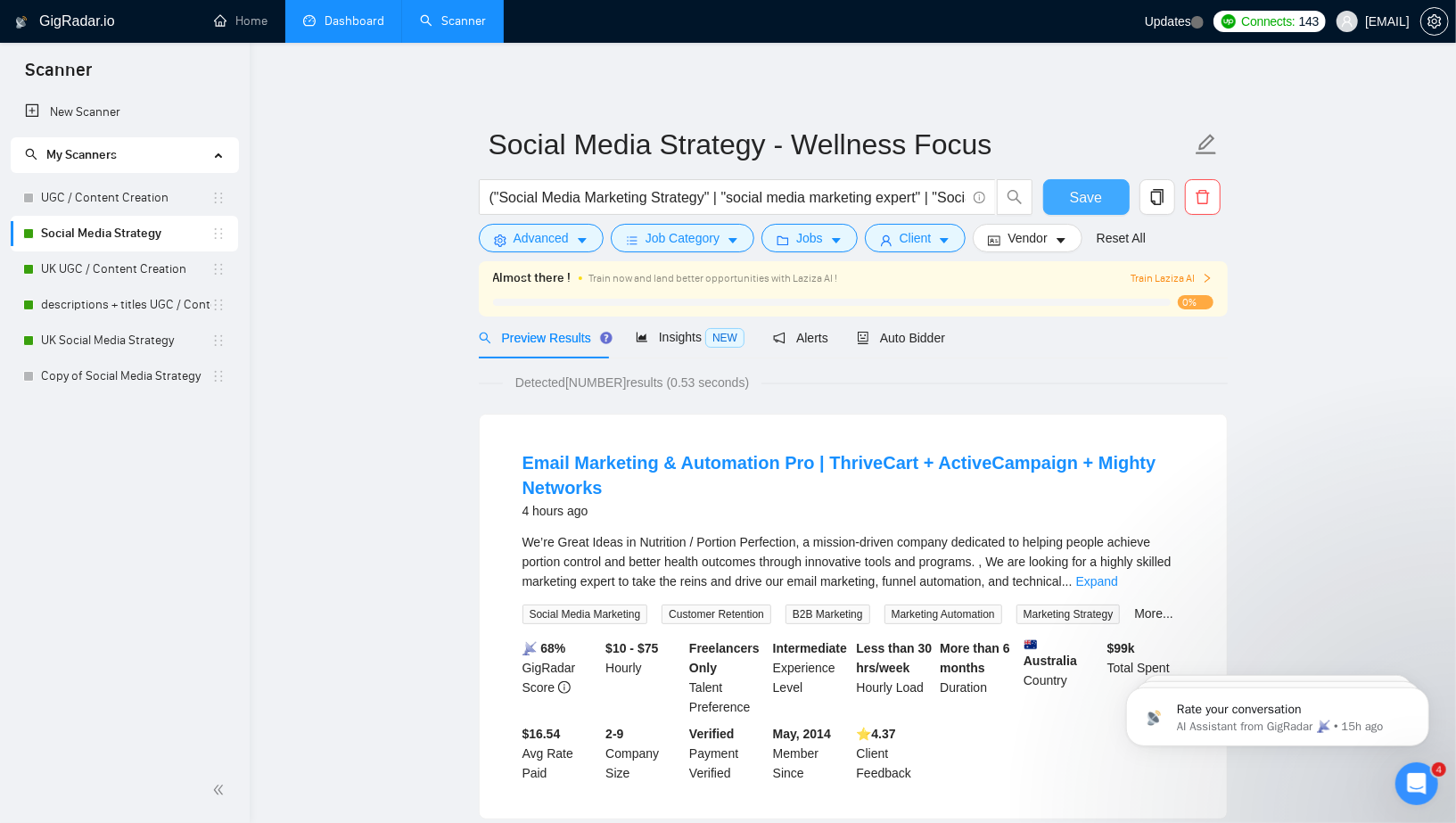 click on "Save" at bounding box center [1086, 197] 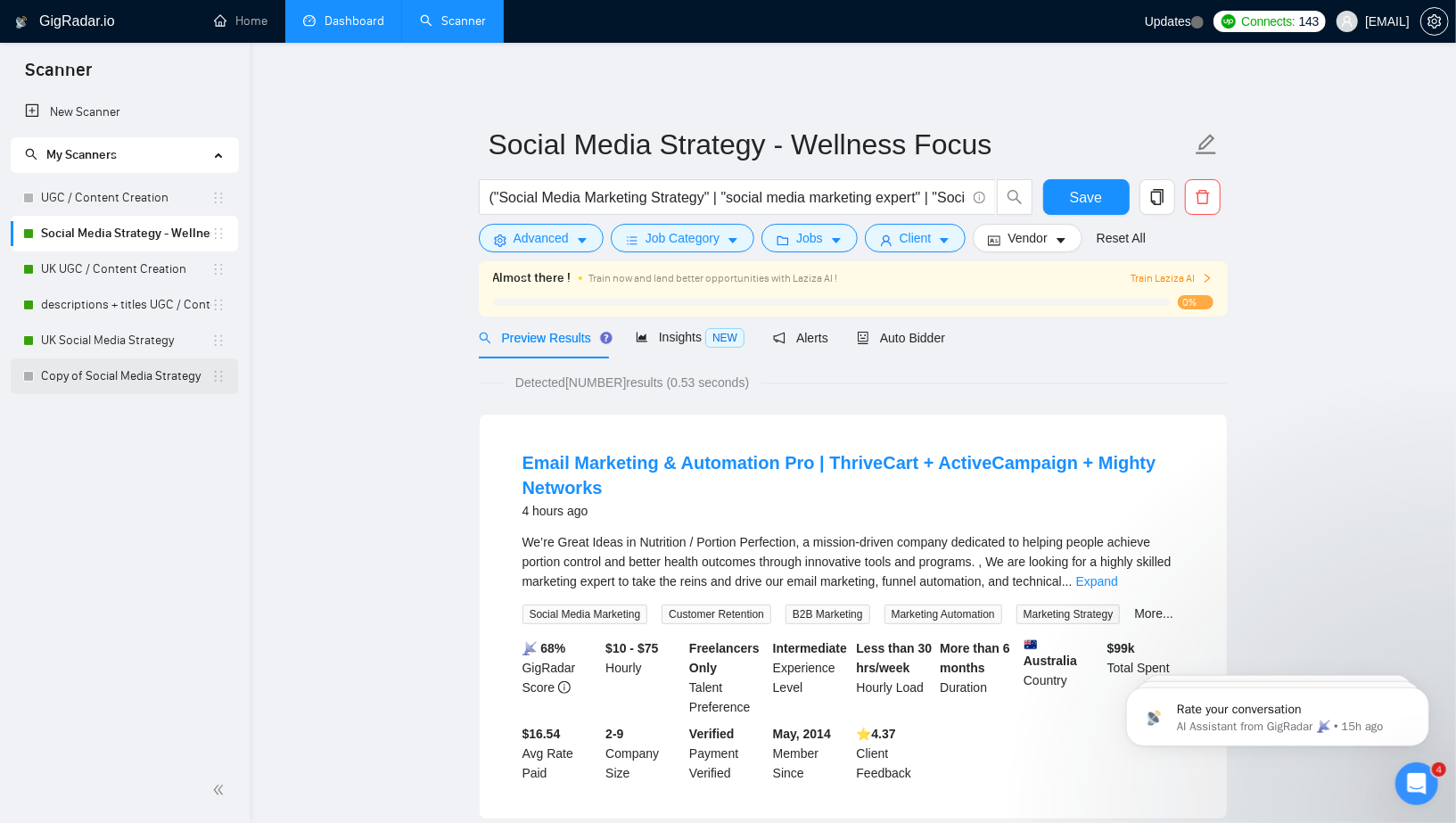 click on "Copy of Social Media Strategy" at bounding box center (126, 376) 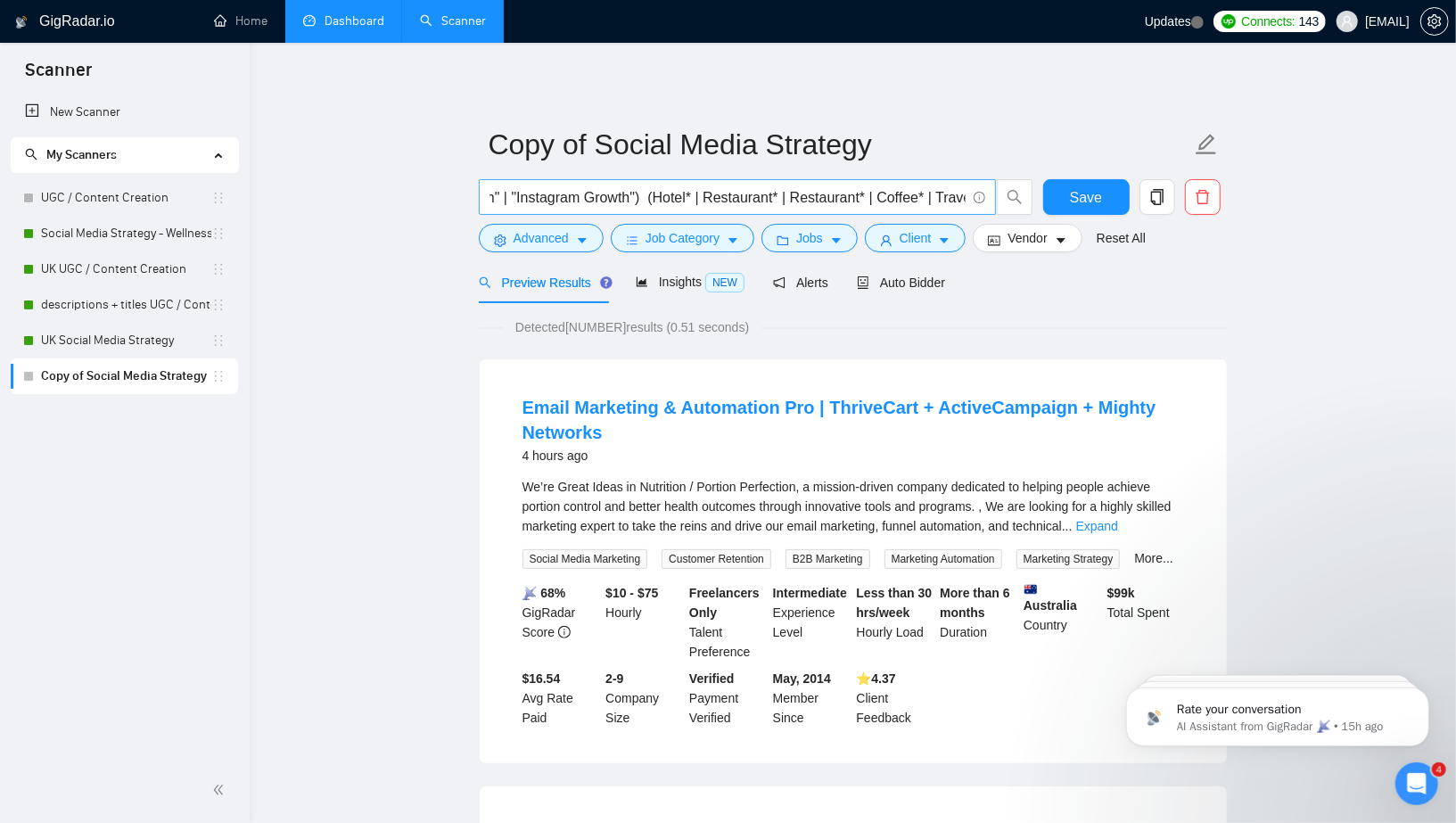 scroll, scrollTop: 0, scrollLeft: 2709, axis: horizontal 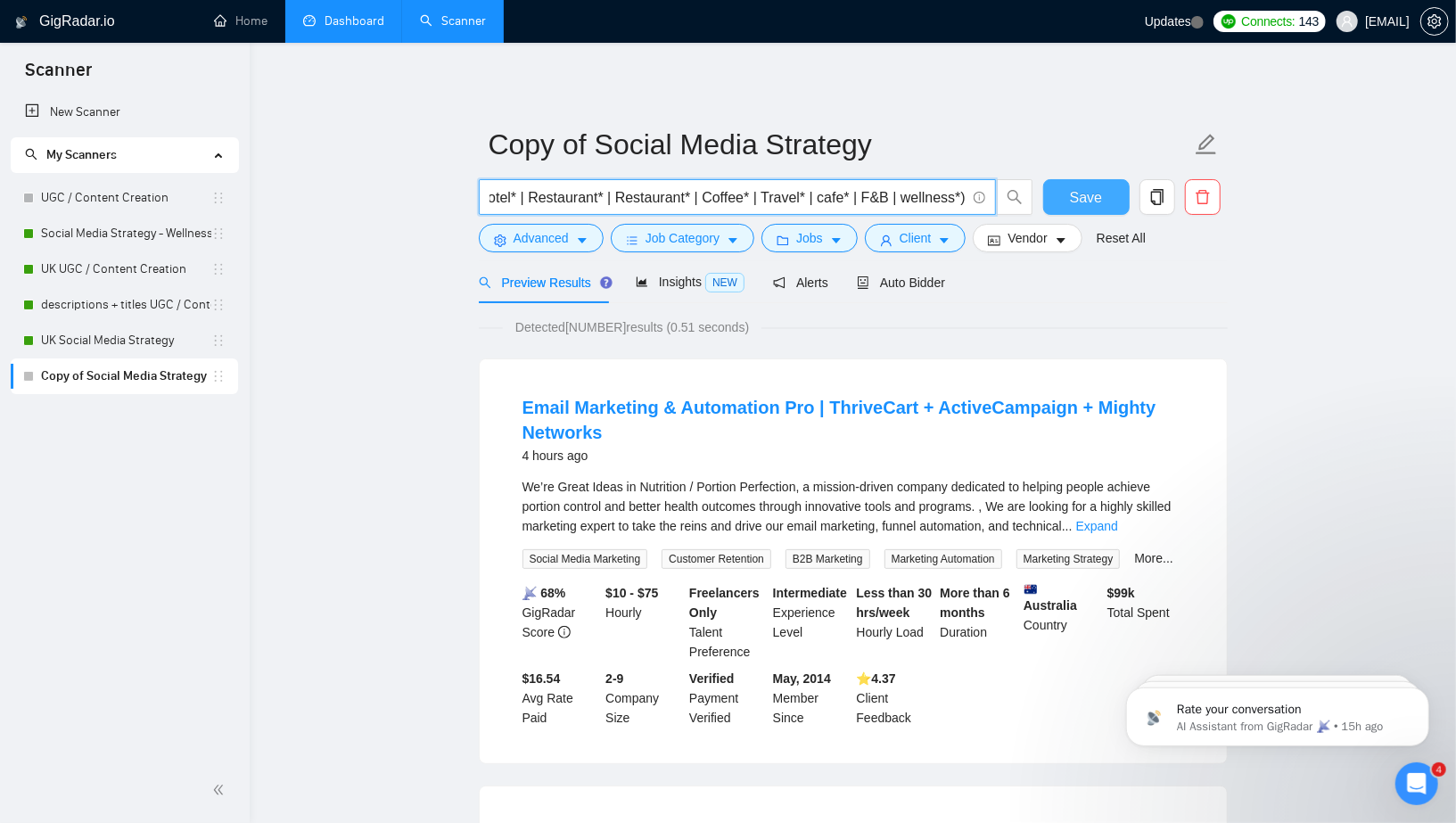 drag, startPoint x: 709, startPoint y: 195, endPoint x: 1090, endPoint y: 200, distance: 381.0328 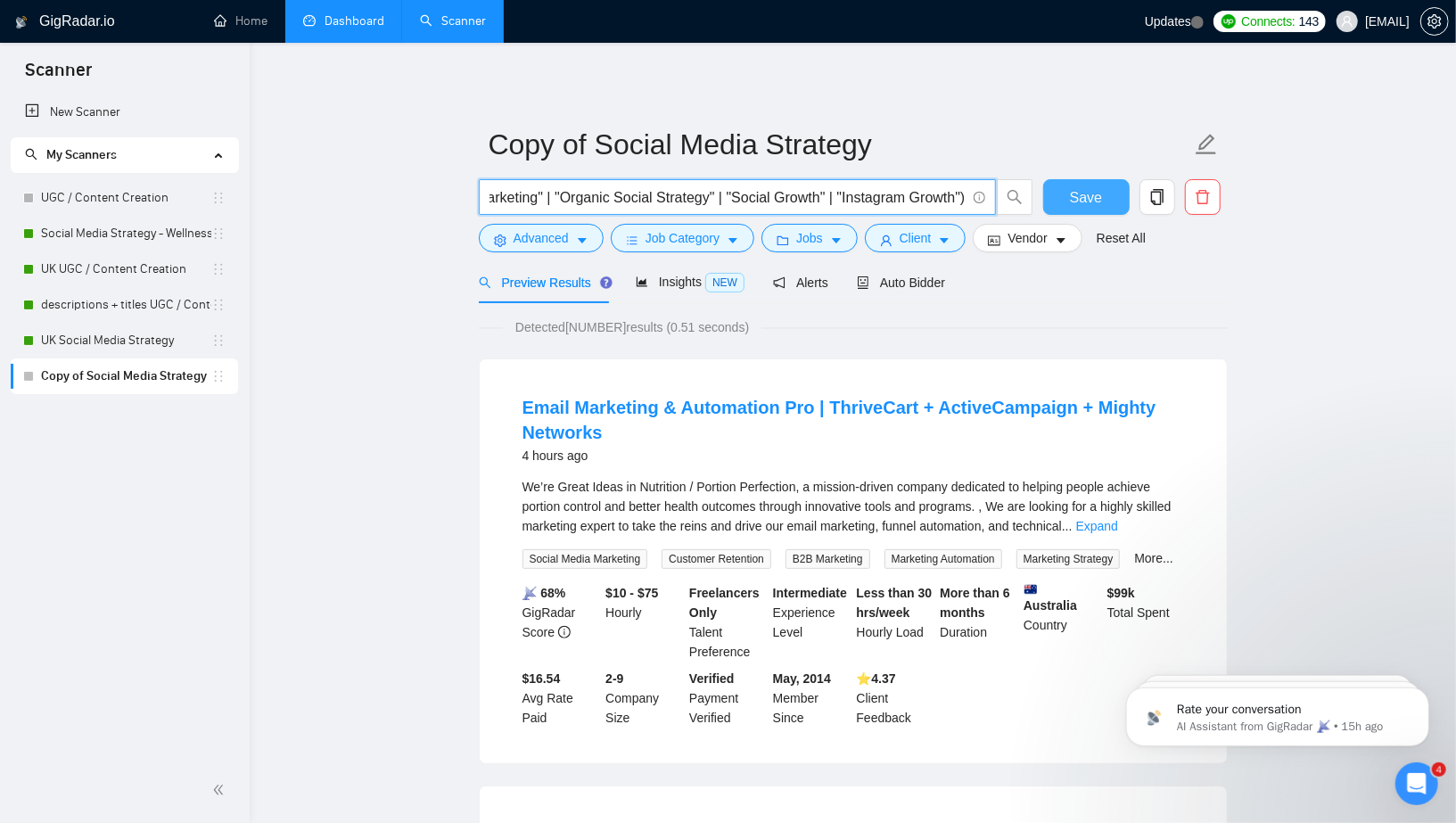scroll, scrollTop: 0, scrollLeft: 2452, axis: horizontal 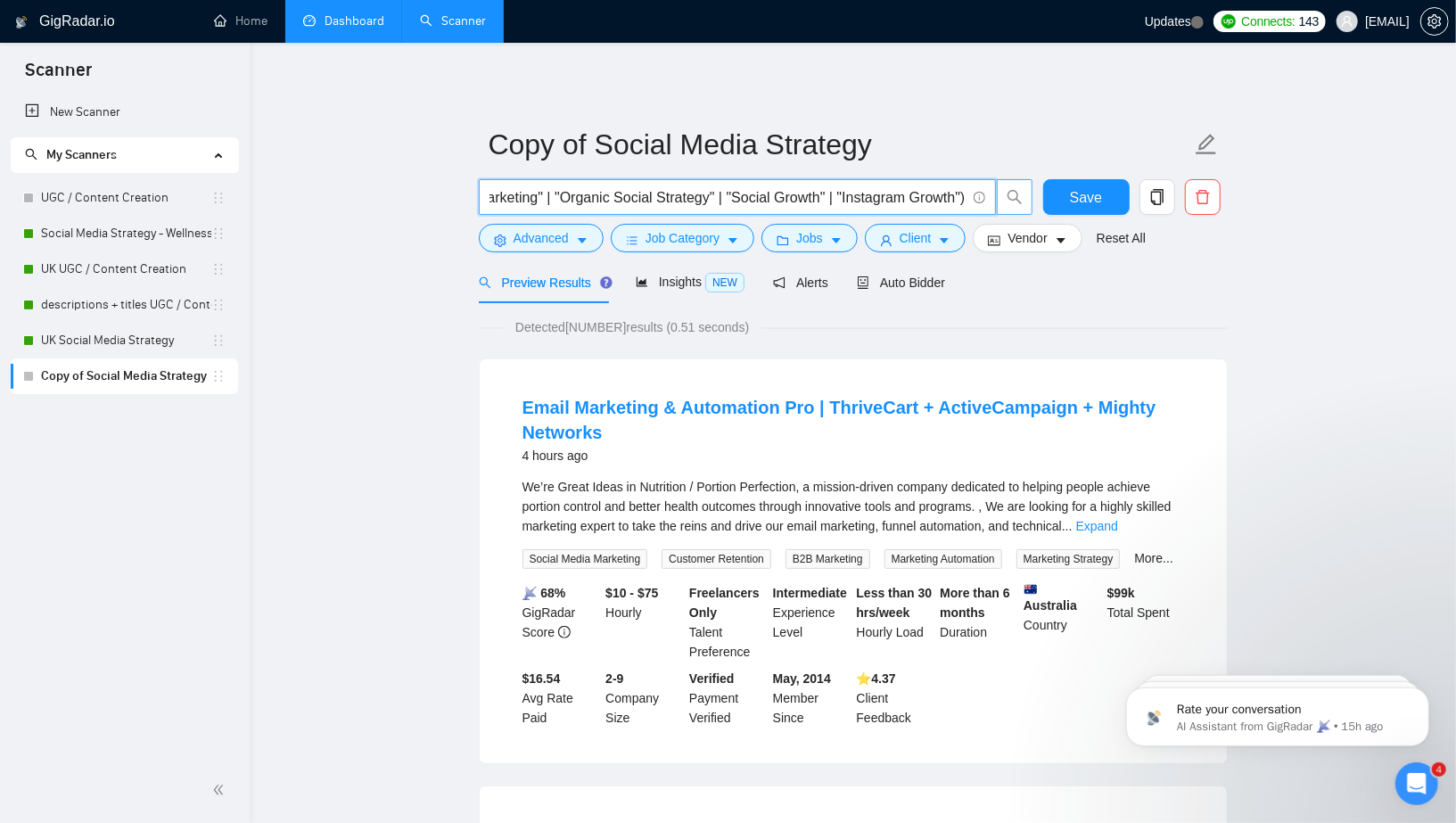 click at bounding box center [1015, 197] 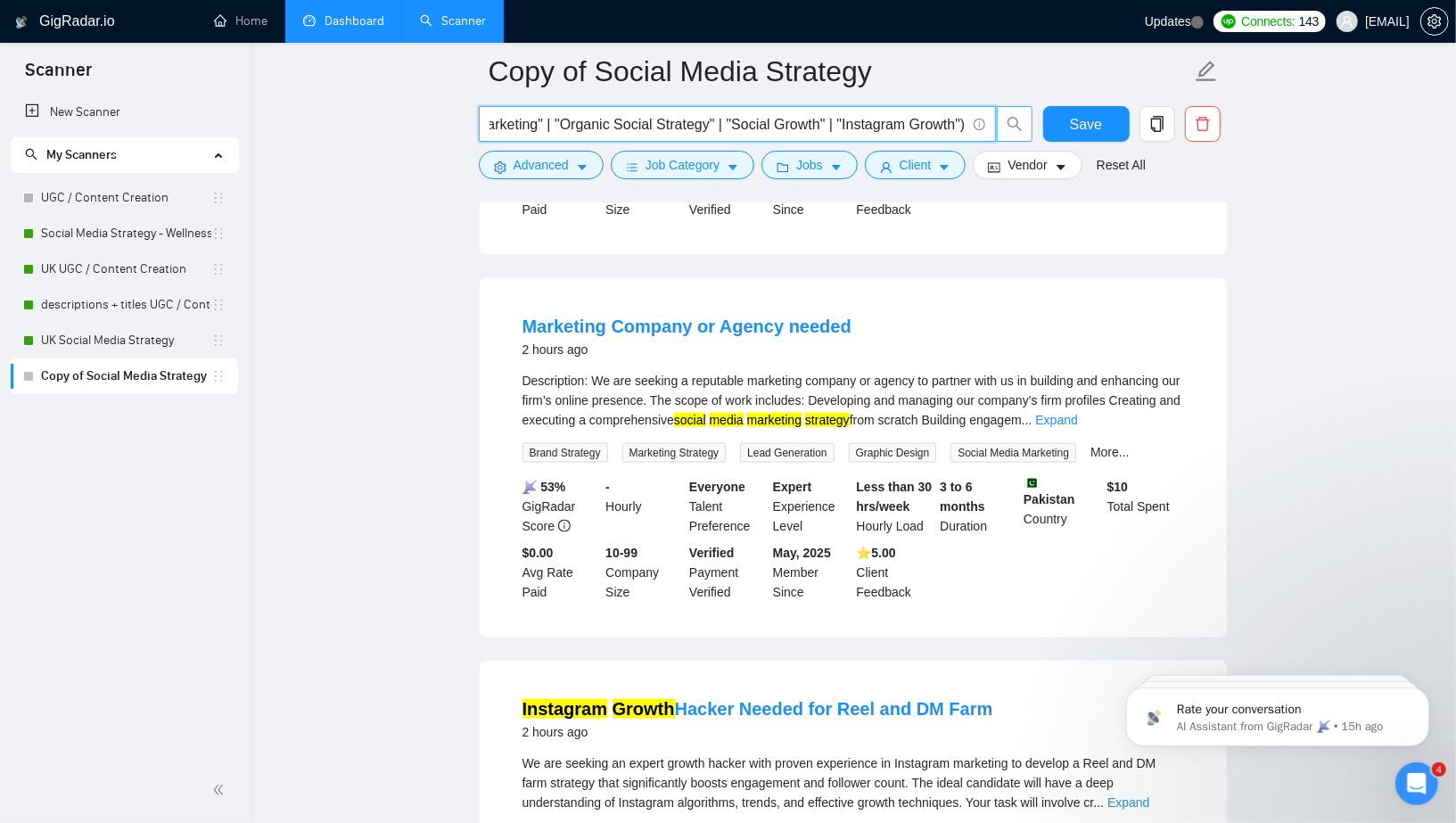 scroll, scrollTop: 1286, scrollLeft: 0, axis: vertical 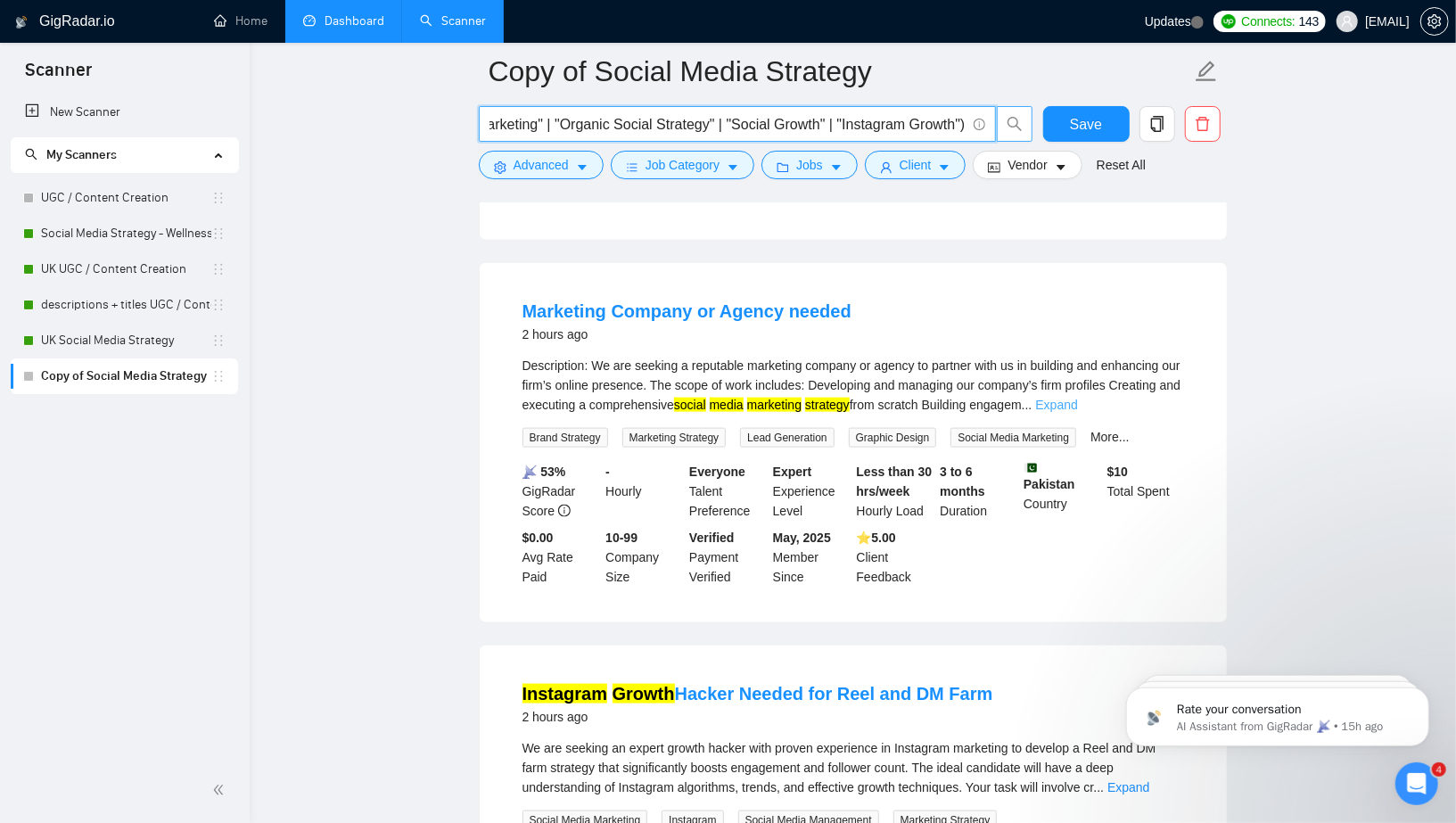 type on "("Social Media Marketing Strategy" | "social media marketing expert" | "Social Media Expert" | "Social Media Management" | "content strategist" | "Creative Strategist" | "Social Media Manager-Strategist" | "Content Strategy" | "Social Media Strategy" | "Social Media Content Creator" | "Social Media Coordinator" "Social Media Manager" | "Marketing Strategy" | "Social Media Marketing" | "Organic Social Strategy" | "Social Growth" | "Instagram Growth")" 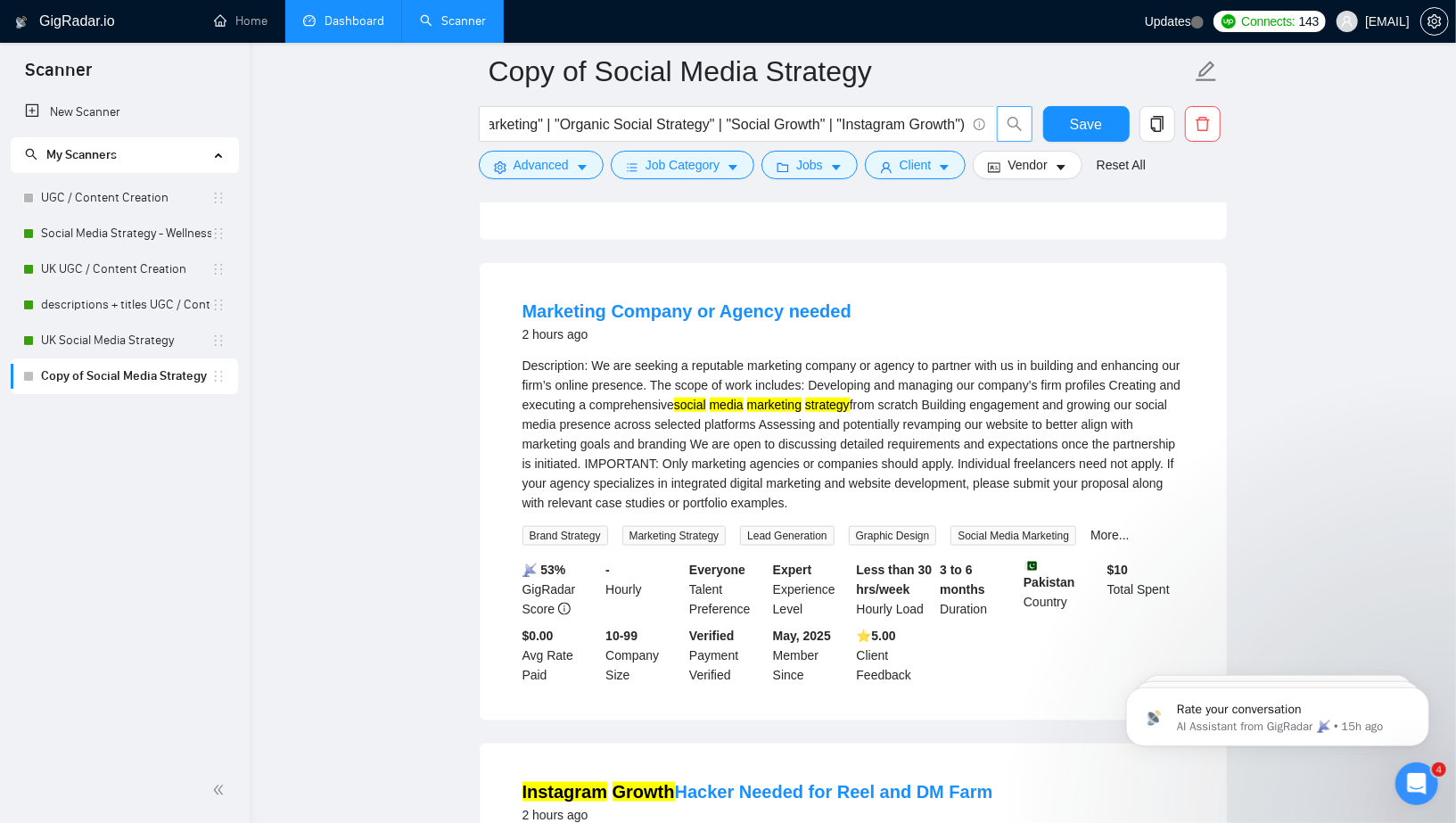 scroll, scrollTop: 0, scrollLeft: 0, axis: both 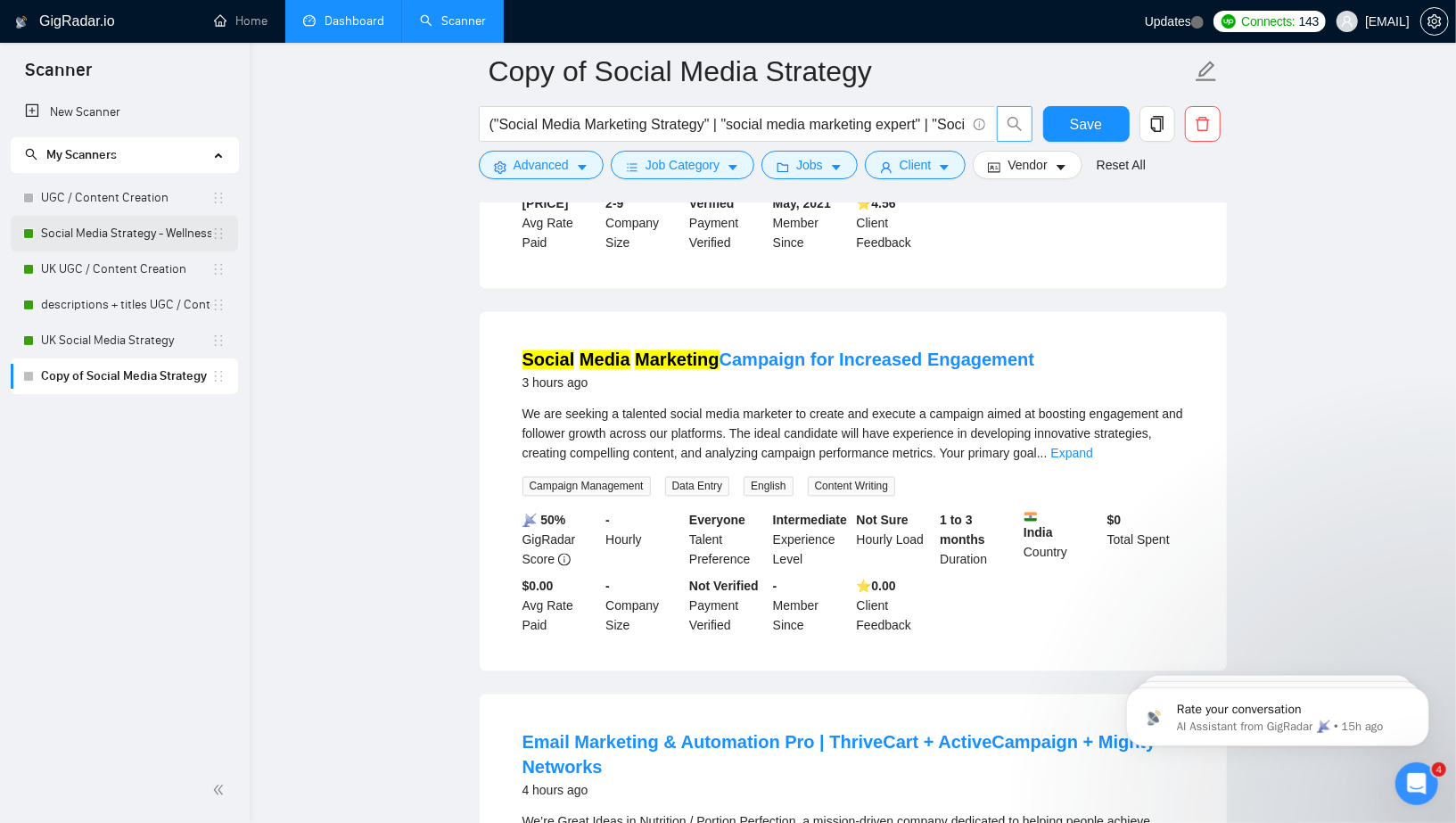 click on "Social Media Strategy - Wellness Focus" at bounding box center (126, 234) 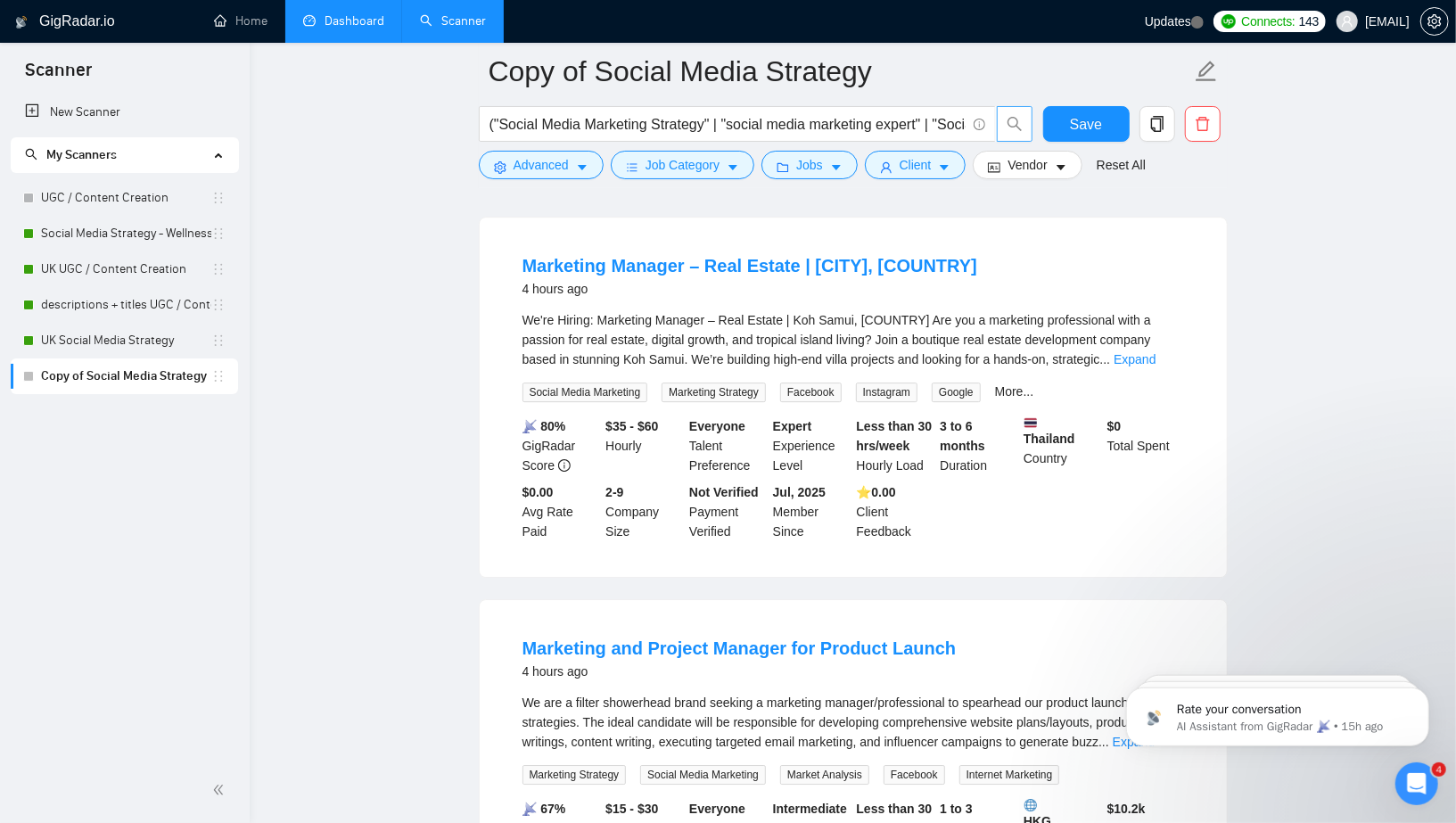 scroll, scrollTop: 3410, scrollLeft: 0, axis: vertical 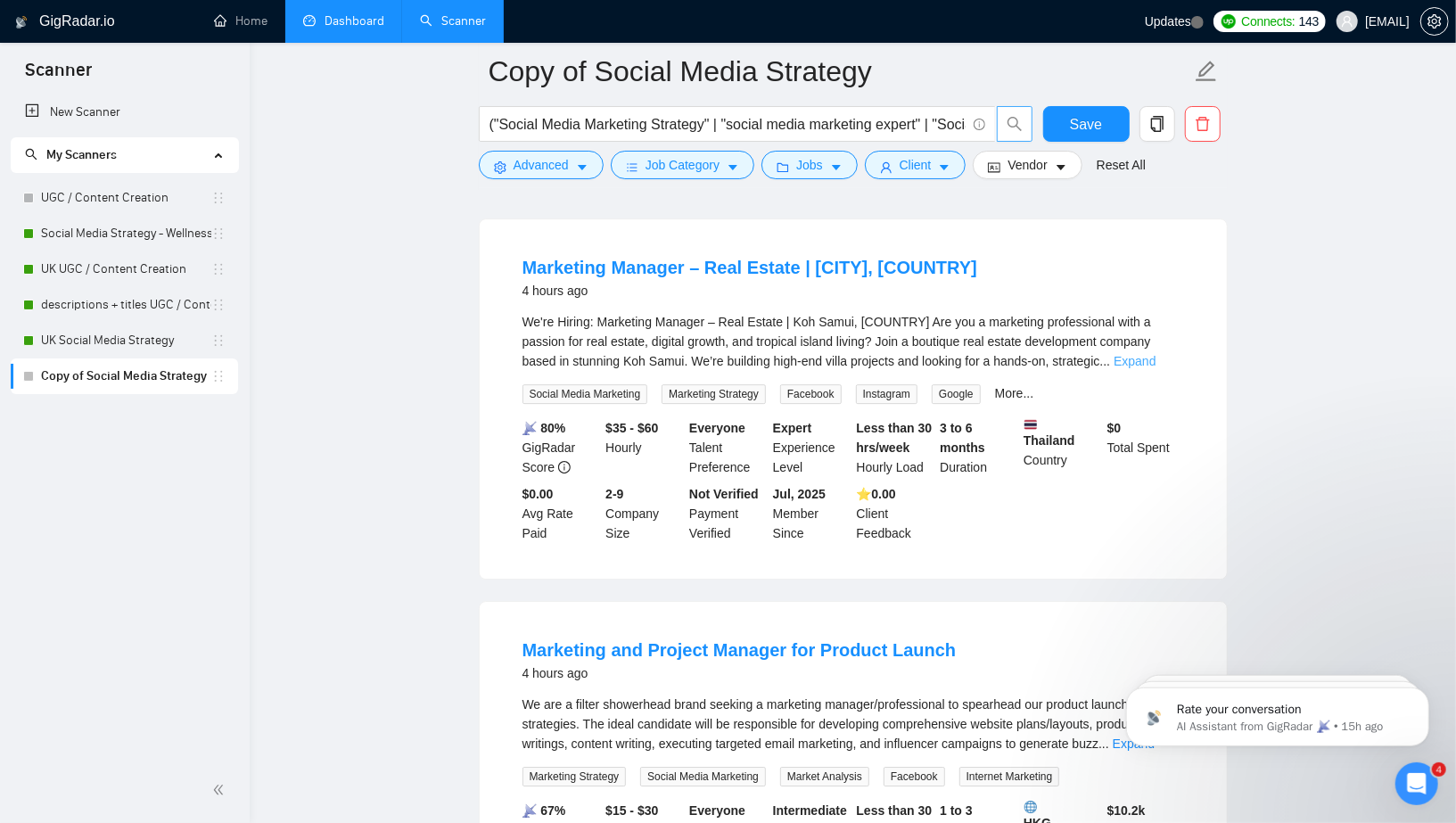 click on "Expand" at bounding box center (1134, 361) 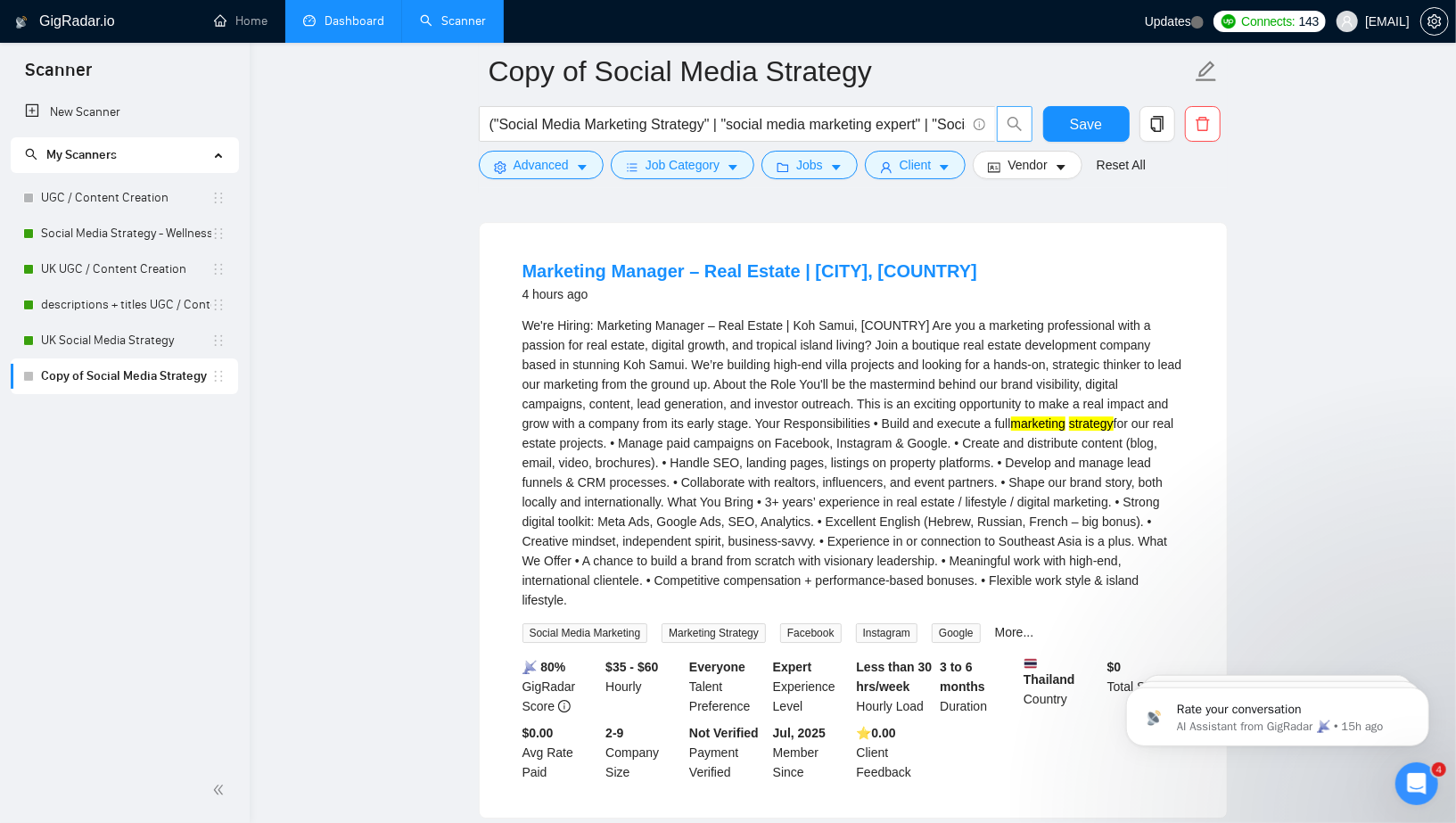 scroll, scrollTop: 3428, scrollLeft: 0, axis: vertical 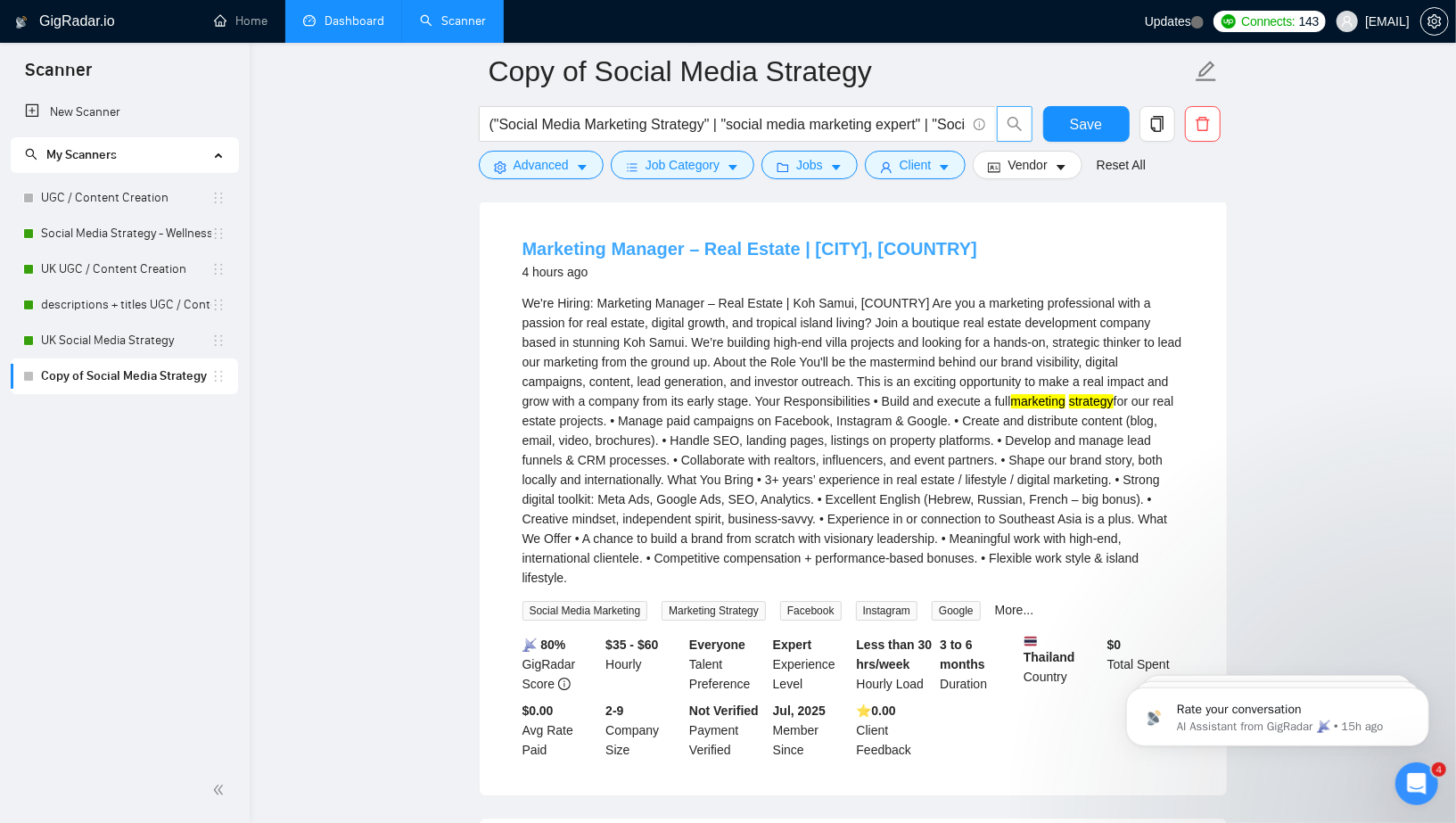 click on "Marketing Manager – Real Estate | [CITY], [COUNTRY]" at bounding box center [750, 249] 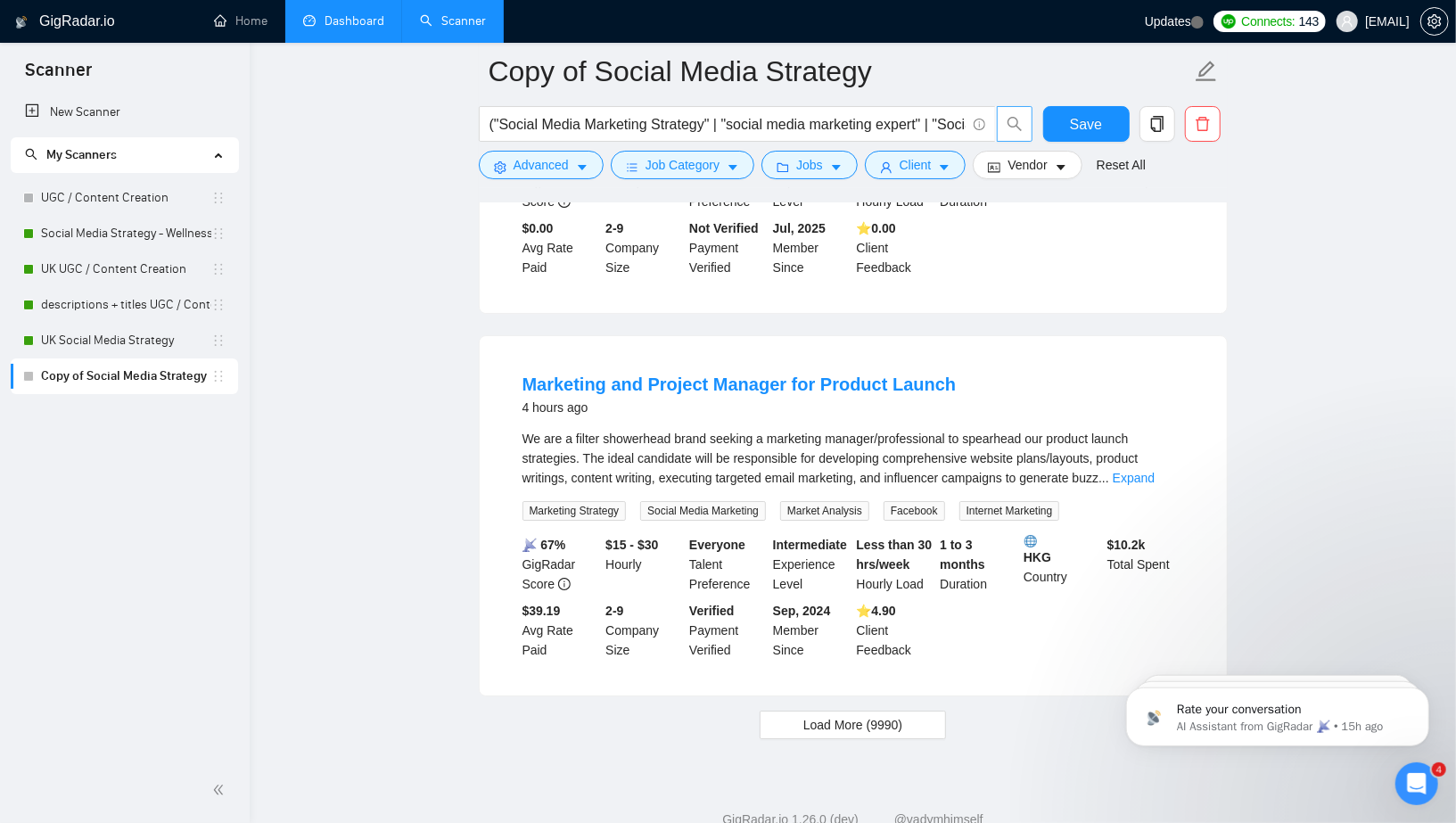 scroll, scrollTop: 3948, scrollLeft: 0, axis: vertical 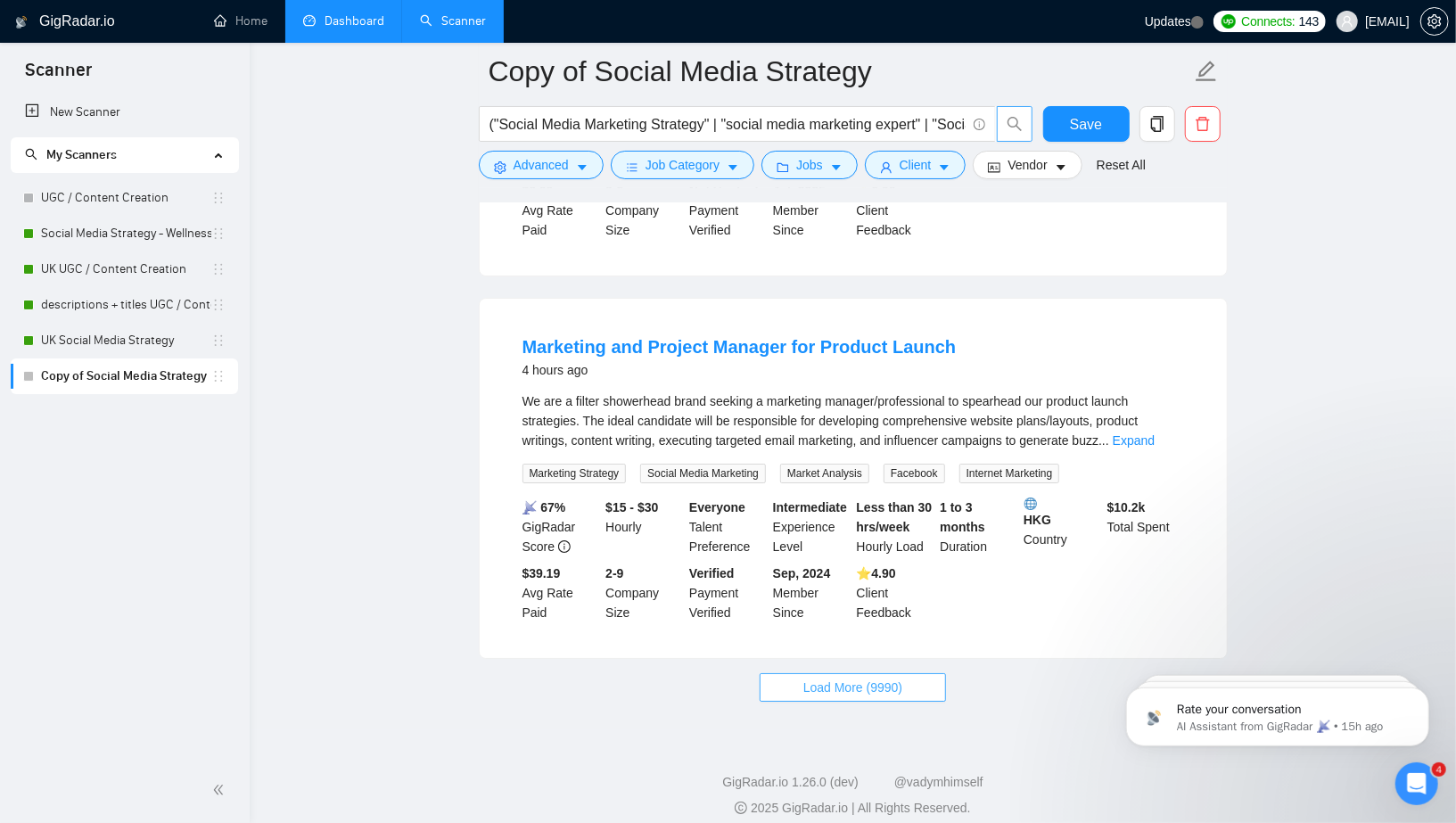 click on "Load More (9990)" at bounding box center (852, 687) 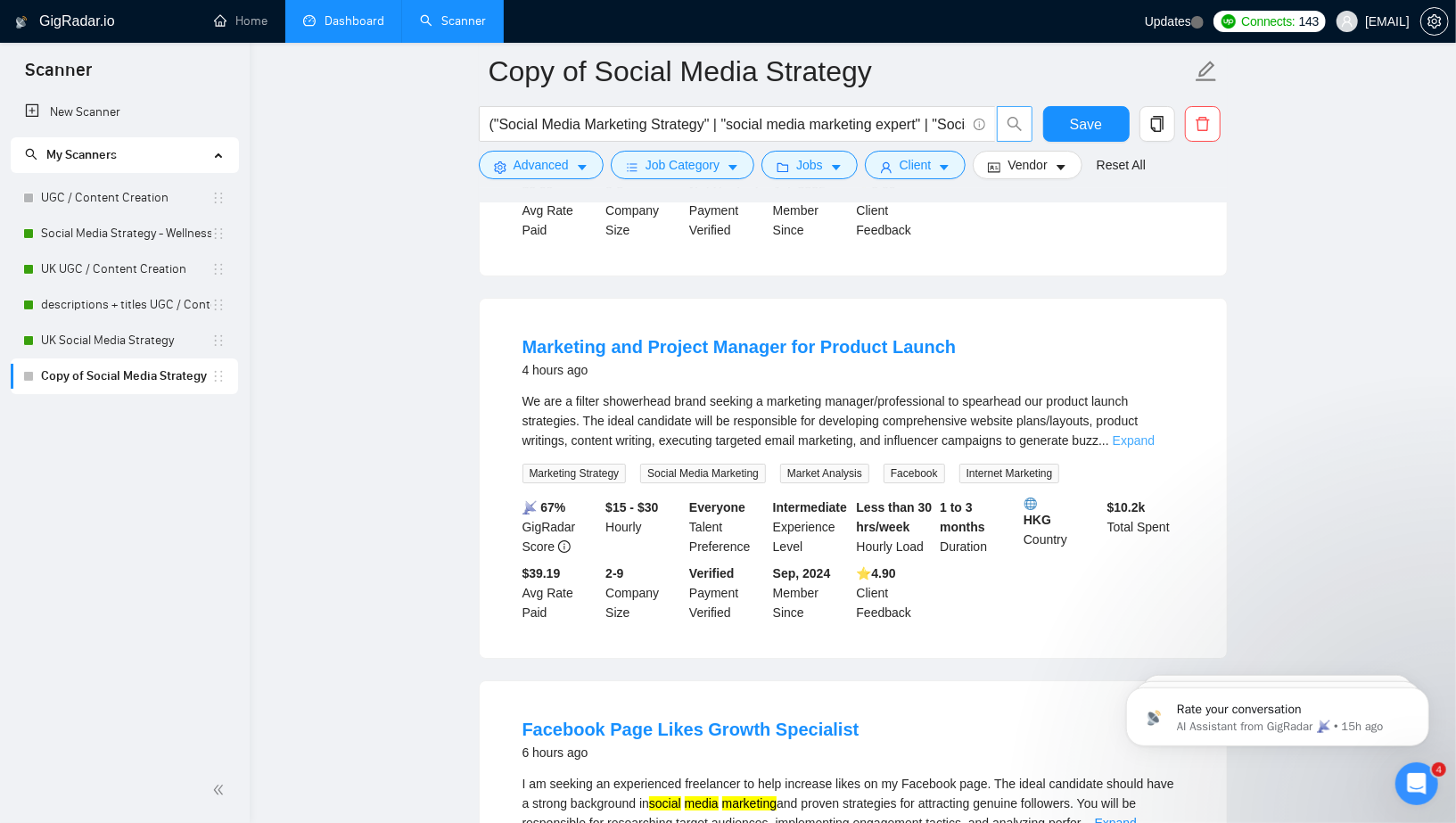 click on "Expand" at bounding box center [1133, 440] 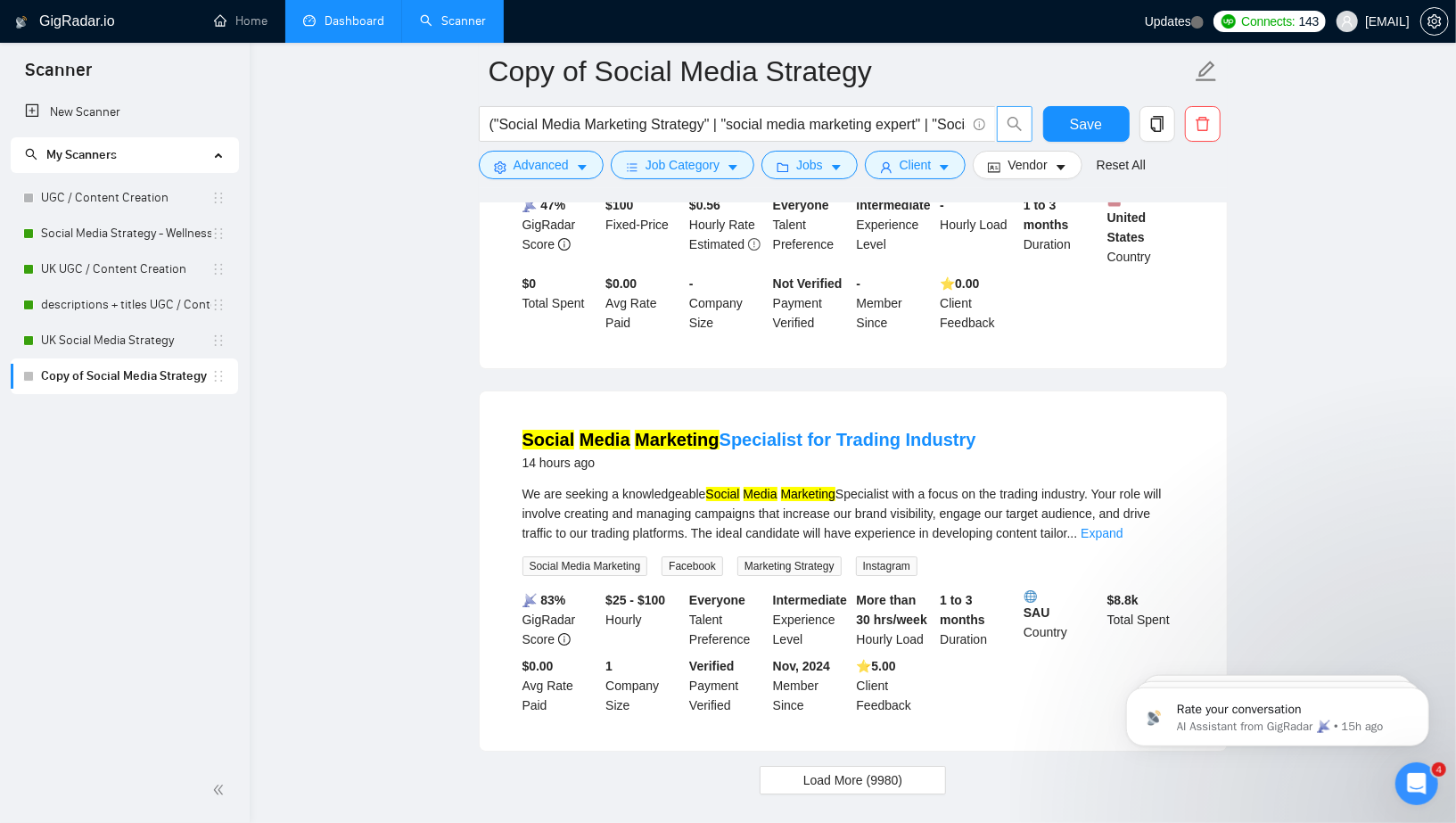 scroll, scrollTop: 8240, scrollLeft: 0, axis: vertical 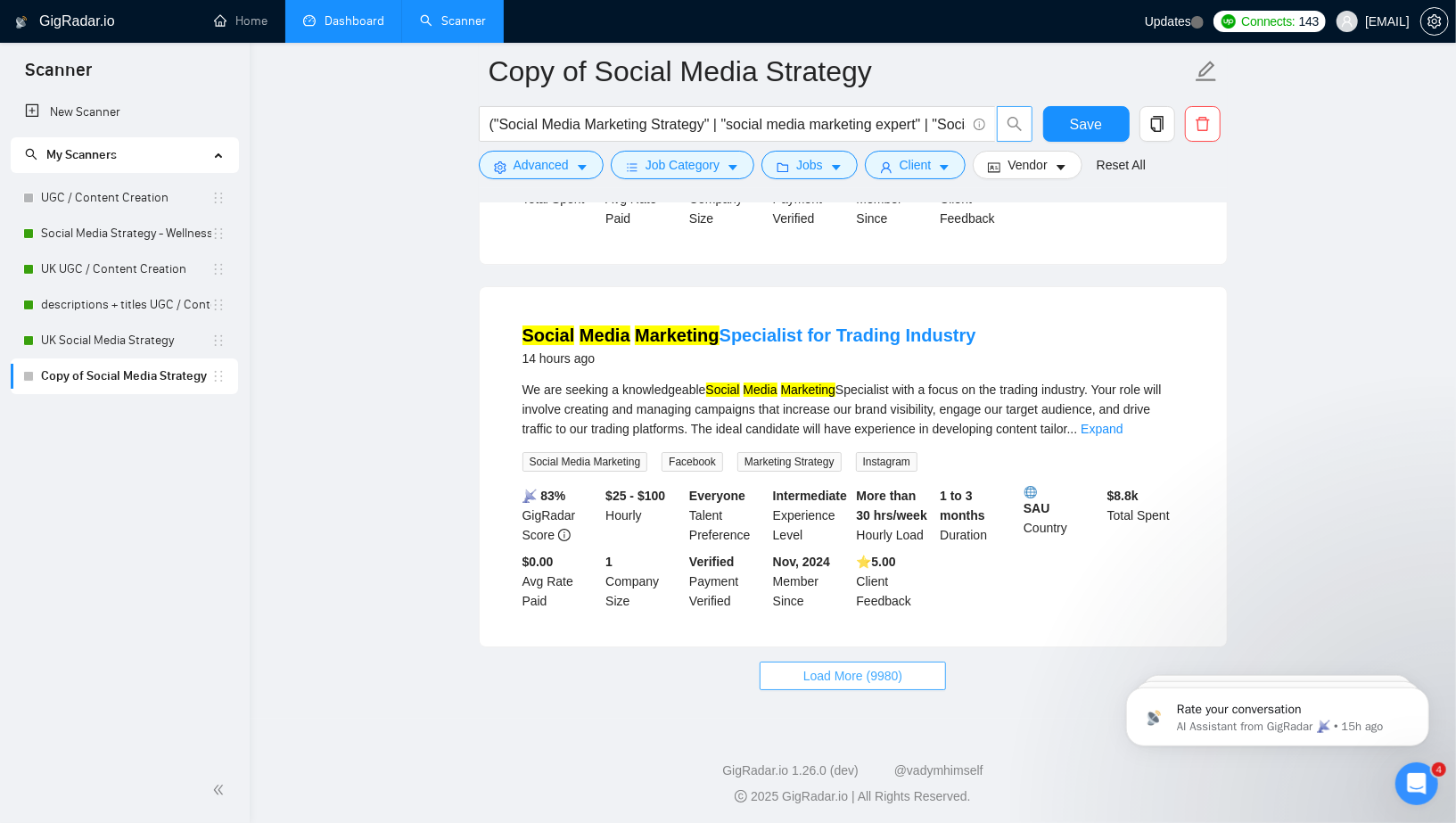 click on "Load More (9980)" at bounding box center [852, 676] 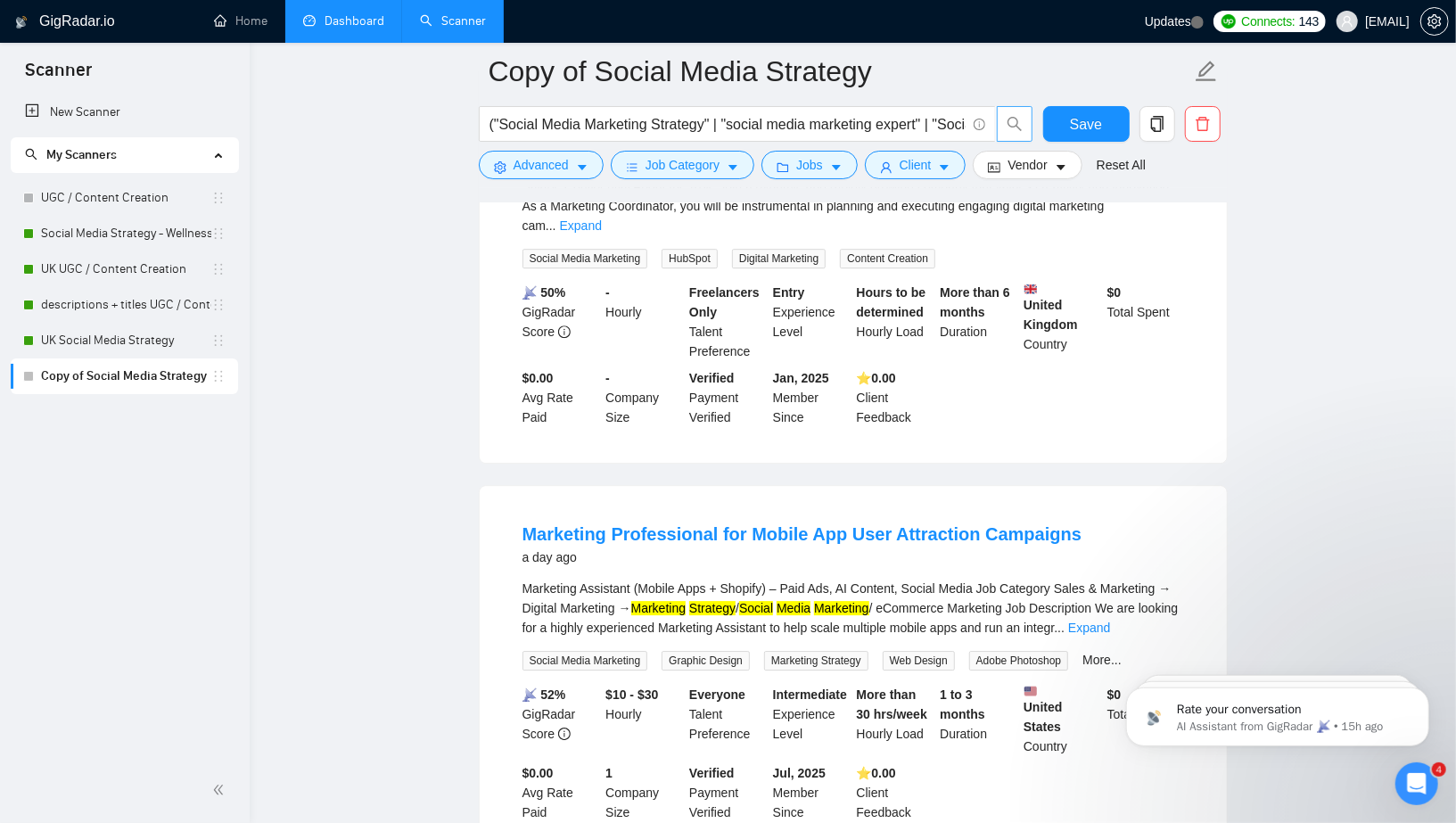 scroll, scrollTop: 12185, scrollLeft: 0, axis: vertical 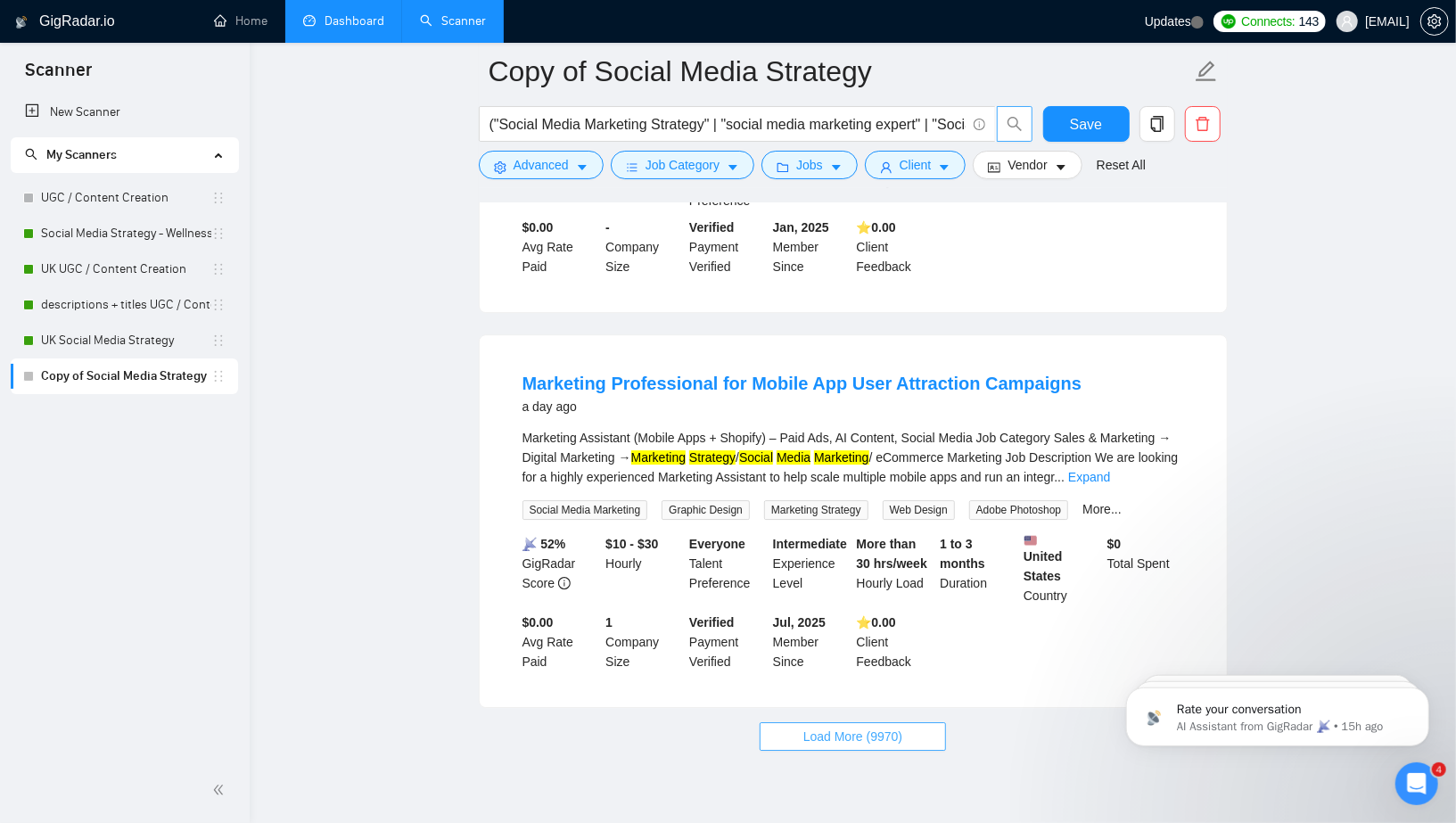 click on "Load More (9970)" at bounding box center [852, 737] 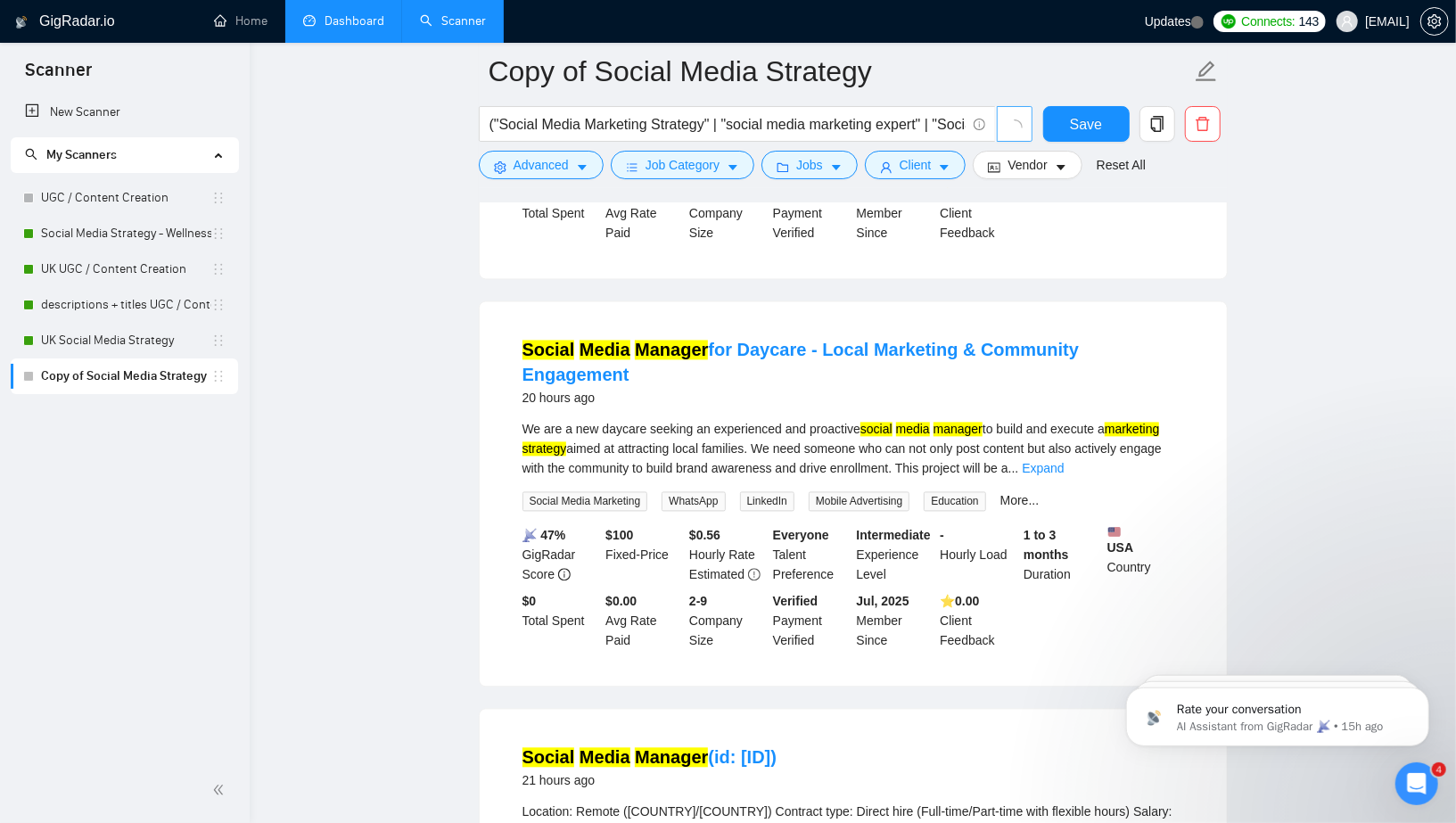 scroll, scrollTop: 9929, scrollLeft: 0, axis: vertical 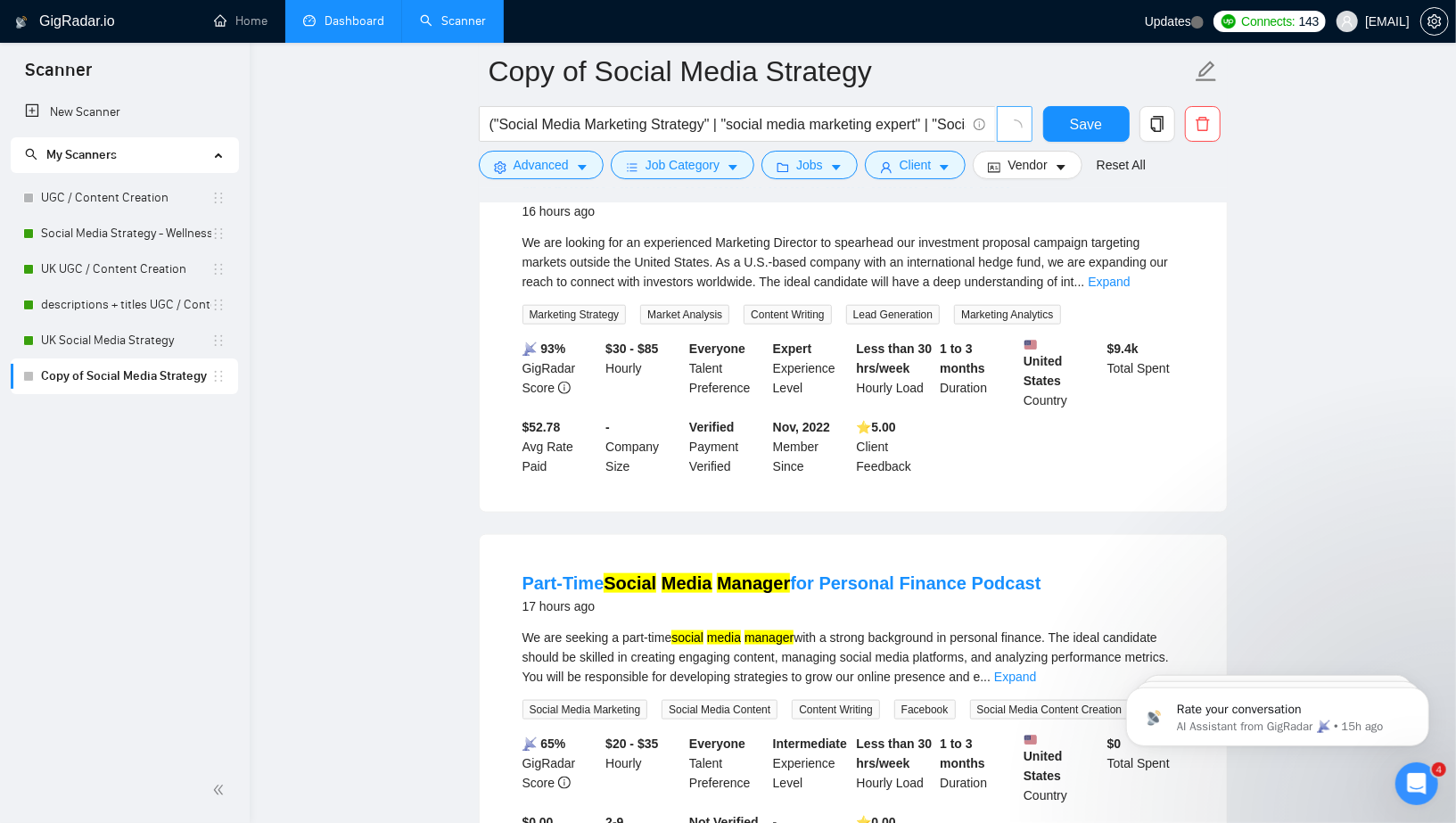 click on "Dashboard" at bounding box center [343, 21] 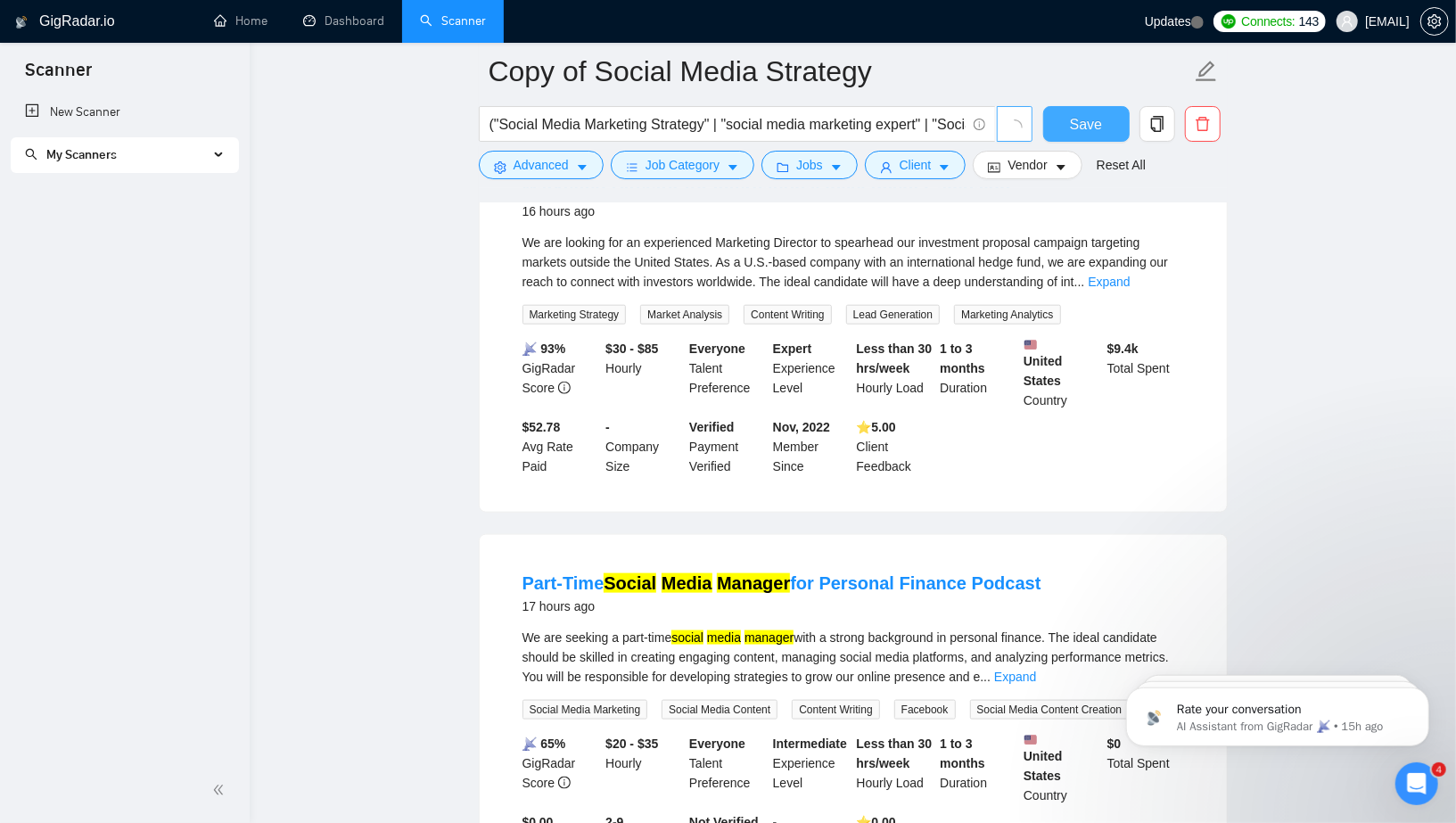 click on "Save" at bounding box center (1086, 124) 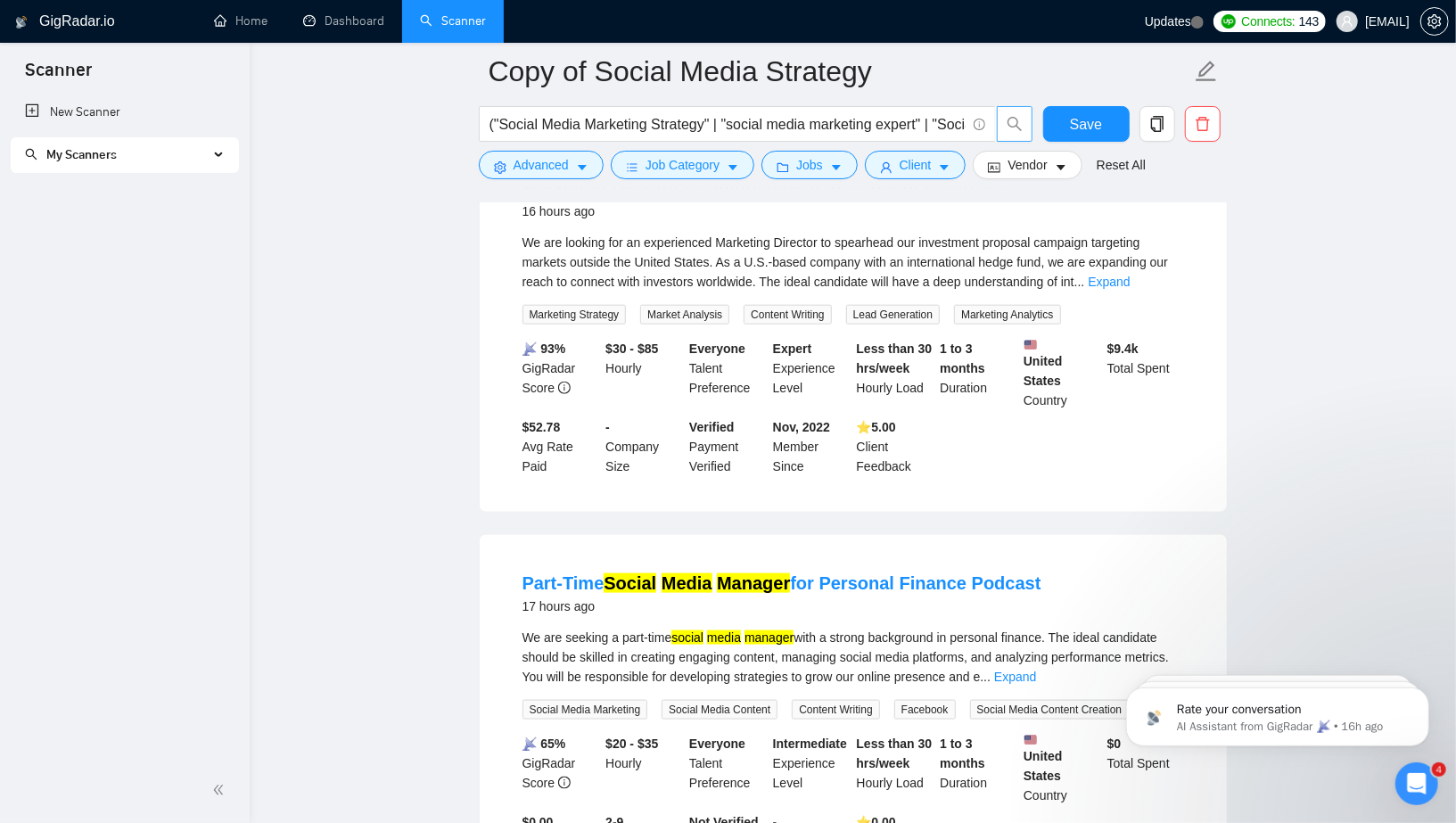click on "My Scanners" at bounding box center [81, 154] 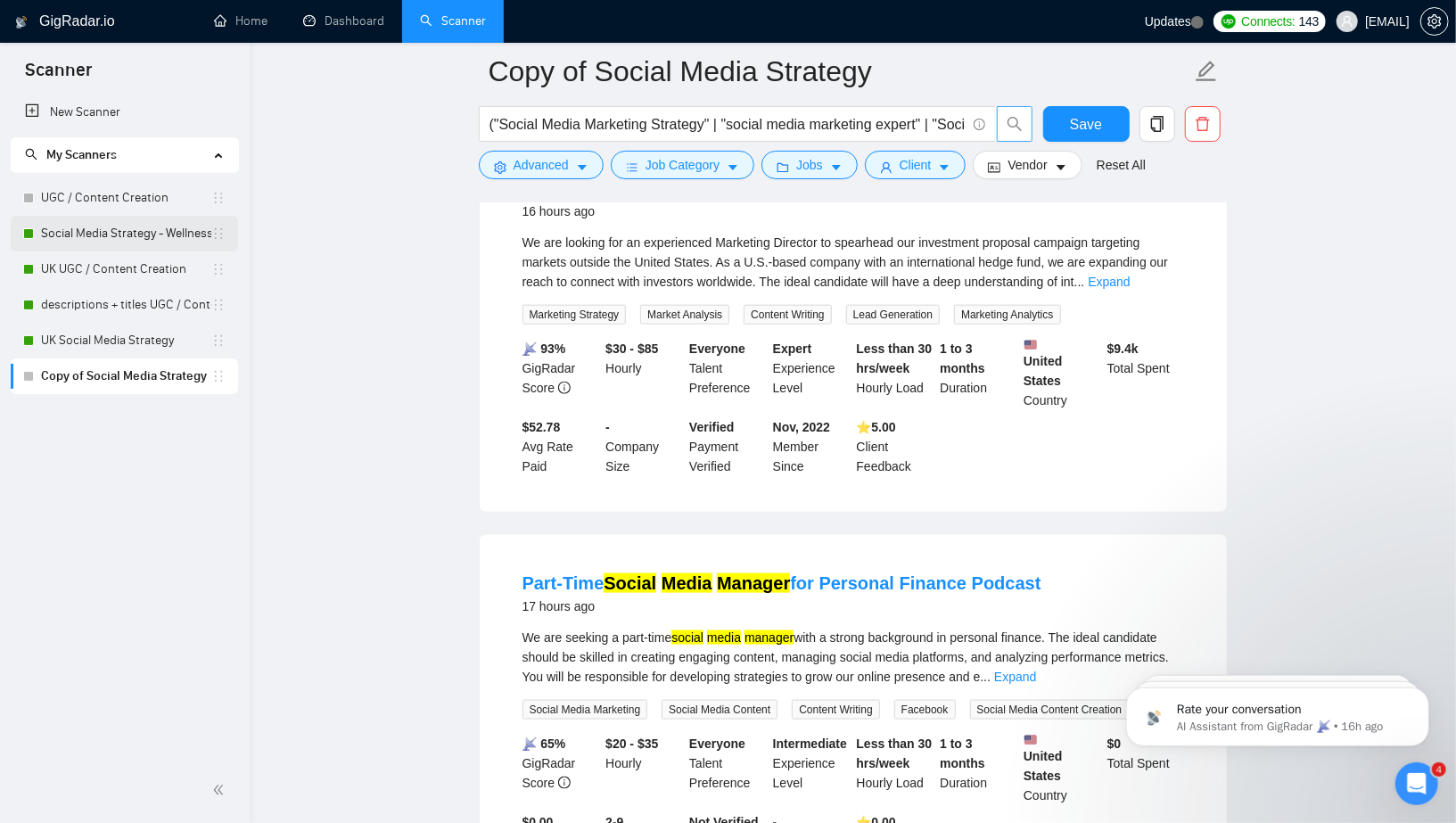 click on "Social Media Strategy - Wellness Focus" at bounding box center [126, 234] 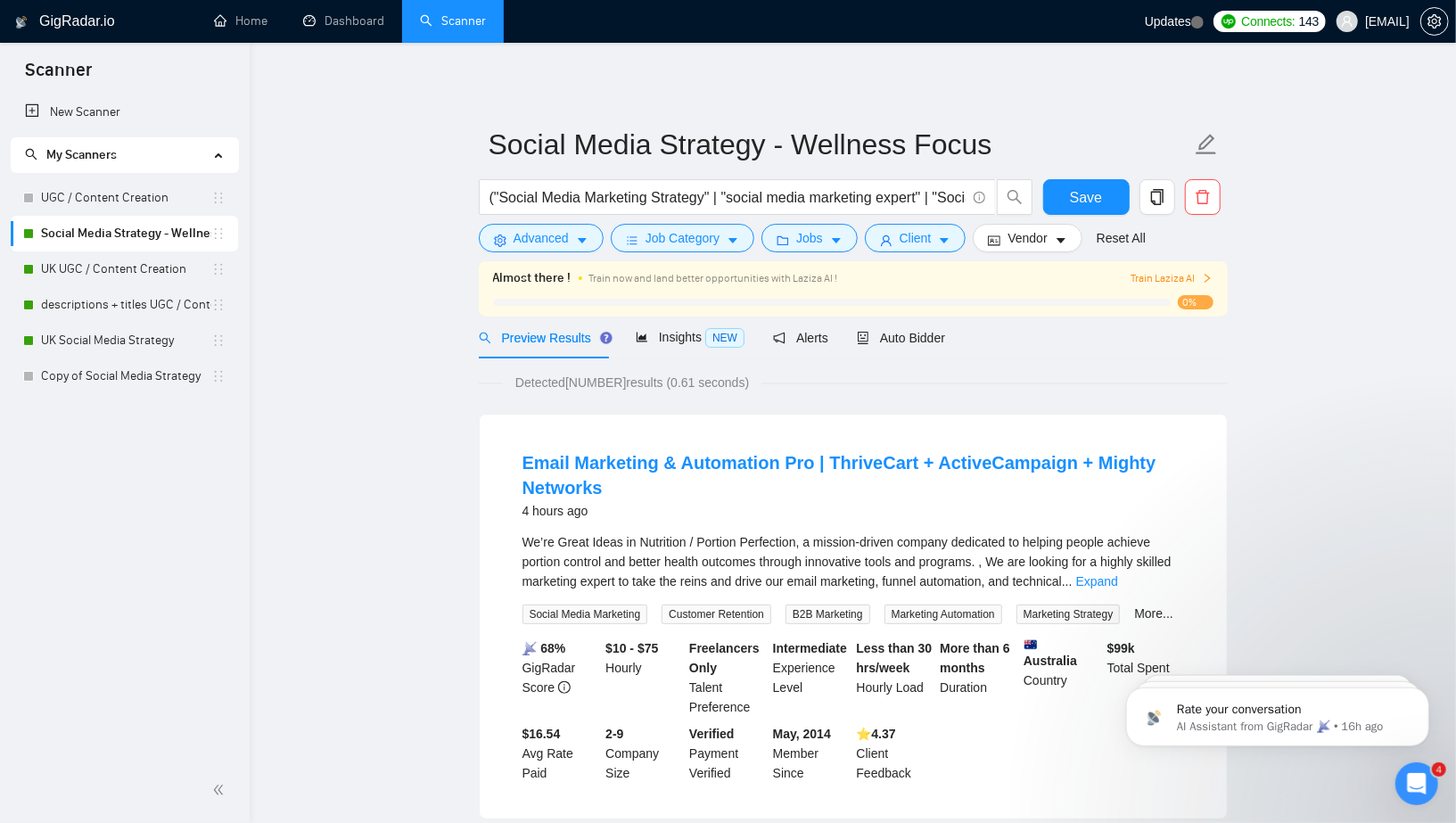 scroll, scrollTop: 14, scrollLeft: 0, axis: vertical 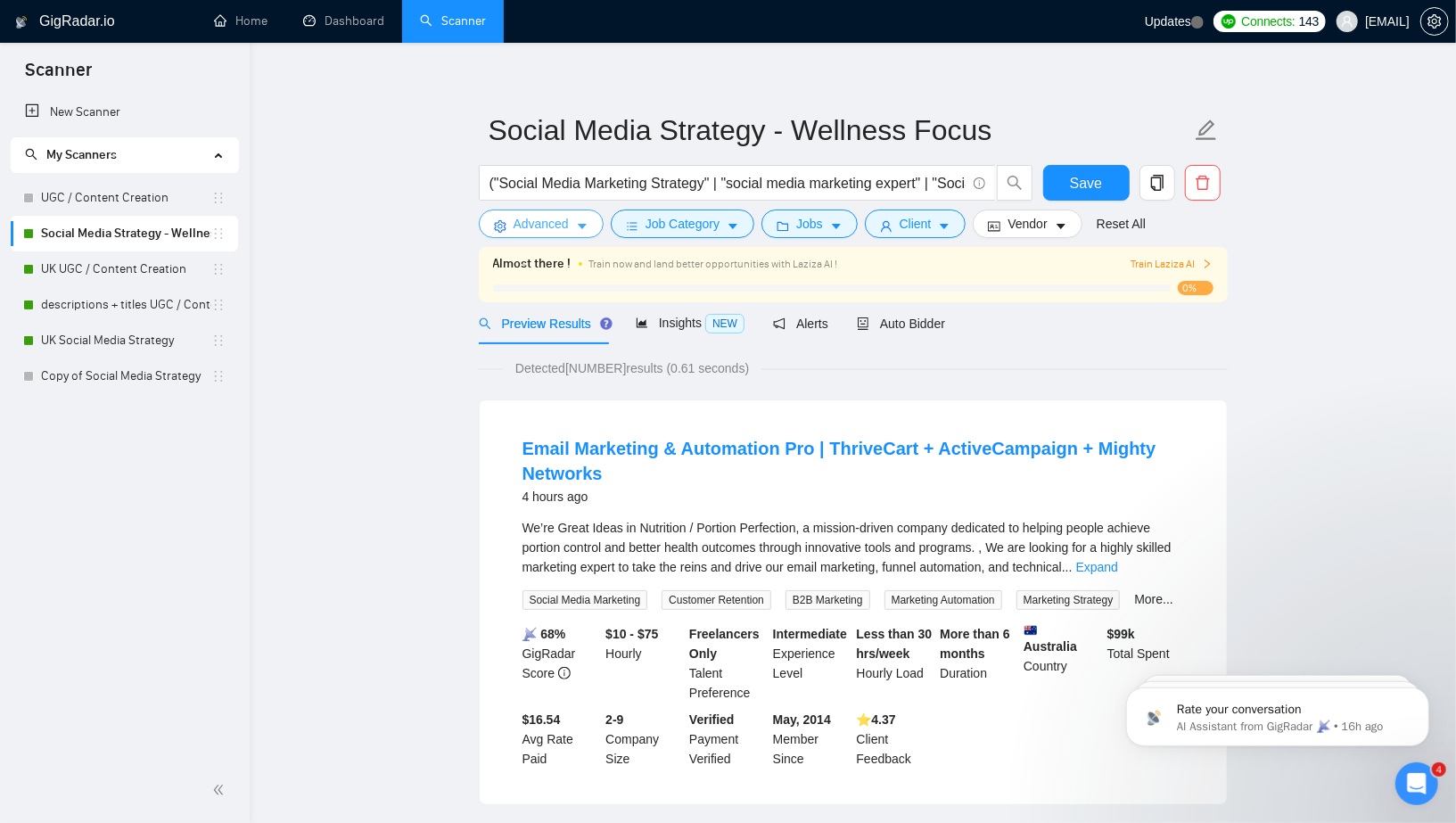 click on "Advanced" at bounding box center [541, 224] 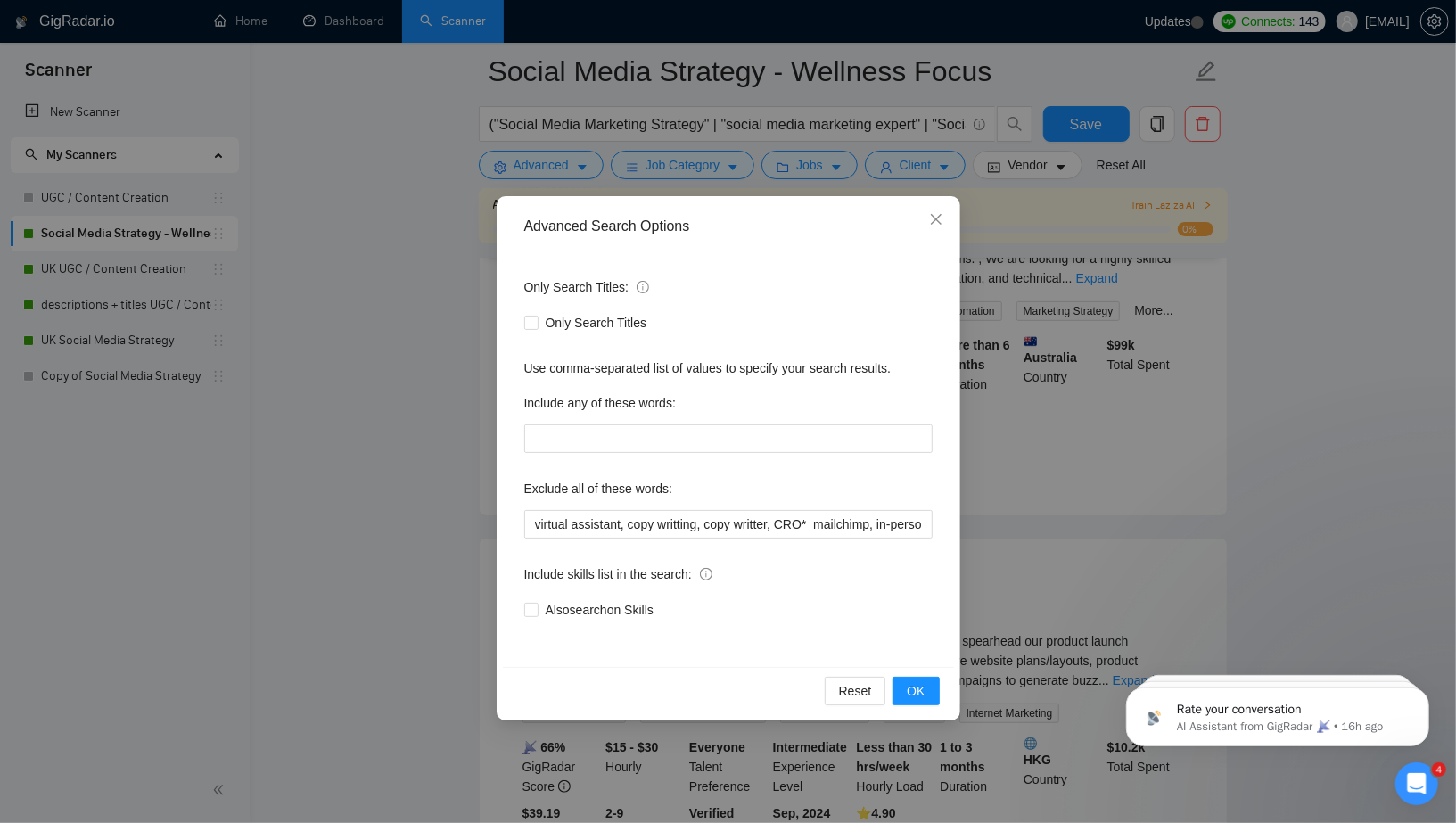 scroll, scrollTop: 633, scrollLeft: 0, axis: vertical 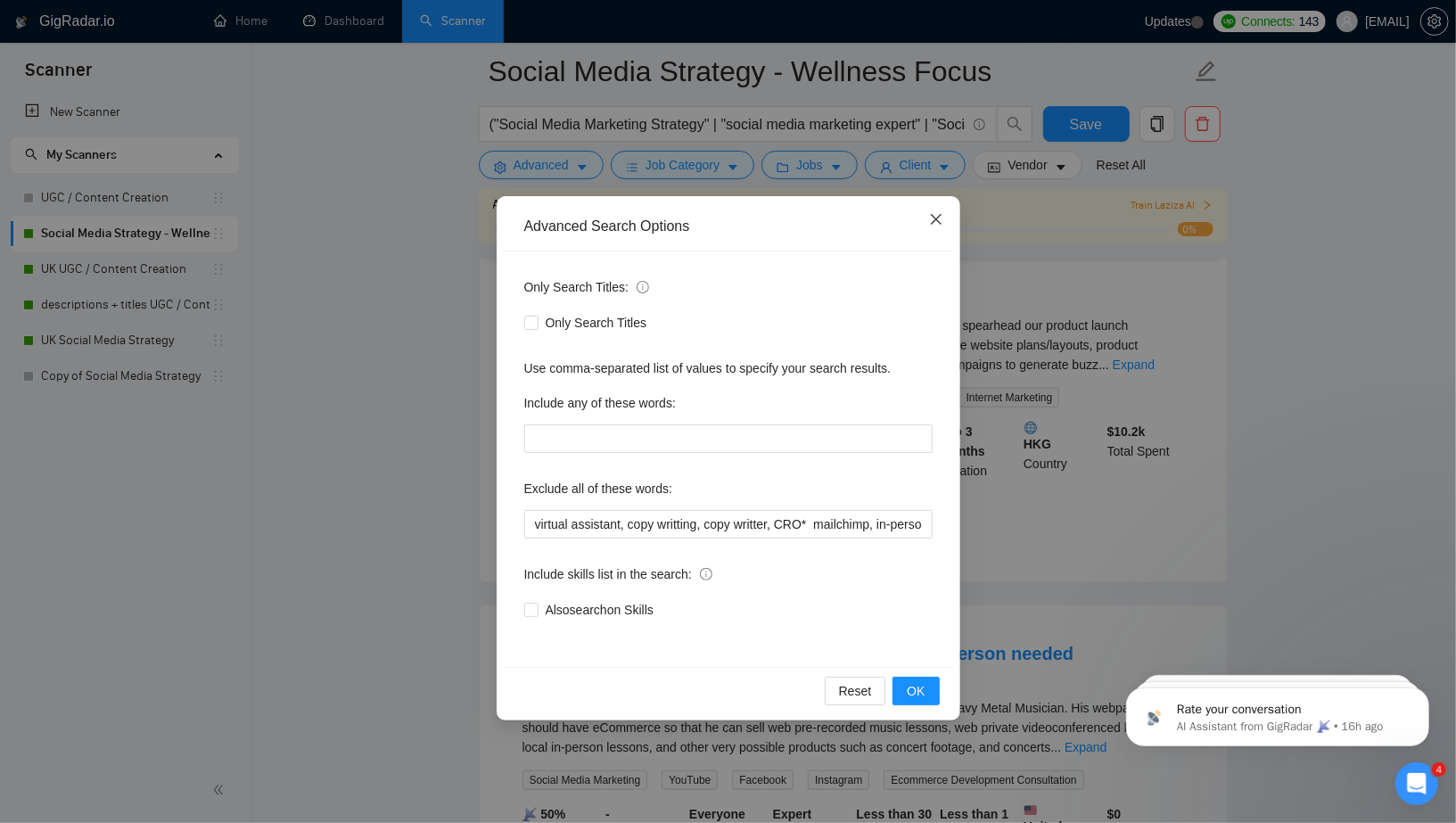 click at bounding box center (936, 220) 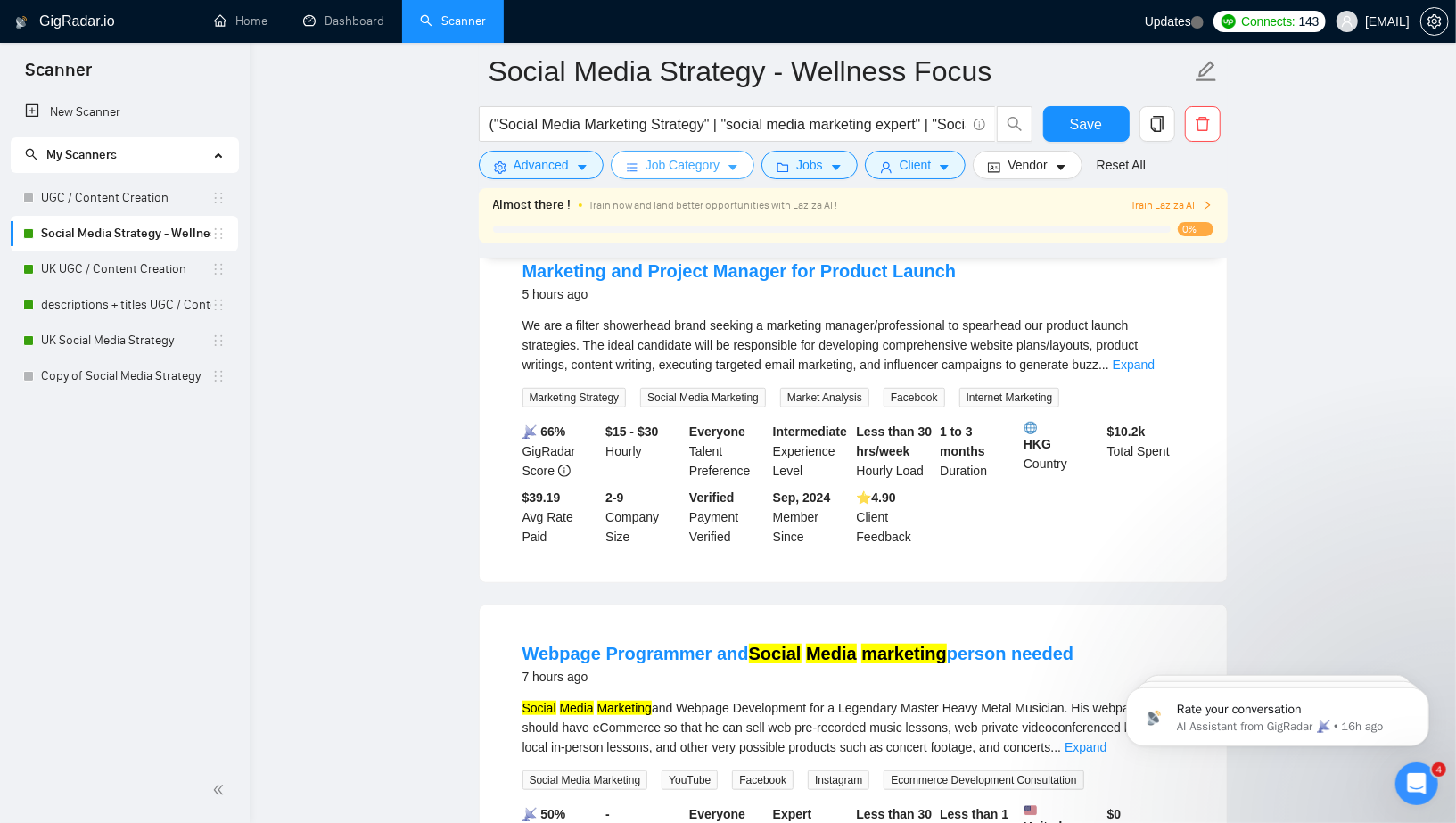 click 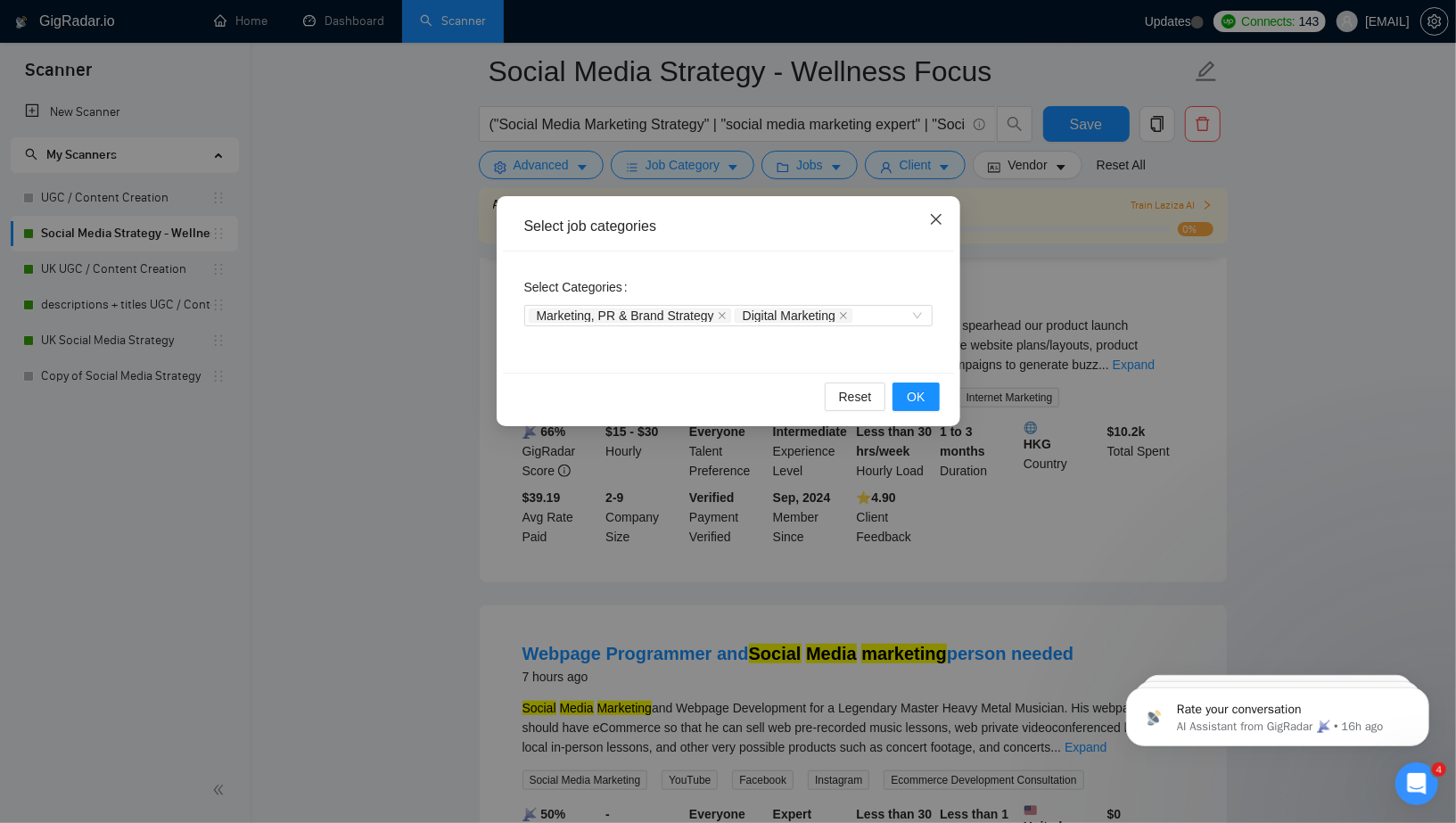 click 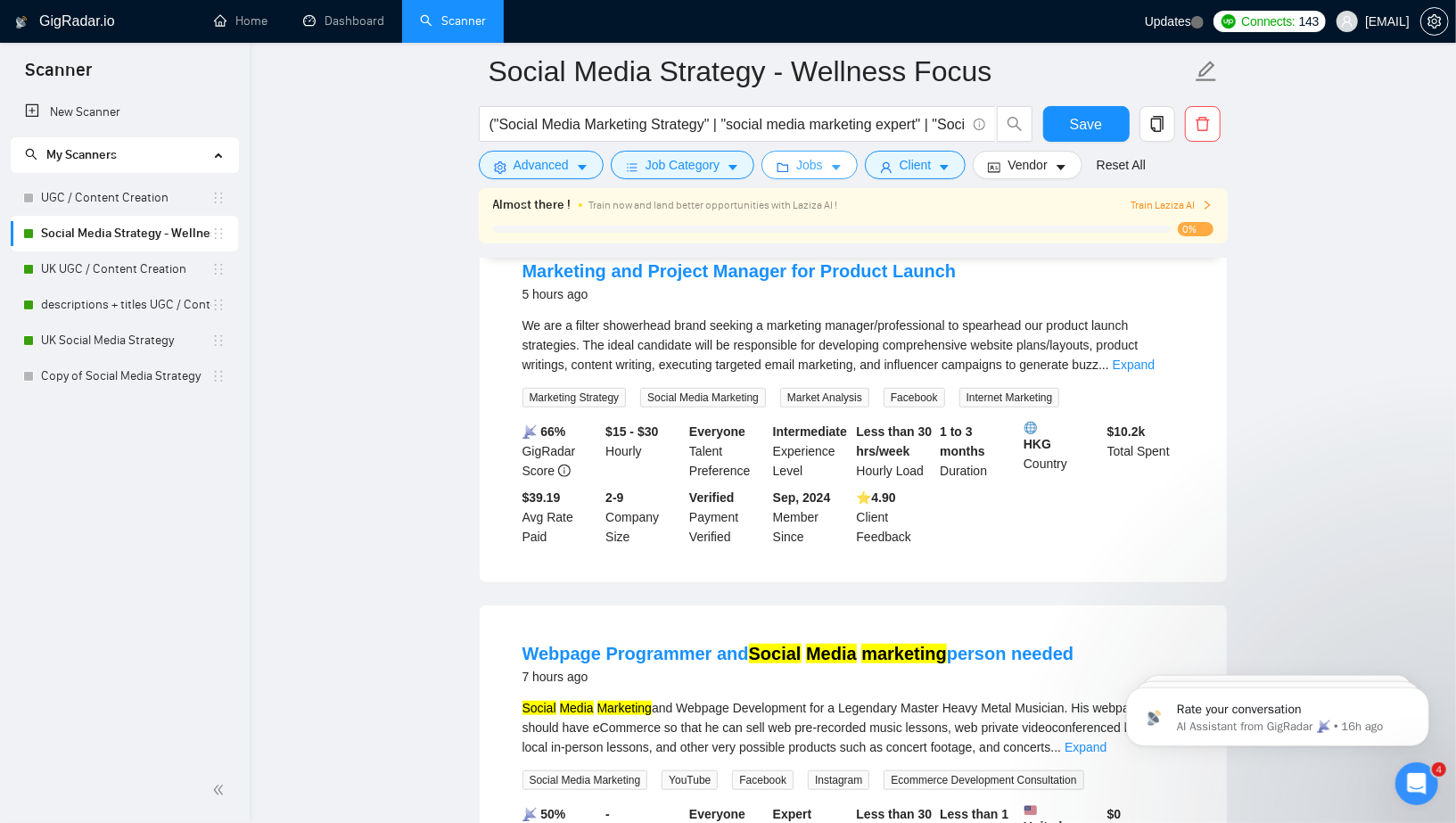 click on "Jobs" at bounding box center [810, 165] 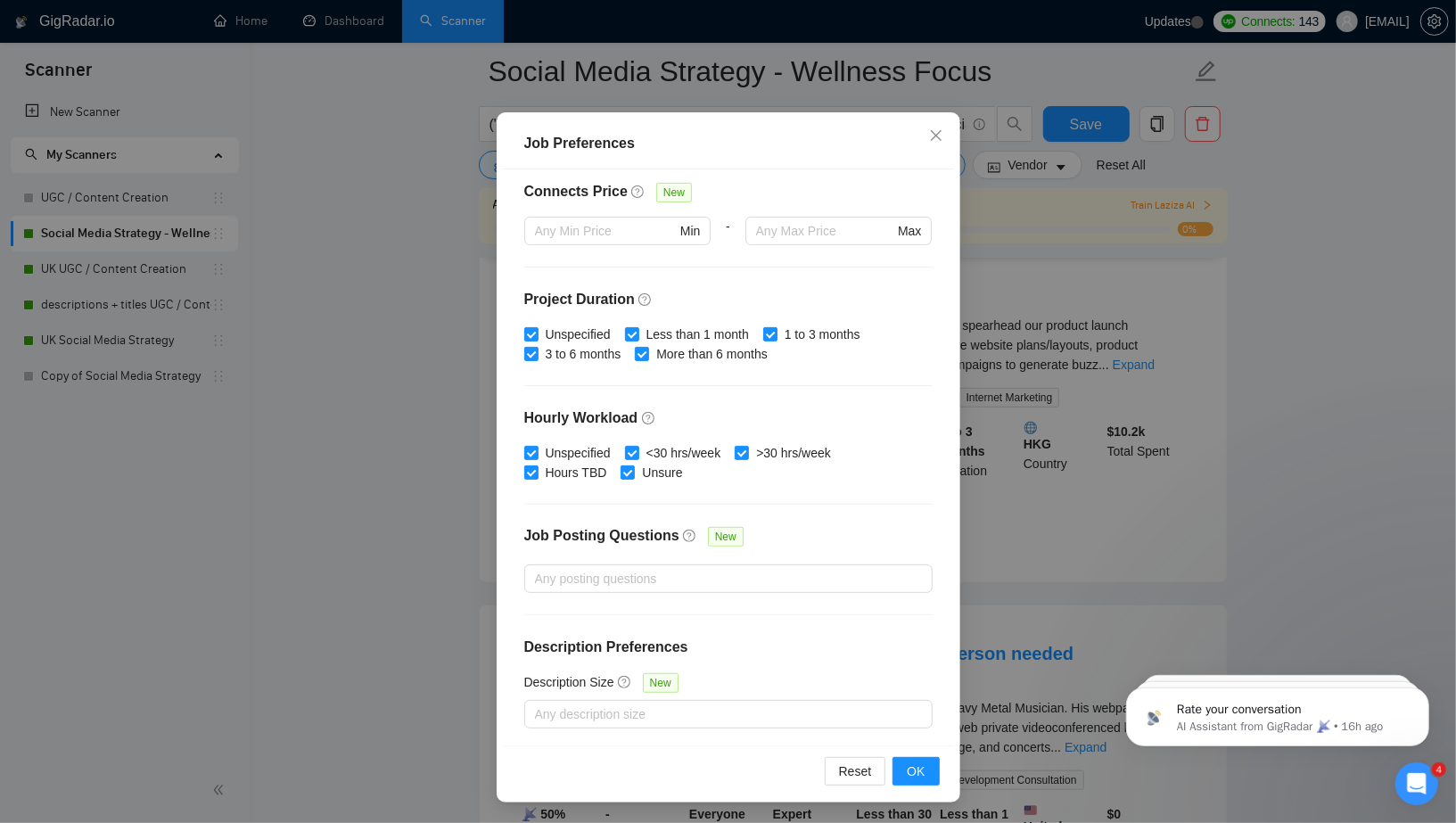 scroll, scrollTop: 0, scrollLeft: 0, axis: both 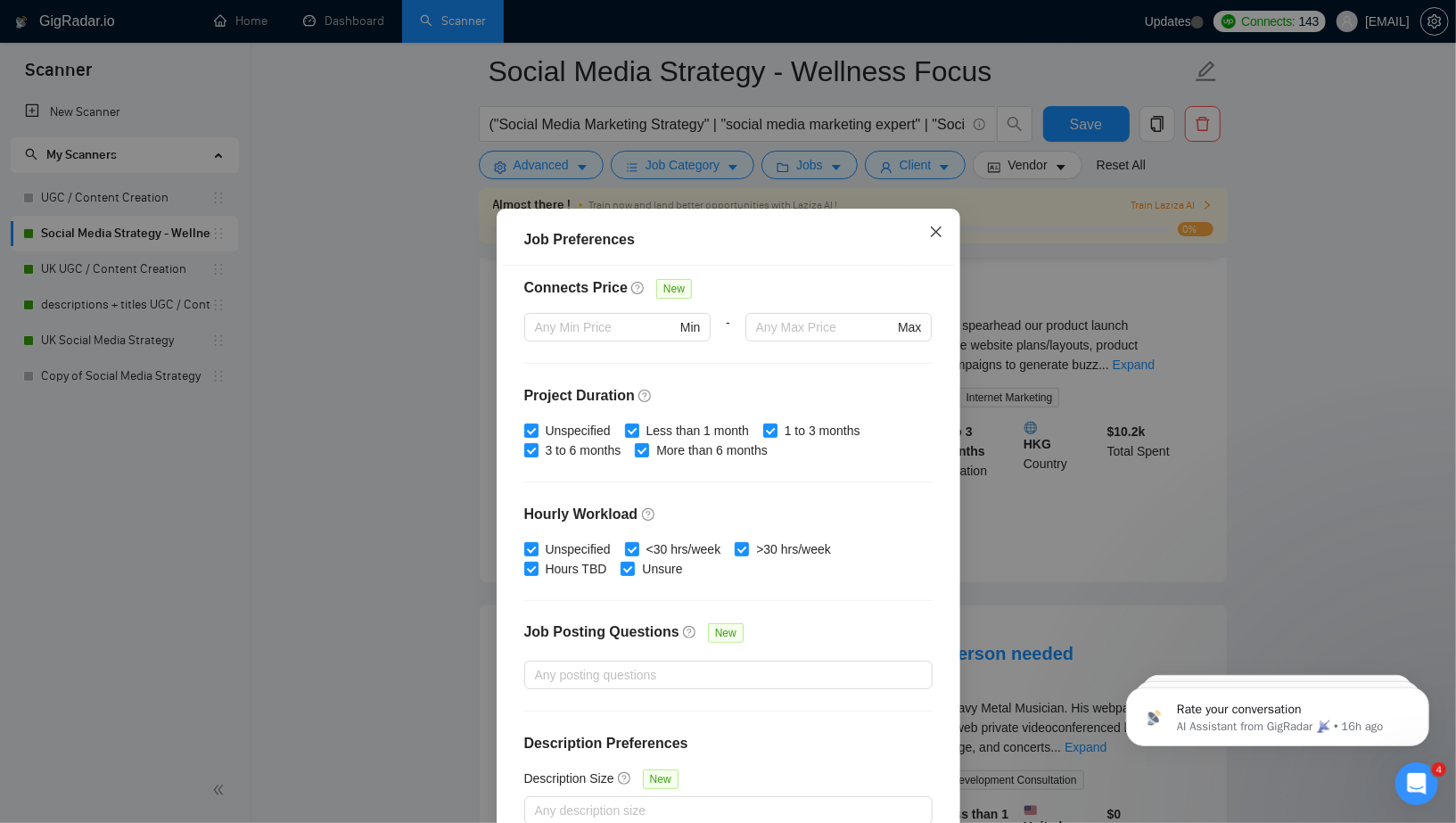 click 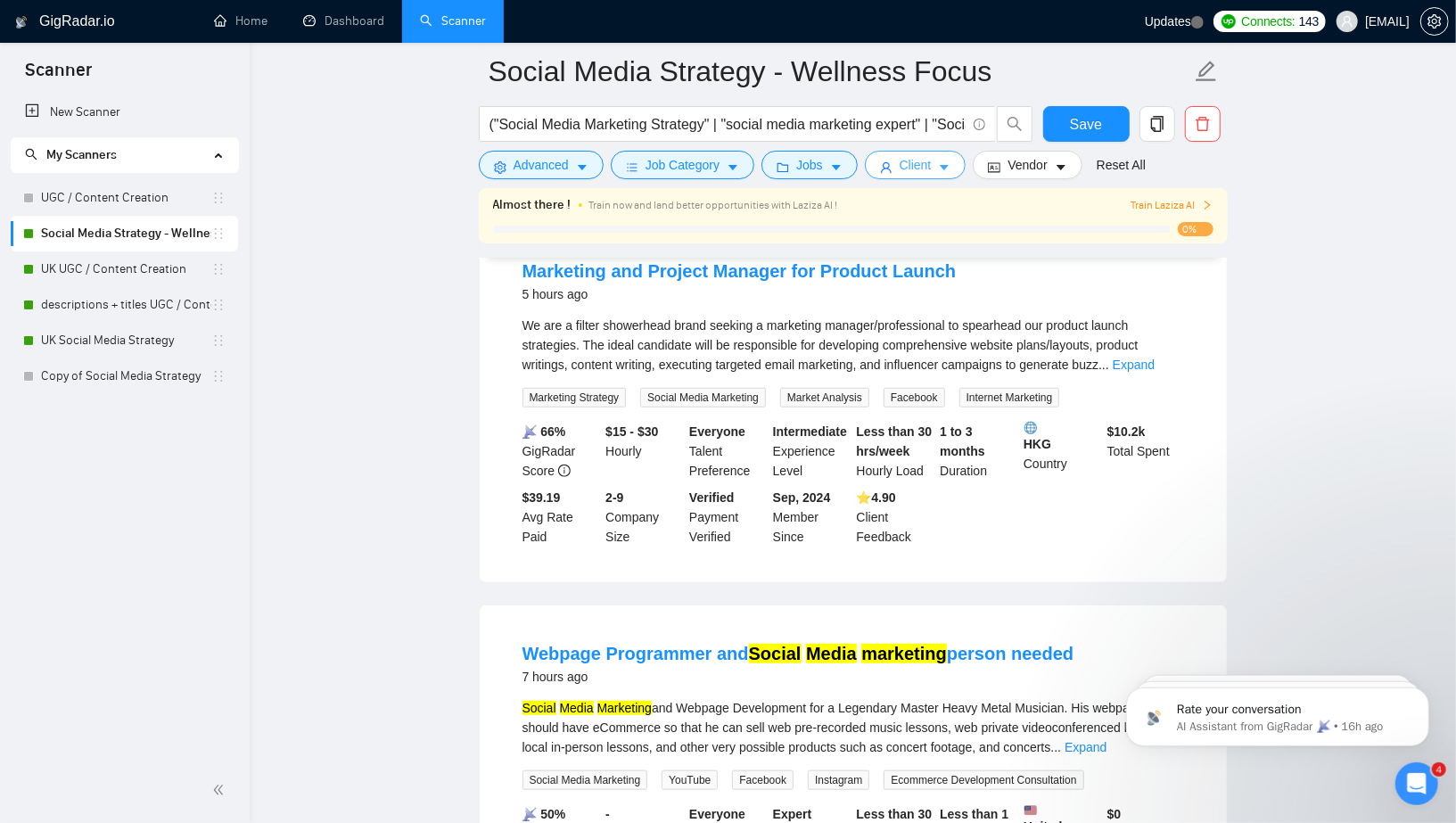 click on "Client" at bounding box center (916, 165) 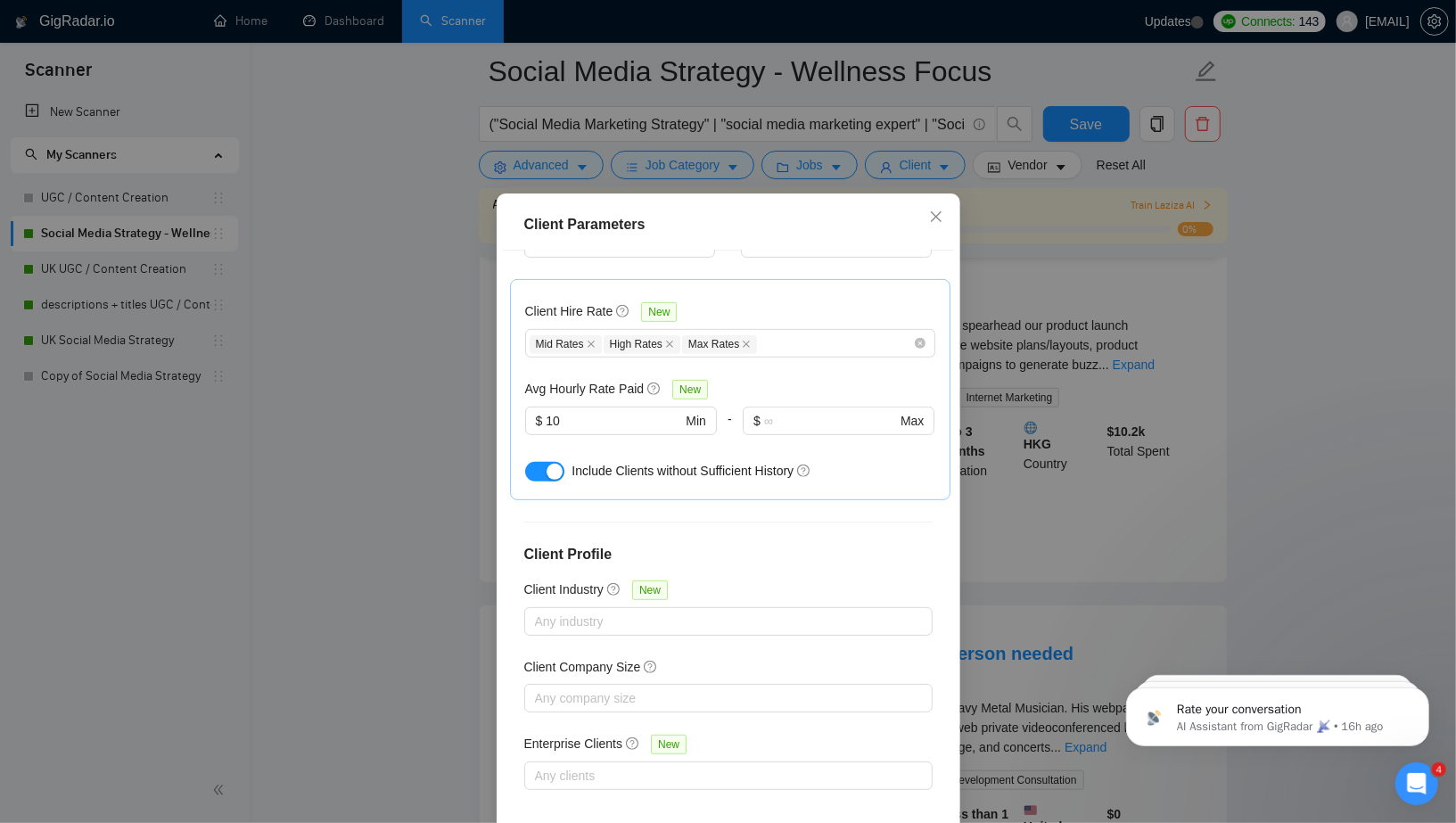 scroll, scrollTop: 18, scrollLeft: 0, axis: vertical 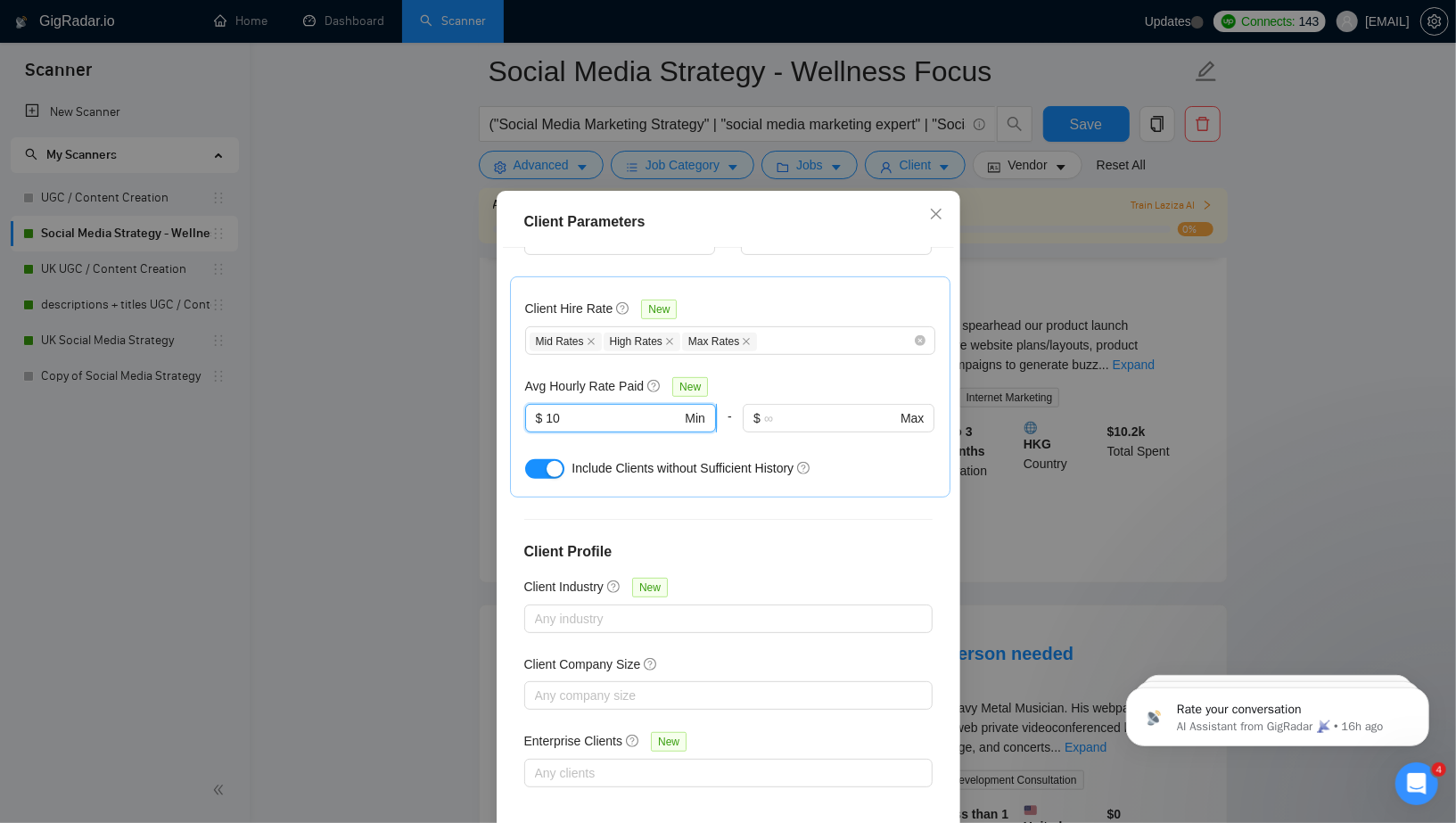 click on "10" at bounding box center (613, 418) 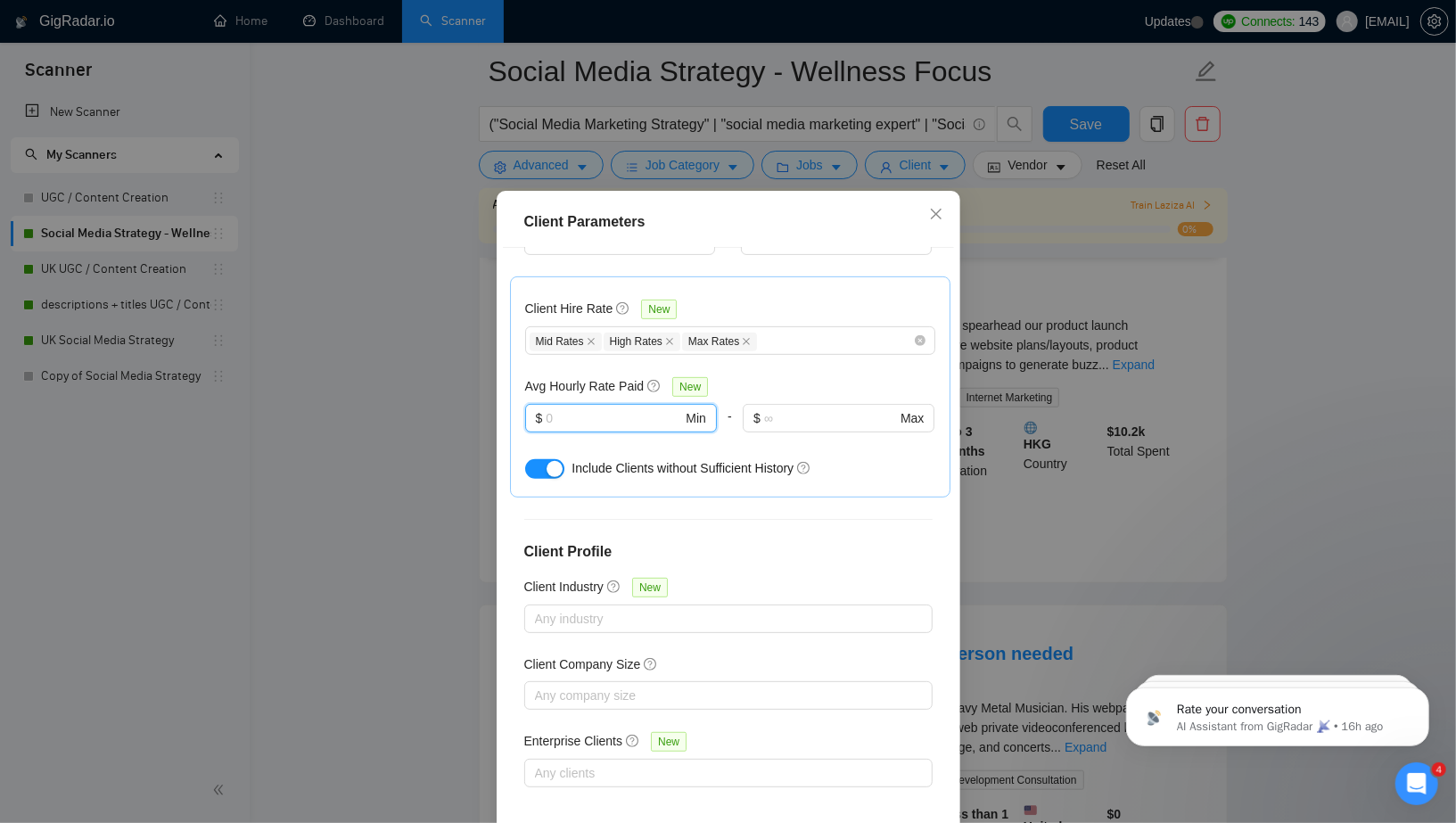 type 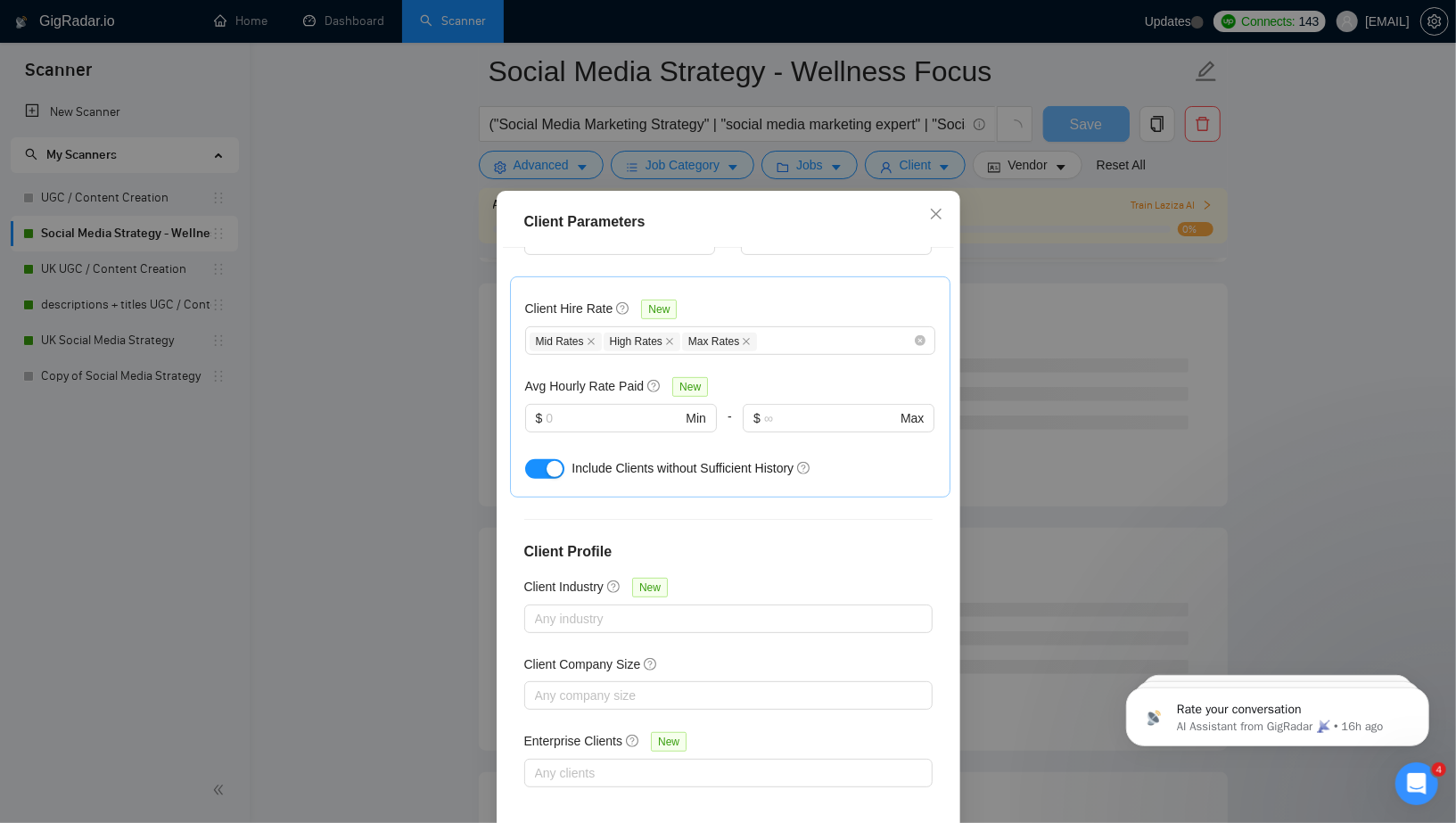 click on "Include Clients without Sufficient History" at bounding box center [730, 468] 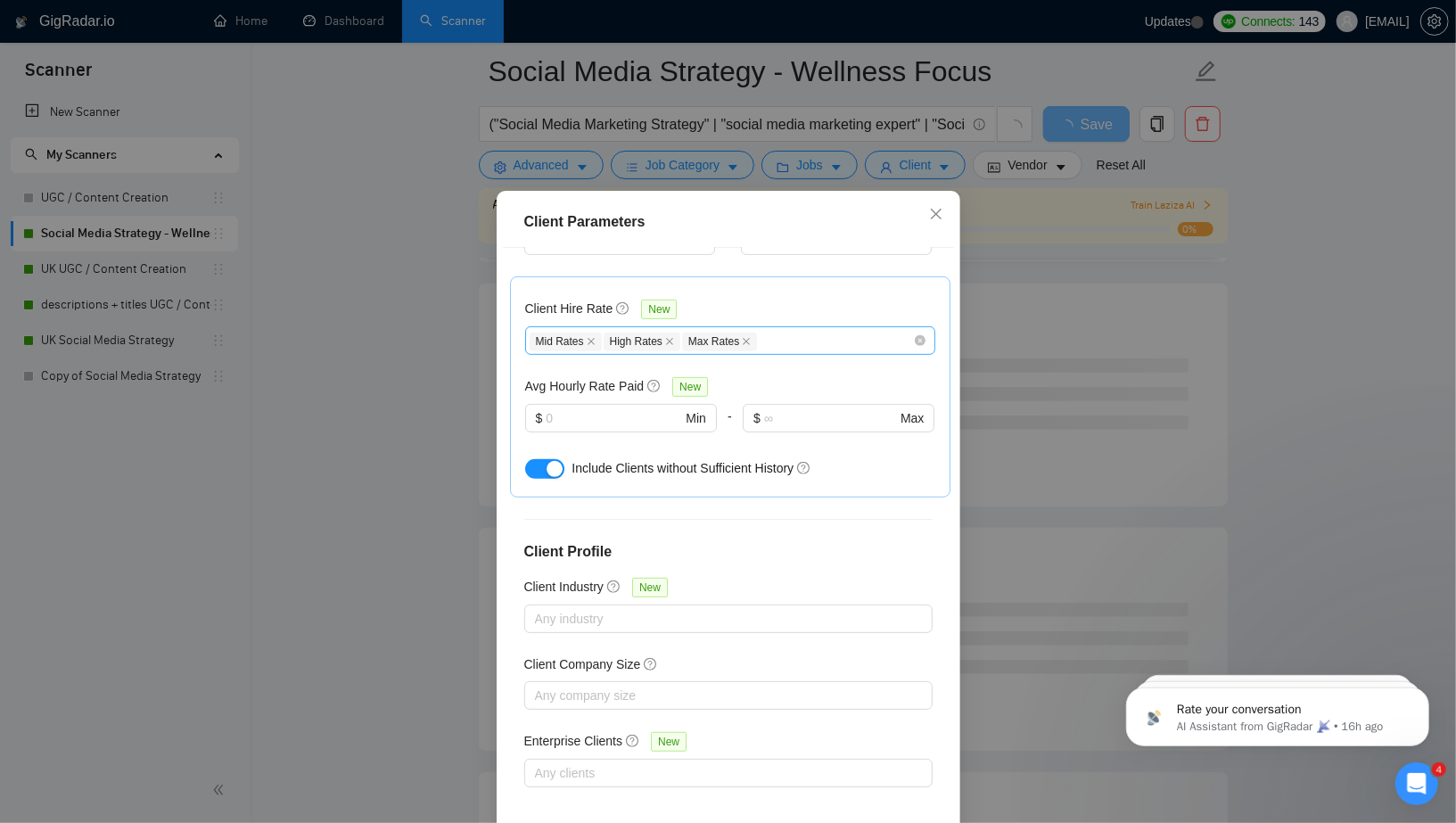 click on "Mid Rates High Rates Max Rates" at bounding box center (721, 341) 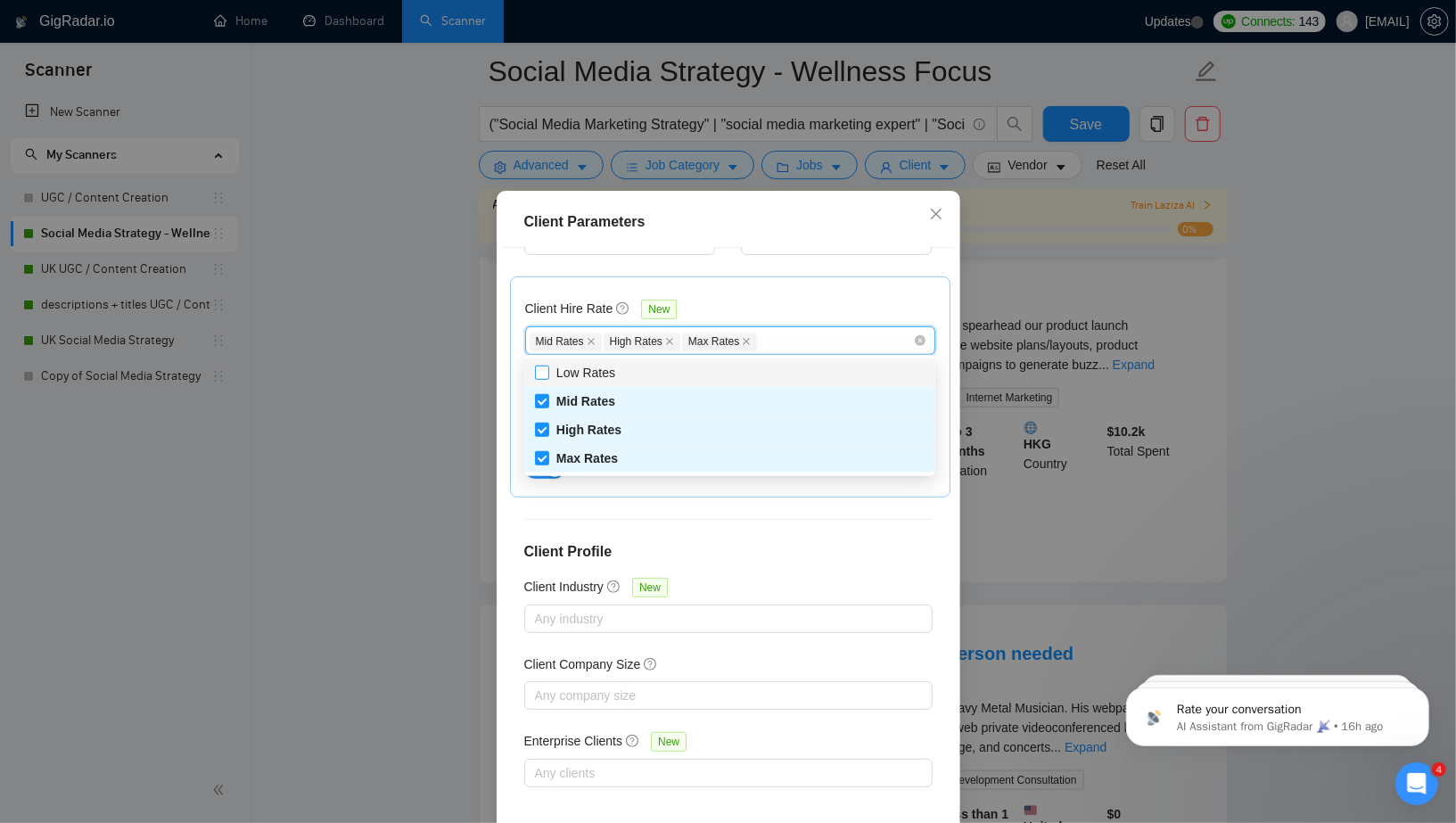 click on "Low Rates" at bounding box center [541, 372] 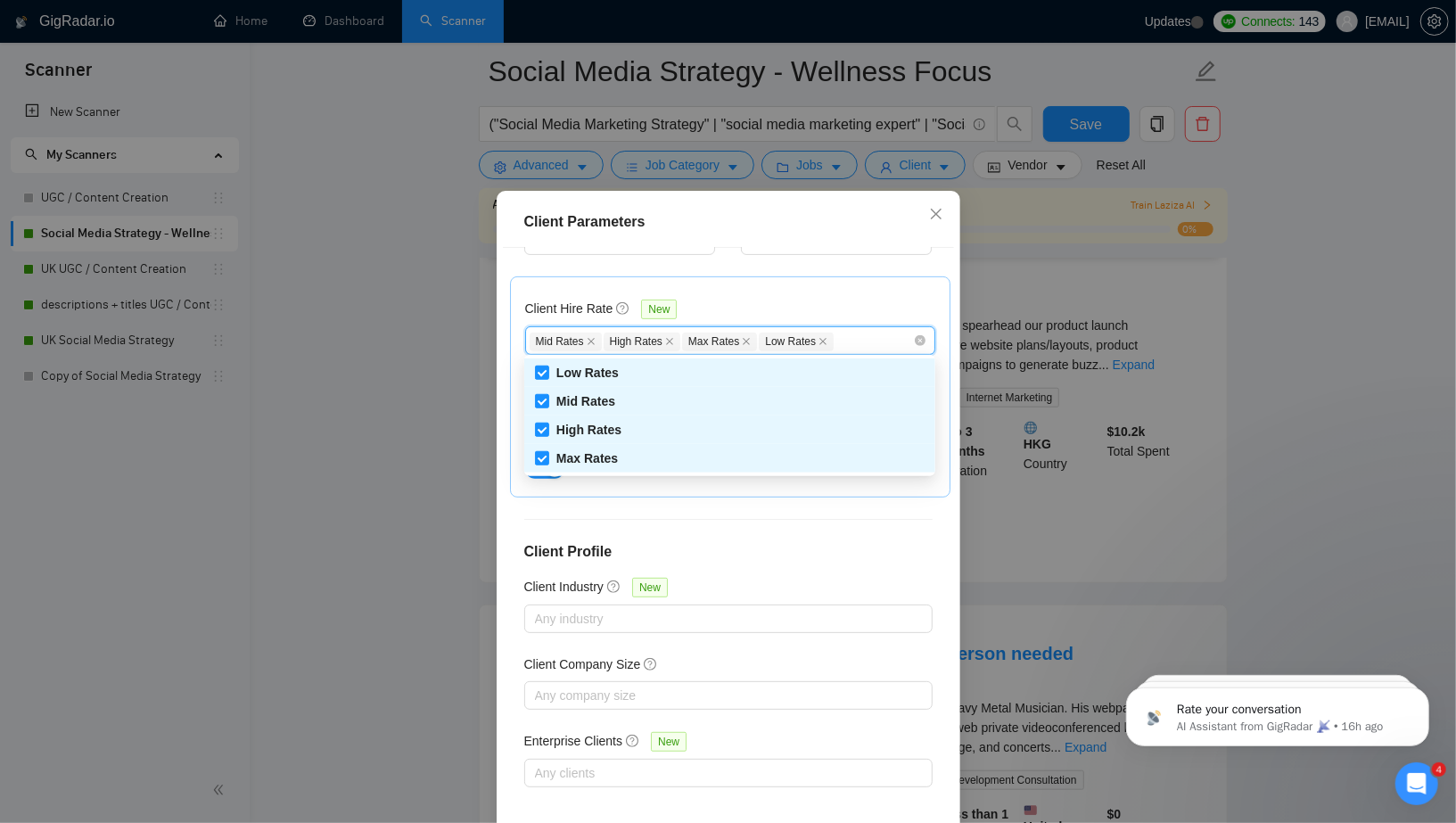 click on "Client Location Include Client Countries   Select Exclude Client Countries   Select Client Rating Client Min Average Feedback Include clients with no feedback Client Payment Details Payment Verified Hire Rate Stats   Client Total Spent $ Min - $ Max Client Hire Rate New Mid Rates High Rates Max Rates Low Rates     Avg Hourly Rate Paid New $ Min - $ Max Include Clients without Sufficient History Client Profile Client Industry New   Any industry Client Company Size   Any company size Enterprise Clients New   Any clients" at bounding box center (728, 536) 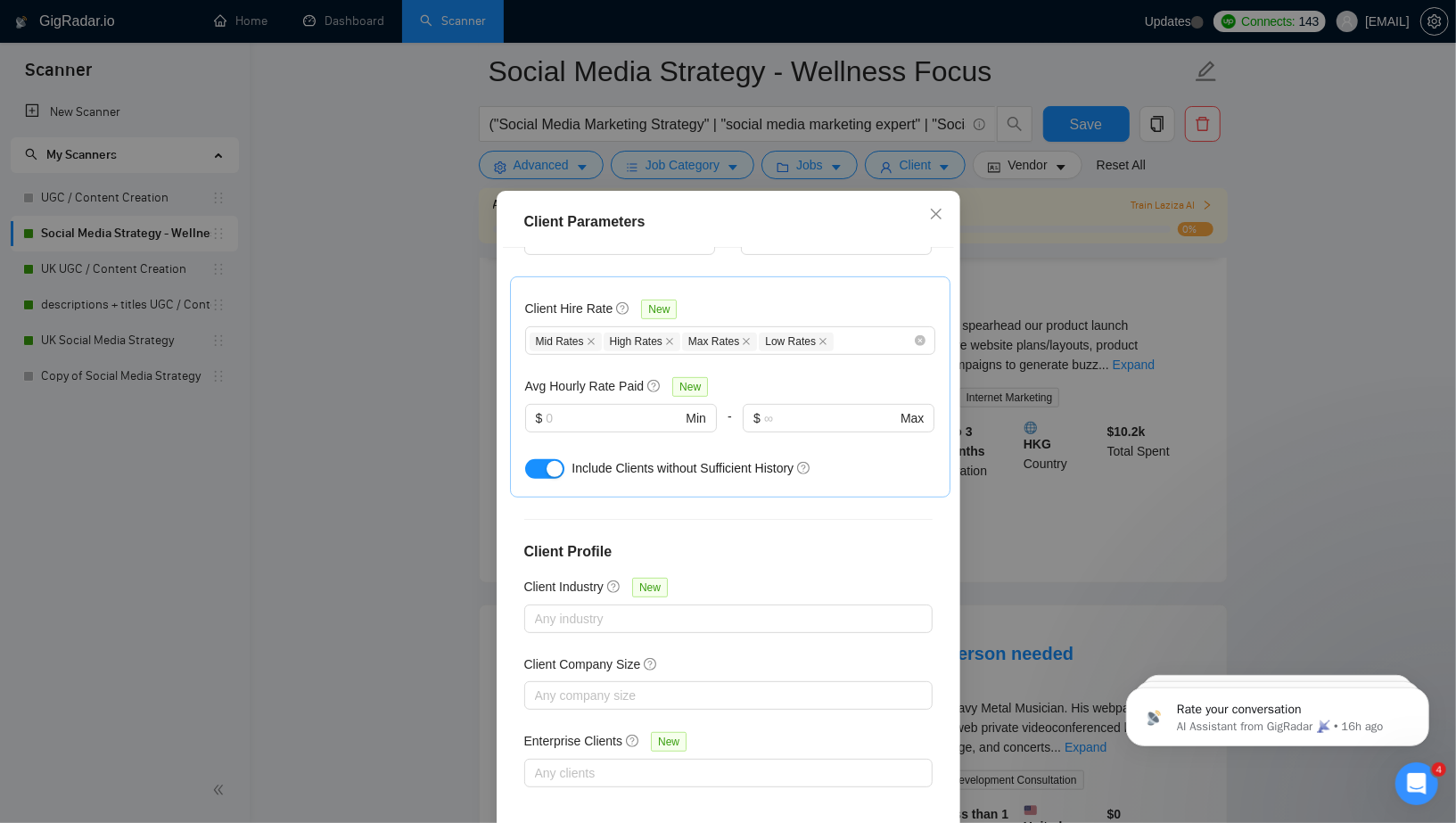scroll, scrollTop: 96, scrollLeft: 0, axis: vertical 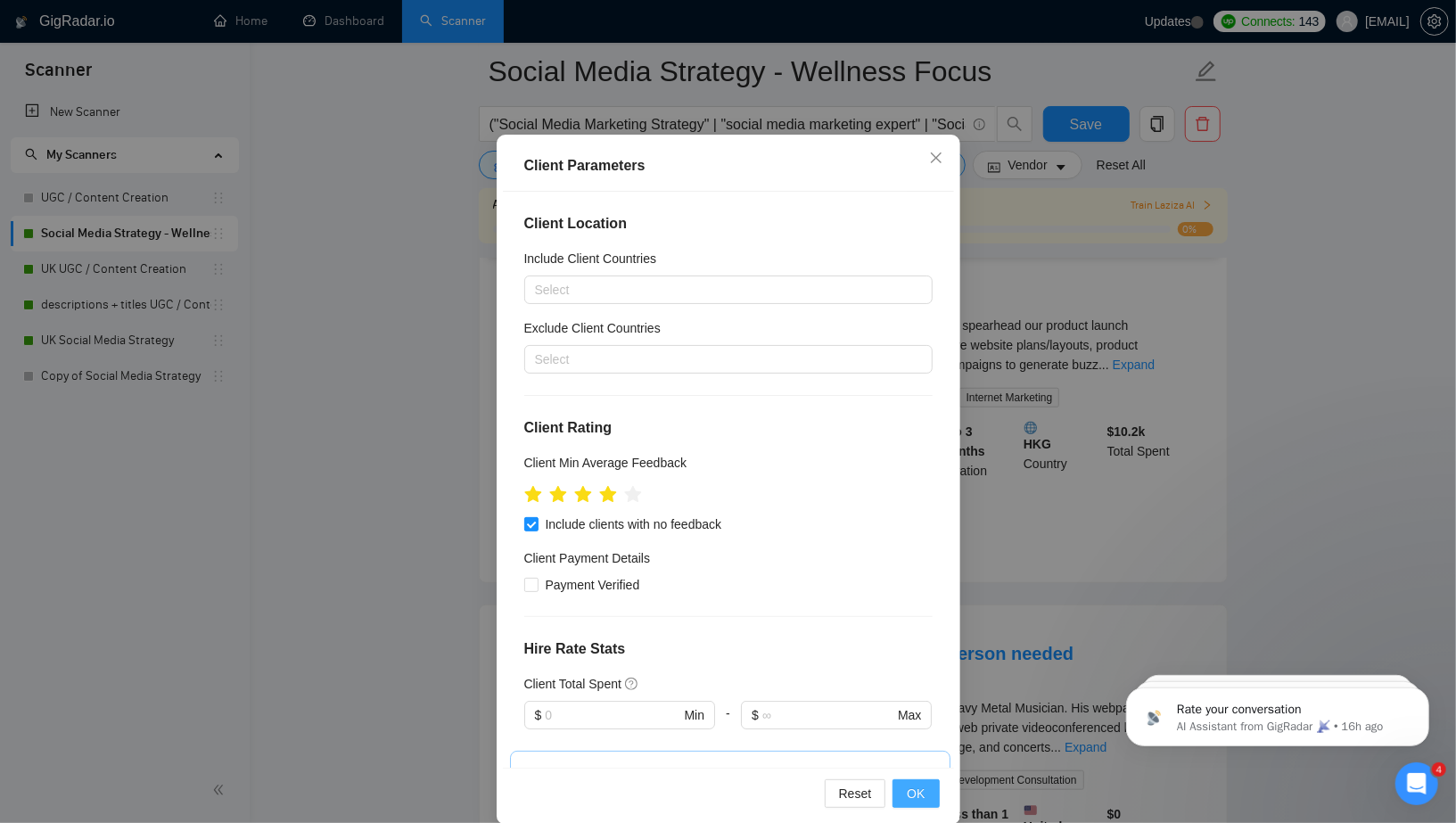 click on "OK" at bounding box center [916, 794] 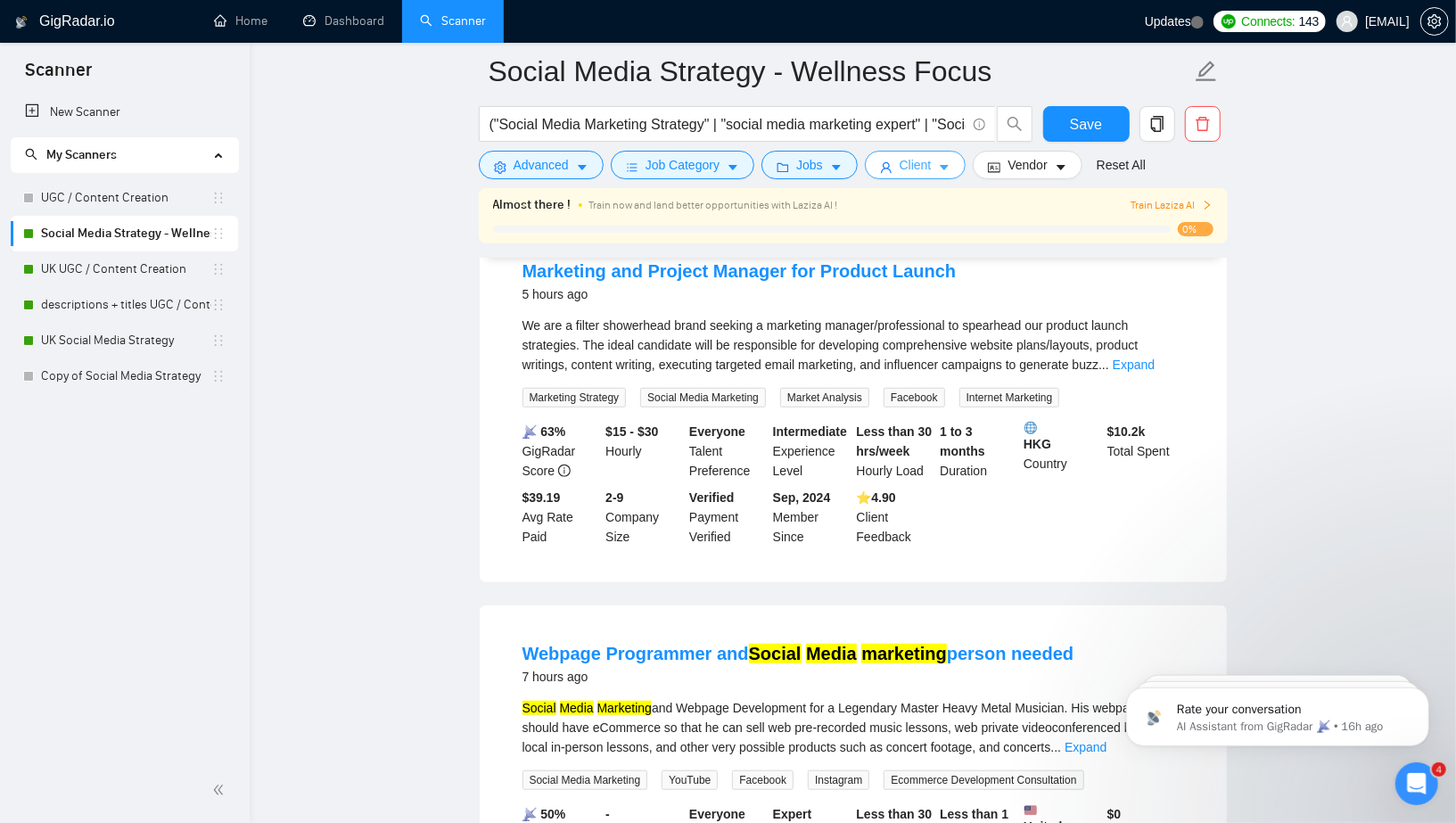 scroll, scrollTop: 0, scrollLeft: 0, axis: both 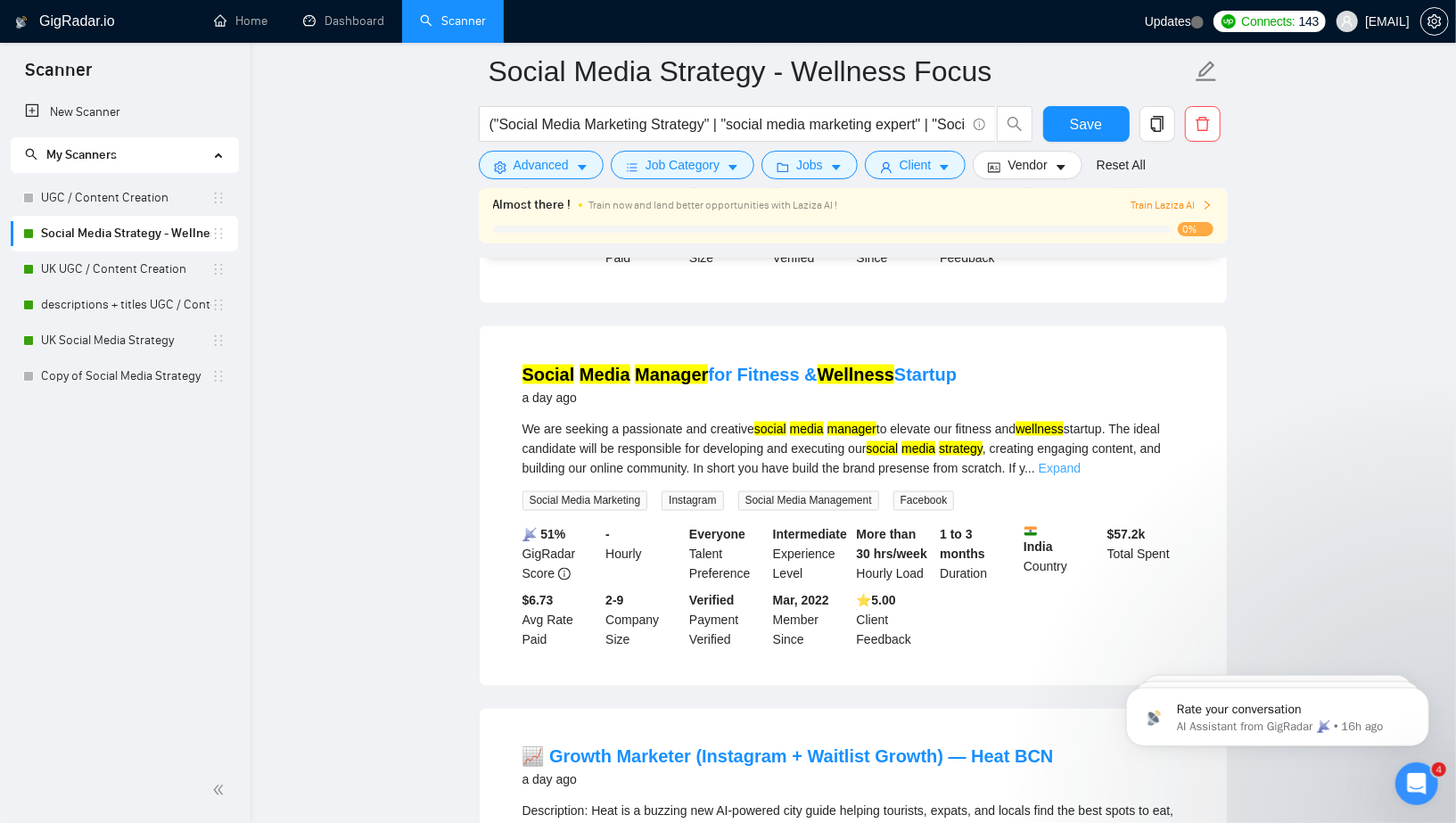 click on "Expand" at bounding box center [1059, 468] 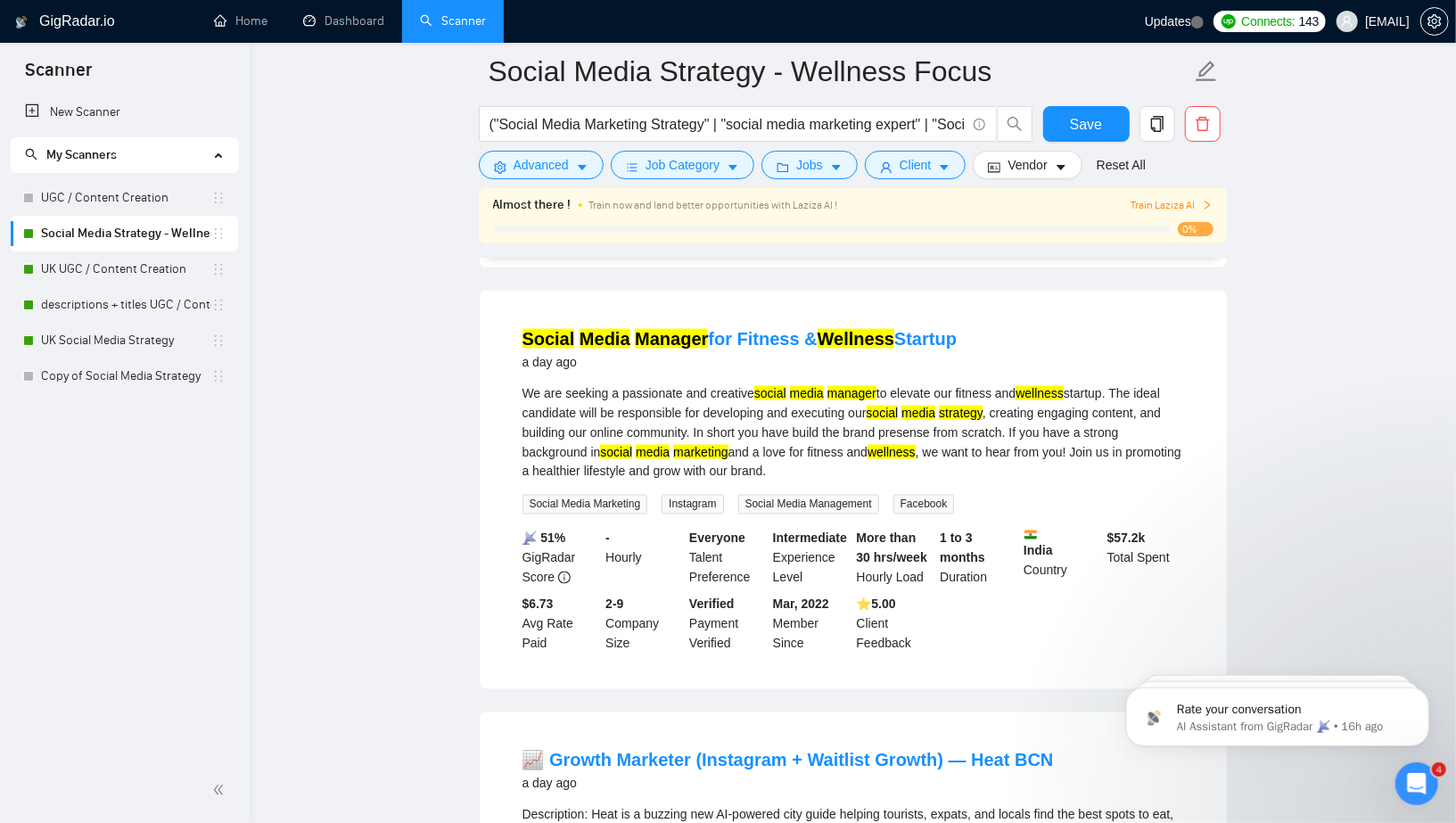 scroll, scrollTop: 1731, scrollLeft: 0, axis: vertical 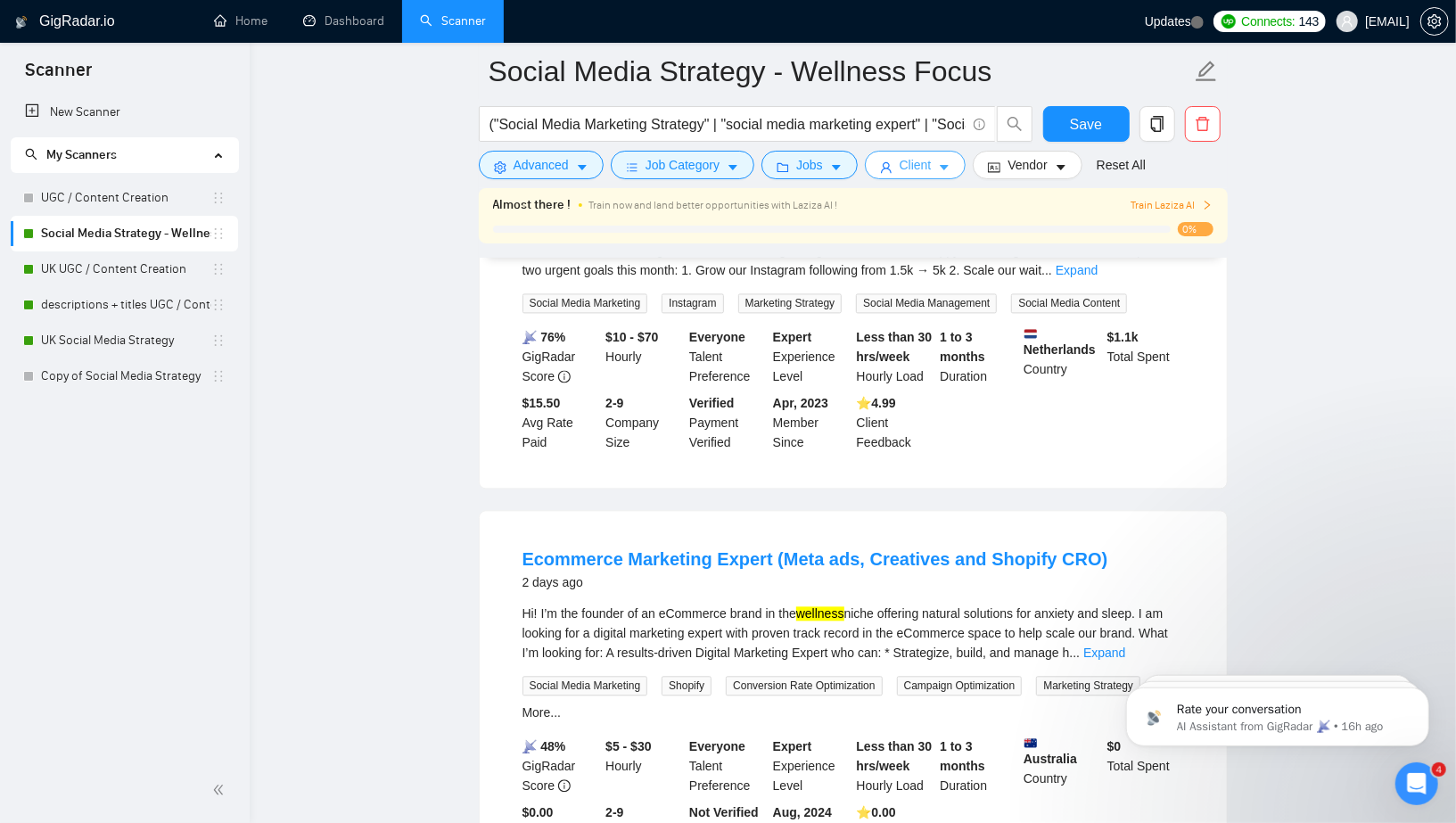 click on "Client" at bounding box center [916, 165] 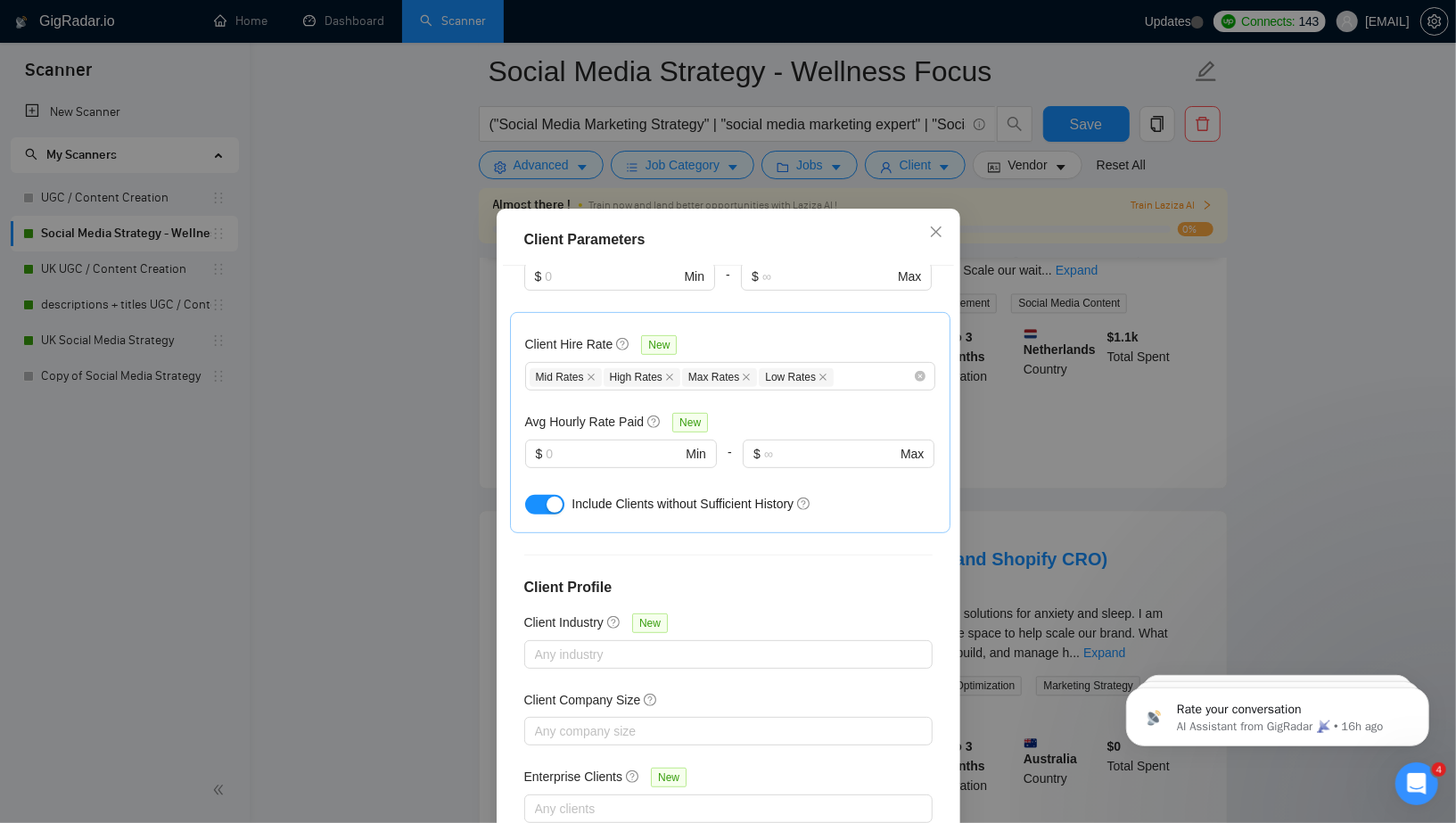 scroll, scrollTop: 531, scrollLeft: 0, axis: vertical 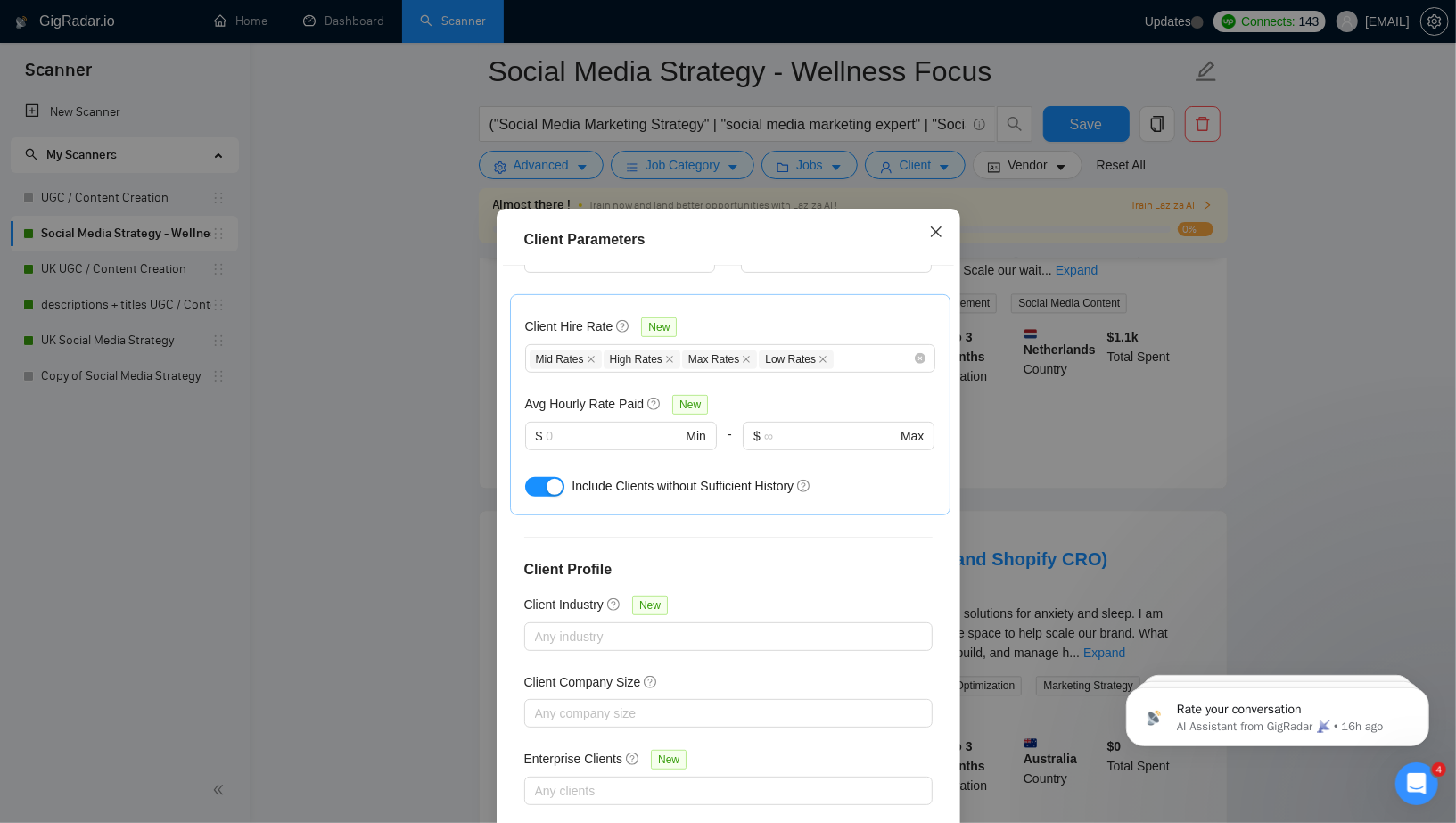 click at bounding box center [936, 233] 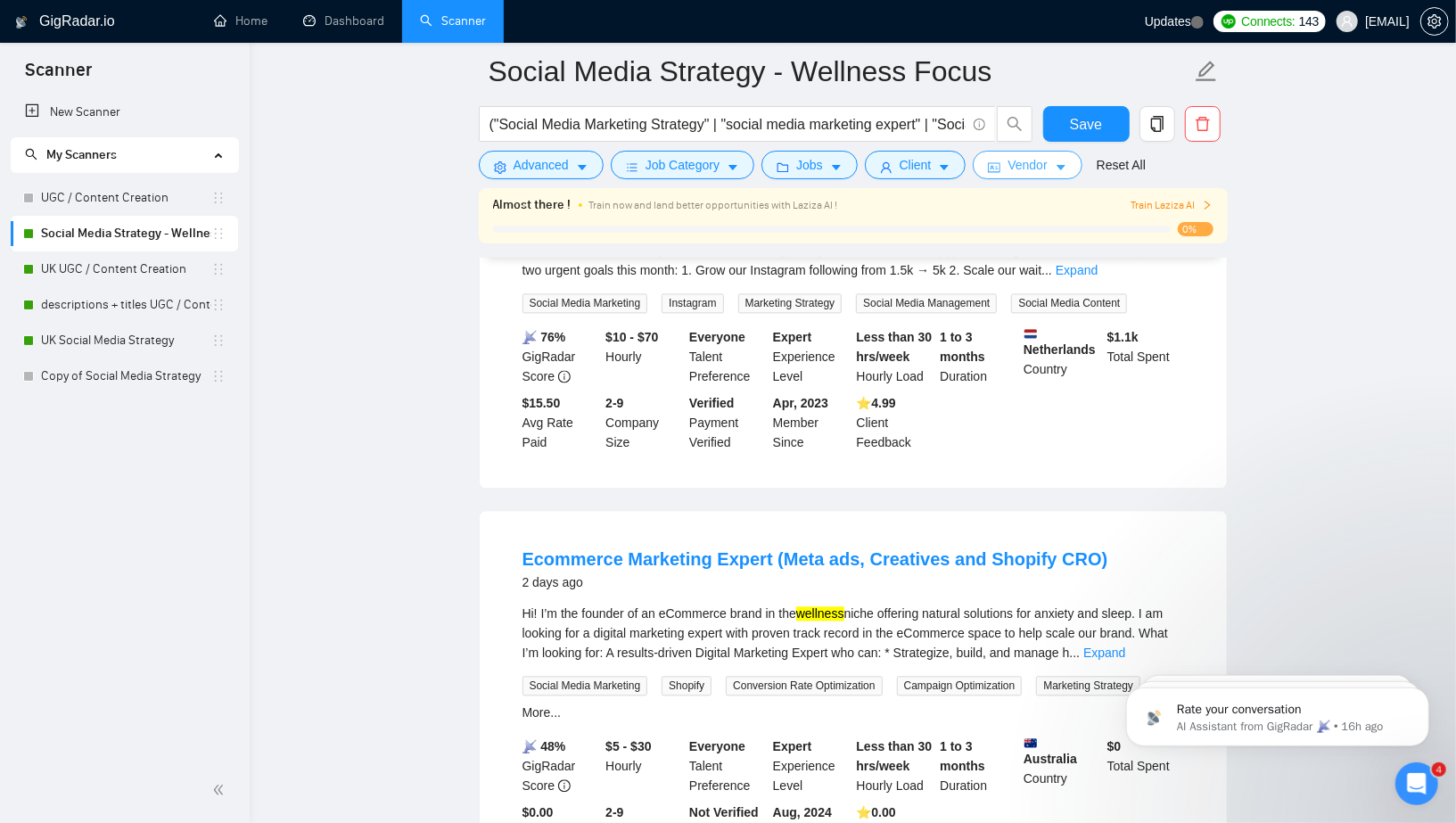 click on "Vendor" at bounding box center (1027, 165) 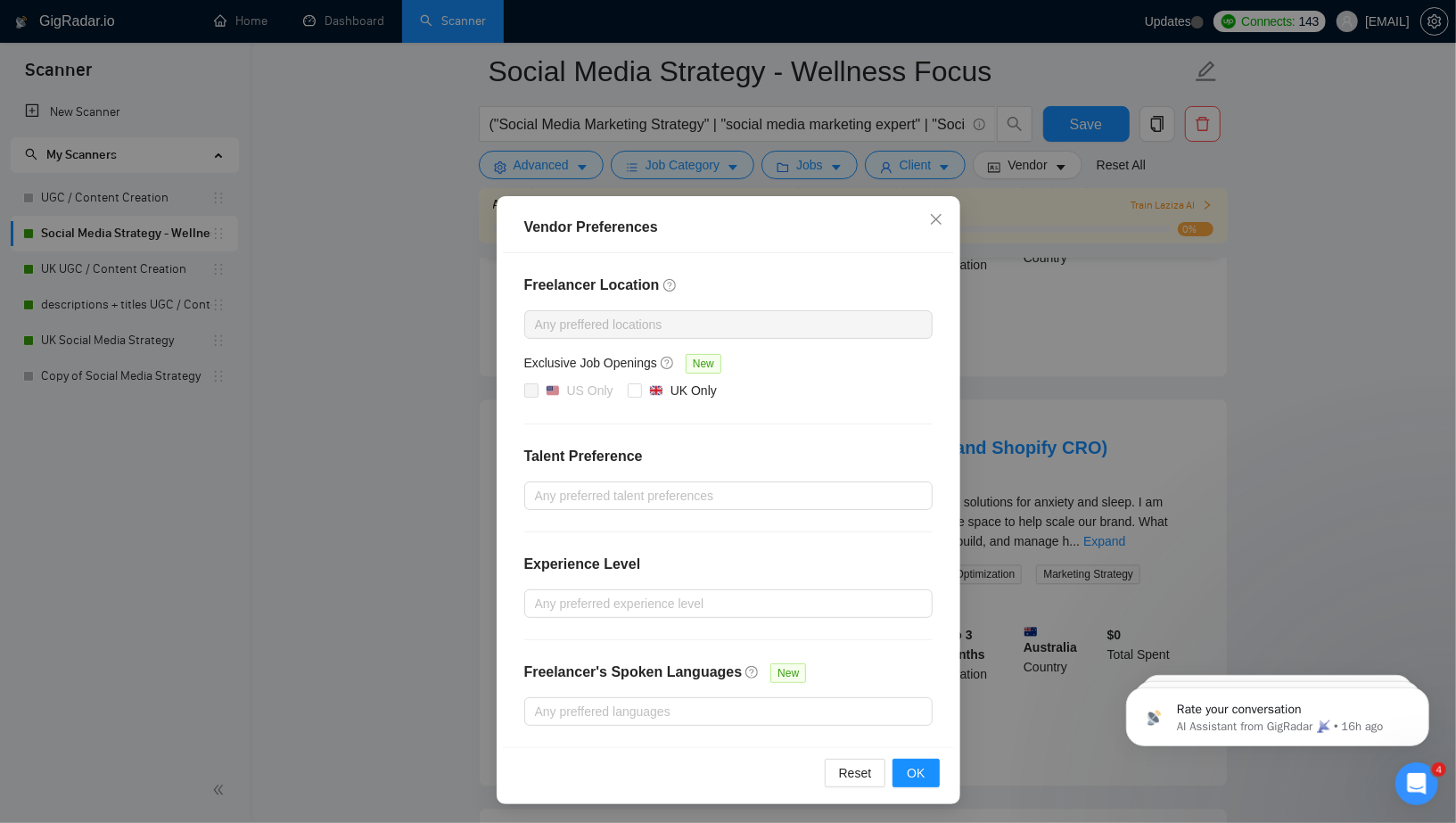 scroll, scrollTop: 2427, scrollLeft: 0, axis: vertical 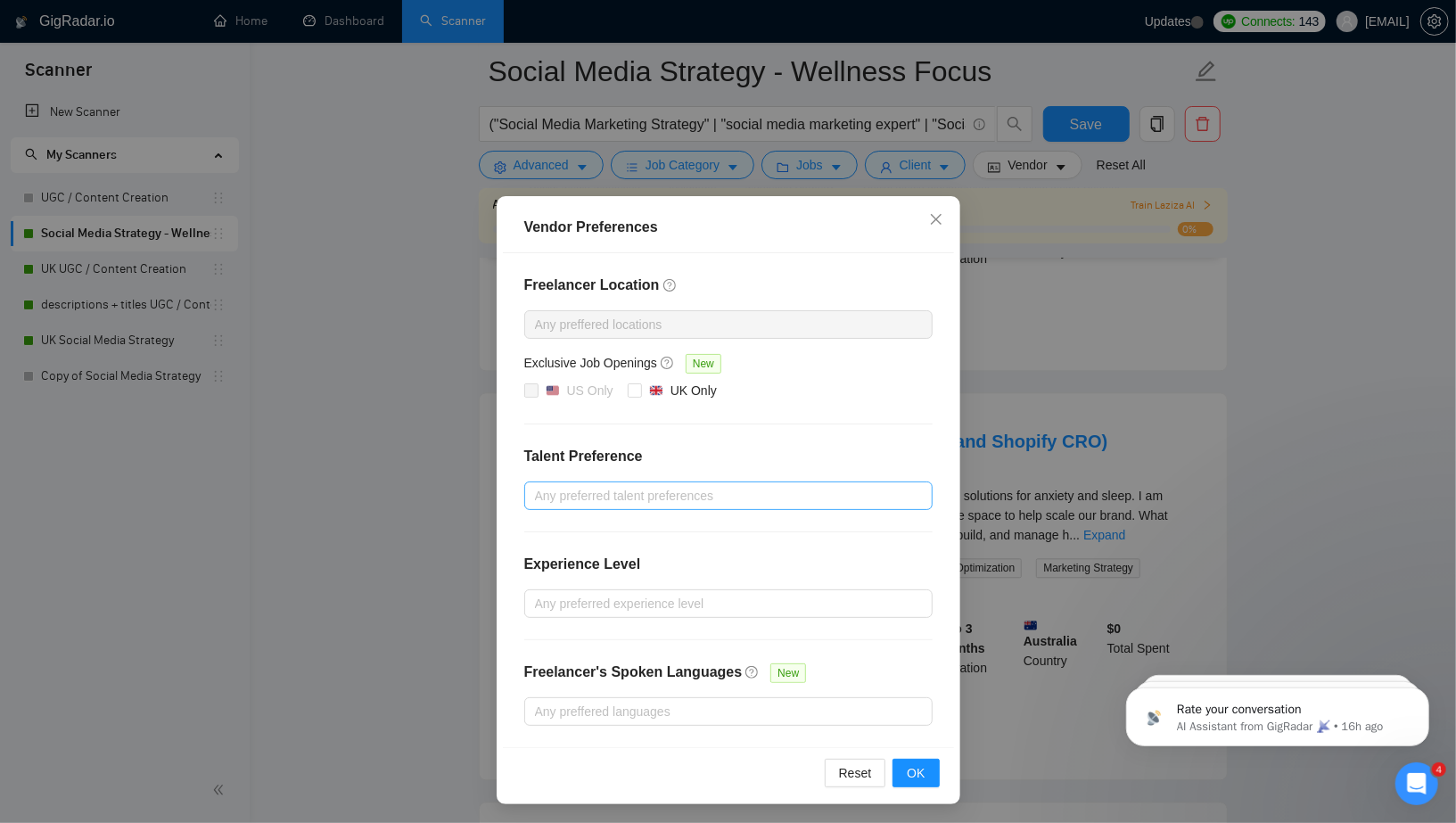 click at bounding box center [720, 496] 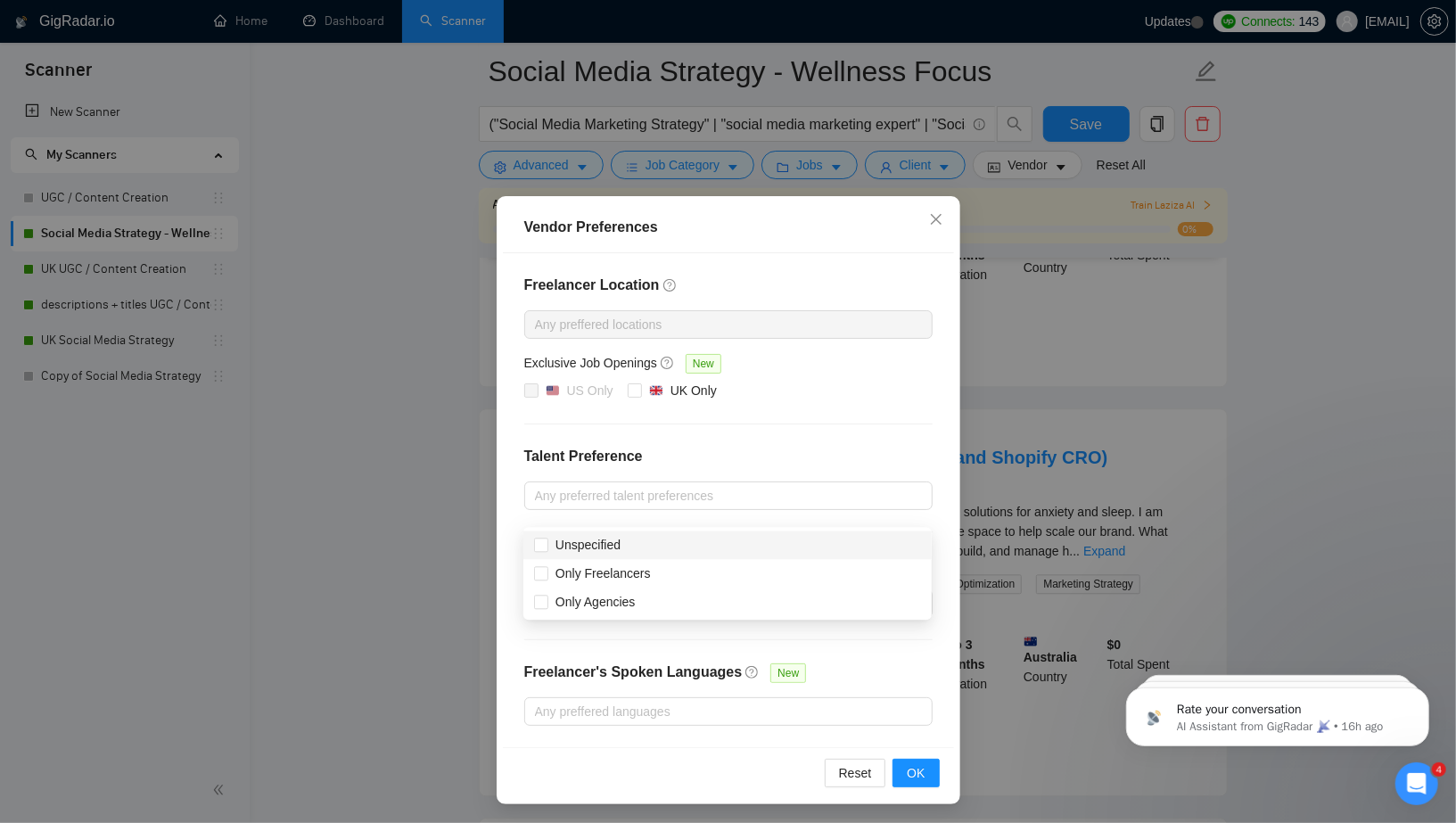 click on "Talent Preference" at bounding box center [728, 457] 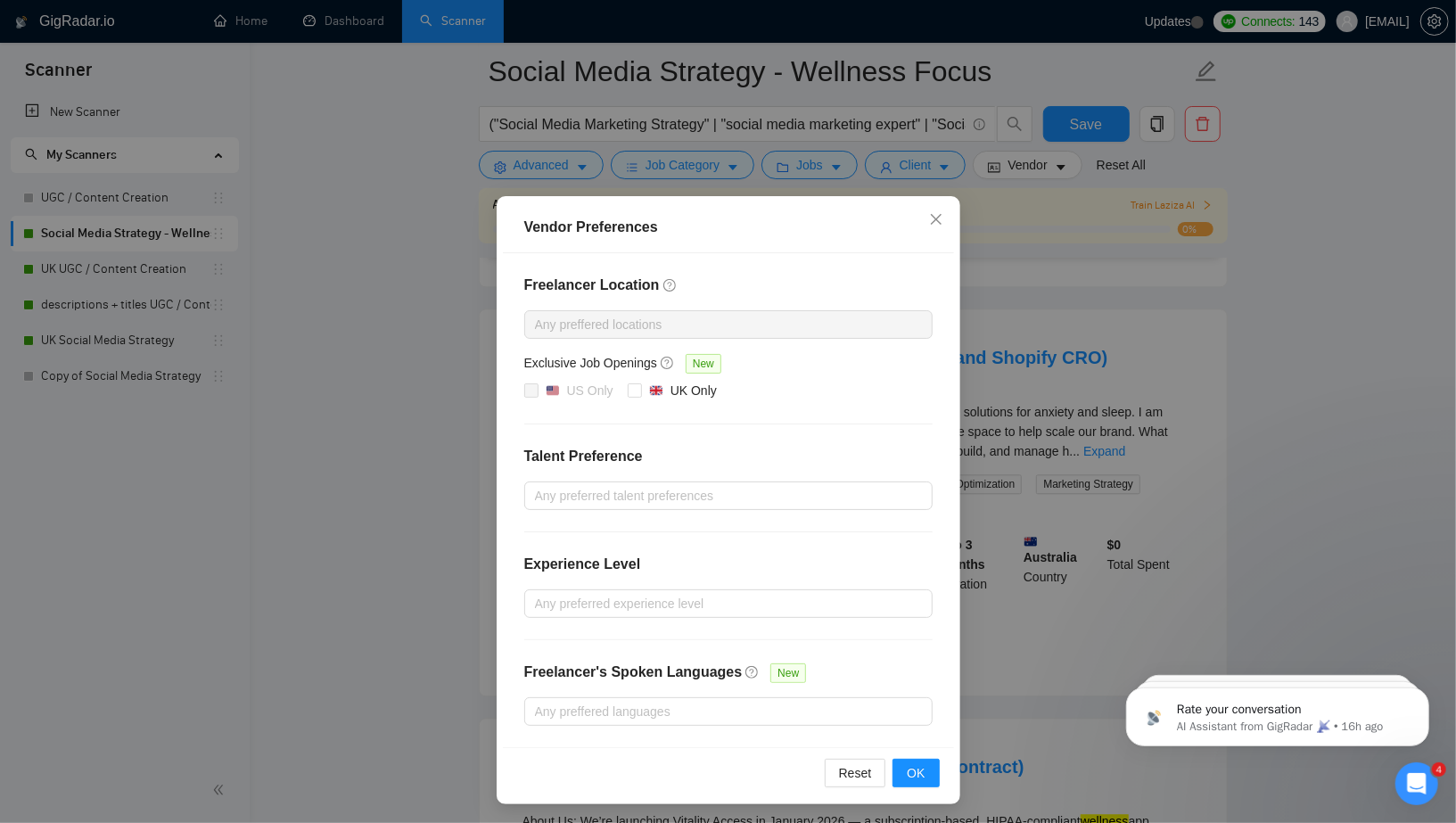 scroll, scrollTop: 2527, scrollLeft: 0, axis: vertical 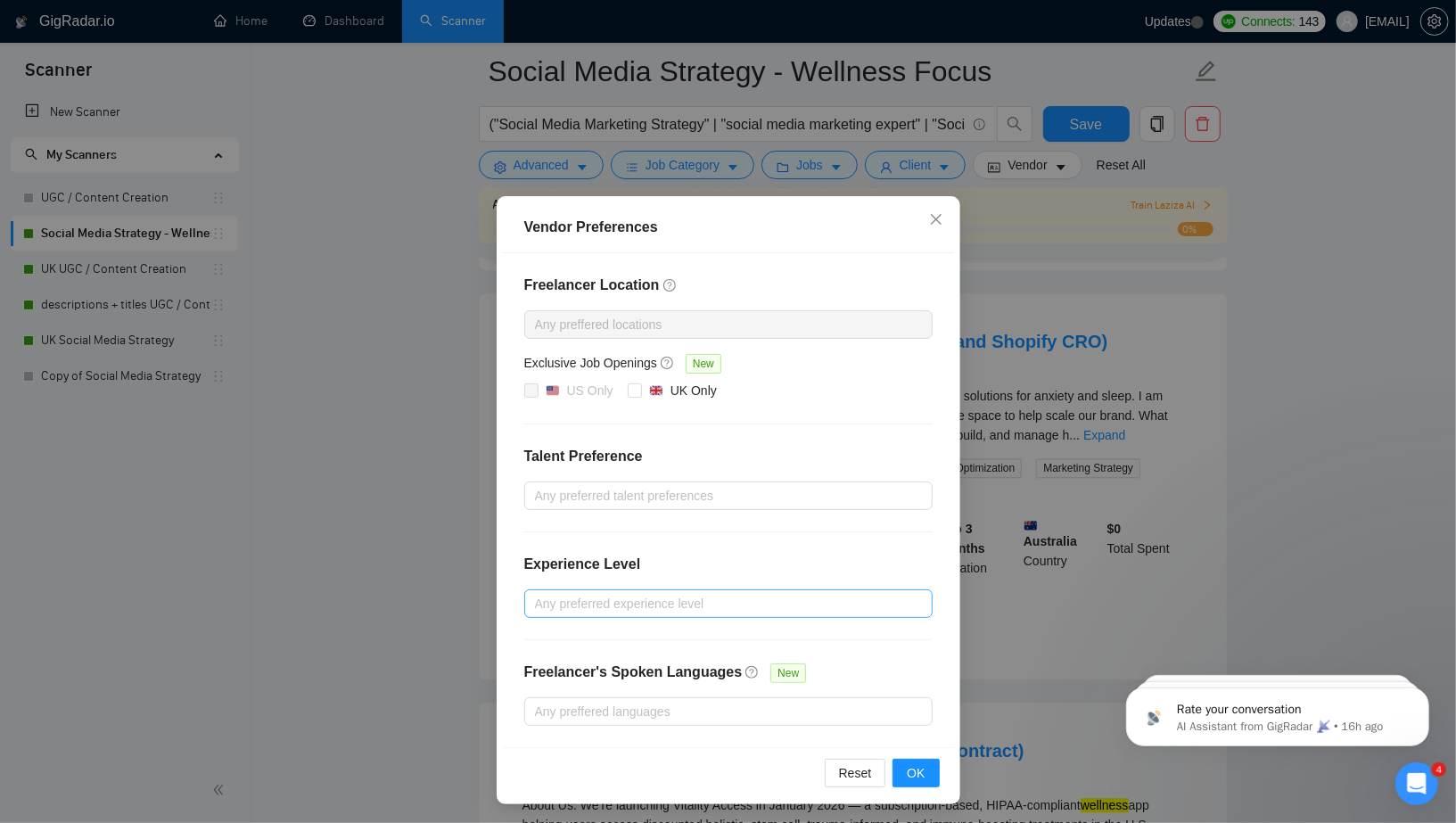 click at bounding box center [720, 604] 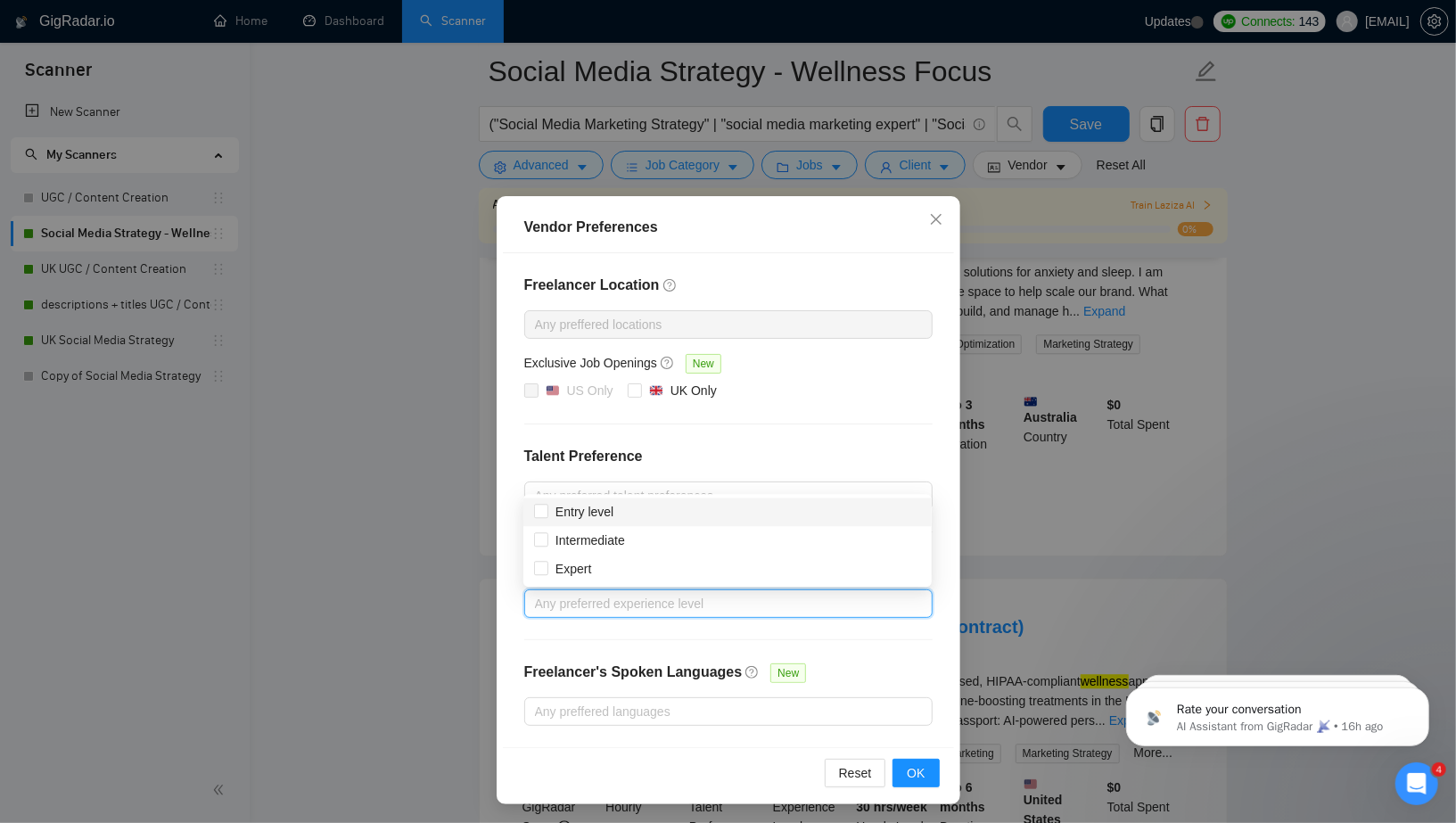 scroll, scrollTop: 2663, scrollLeft: 0, axis: vertical 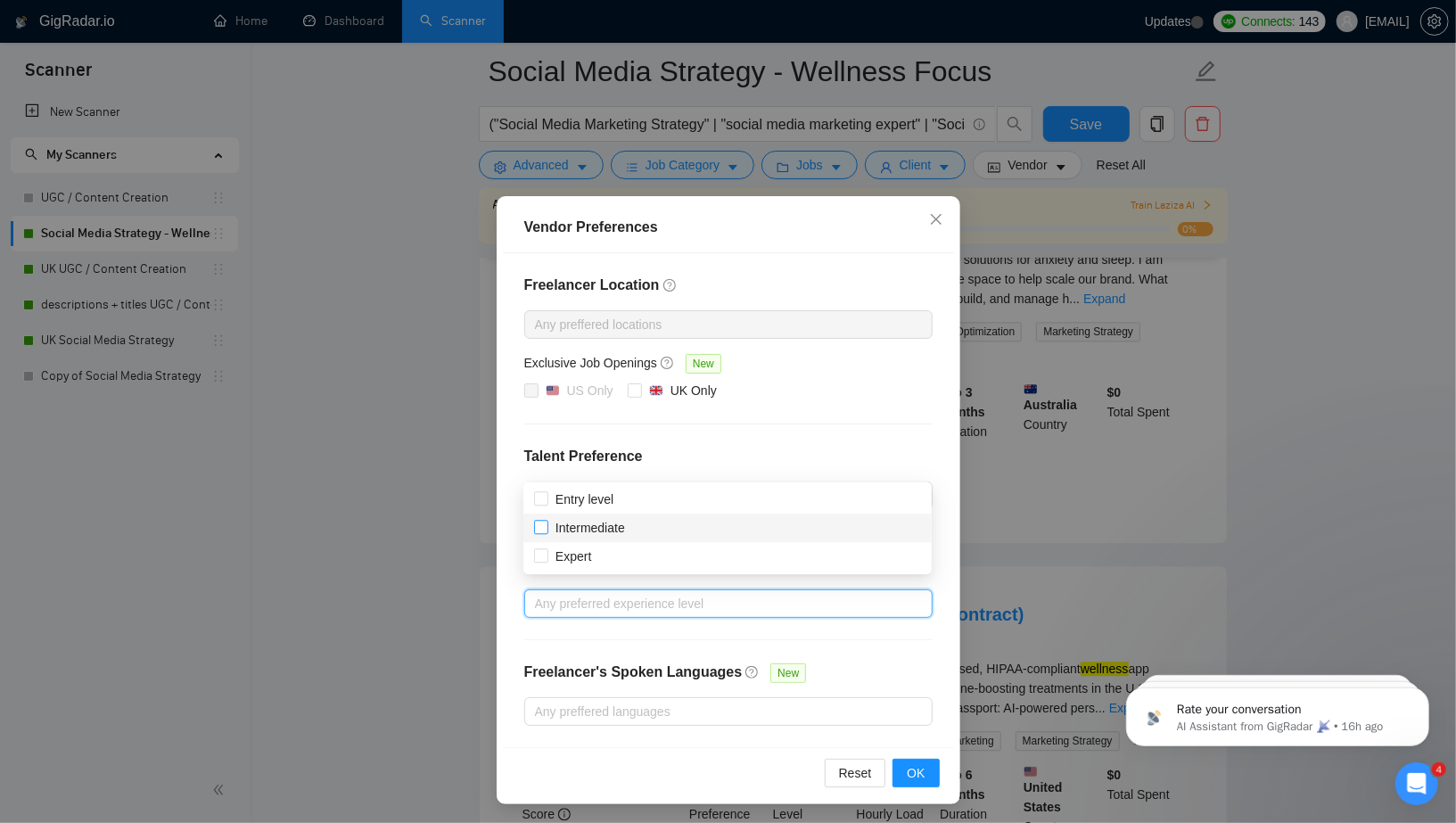 click on "Intermediate" at bounding box center [540, 526] 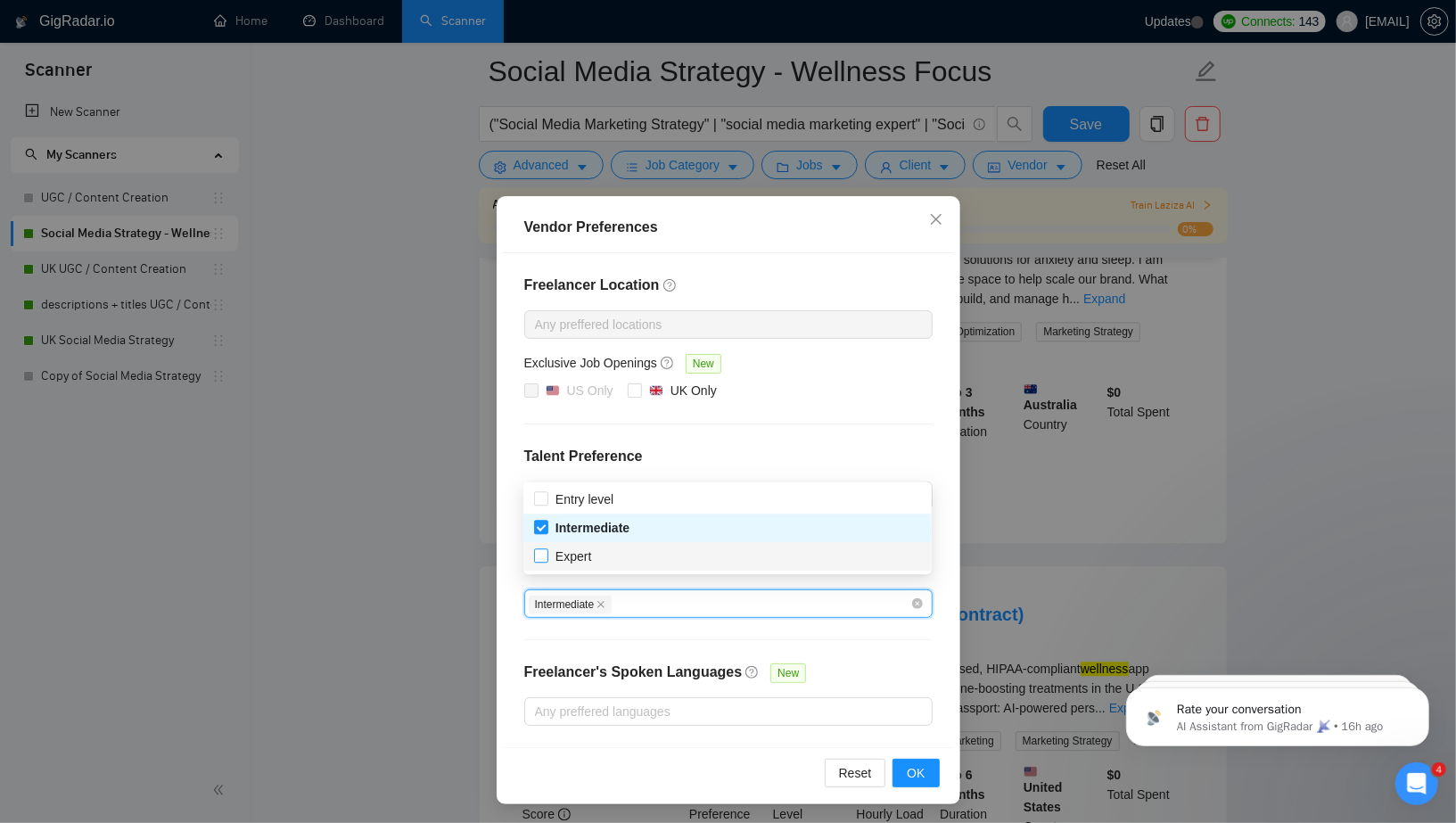 click at bounding box center [541, 556] 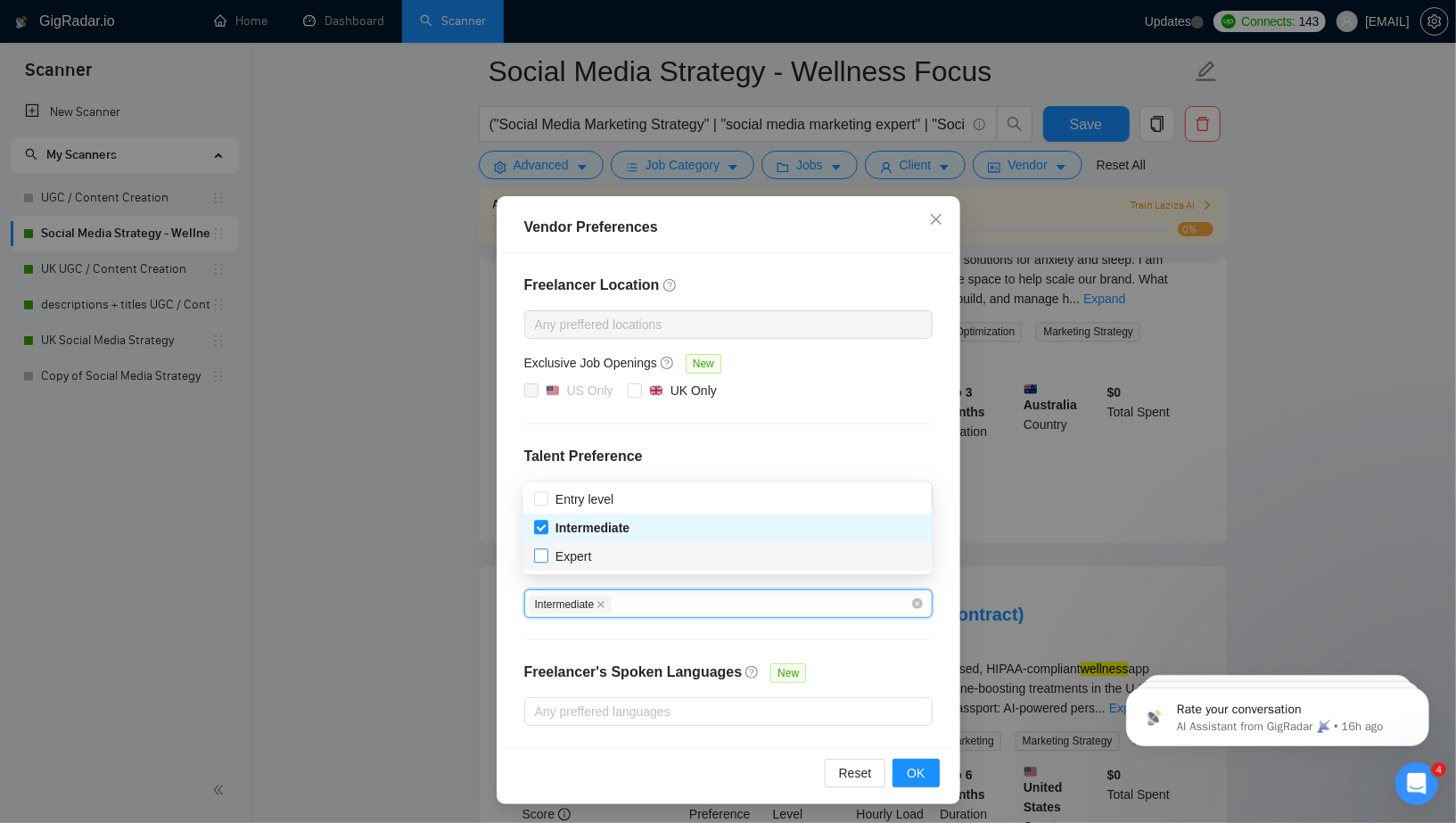 click on "Expert" at bounding box center (540, 555) 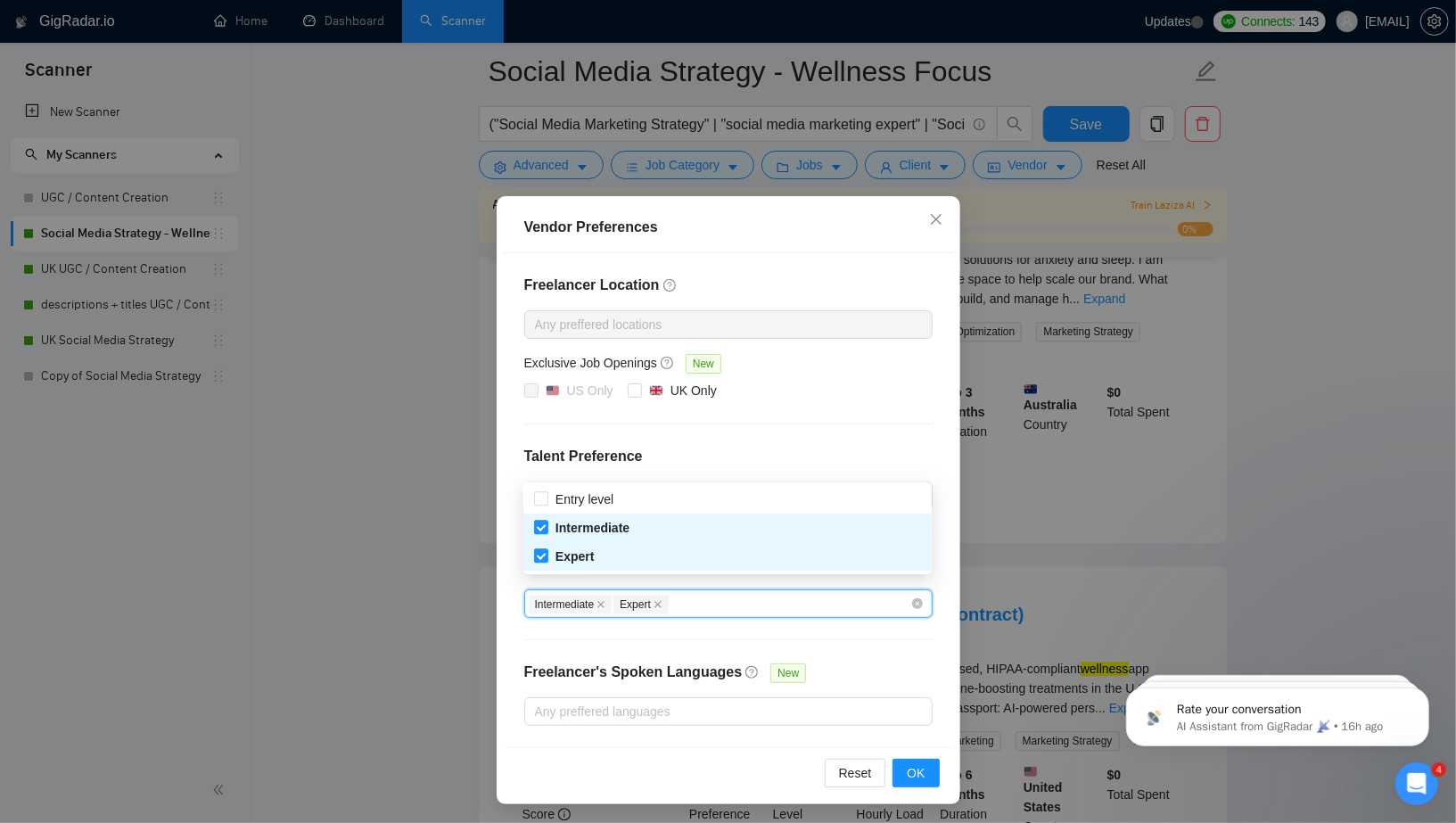 click on "Freelancer Location     Any preffered locations Exclusive Job Openings New [COUNTRY] Only [COUNTRY] Only Talent Preference   Any preferred talent preferences Experience Level Intermediate Expert   Freelancer's Spoken Languages New   Any preffered languages" at bounding box center (728, 500) 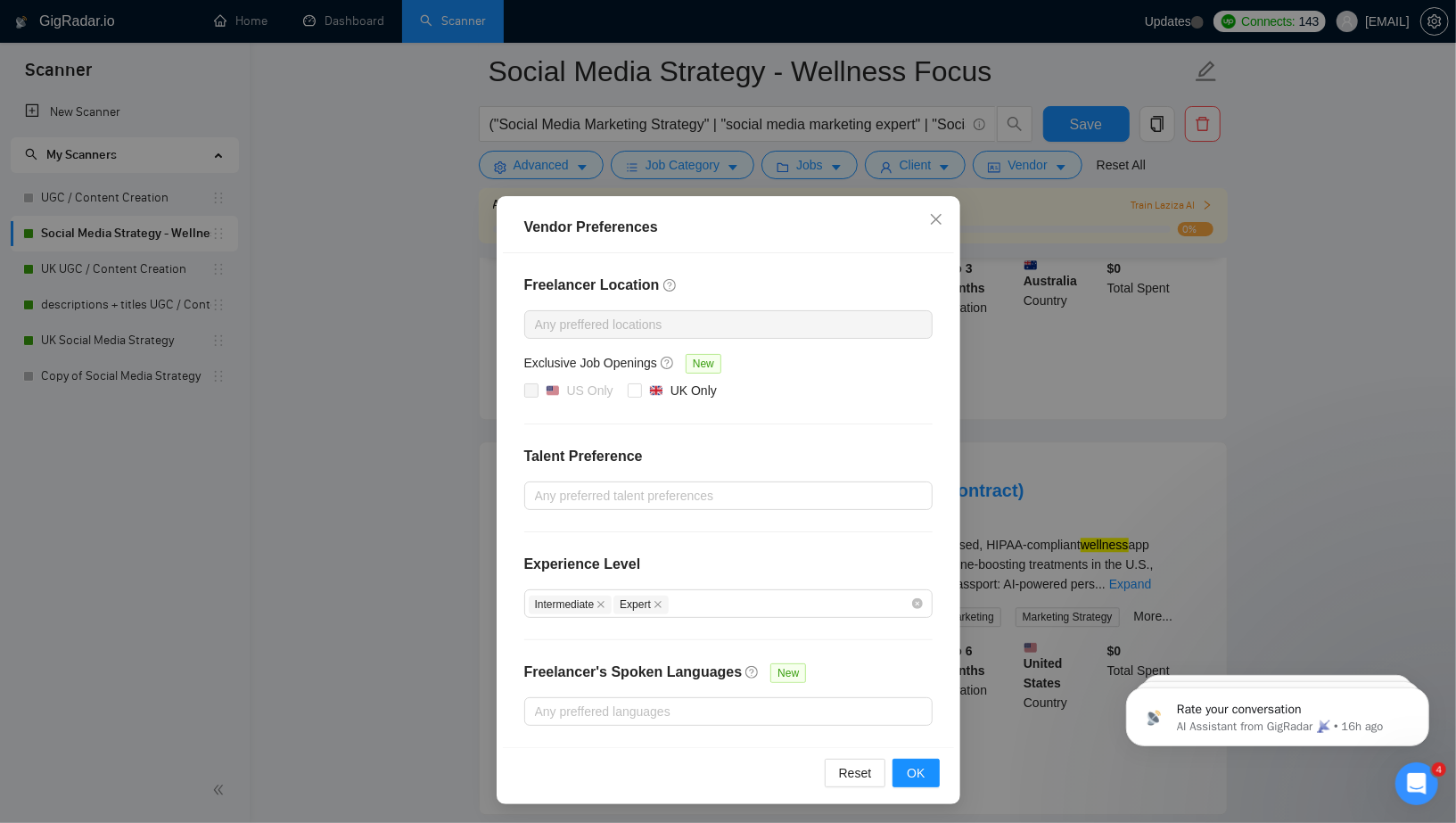 scroll, scrollTop: 2205, scrollLeft: 0, axis: vertical 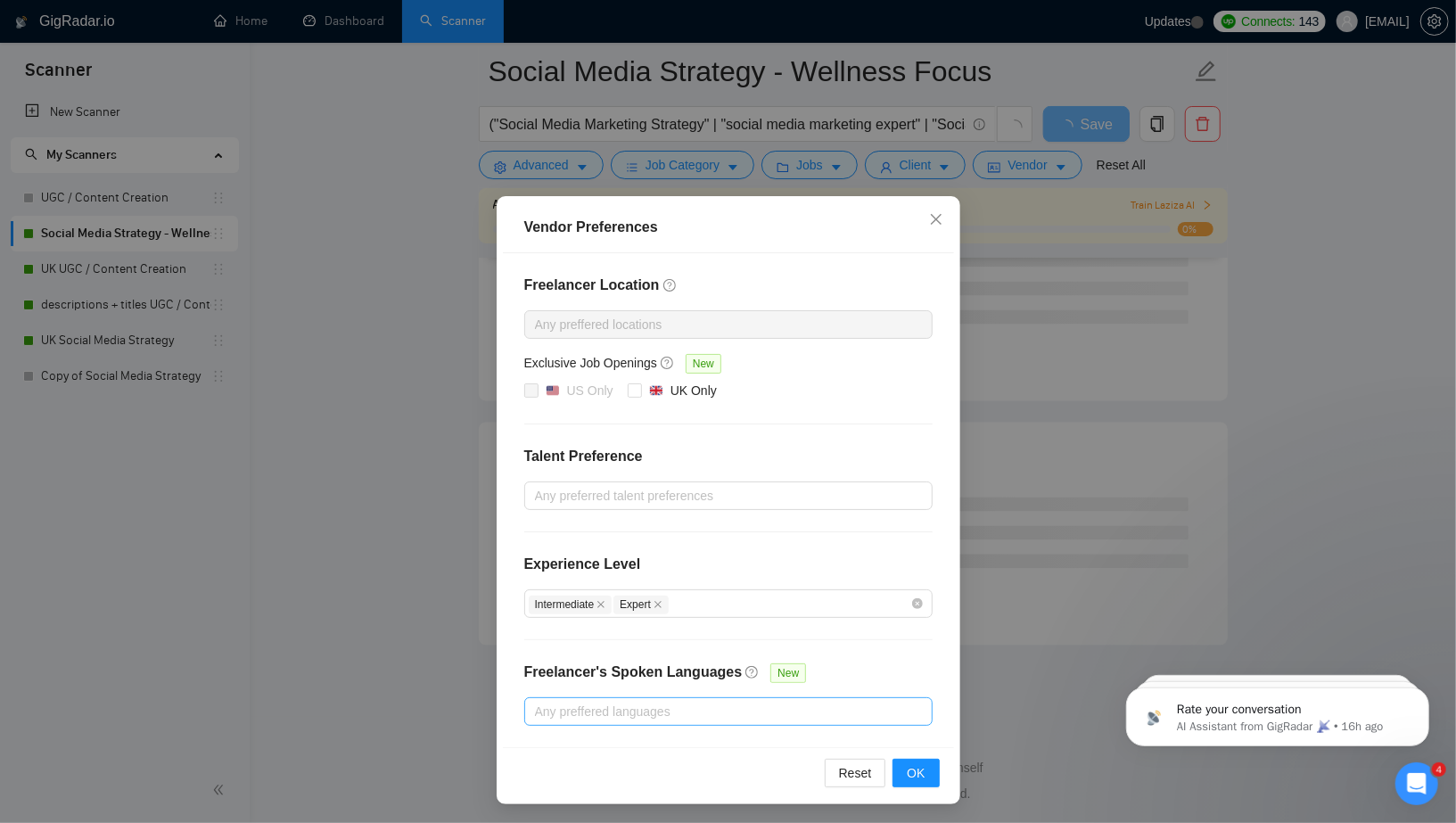 click at bounding box center (720, 712) 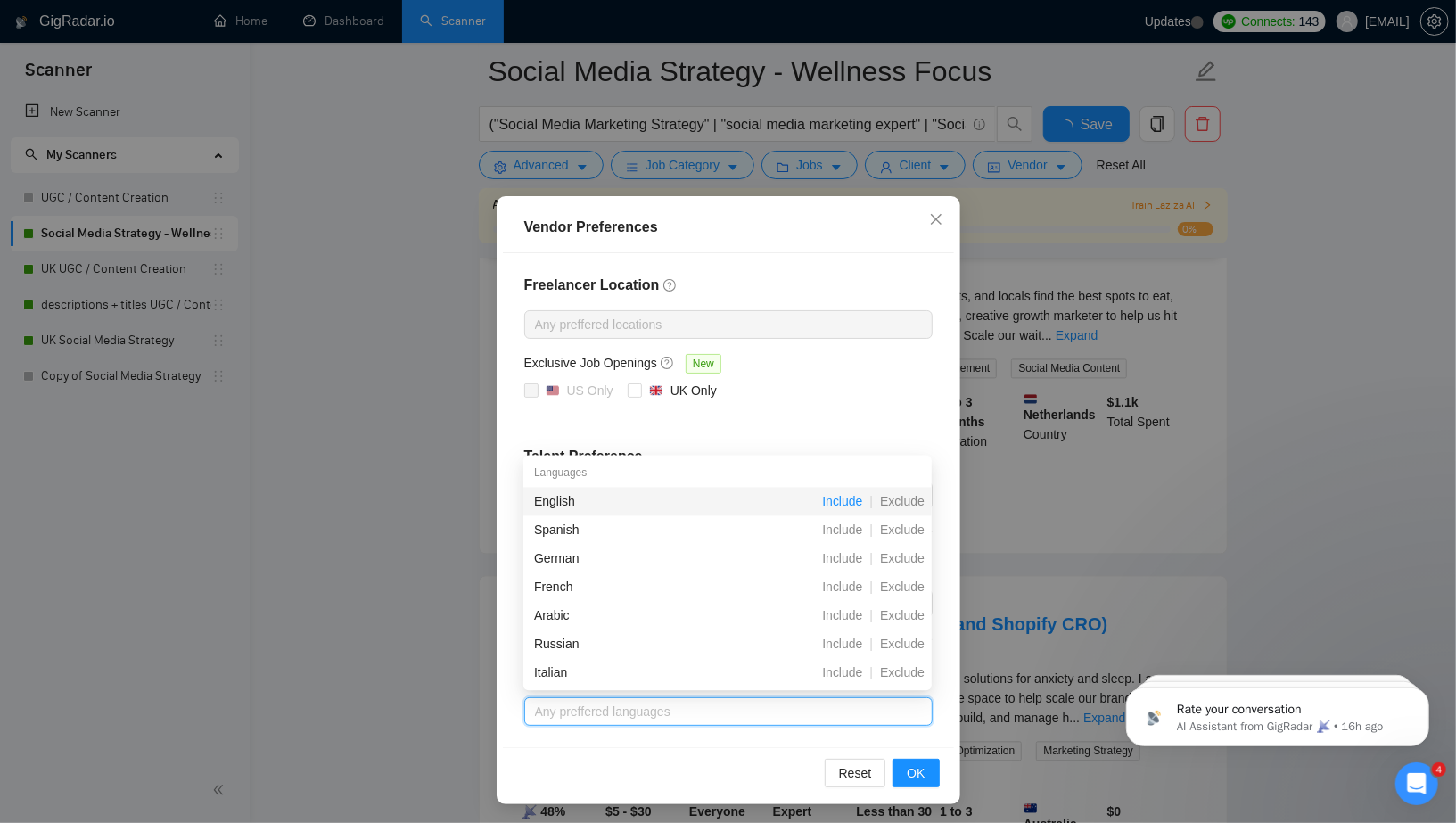 click on "Include" at bounding box center (842, 501) 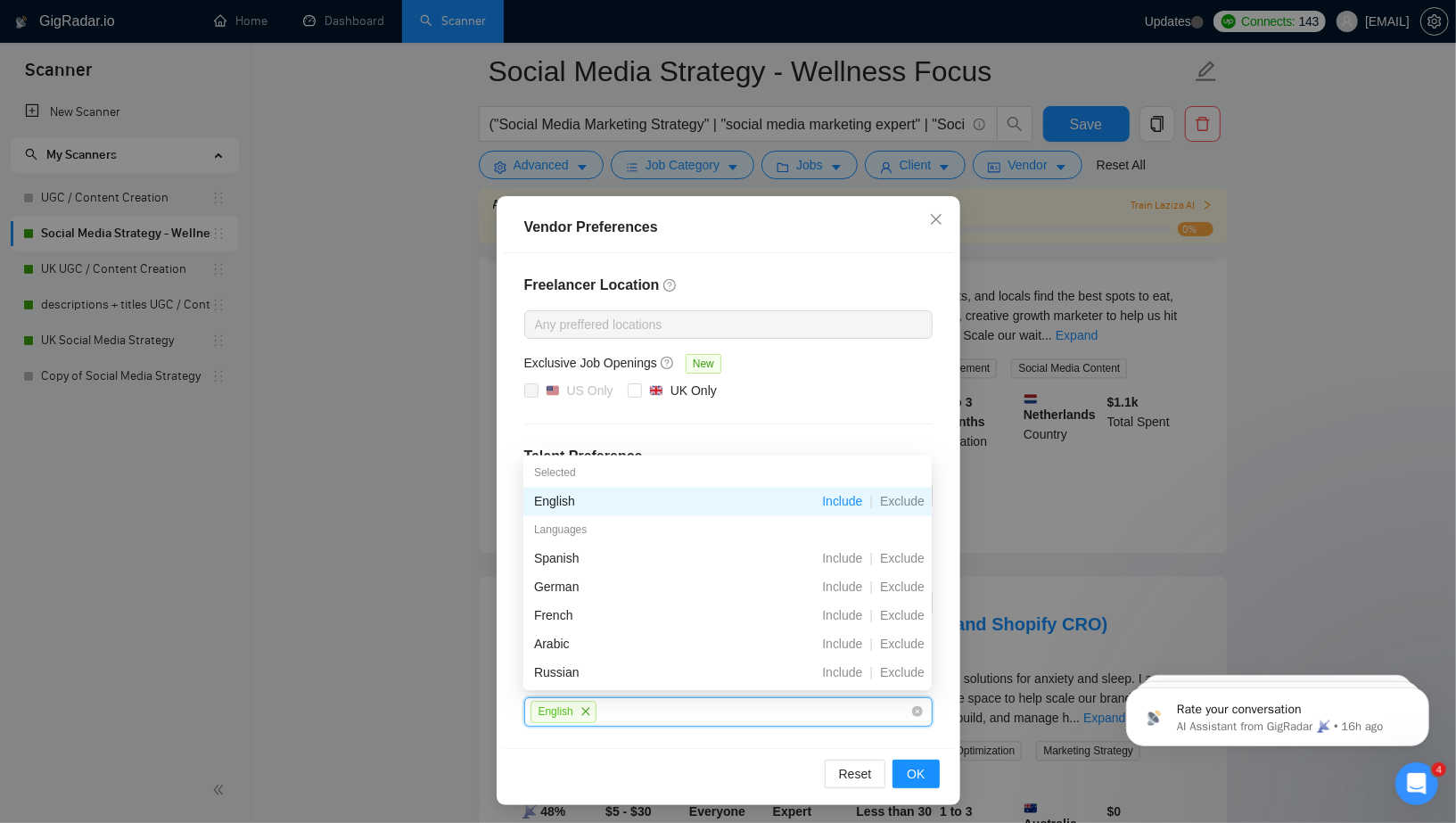 click on "[COUNTRY] Only [COUNTRY] Only" at bounding box center (728, 391) 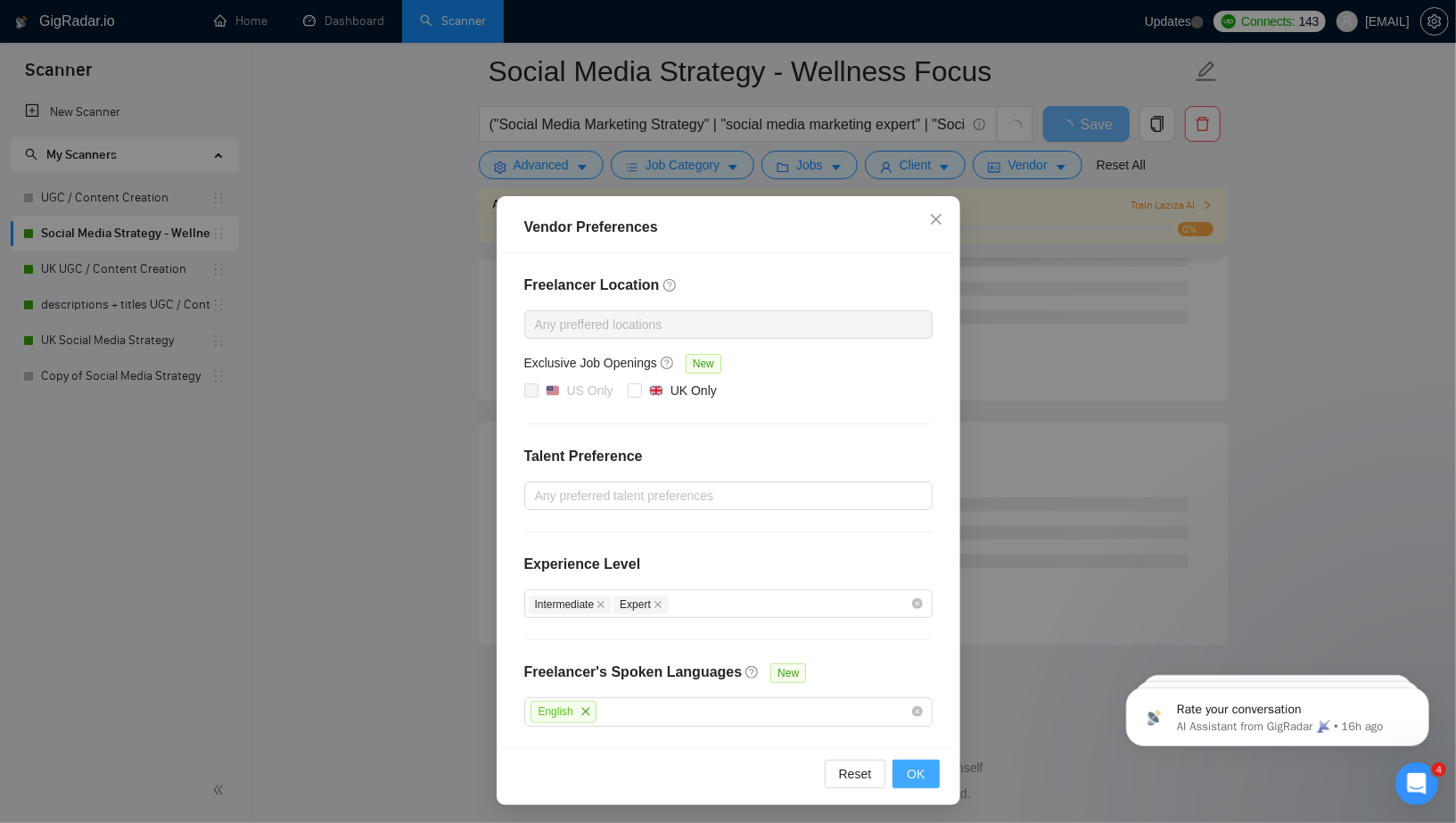 click on "OK" at bounding box center [916, 774] 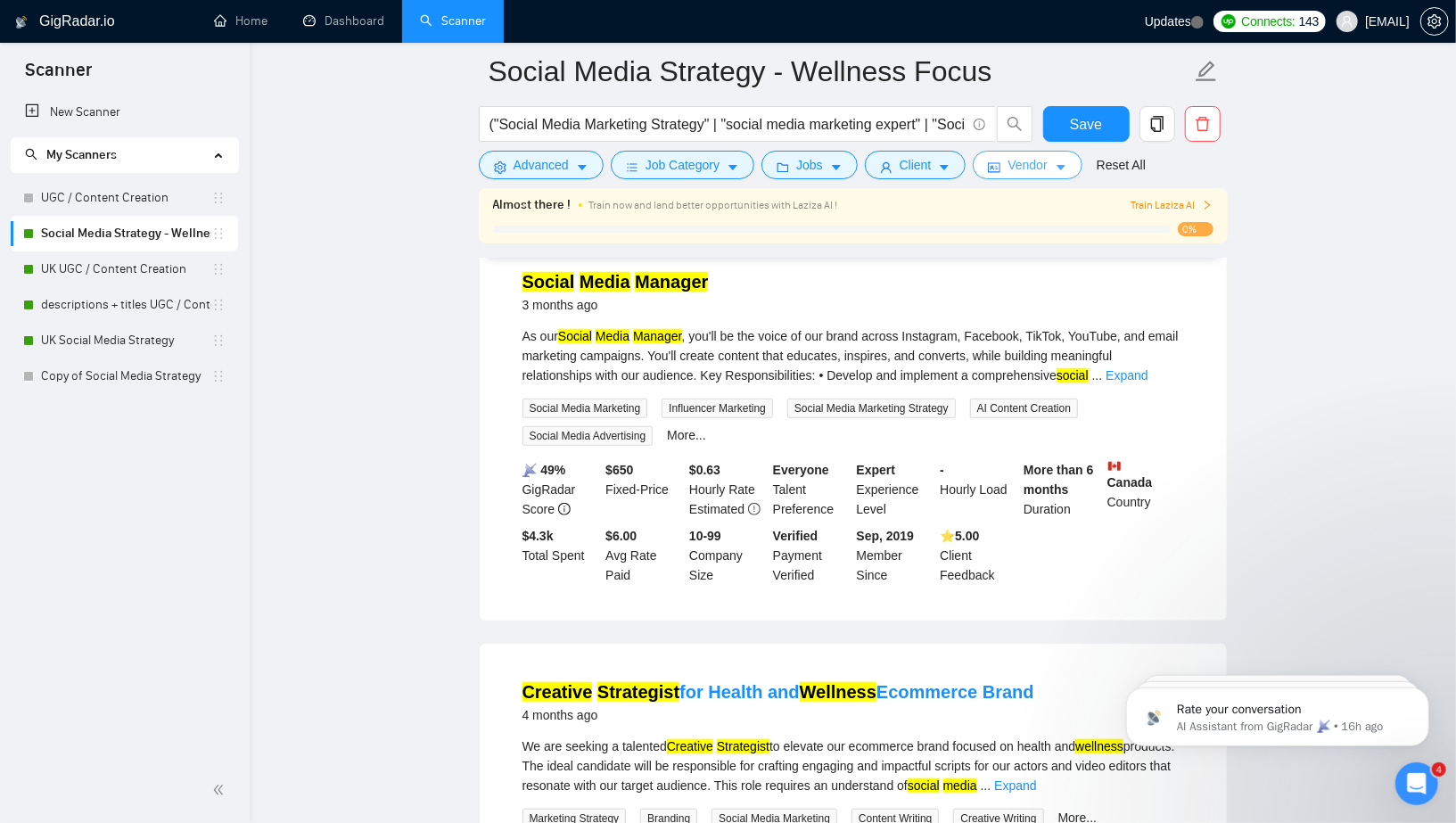 scroll, scrollTop: 0, scrollLeft: 0, axis: both 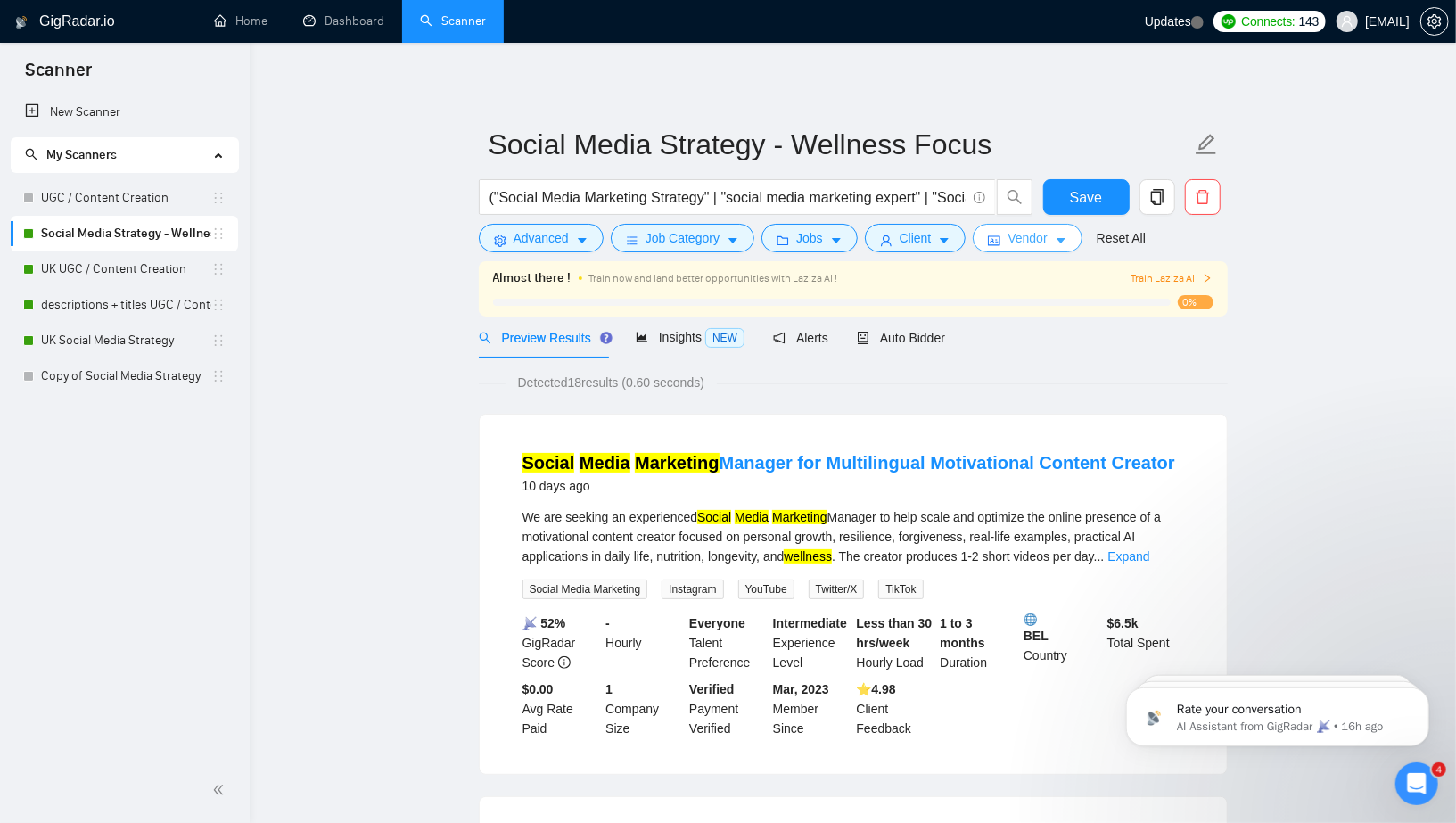 click on "Vendor" at bounding box center (1027, 238) 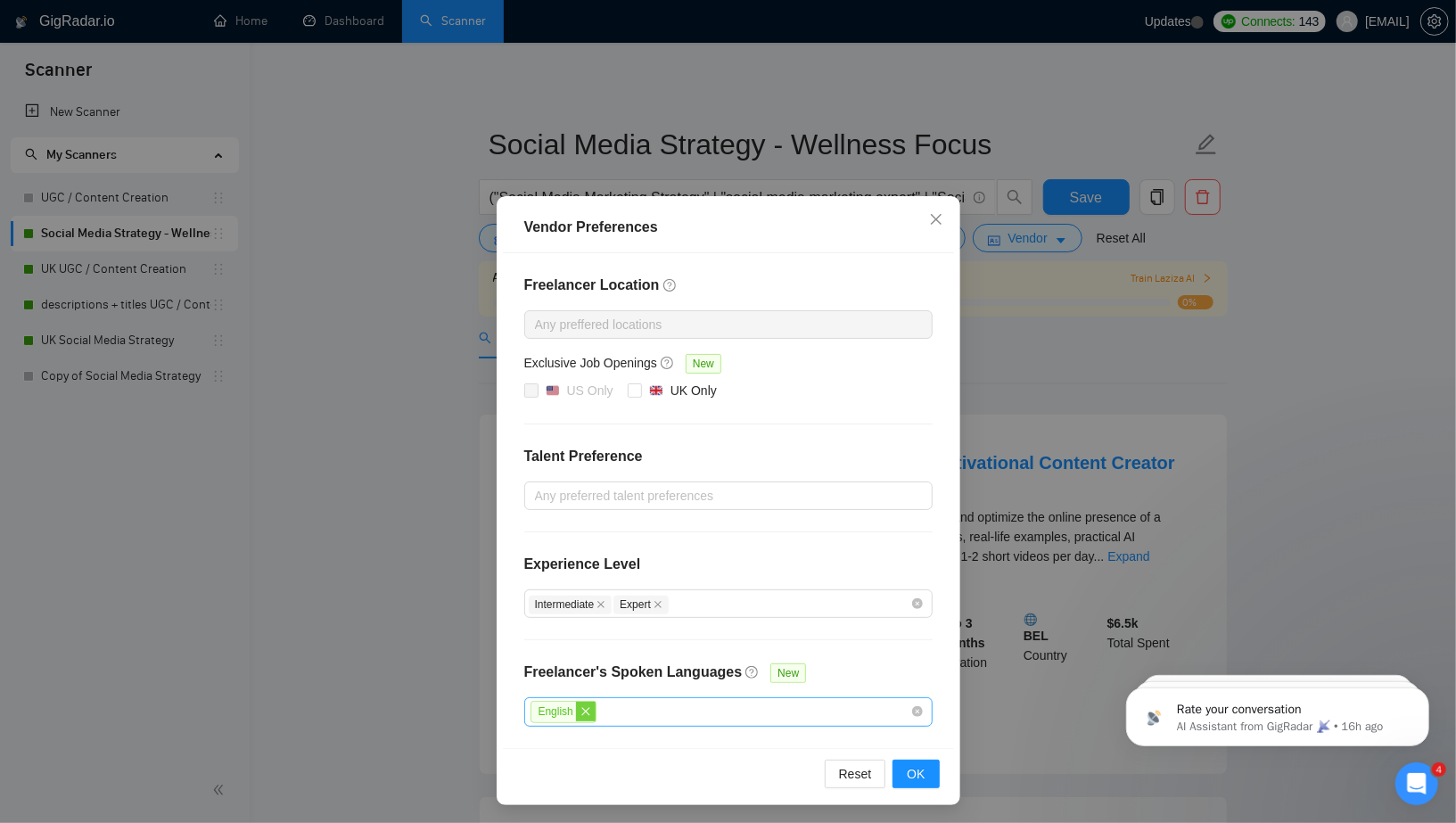 click 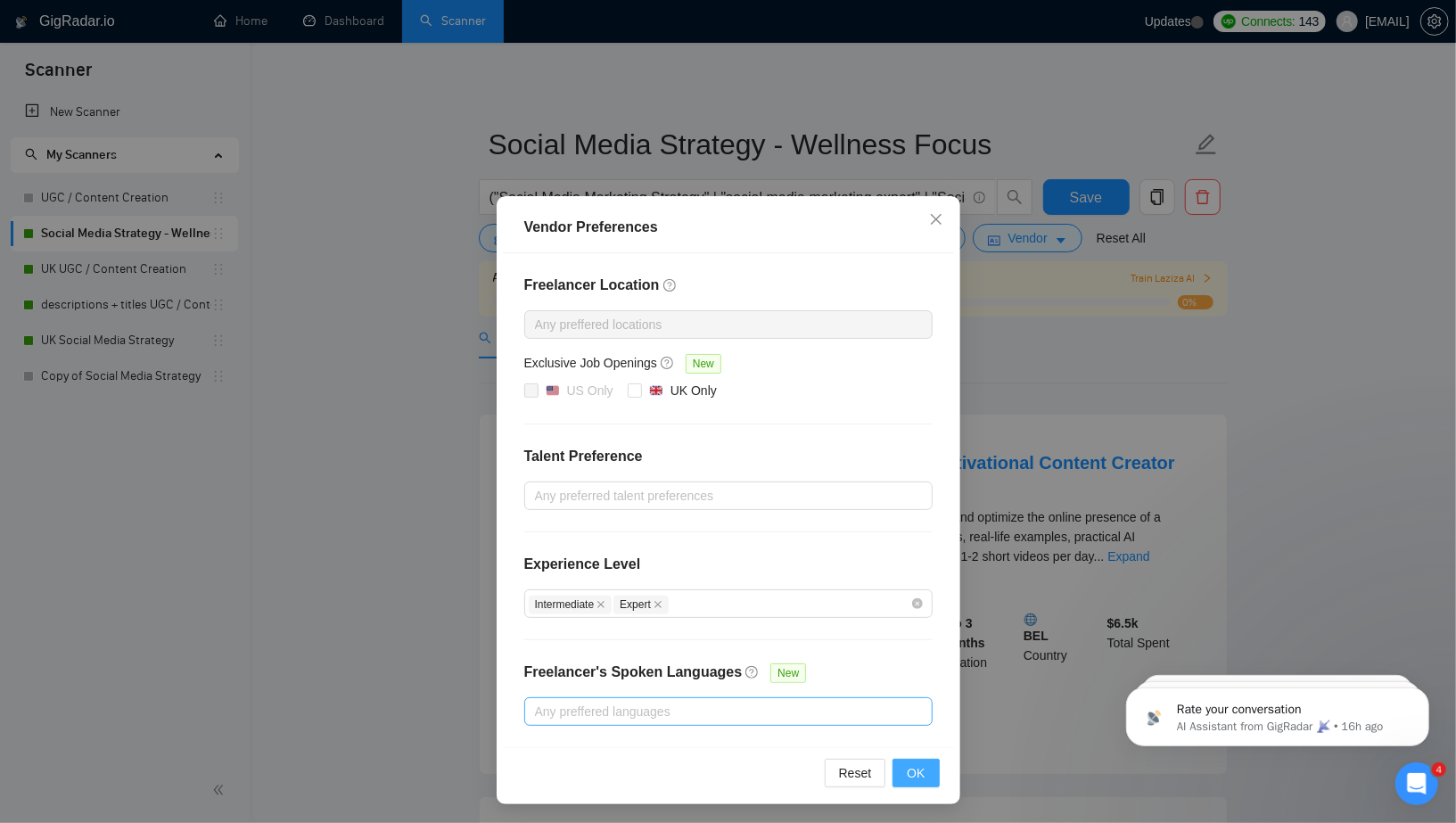 click on "OK" at bounding box center [916, 773] 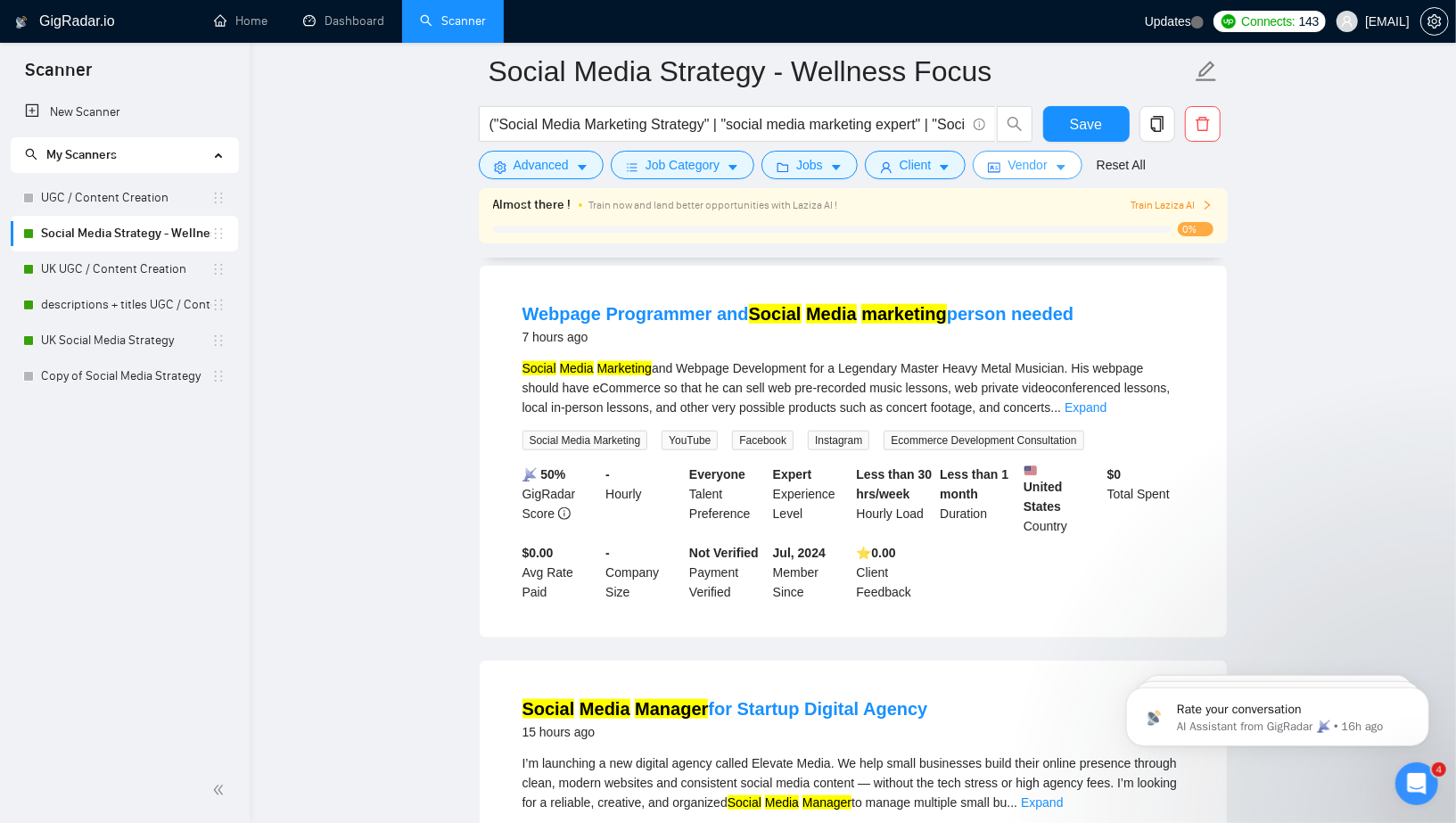 scroll, scrollTop: 972, scrollLeft: 0, axis: vertical 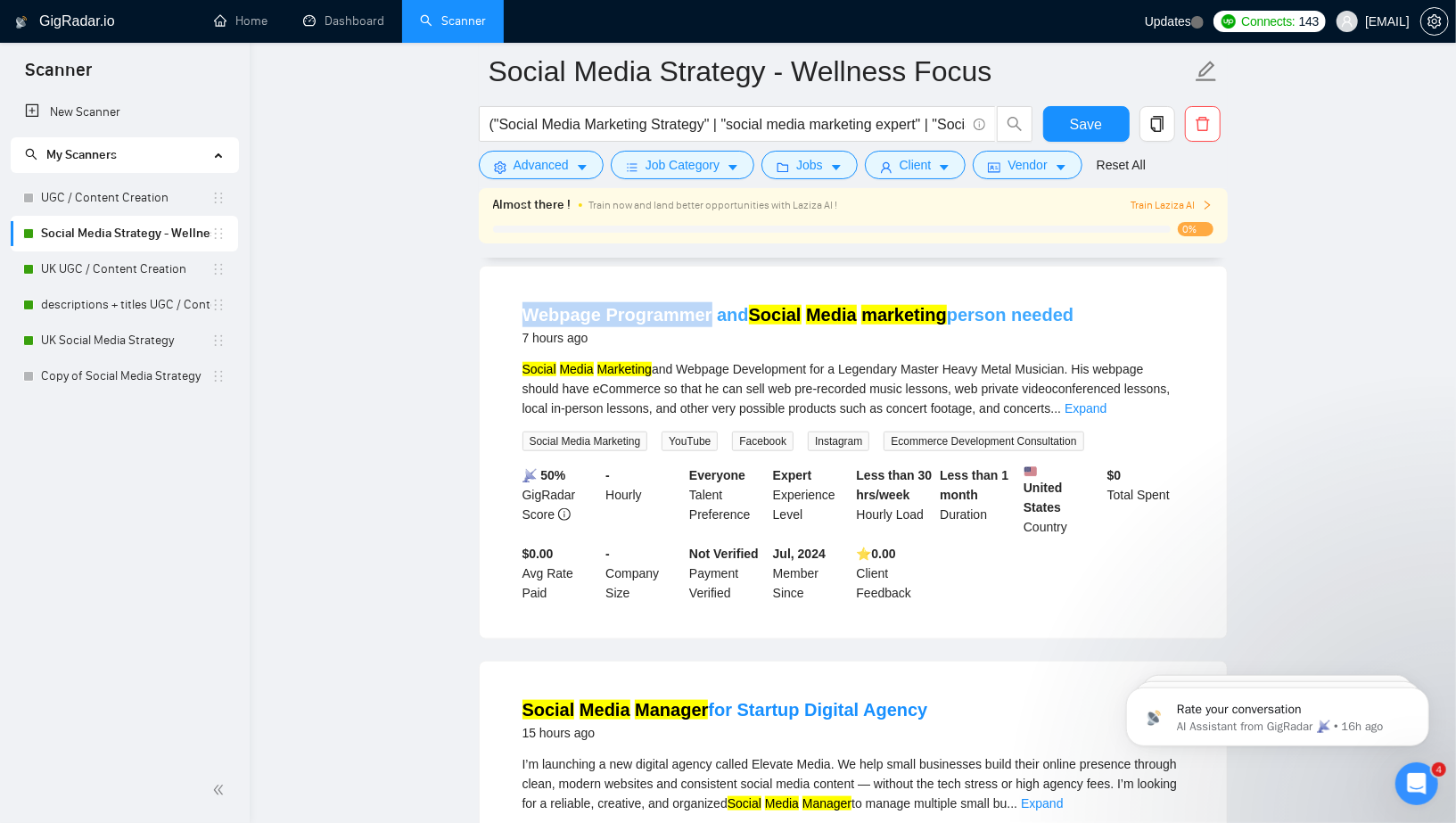 drag, startPoint x: 502, startPoint y: 333, endPoint x: 704, endPoint y: 333, distance: 202 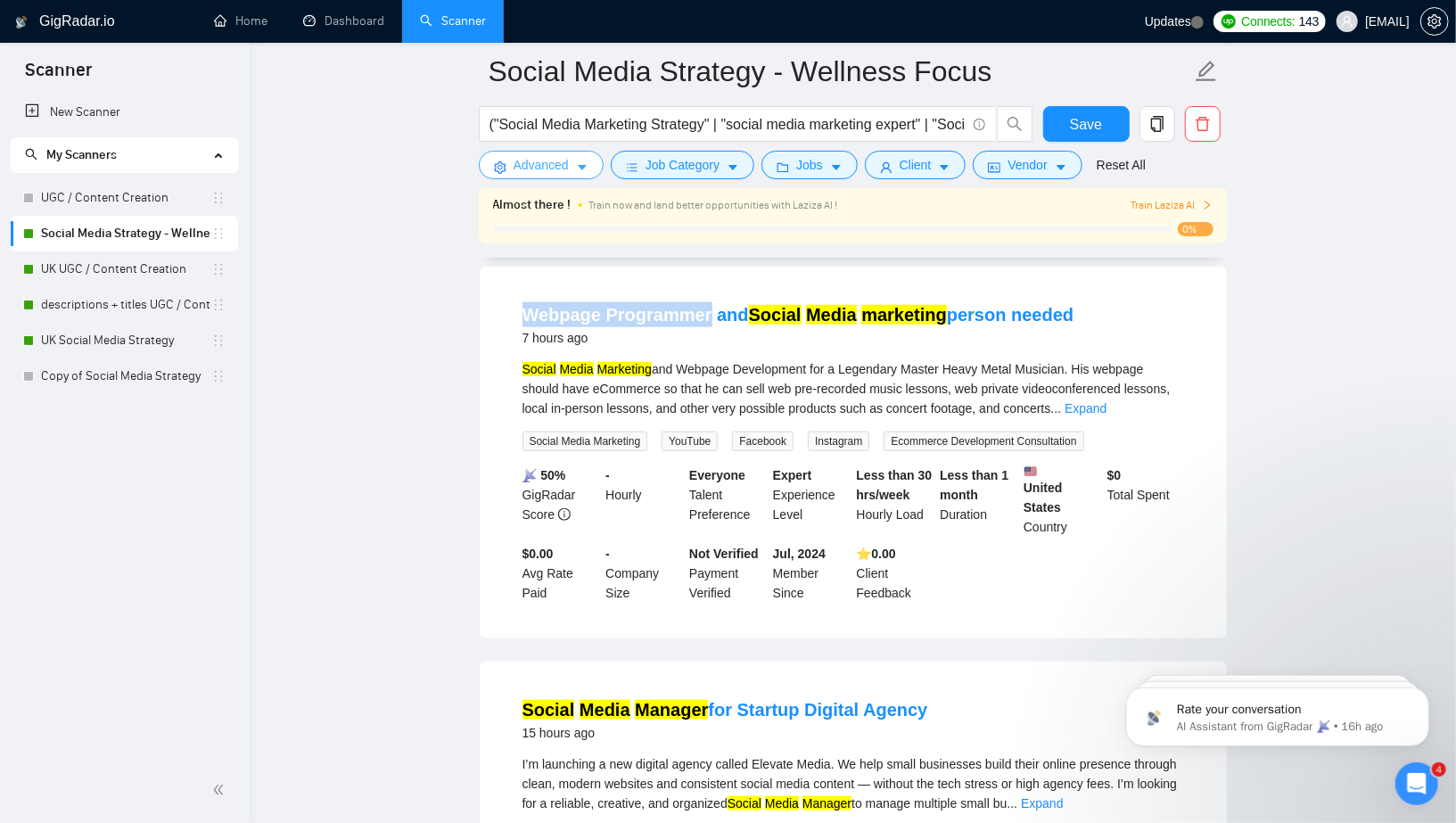 click on "Advanced" at bounding box center [541, 165] 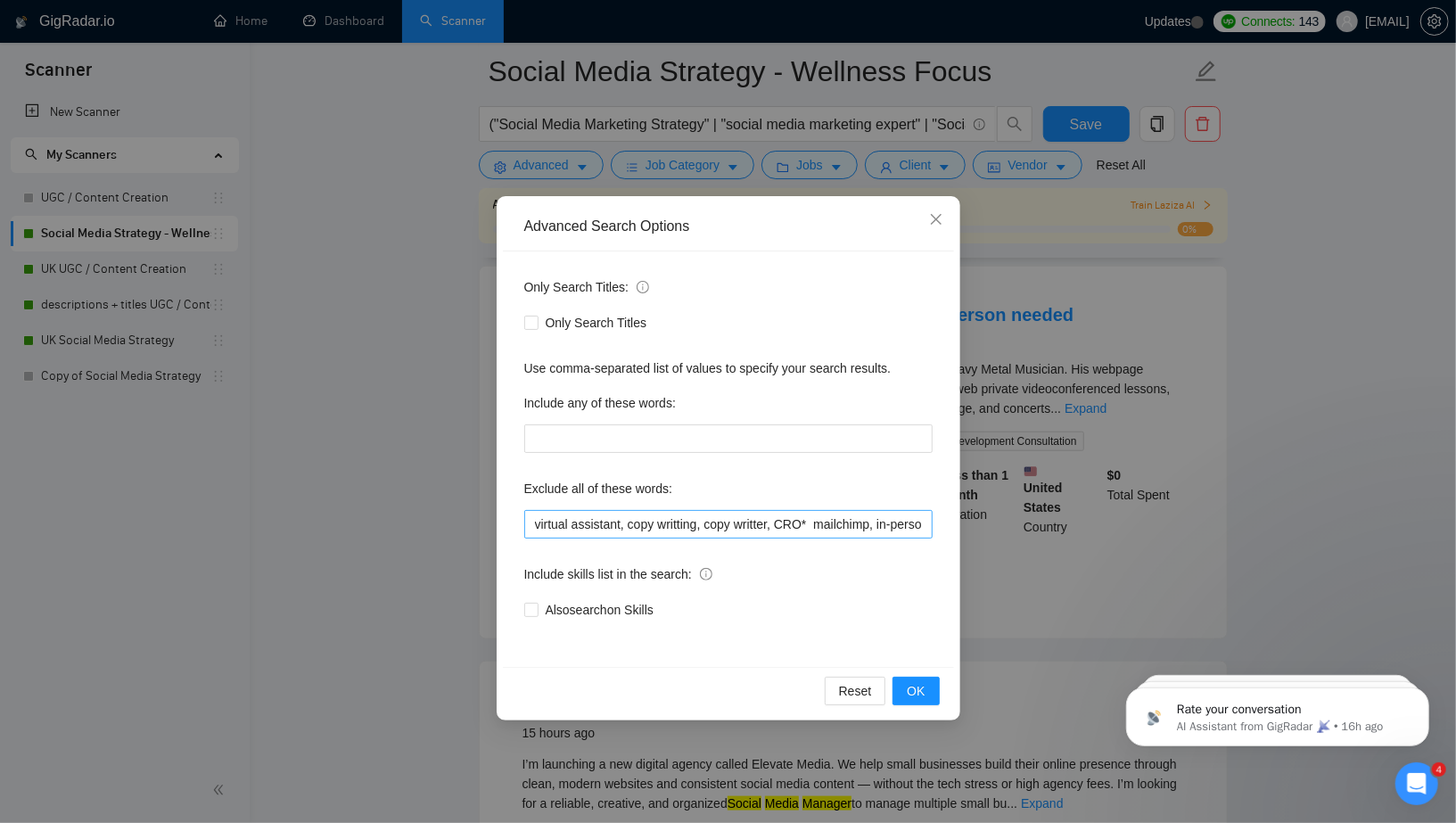 scroll, scrollTop: 0, scrollLeft: 148, axis: horizontal 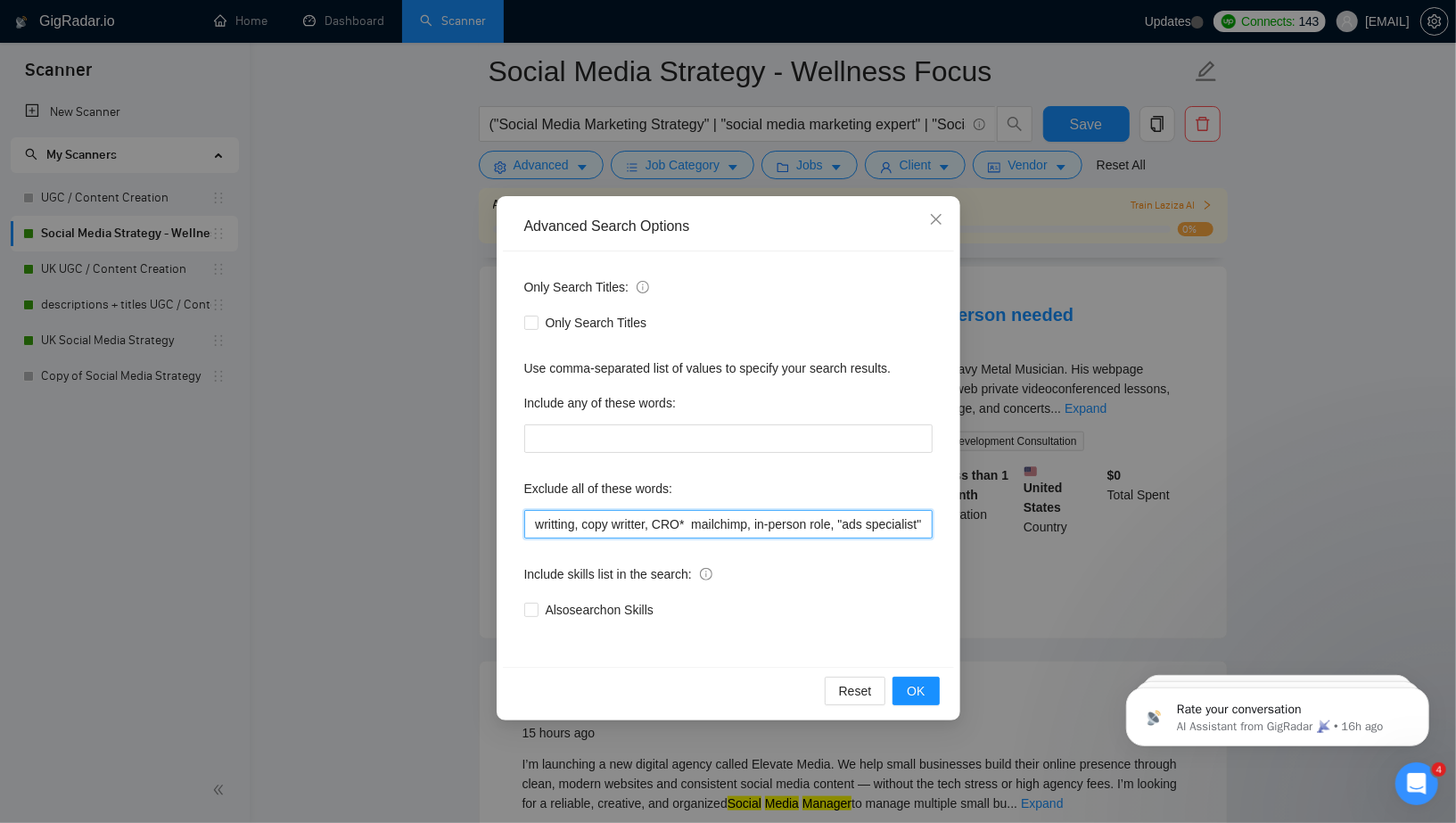 click on "virtual assistant, copy writting, copy writter, CRO*  mailchimp, in-person role, "ads specialist"" at bounding box center (728, 524) 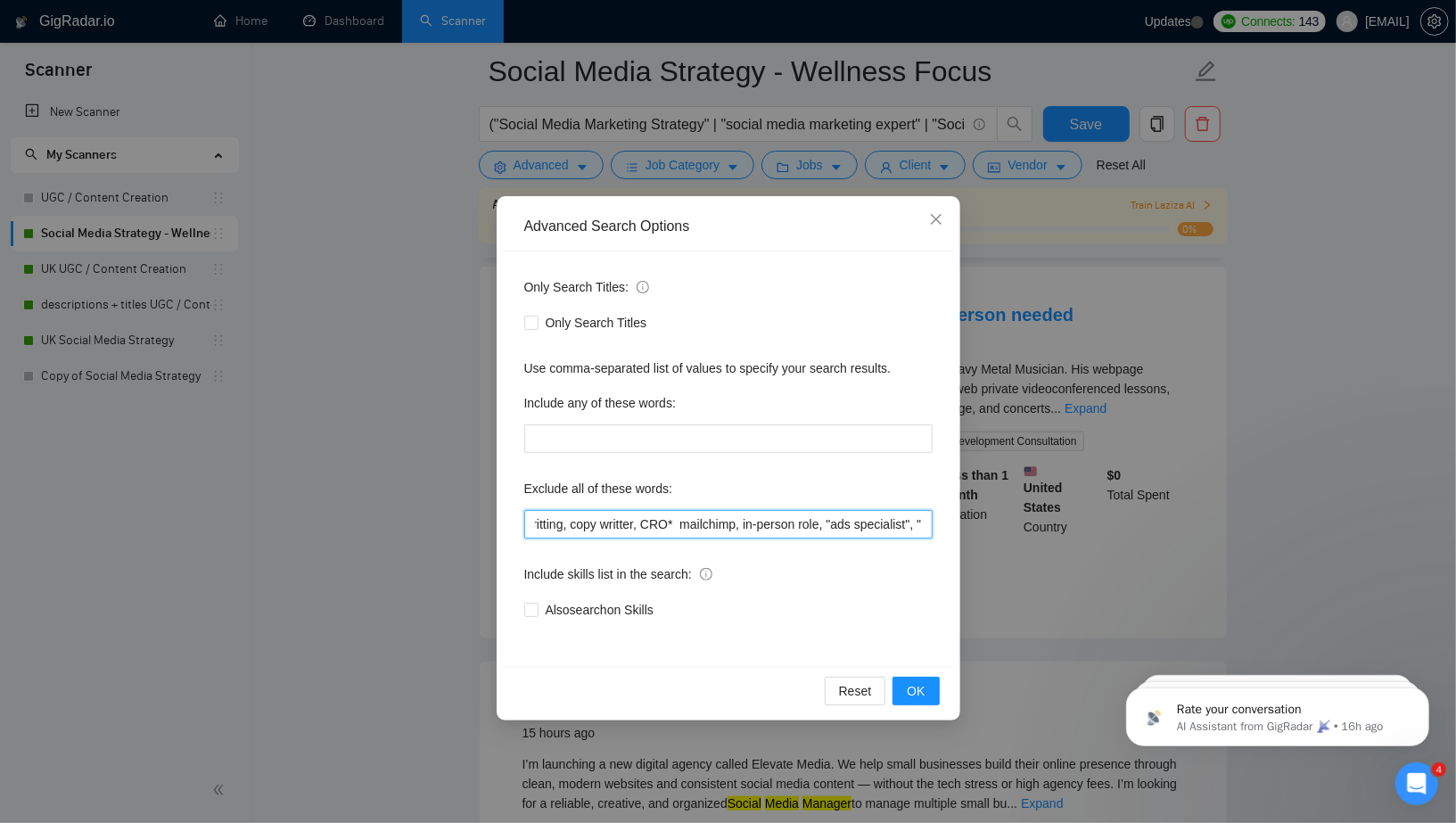 paste on "Webpage Programmer" 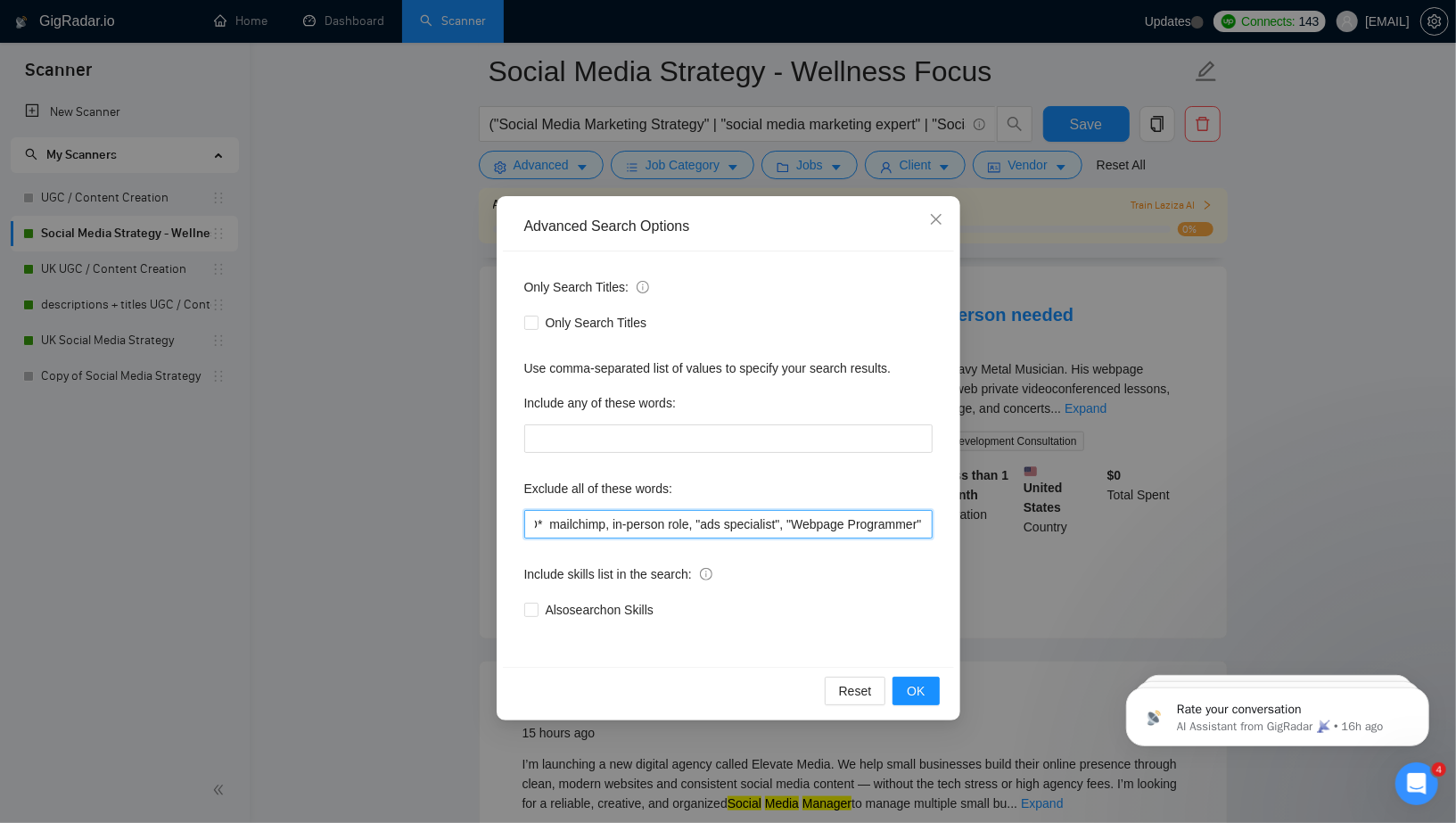 scroll, scrollTop: 0, scrollLeft: 294, axis: horizontal 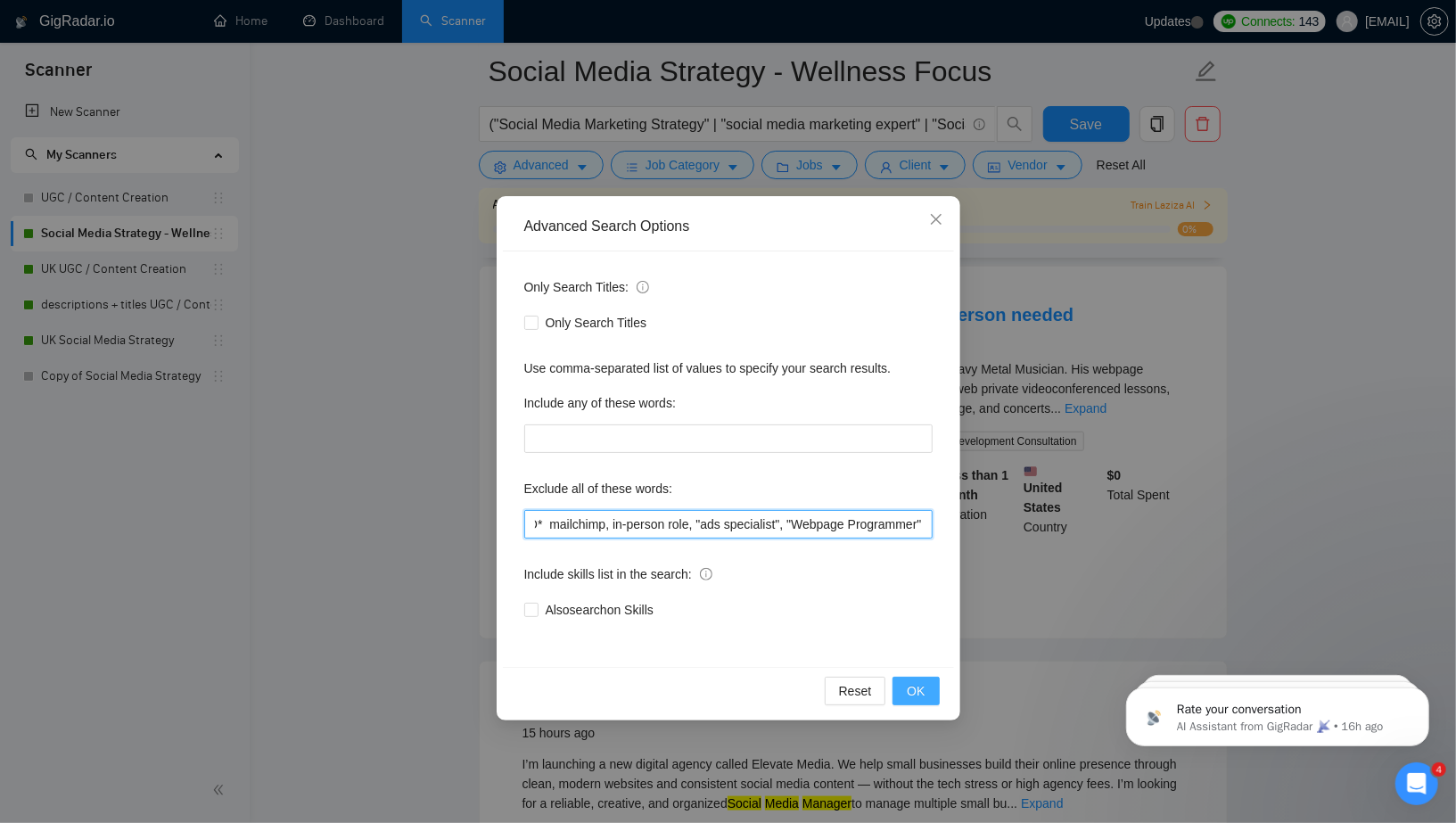 type on "virtual assistant, copy writting, copy writter, CRO*  mailchimp, in-person role, "ads specialist", "Webpage Programmer"" 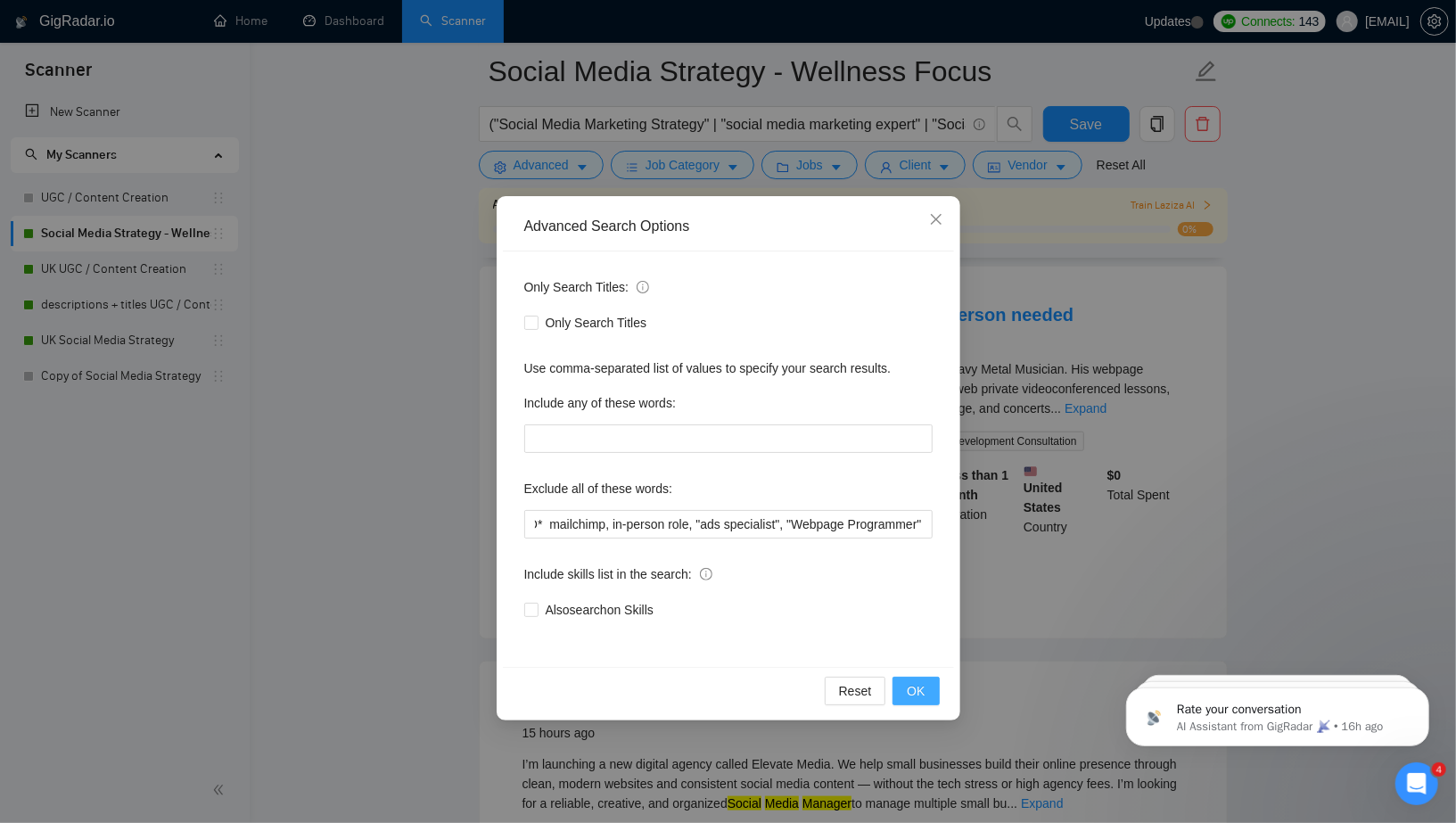 click on "OK" at bounding box center (916, 691) 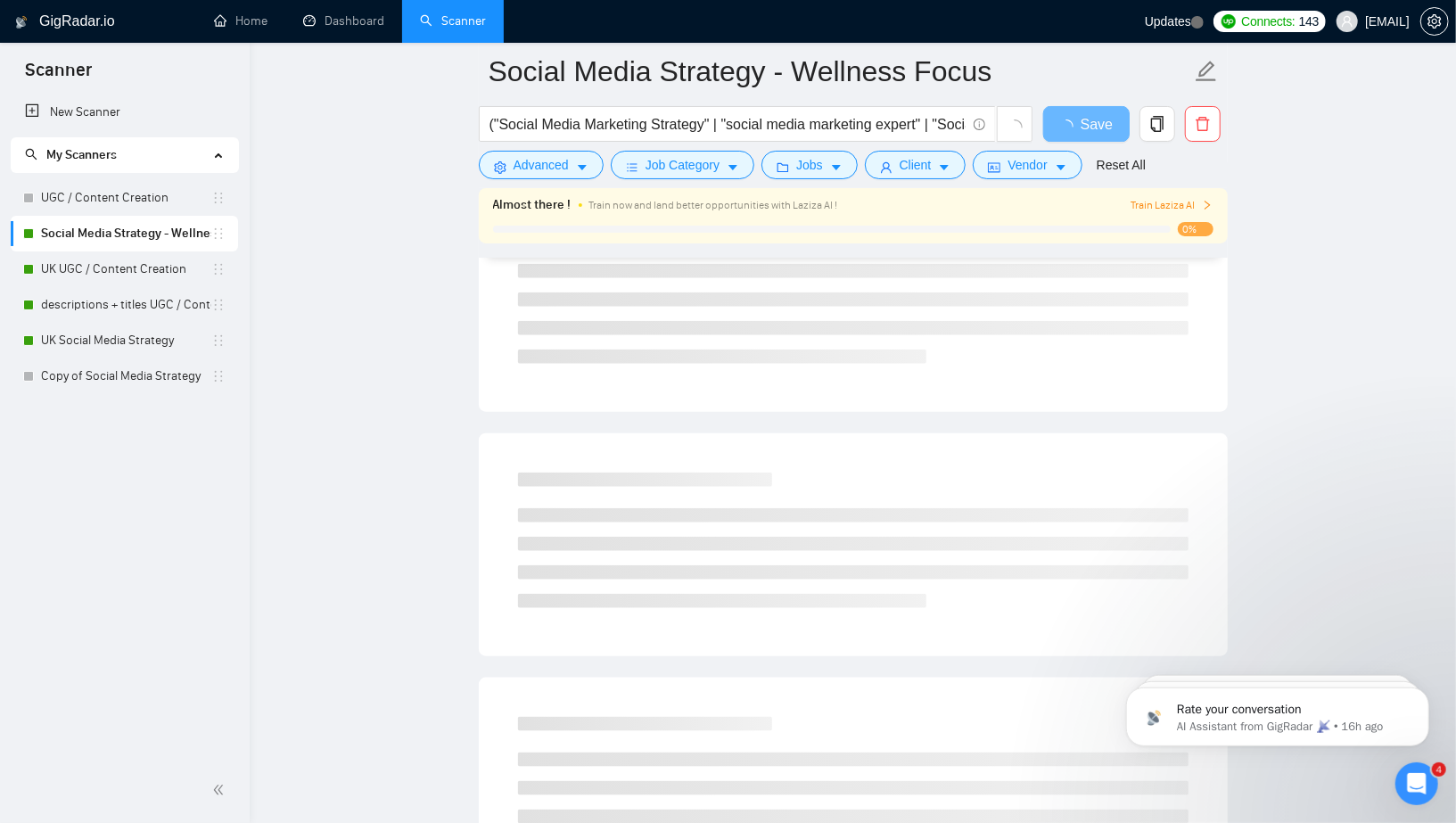 click on "Social Media Strategy - Wellness Focus ("Social Media Marketing Strategy" | "social media marketing expert" | "Social Media Expert" | "Social Media Management" | "content strategist" | "Creative Strategist" | "Social Media Manager-Strategist" | "Content Strategy" | "Social Media Strategy" | "Social Media Content Creator" | "Social Media Coordinator" "Social Media Manager" | "Marketing Strategy" | "Social Media Marketing" | "Organic Social Strategy" | "Social Growth" | "Instagram Growth")  (Hotel* | Restaurant* | Restaurant* | Coffee* | Travel* | cafe* | F&B | wellness*) Save Advanced   Job Category   Jobs   Client   Vendor   Reset All Almost there ! Train now and land better opportunities with Laziza AI ! Train Laziza AI 0% Preview Results Insights NEW Alerts Auto Bidder Detected   1764  results   (0.97 seconds) Loading..." at bounding box center (852, 510) 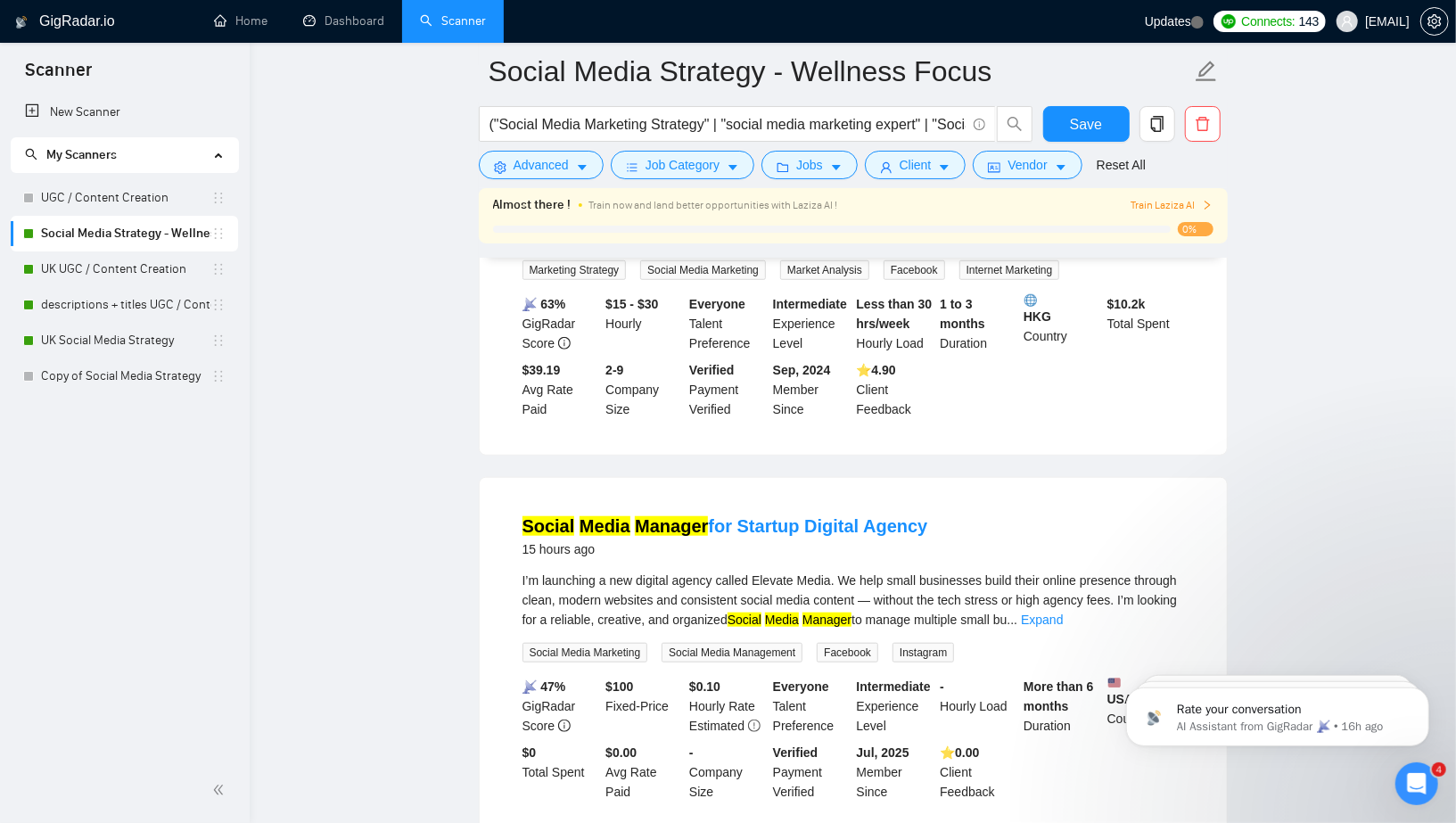 scroll, scrollTop: 772, scrollLeft: 0, axis: vertical 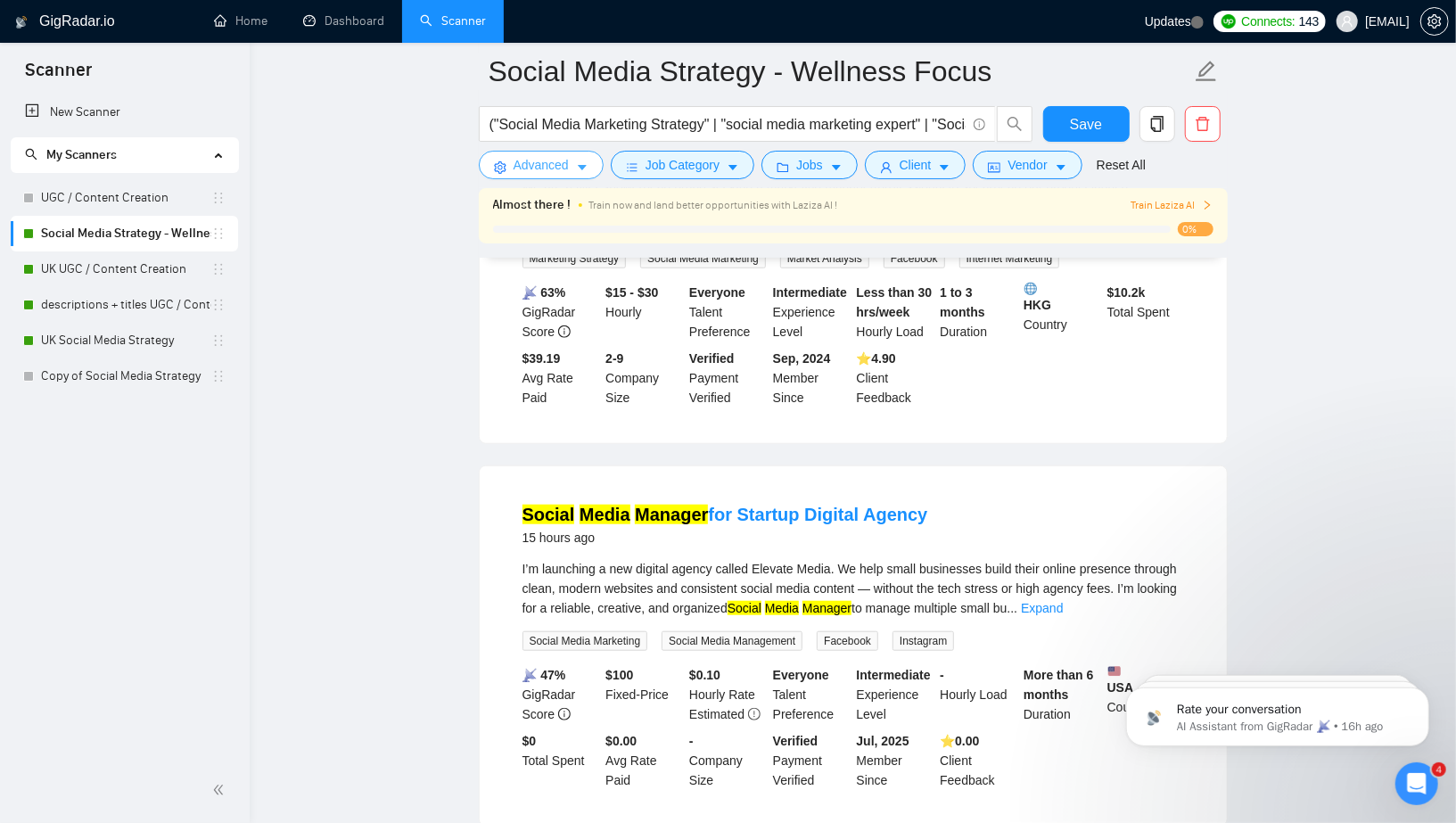 click on "Advanced" at bounding box center (541, 165) 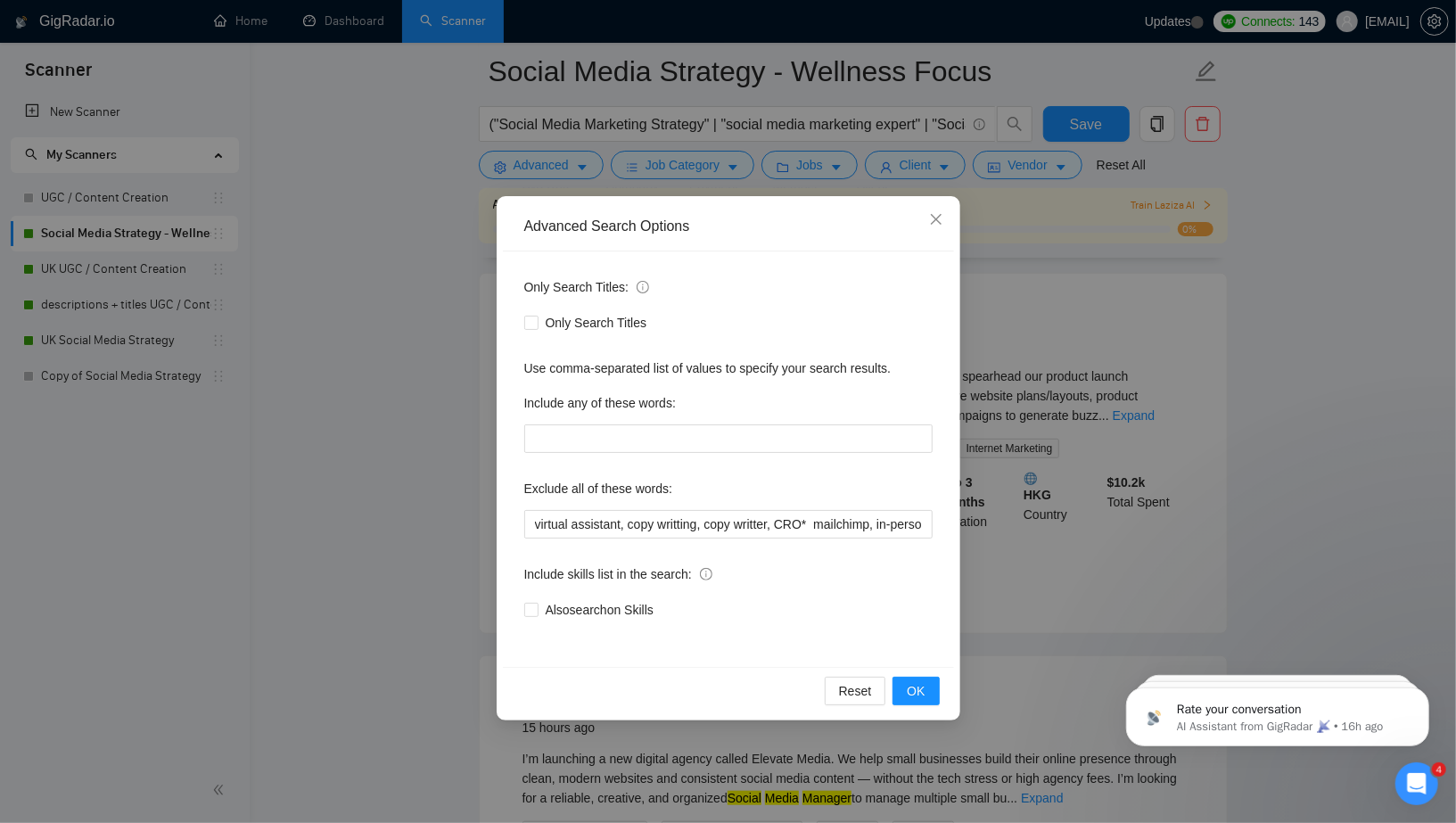 scroll, scrollTop: 611, scrollLeft: 0, axis: vertical 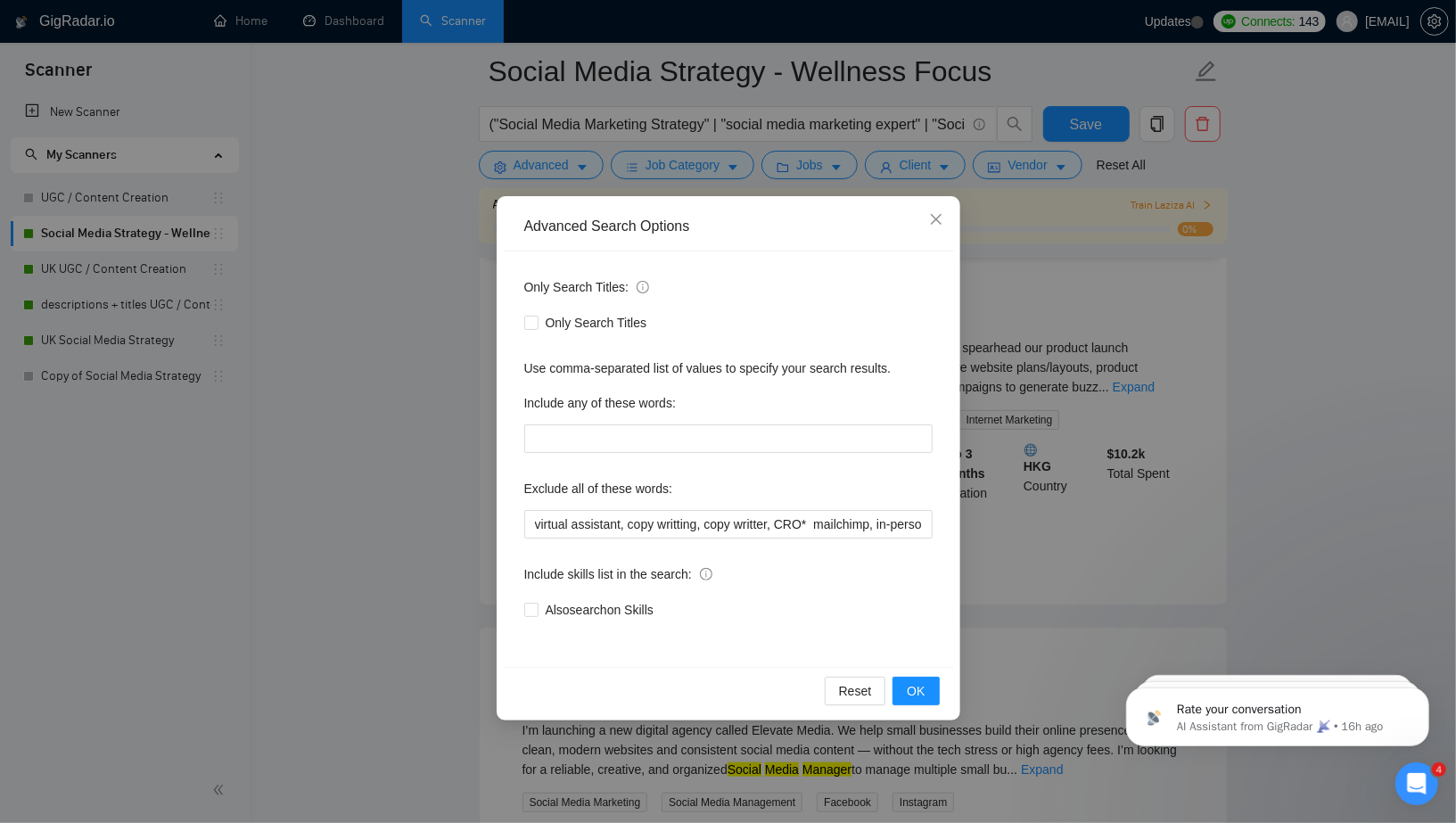click on "Advanced Search Options Only Search Titles:   Only Search Titles Use comma-separated list of values to specify your search results. Include any of these words: Exclude all of these words: virtual assistant, copy writting, copy writter, CRO*  mailchimp, in-person role, "ads specialist", "Webpage Programmer" Include skills list in the search:   Also  search  on Skills Reset OK" at bounding box center [728, 411] 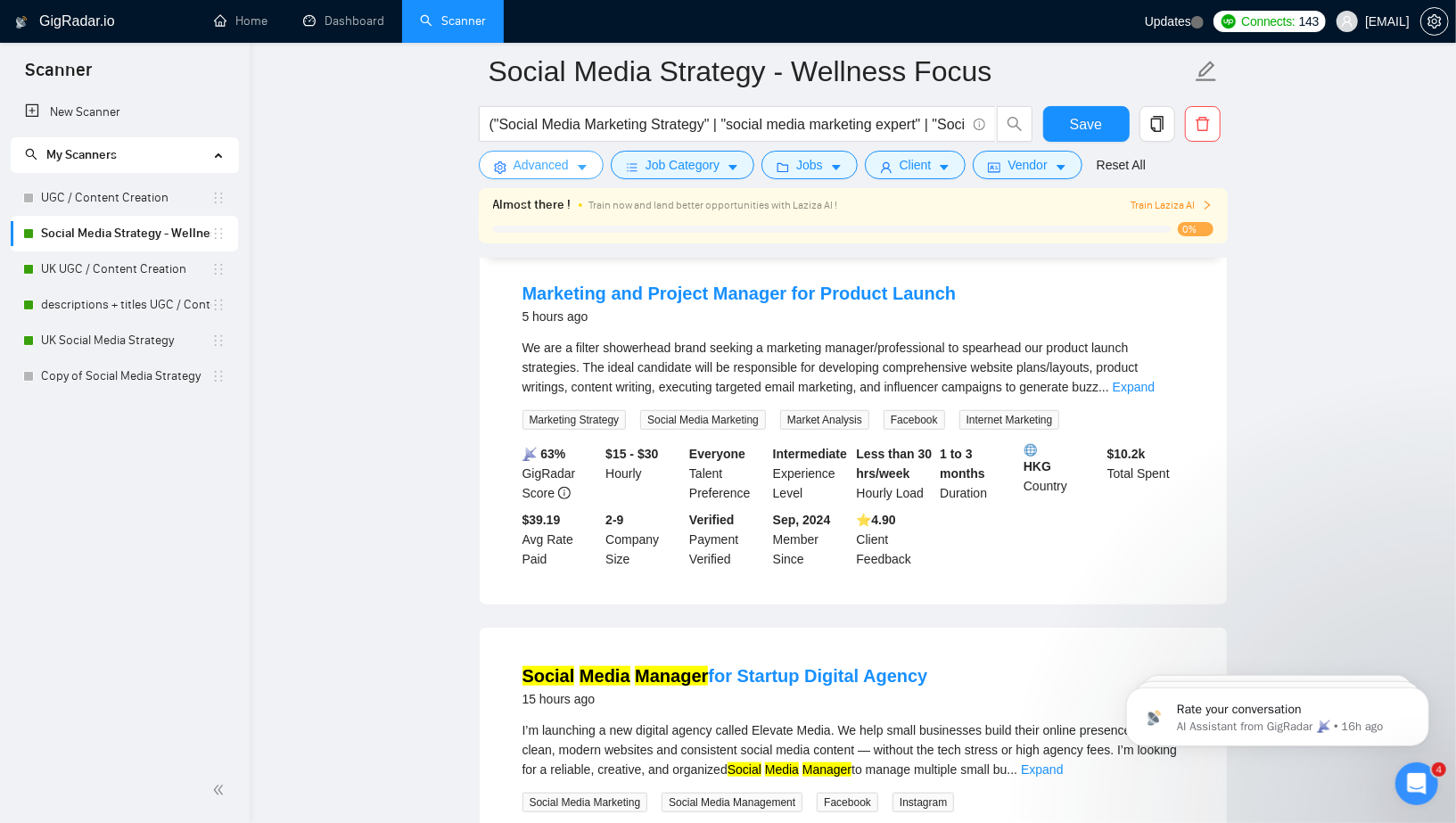 scroll, scrollTop: 0, scrollLeft: 0, axis: both 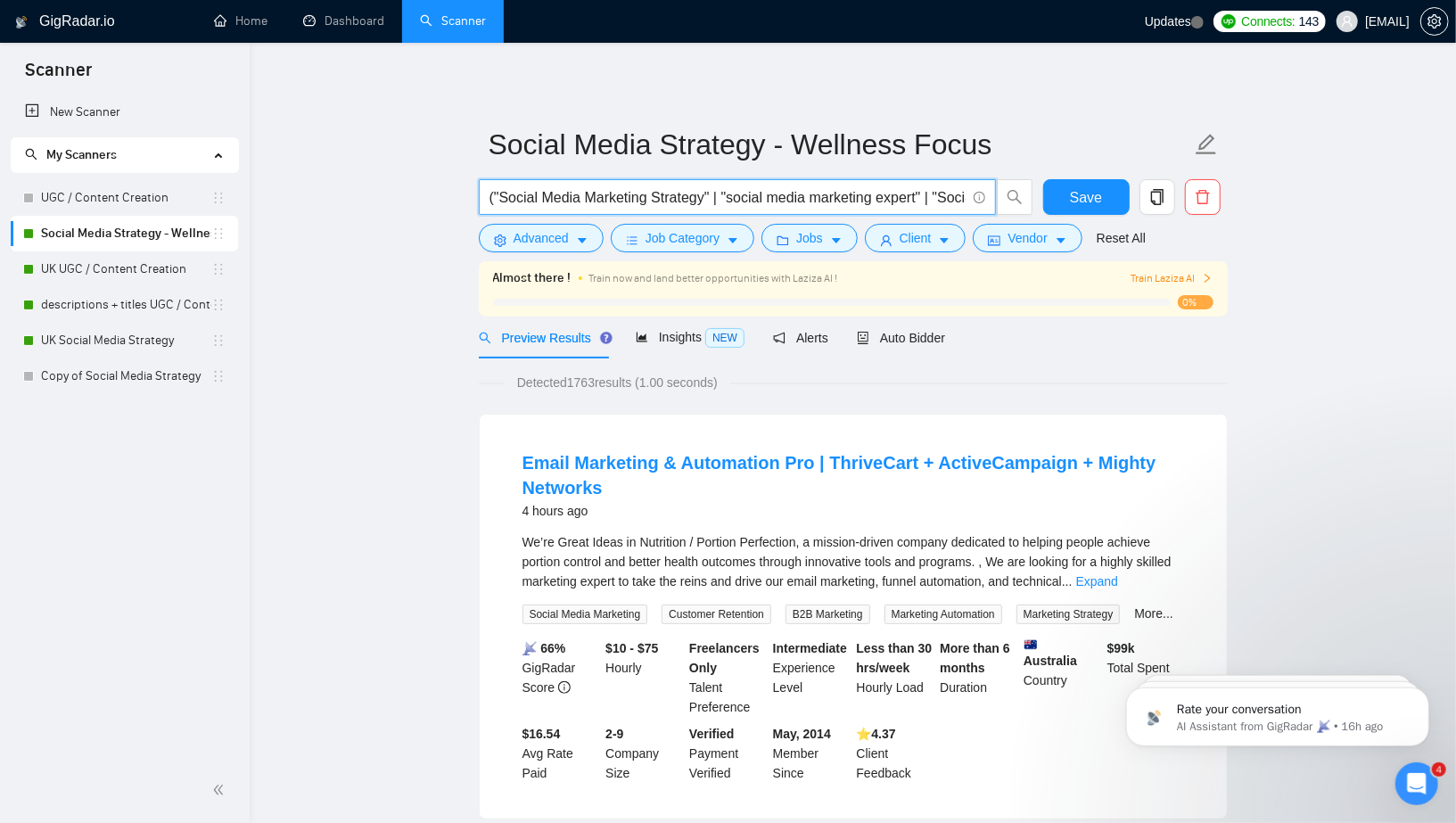 click on "("Social Media Marketing Strategy" | "social media marketing expert" | "Social Media Expert" | "Social Media Management" | "content strategist" | "Creative Strategist" | "Social Media Manager-Strategist" | "Content Strategy" | "Social Media Strategy" | "Social Media Content Creator" | "Social Media Coordinator" "Social Media Manager" | "Marketing Strategy" | "Social Media Marketing" | "Organic Social Strategy" | "Social Growth" | "Instagram Growth")  (Hotel* | Restaurant* | Restaurant* | Coffee* | Travel* | cafe* | F&B | wellness*)" at bounding box center (728, 197) 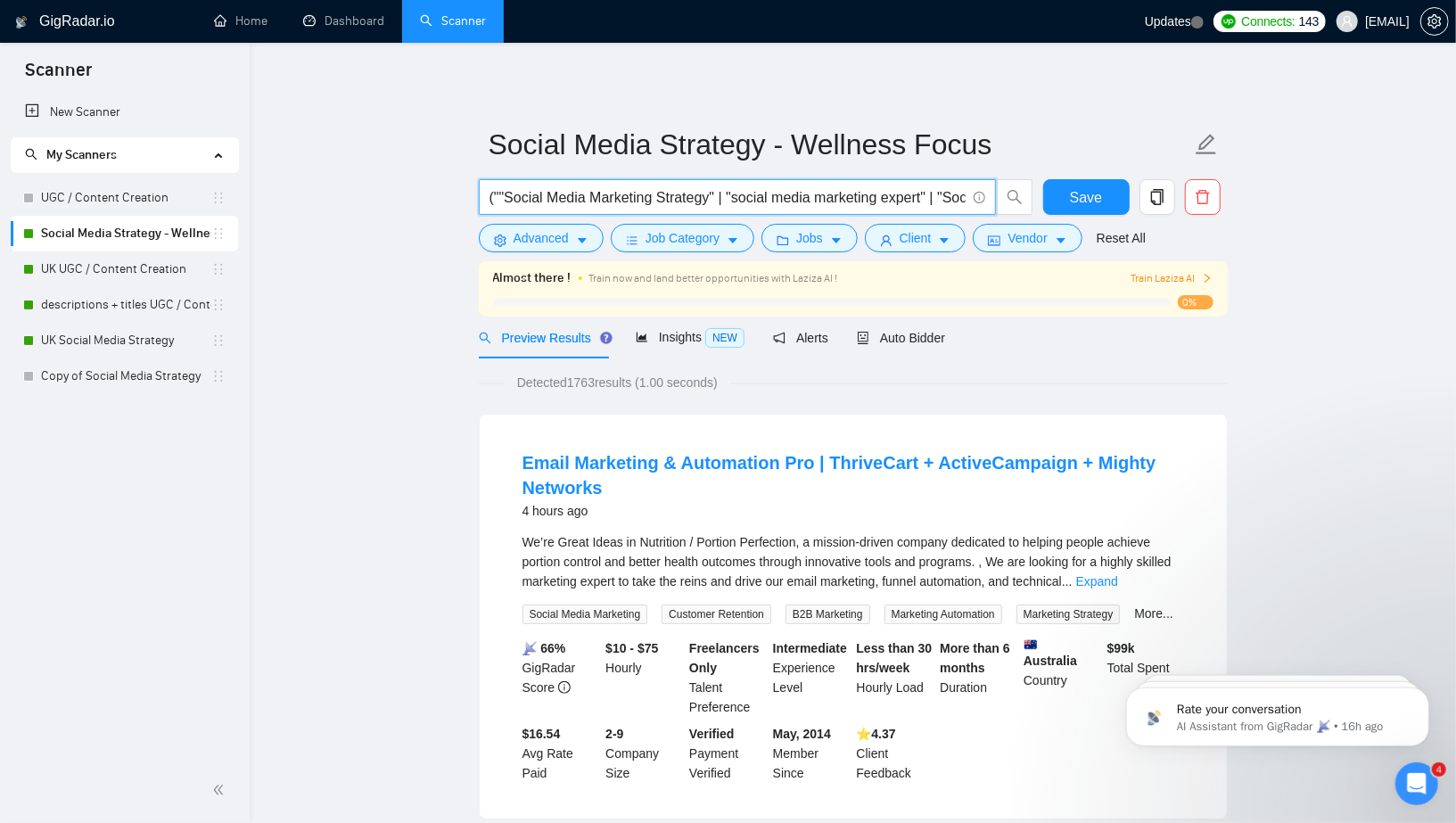 paste on "Content Strategist" 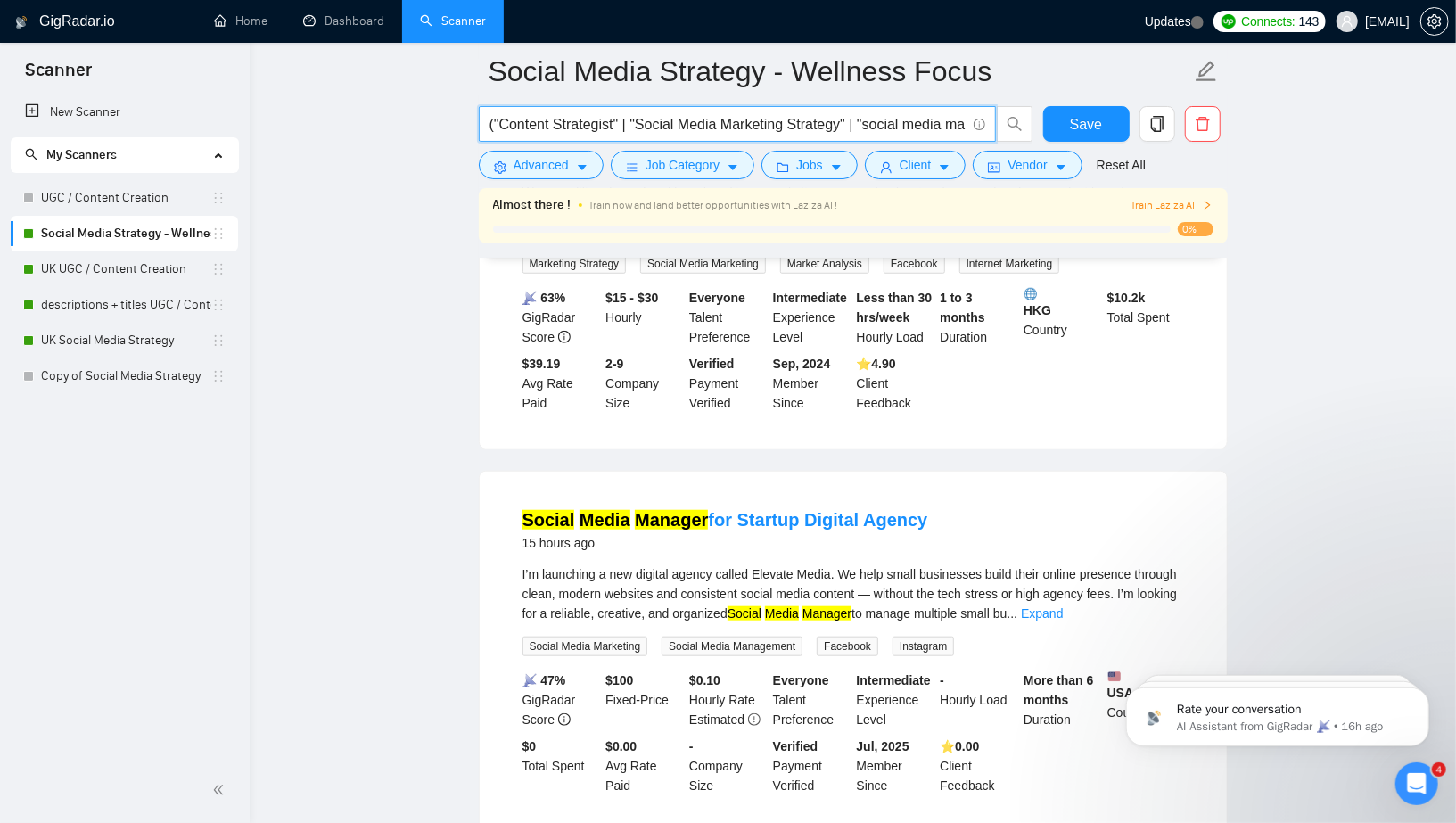 scroll, scrollTop: 827, scrollLeft: 0, axis: vertical 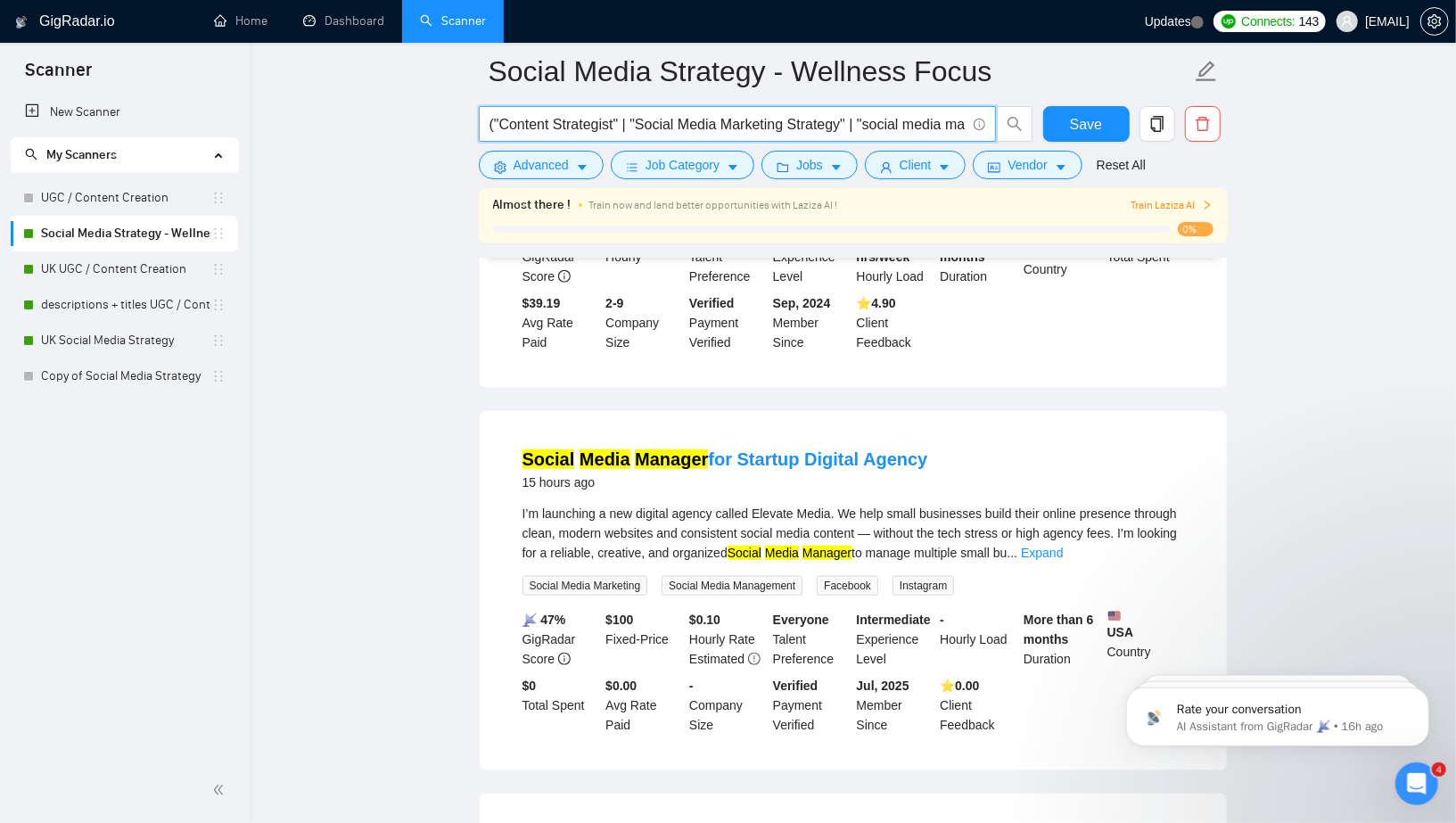 type on "("Content Strategist" | "Social Media Marketing Strategy" | "social media marketing expert" | "Social Media Expert" | "Social Media Management" | "content strategist" | "Creative Strategist" | "Social Media Manager-Strategist" | "Content Strategy" | "Social Media Strategy" | "Social Media Content Creator" | "Social Media Coordinator" "Social Media Manager" | "Marketing Strategy" | "Social Media Marketing" | "Organic Social Strategy" | "Social Growth" | "Instagram Growth")  (Hotel* | Restaurant* | Restaurant* | Coffee* | Travel* | cafe* | F&B | wellness*)" 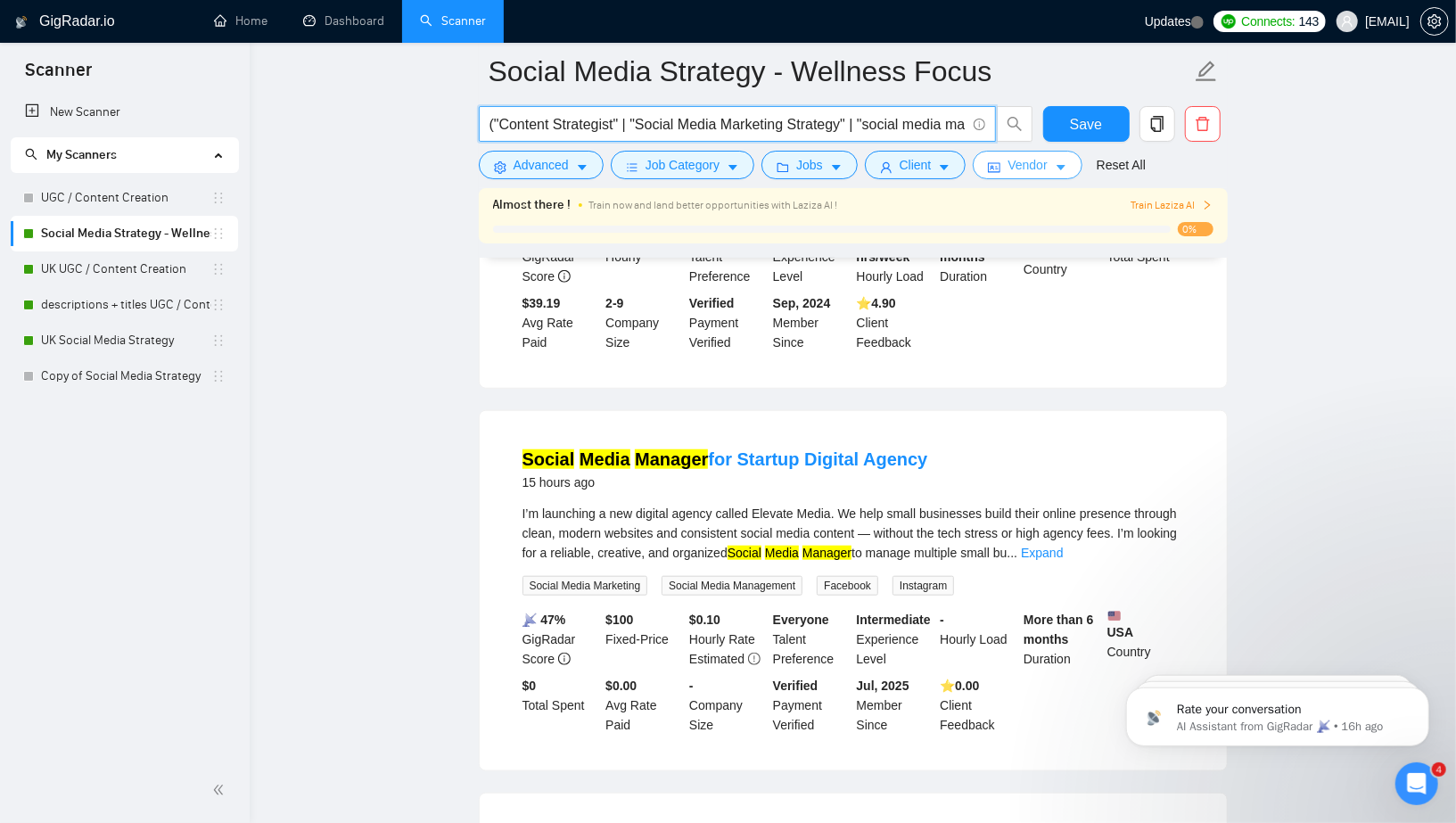 click on "Vendor" at bounding box center [1027, 165] 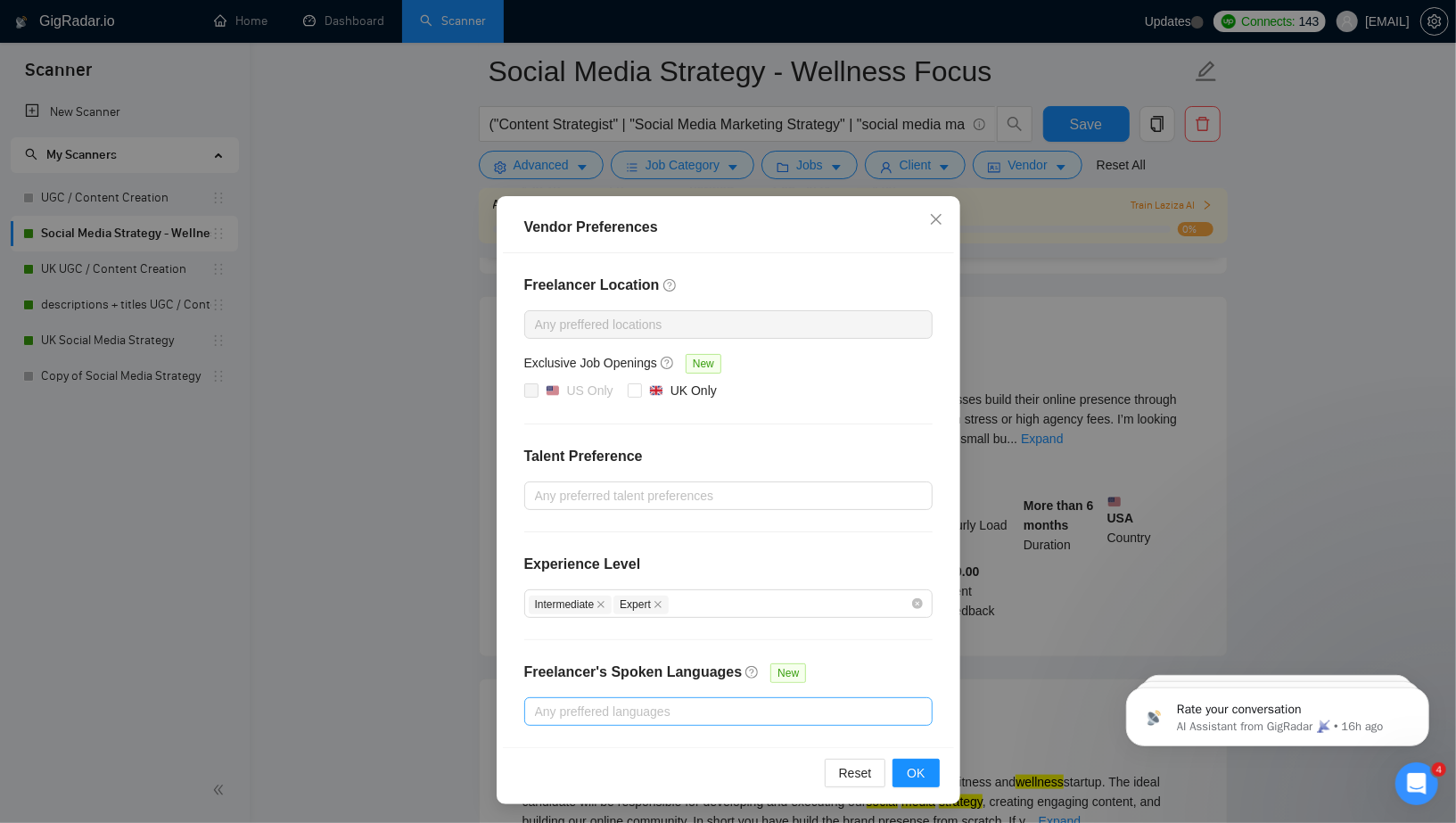 scroll, scrollTop: 1010, scrollLeft: 0, axis: vertical 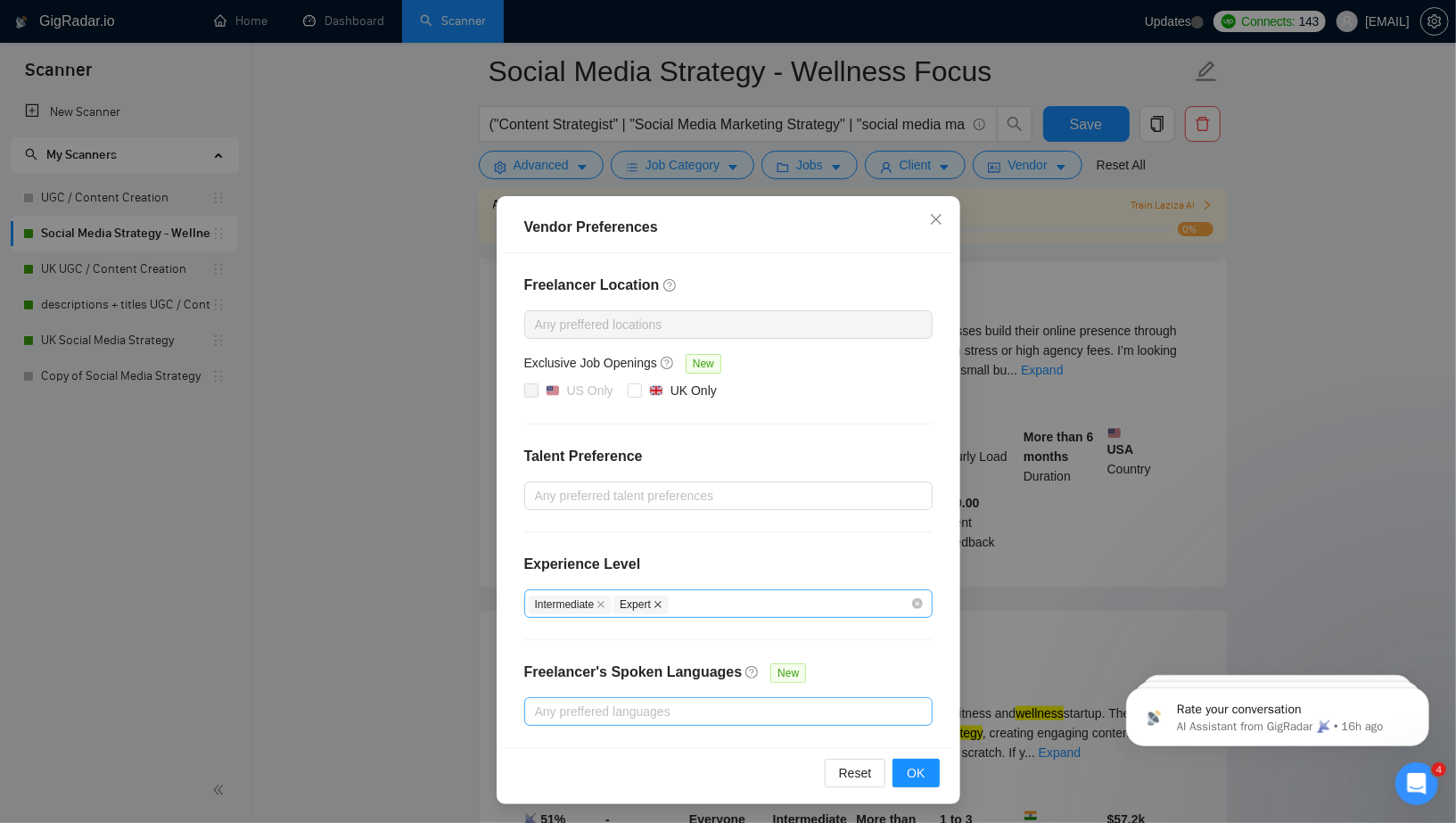 click 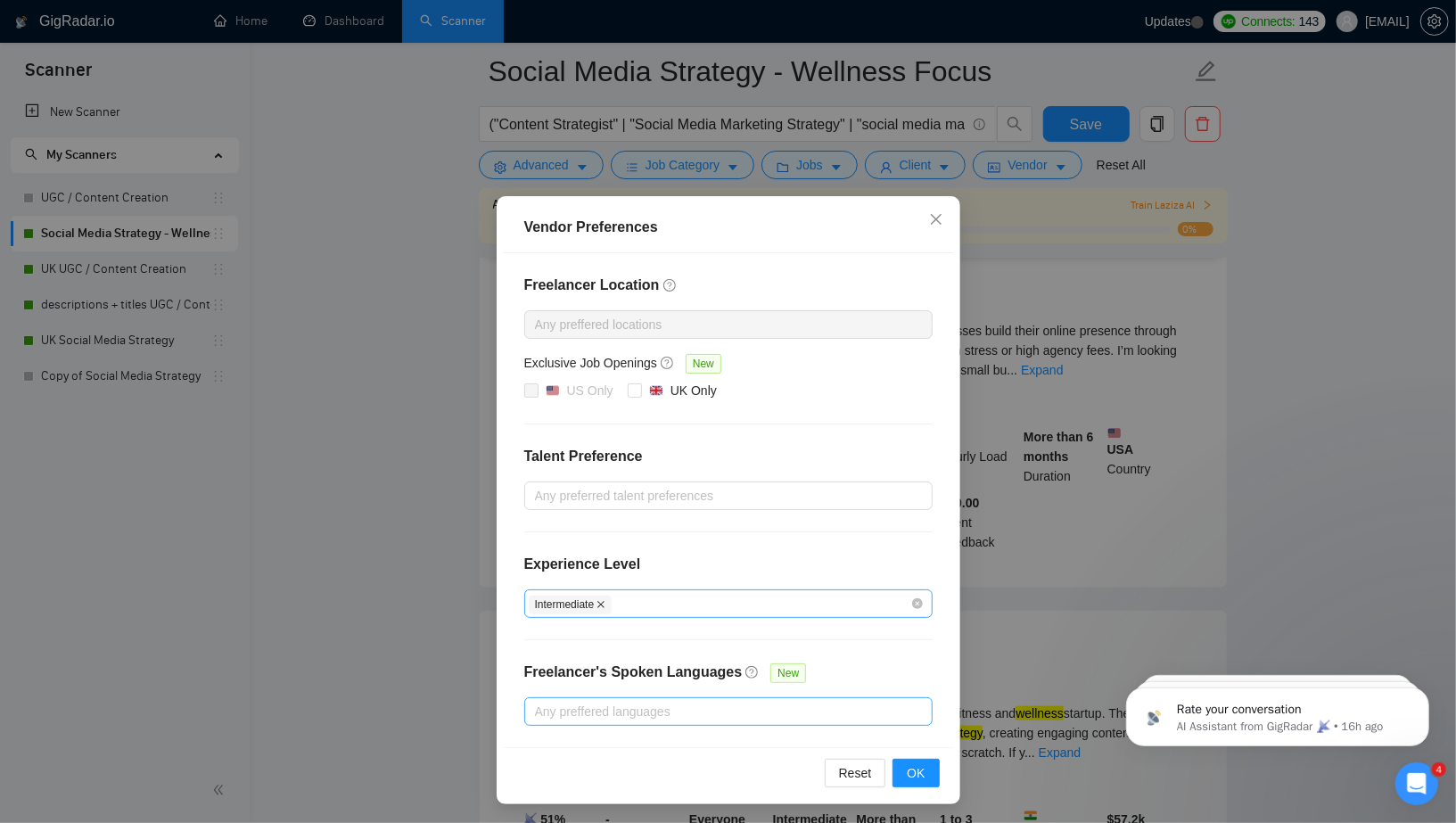 click 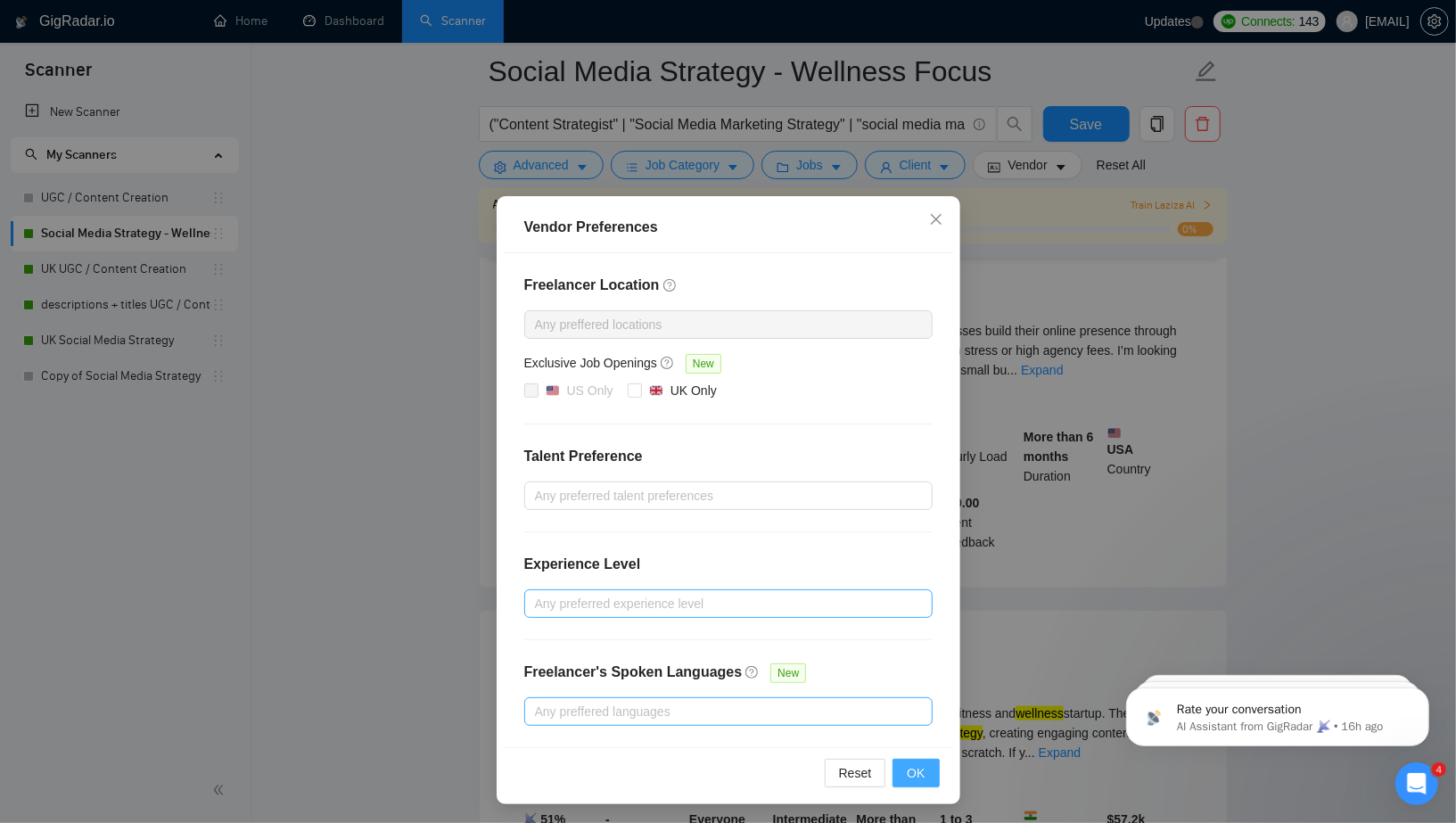 click on "OK" at bounding box center (916, 773) 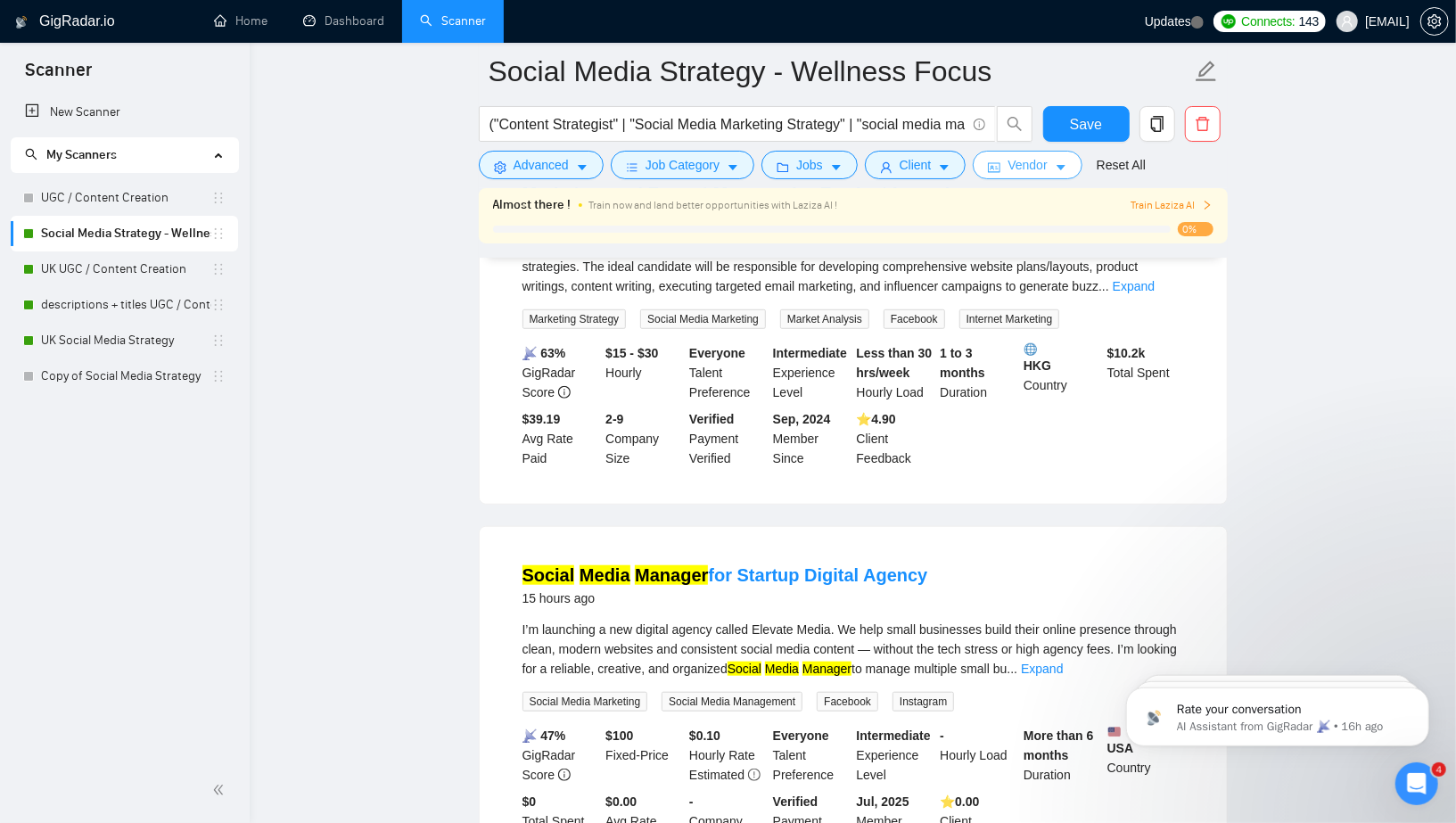 scroll, scrollTop: 745, scrollLeft: 0, axis: vertical 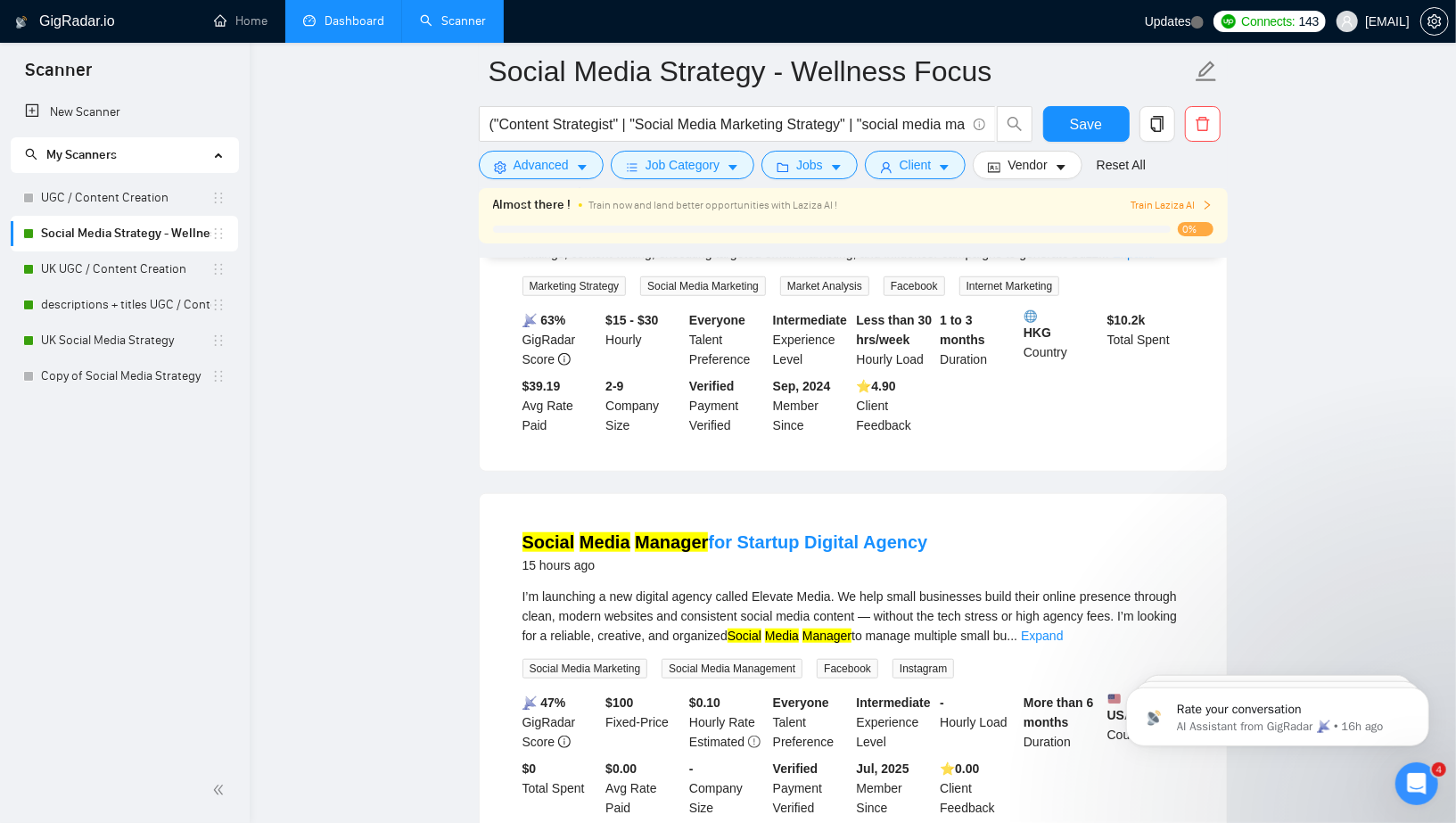 click on "Dashboard" at bounding box center (343, 21) 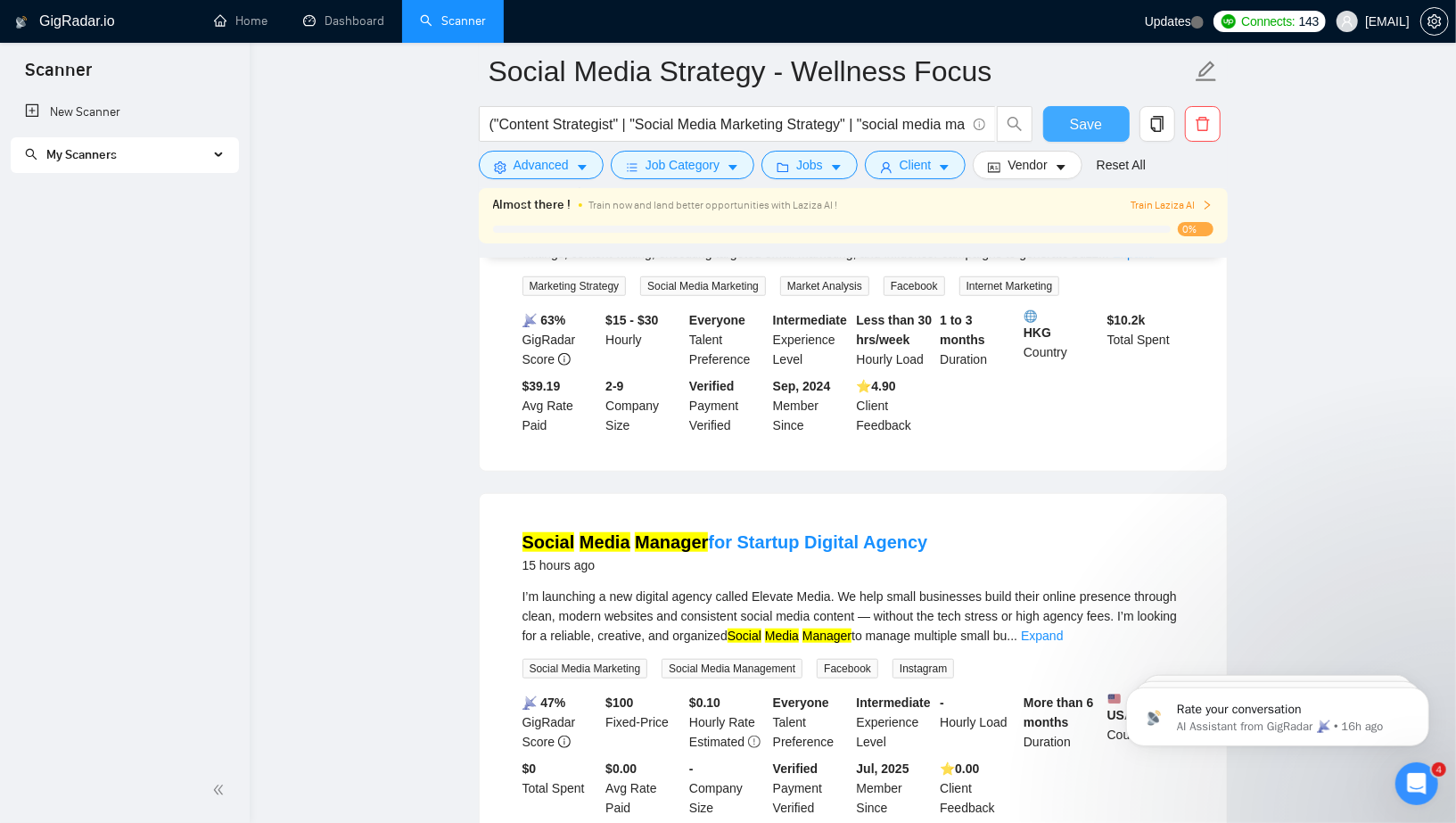 click on "Save" at bounding box center (1086, 124) 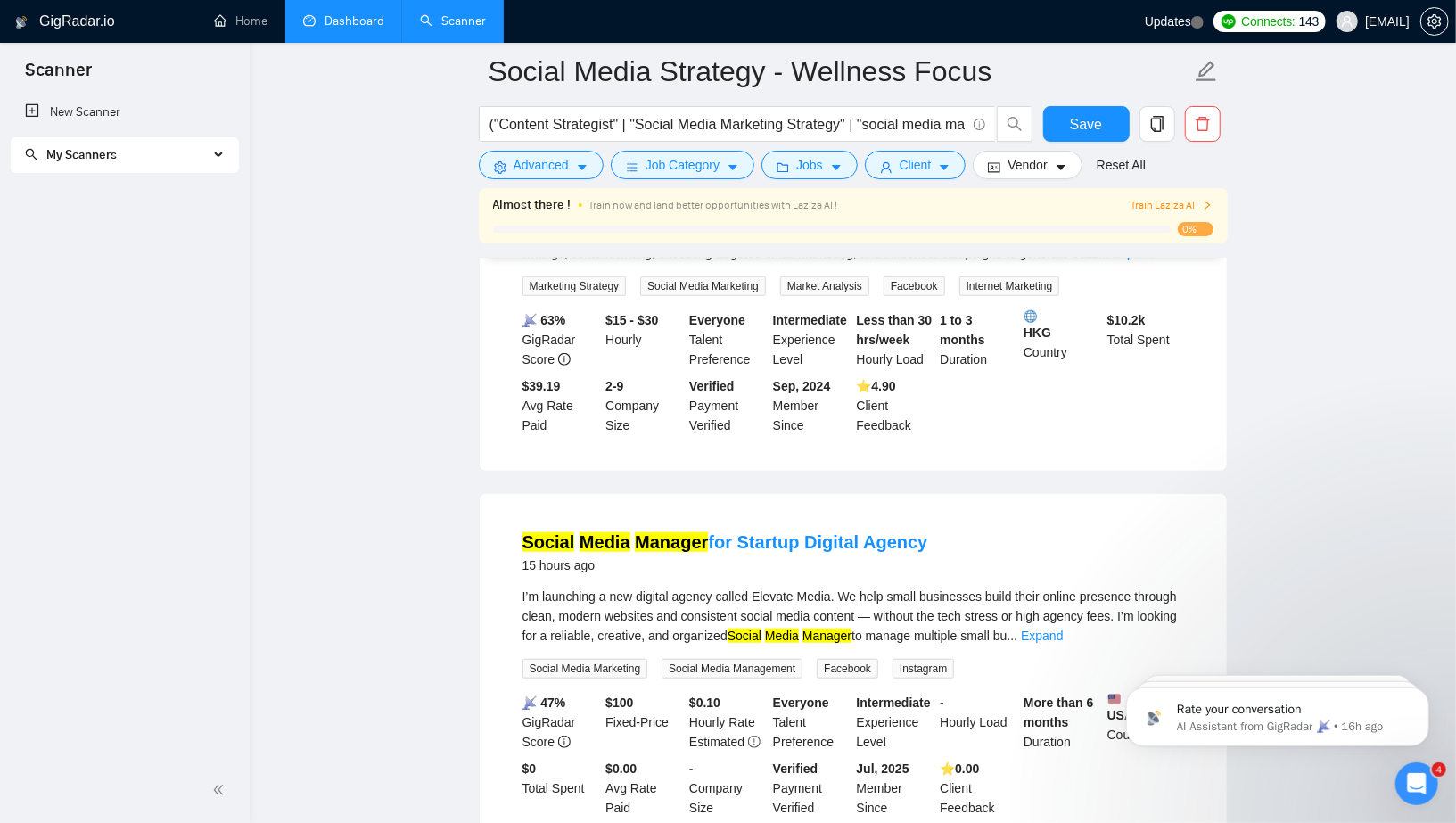 click on "Dashboard" at bounding box center [343, 21] 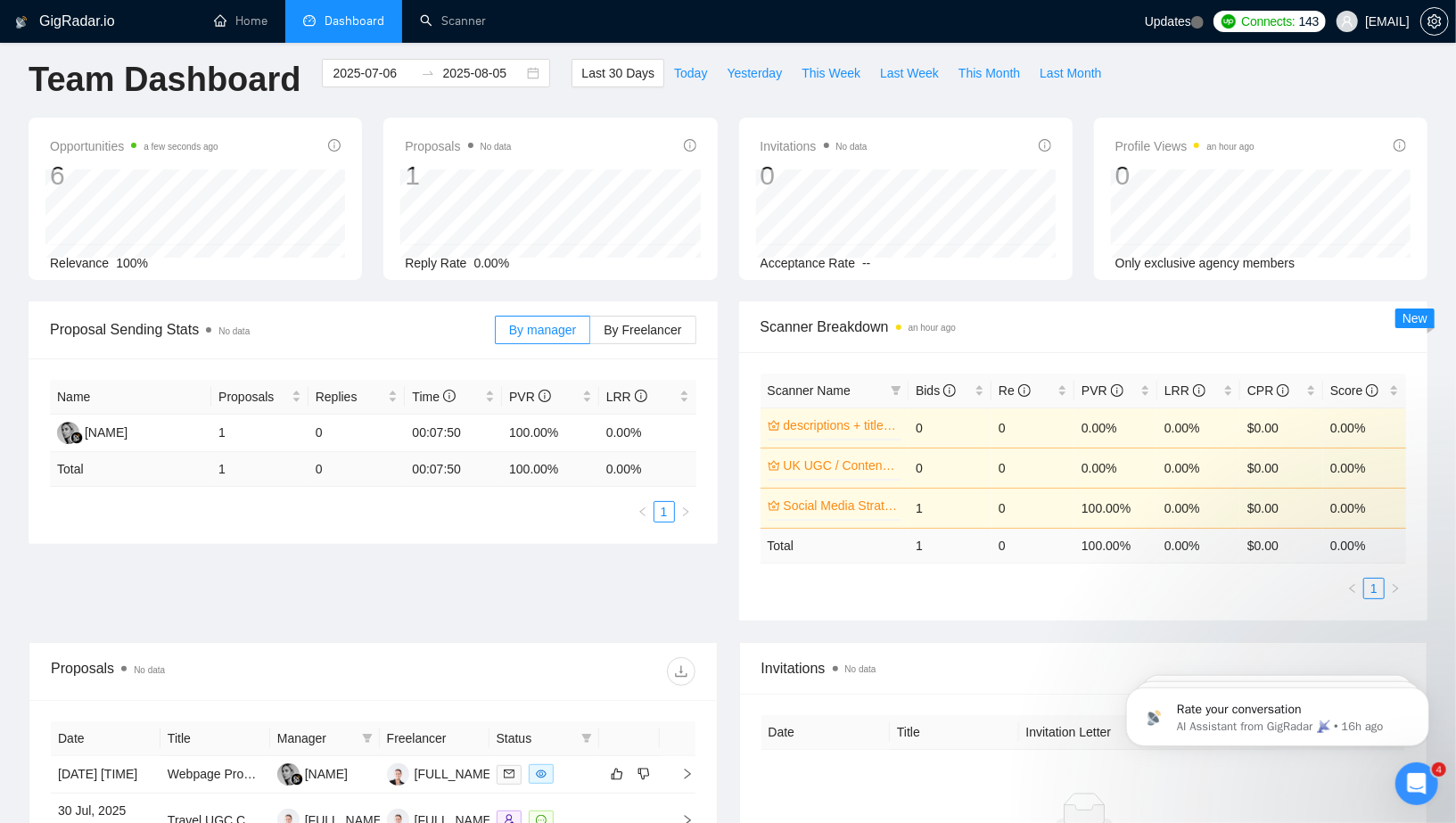 scroll, scrollTop: 0, scrollLeft: 0, axis: both 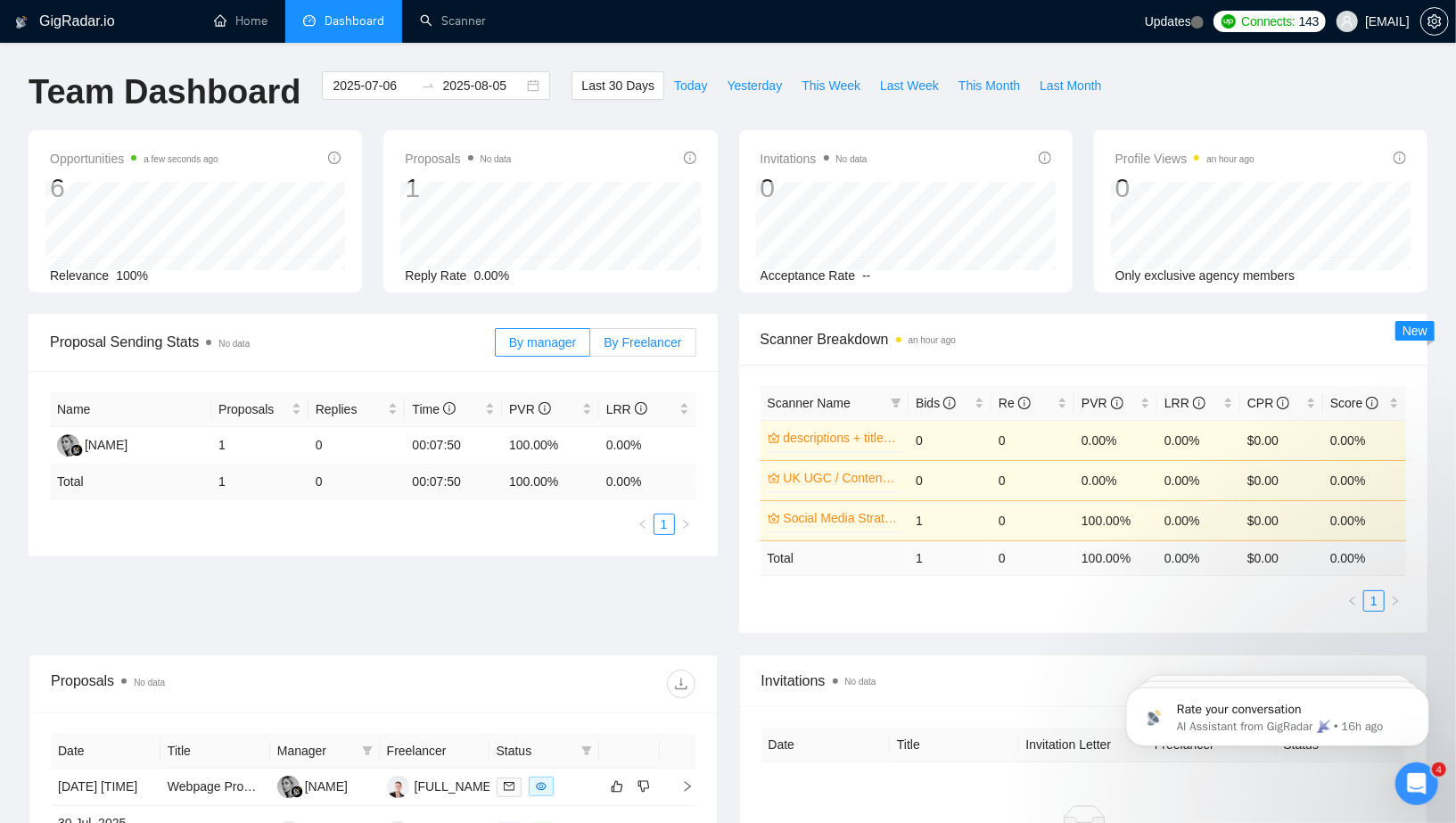 click on "By Freelancer" at bounding box center (642, 342) 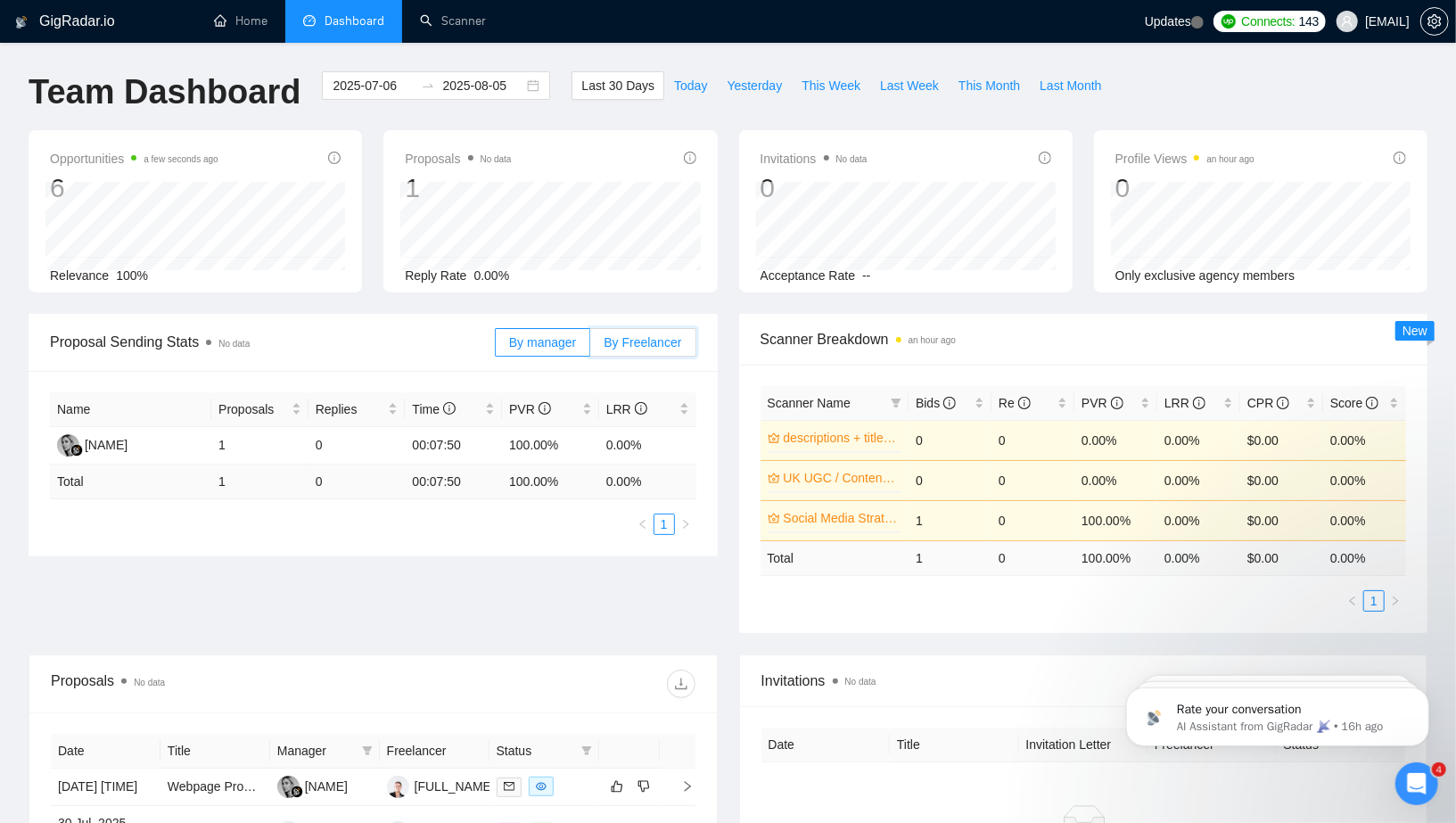 click on "By Freelancer" at bounding box center [590, 347] 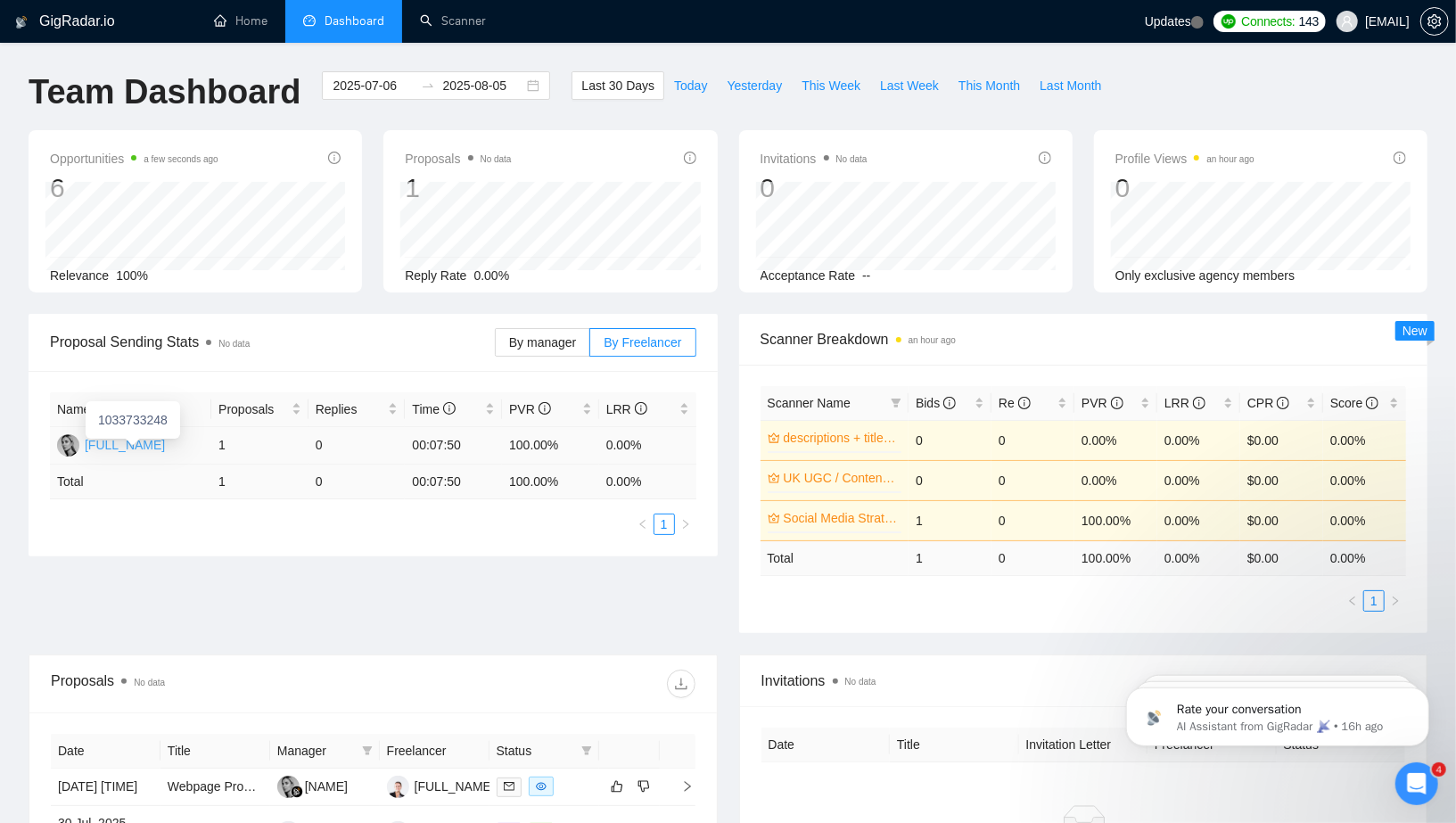 click at bounding box center (68, 445) 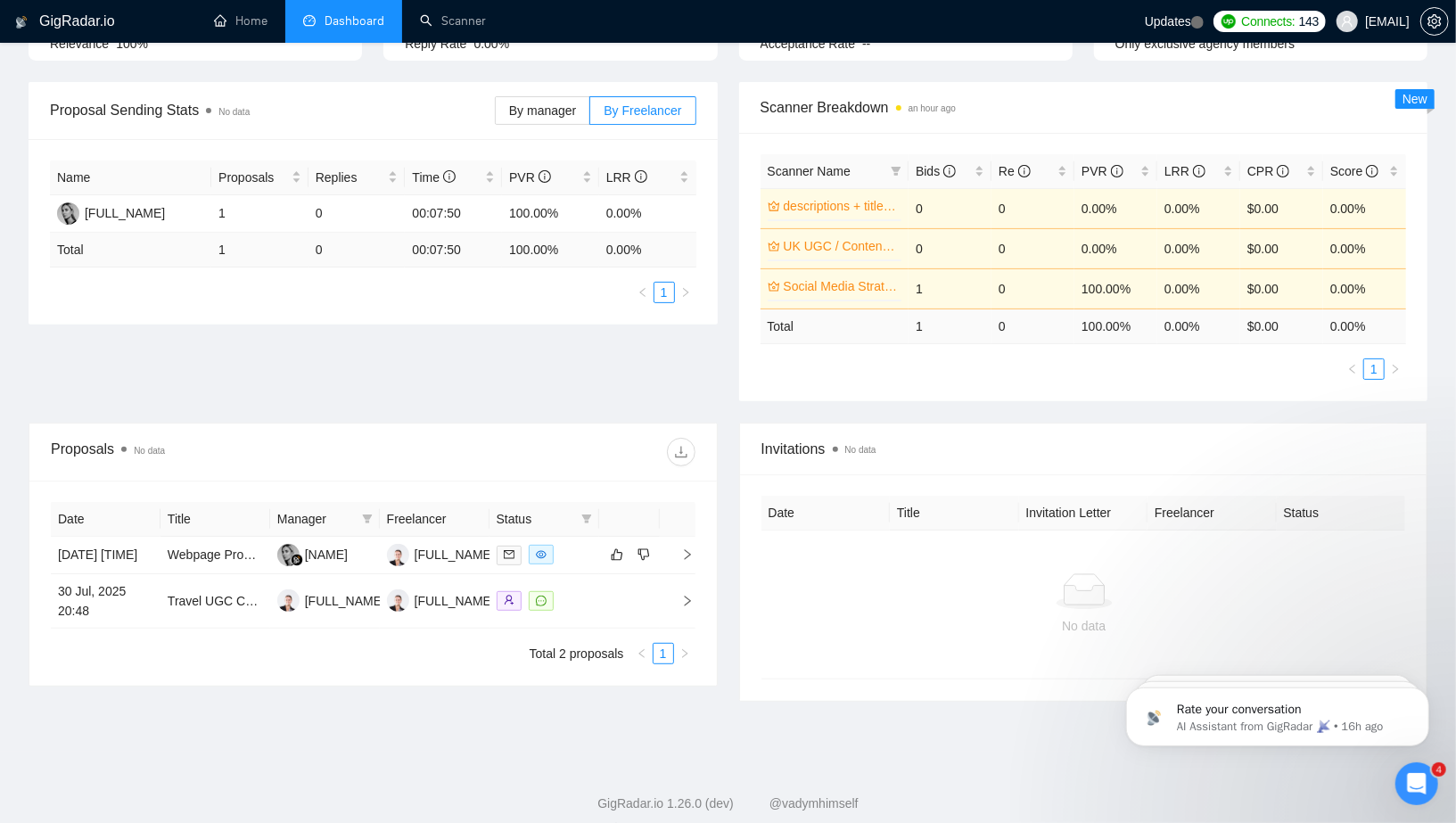 scroll, scrollTop: 0, scrollLeft: 0, axis: both 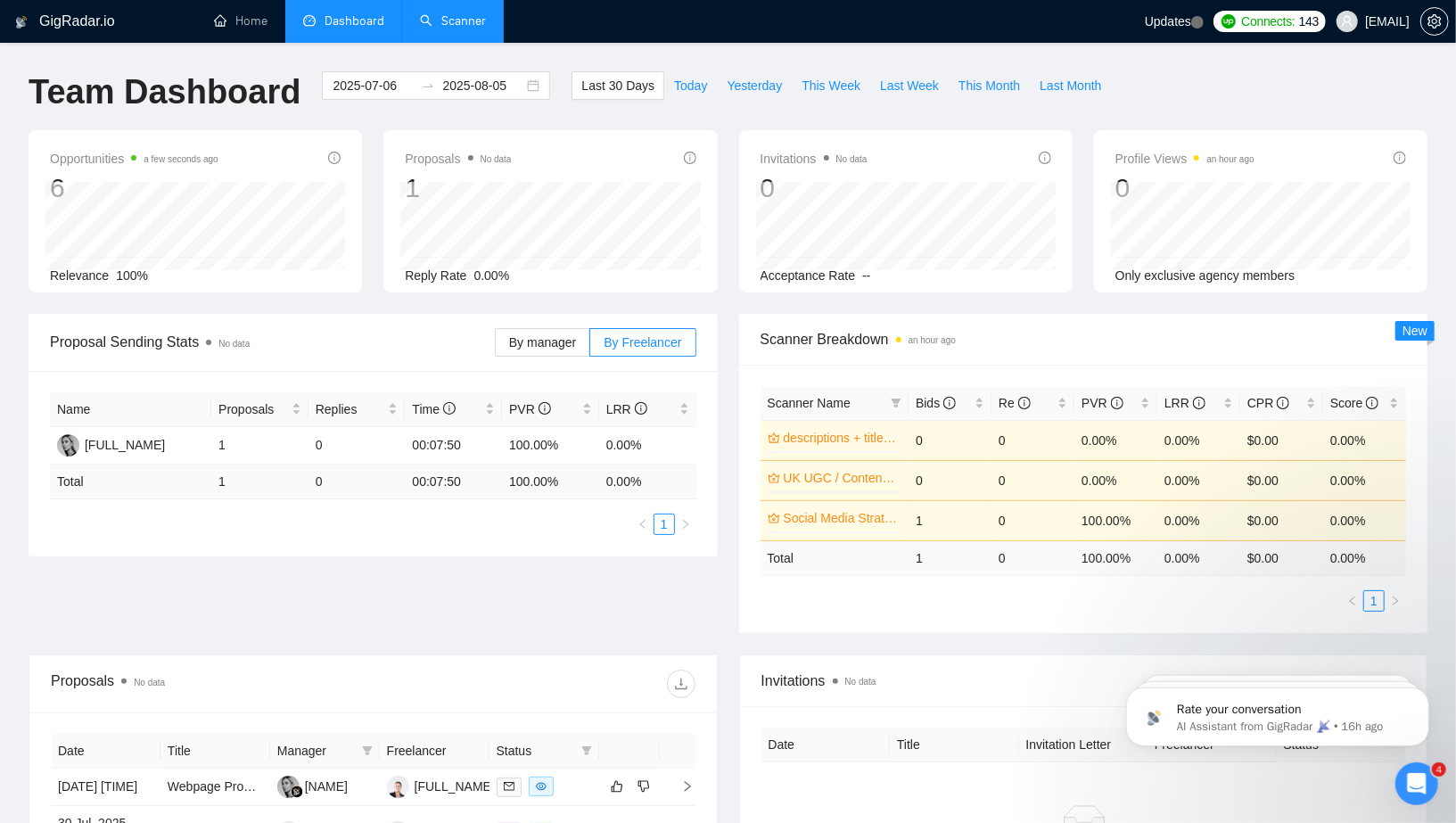 click on "Scanner" at bounding box center (453, 21) 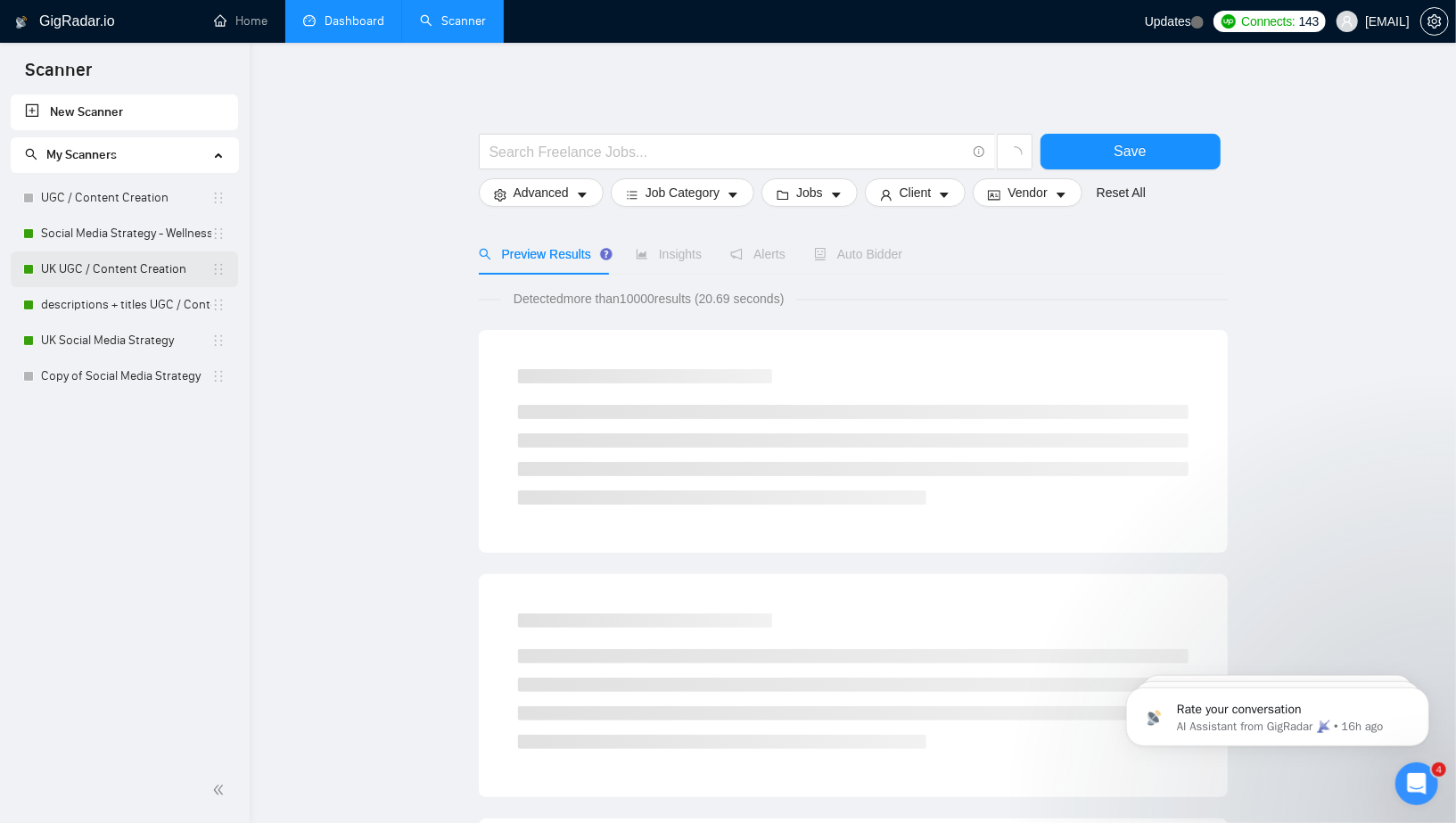 click on "UK UGC / Content Creation" at bounding box center (126, 269) 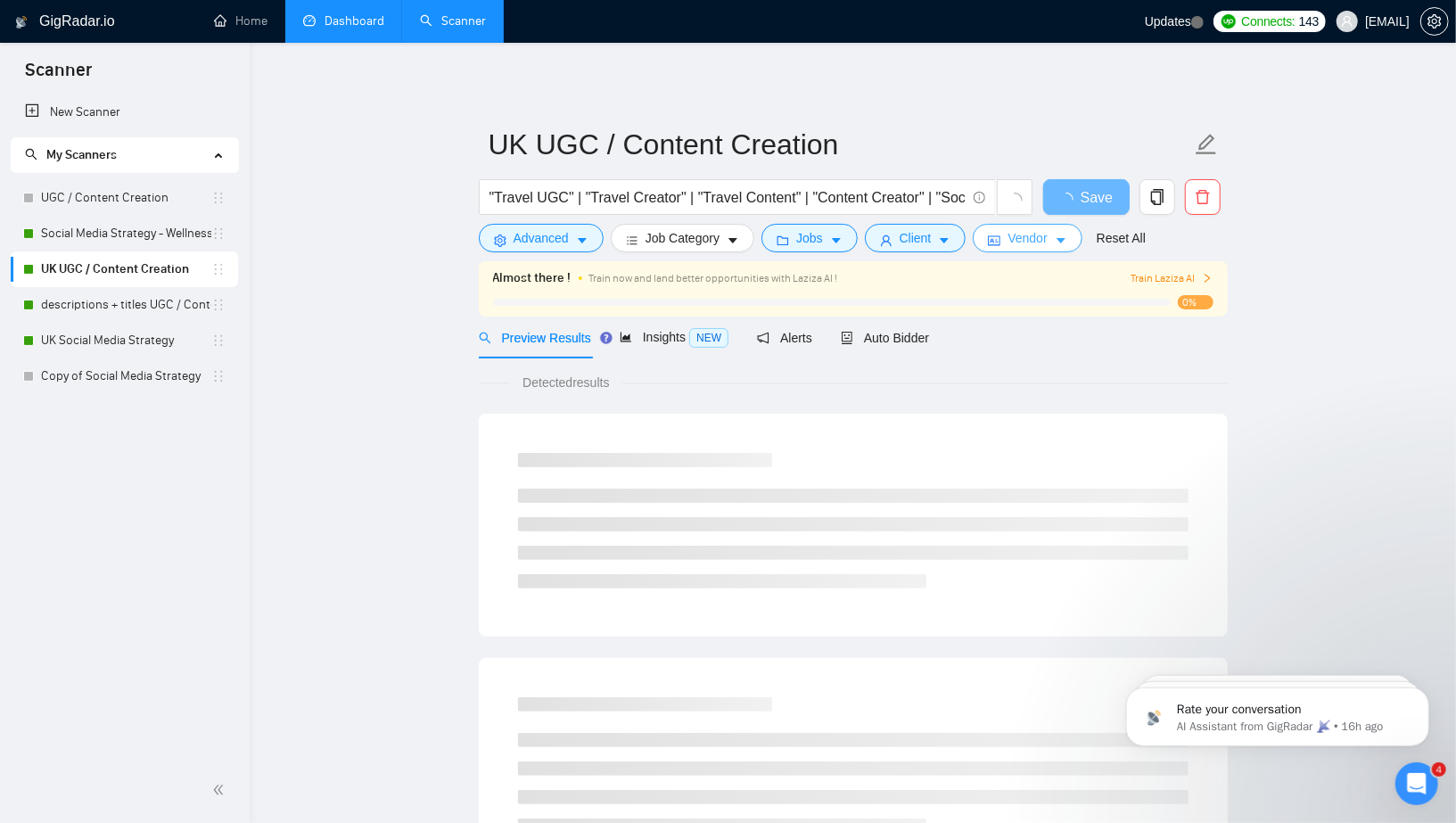 click on "Vendor" at bounding box center [1027, 238] 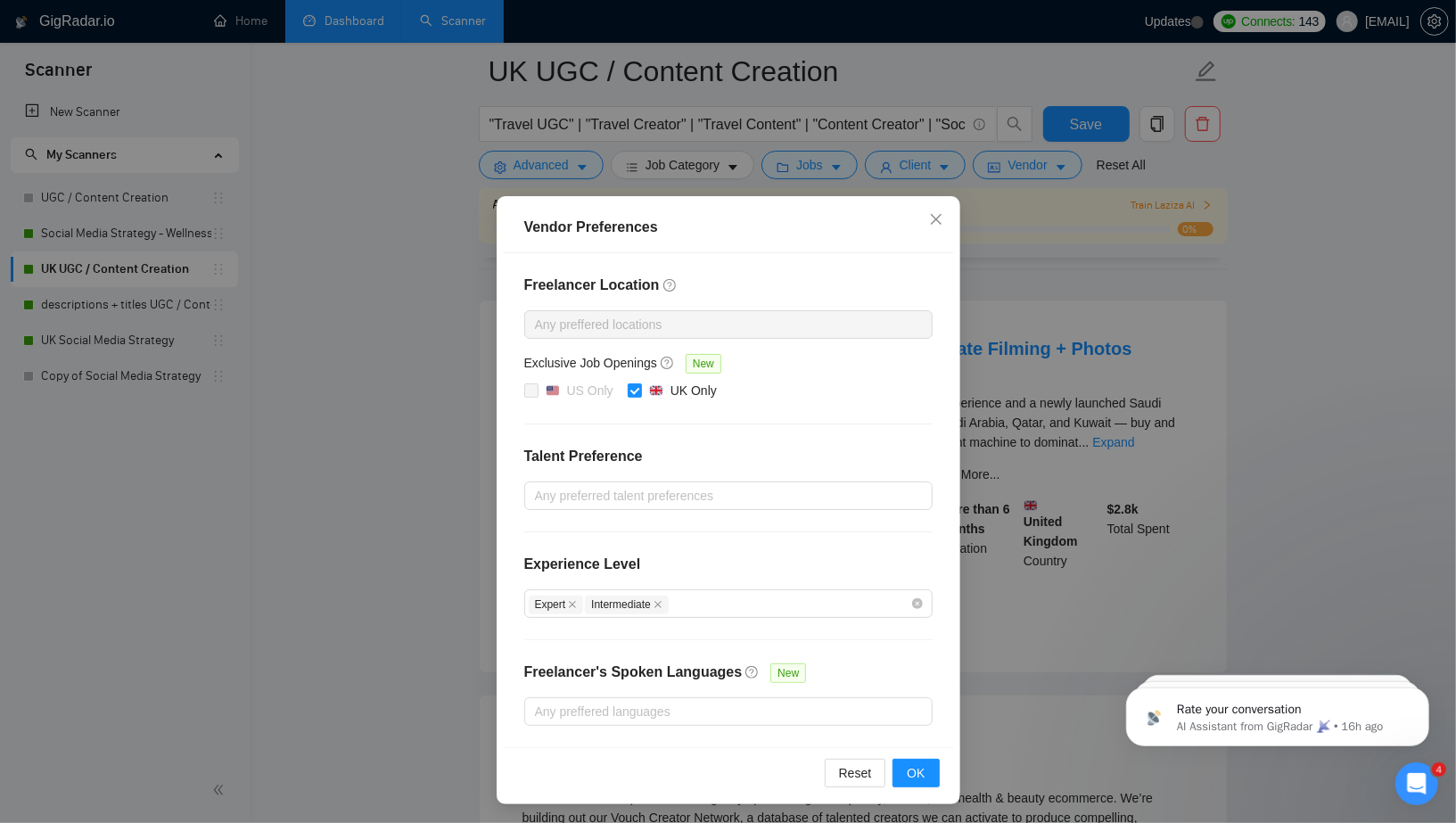 scroll, scrollTop: 182, scrollLeft: 0, axis: vertical 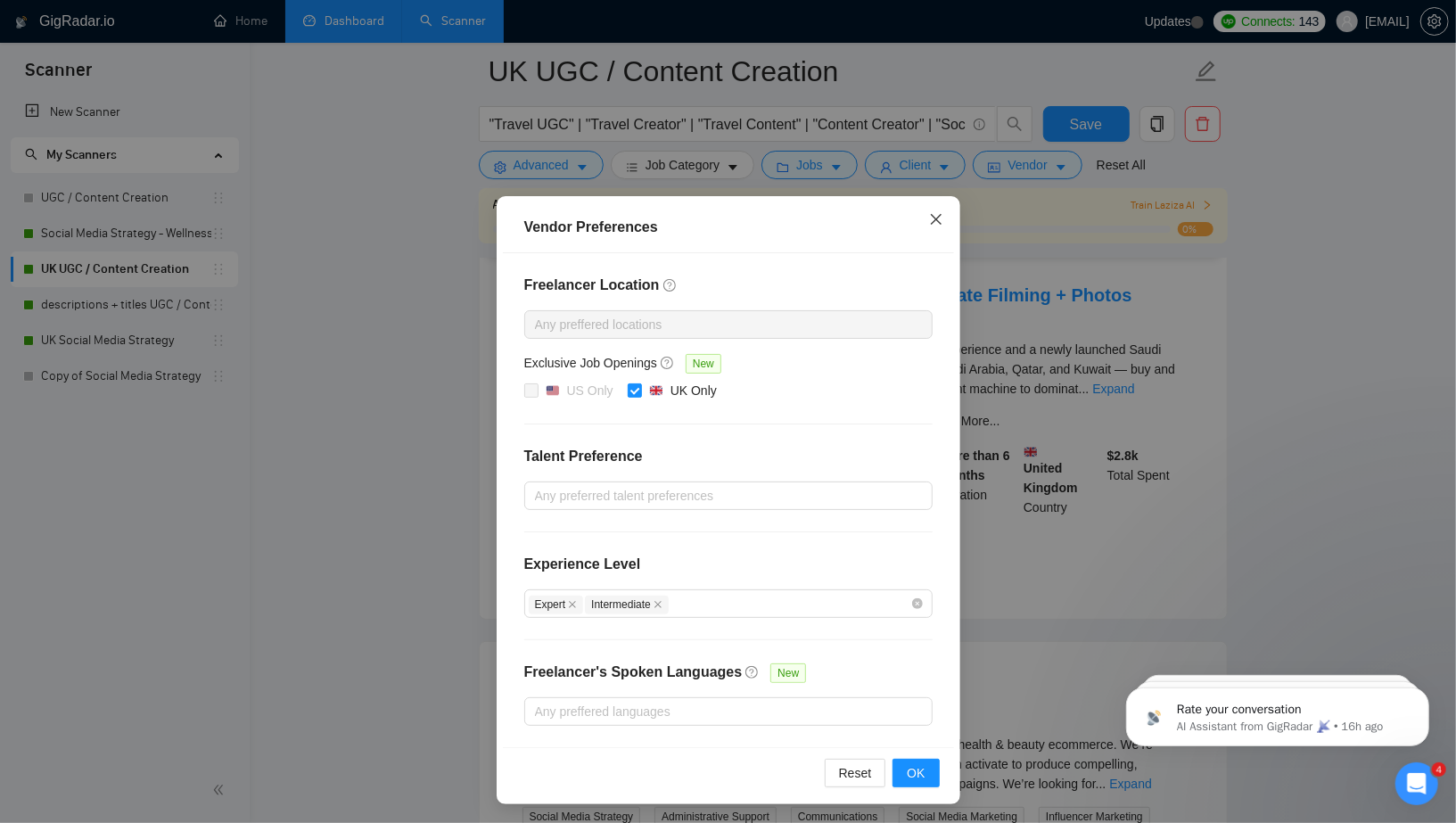 click 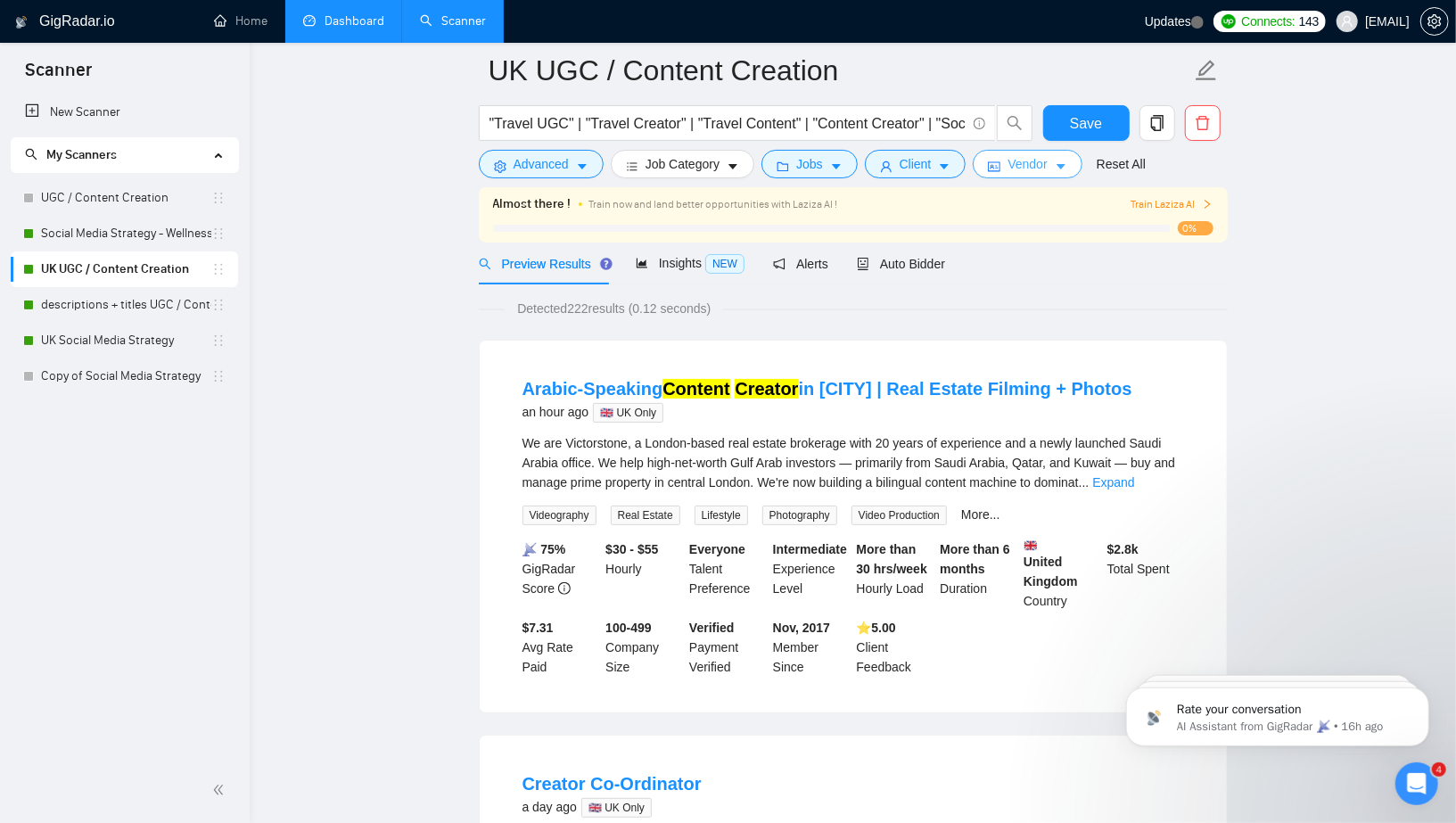scroll, scrollTop: 0, scrollLeft: 0, axis: both 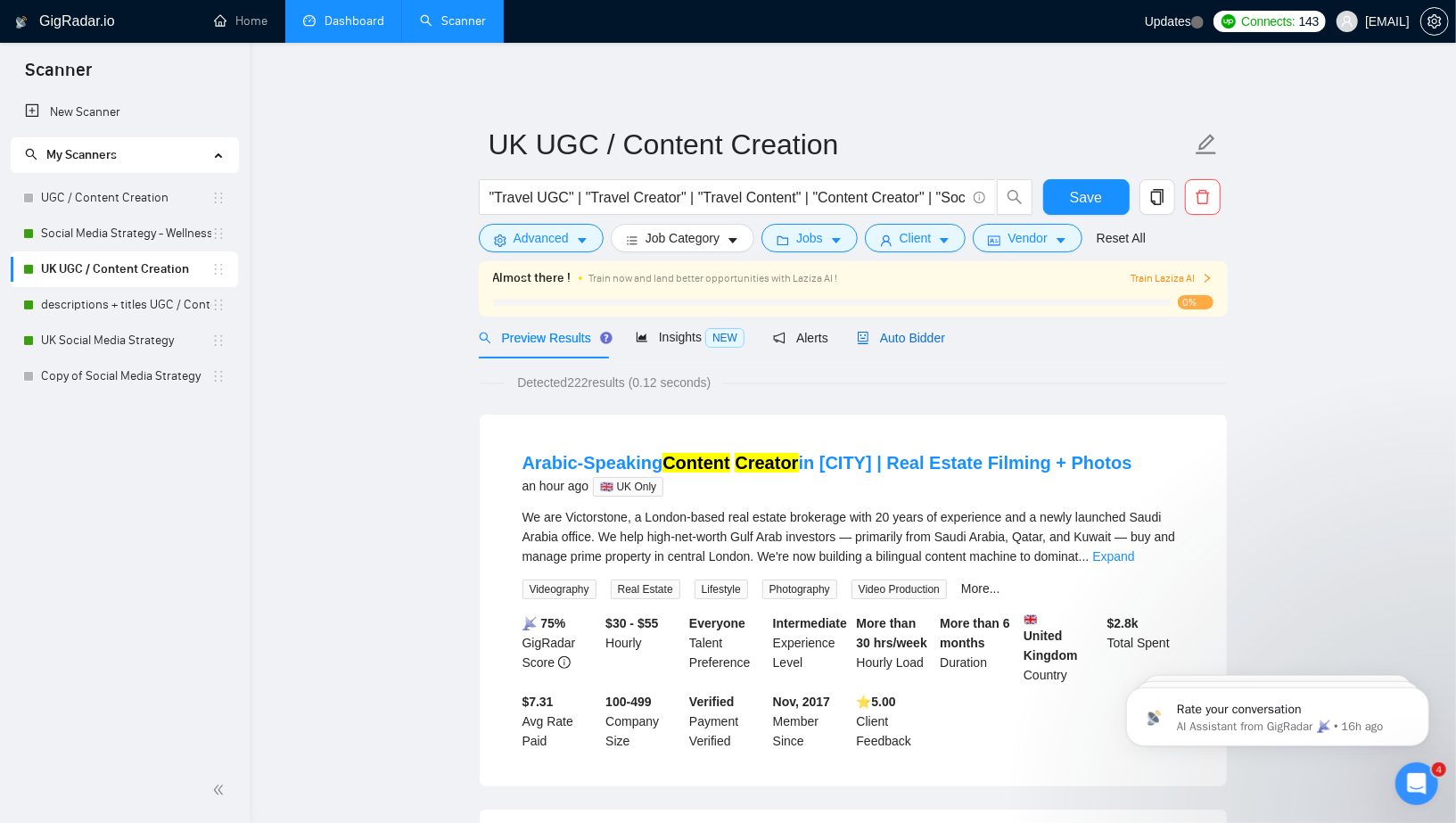 click on "Auto Bidder" at bounding box center [901, 338] 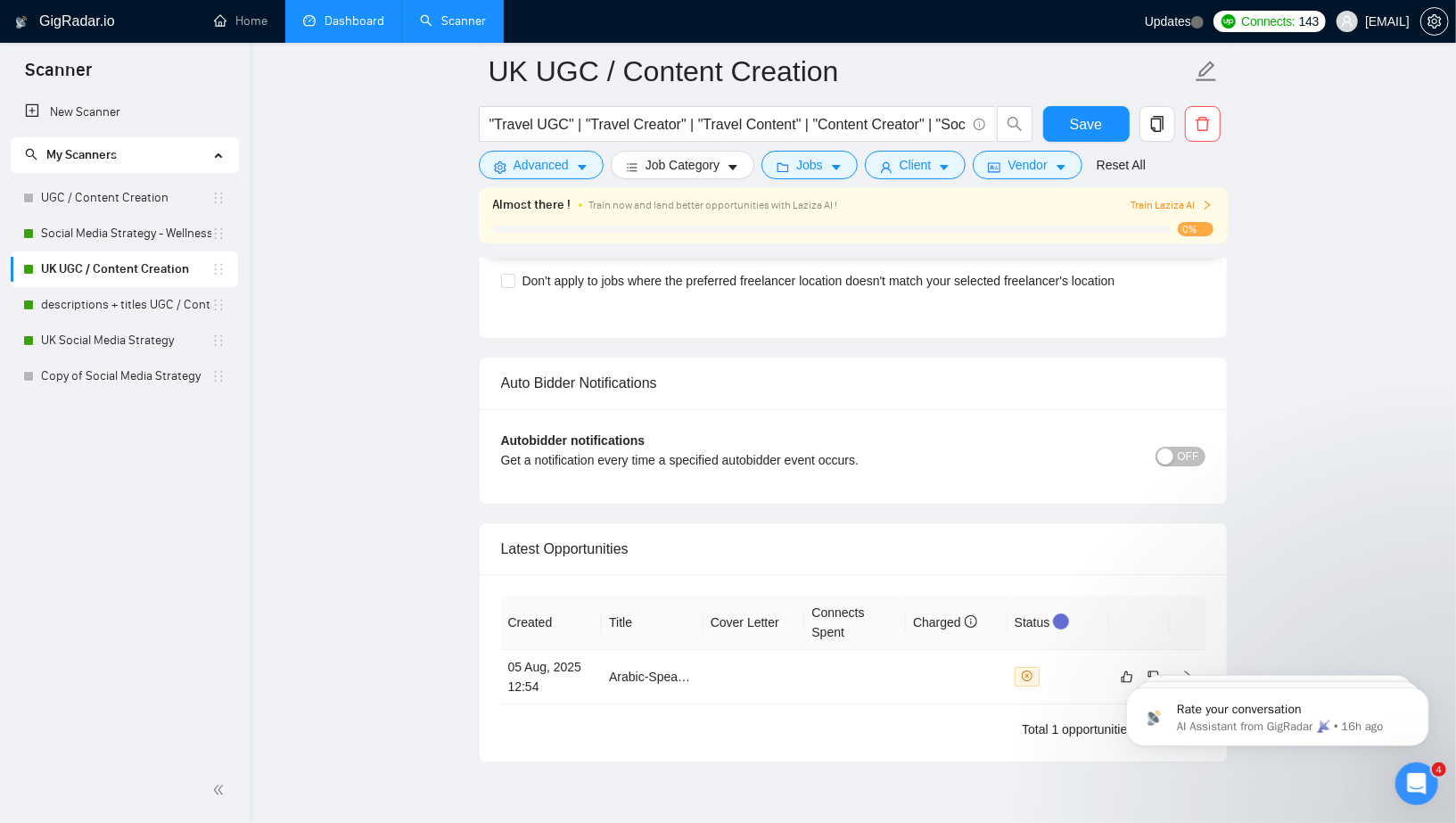 scroll, scrollTop: 4039, scrollLeft: 0, axis: vertical 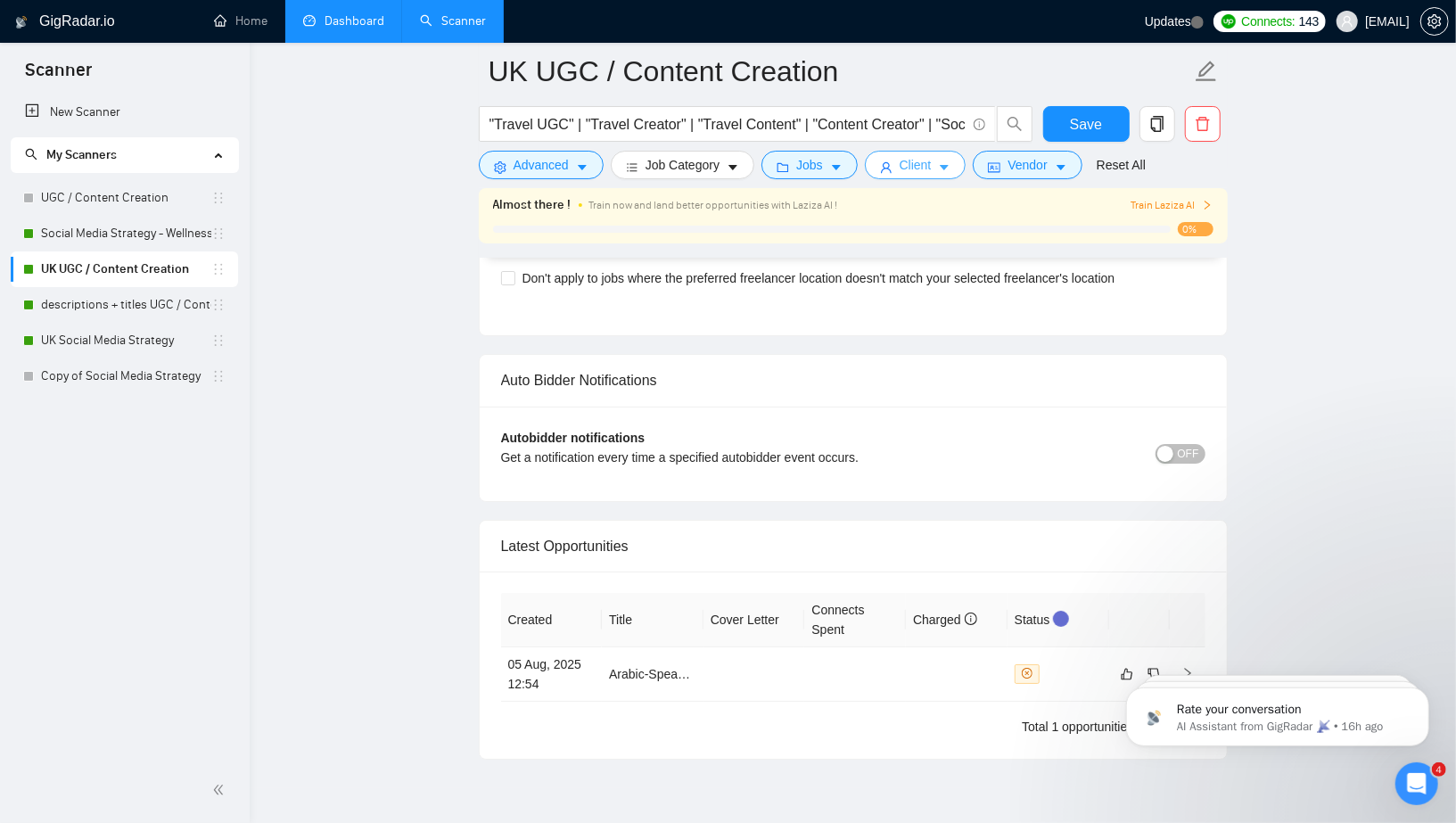 click on "Client" at bounding box center (916, 165) 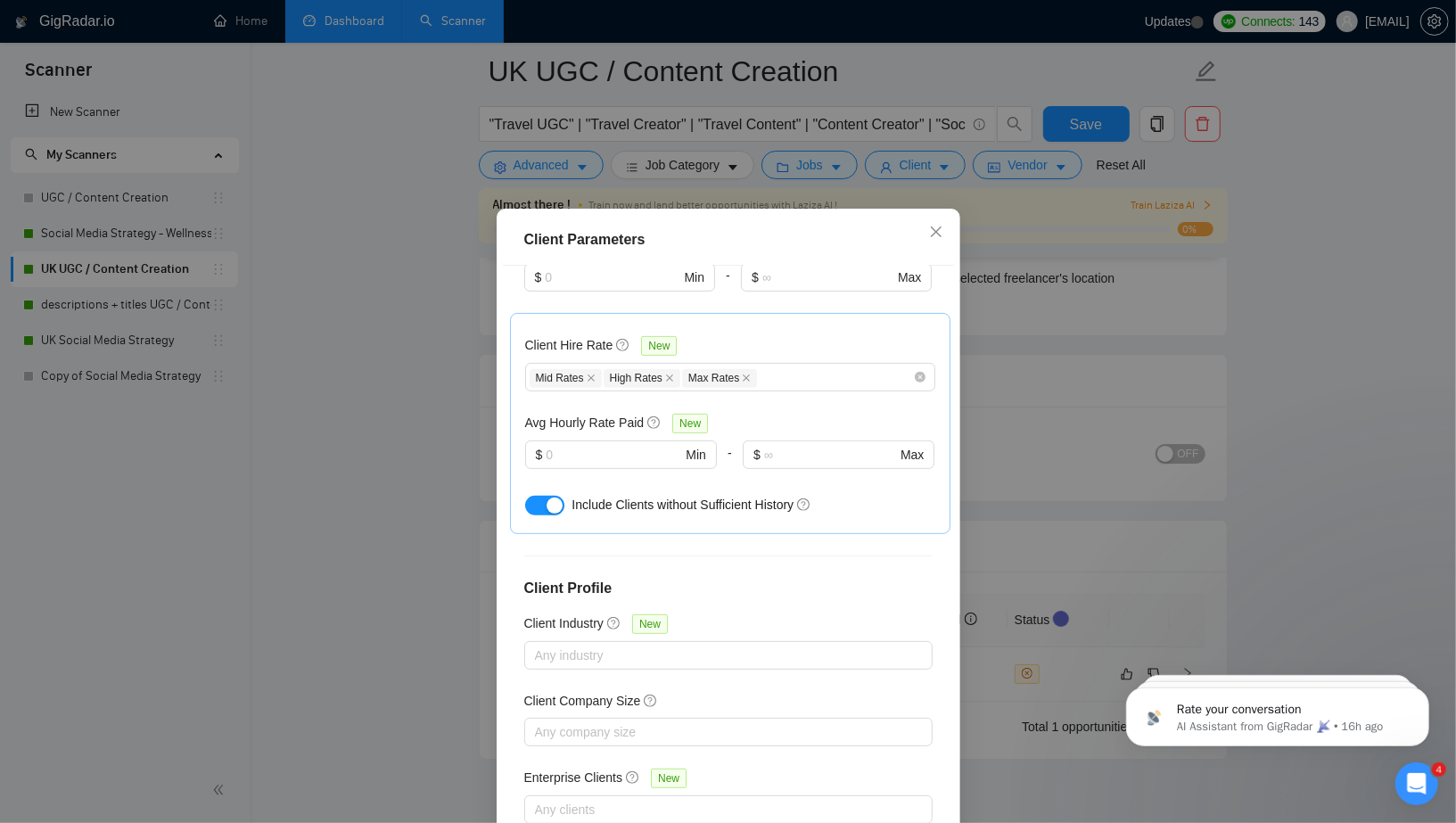 scroll, scrollTop: 531, scrollLeft: 0, axis: vertical 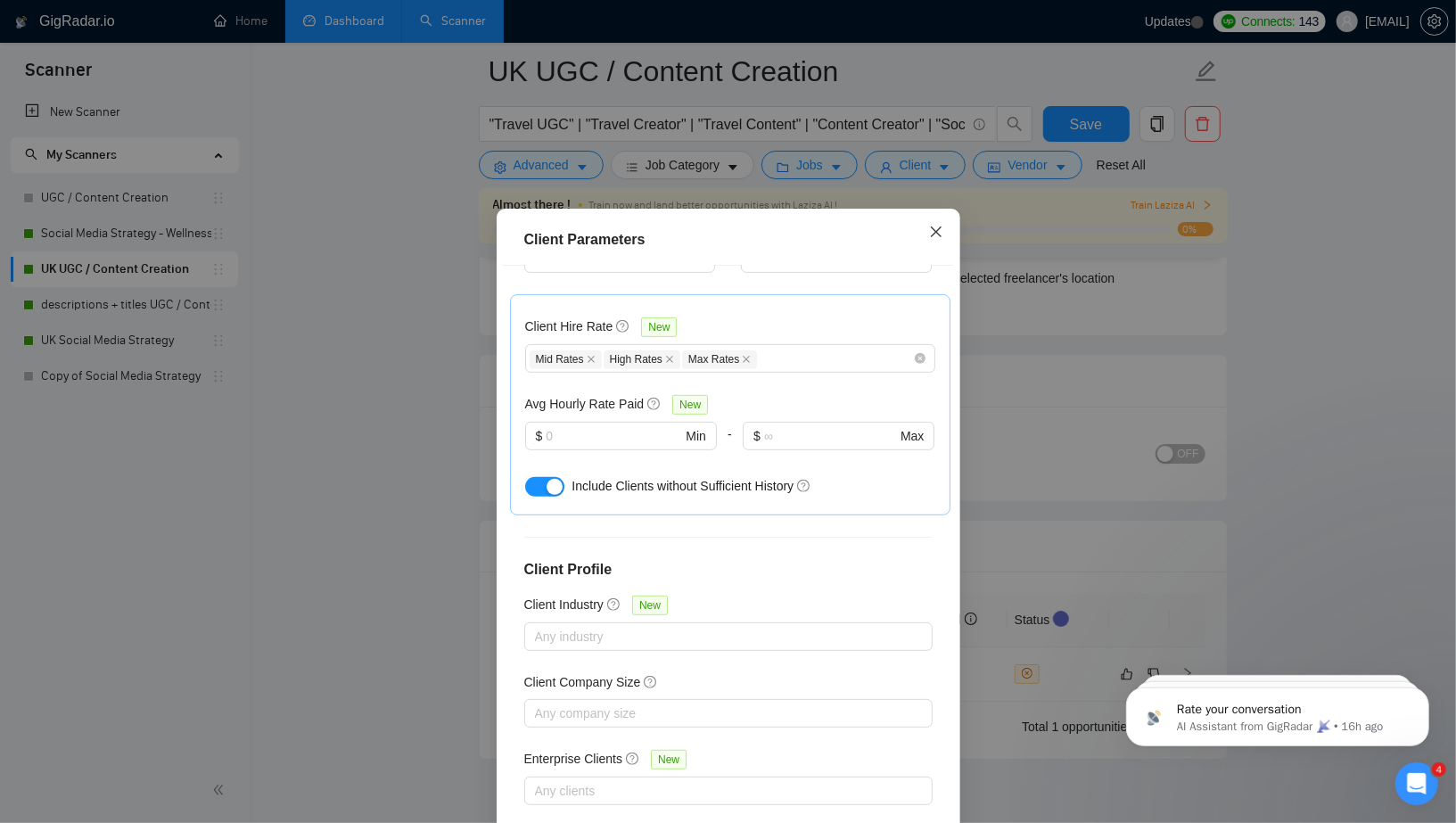 click 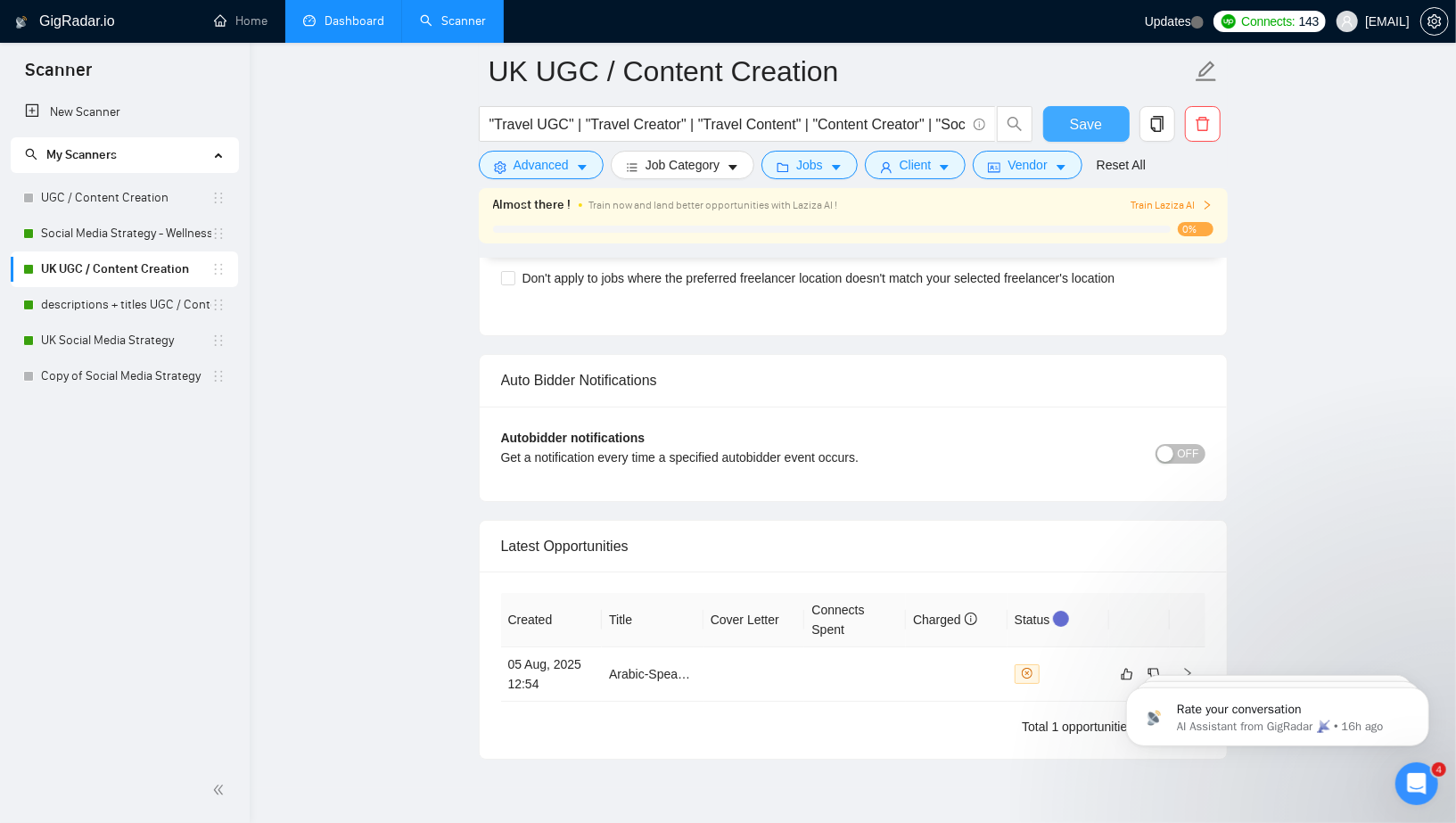 click on "Save" at bounding box center (1086, 124) 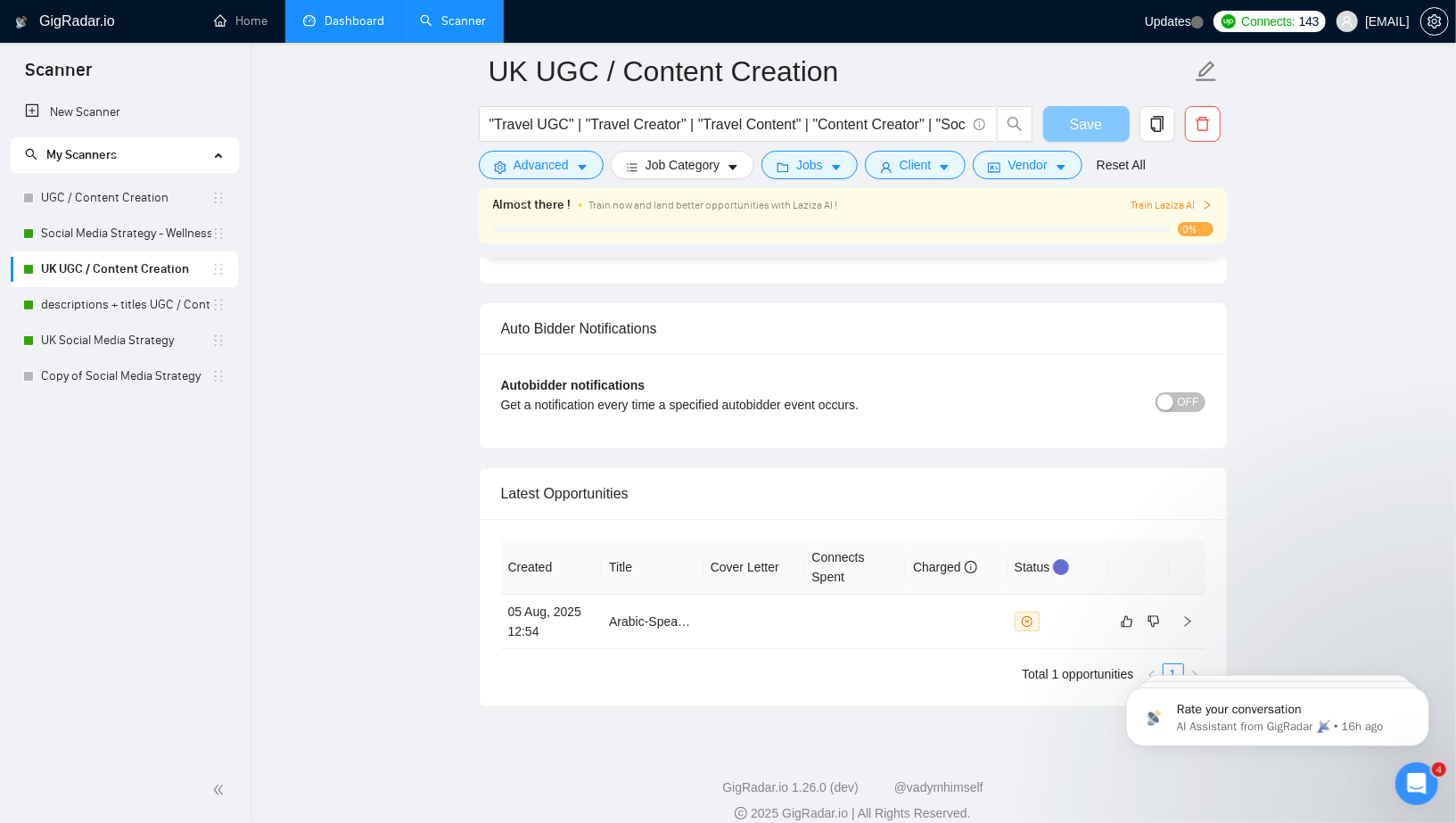 scroll, scrollTop: 4001, scrollLeft: 0, axis: vertical 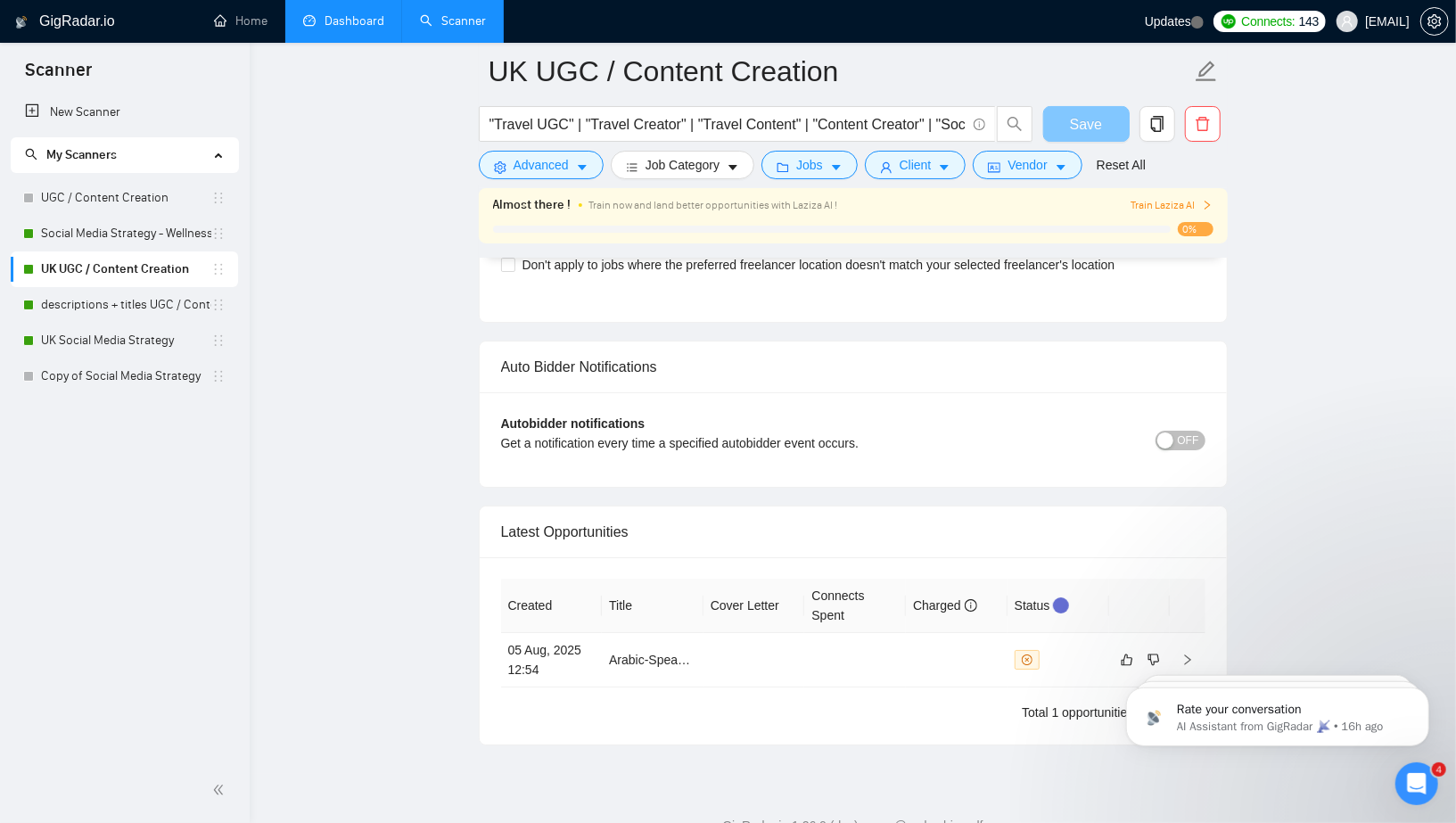 type 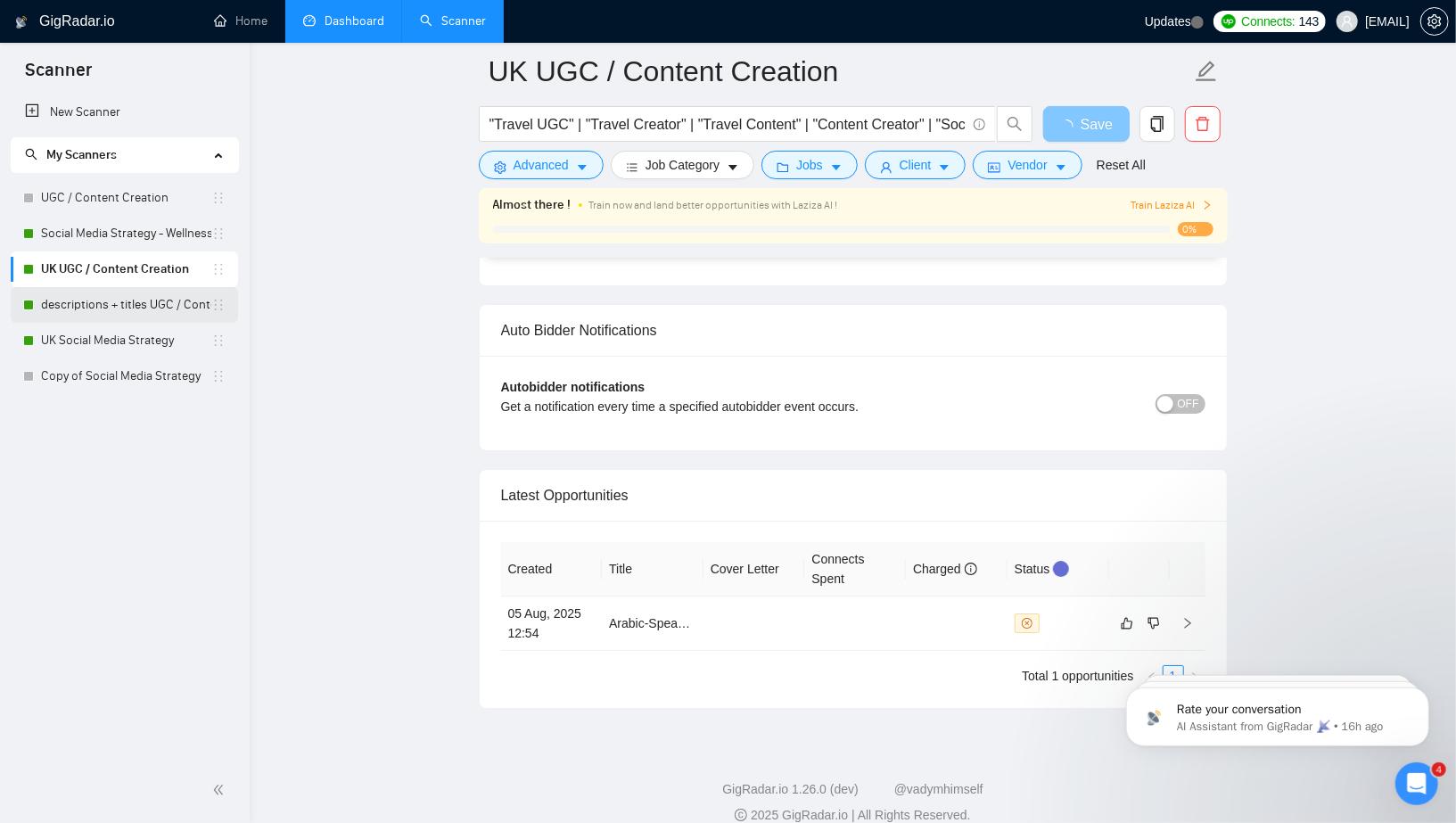 scroll, scrollTop: 4039, scrollLeft: 0, axis: vertical 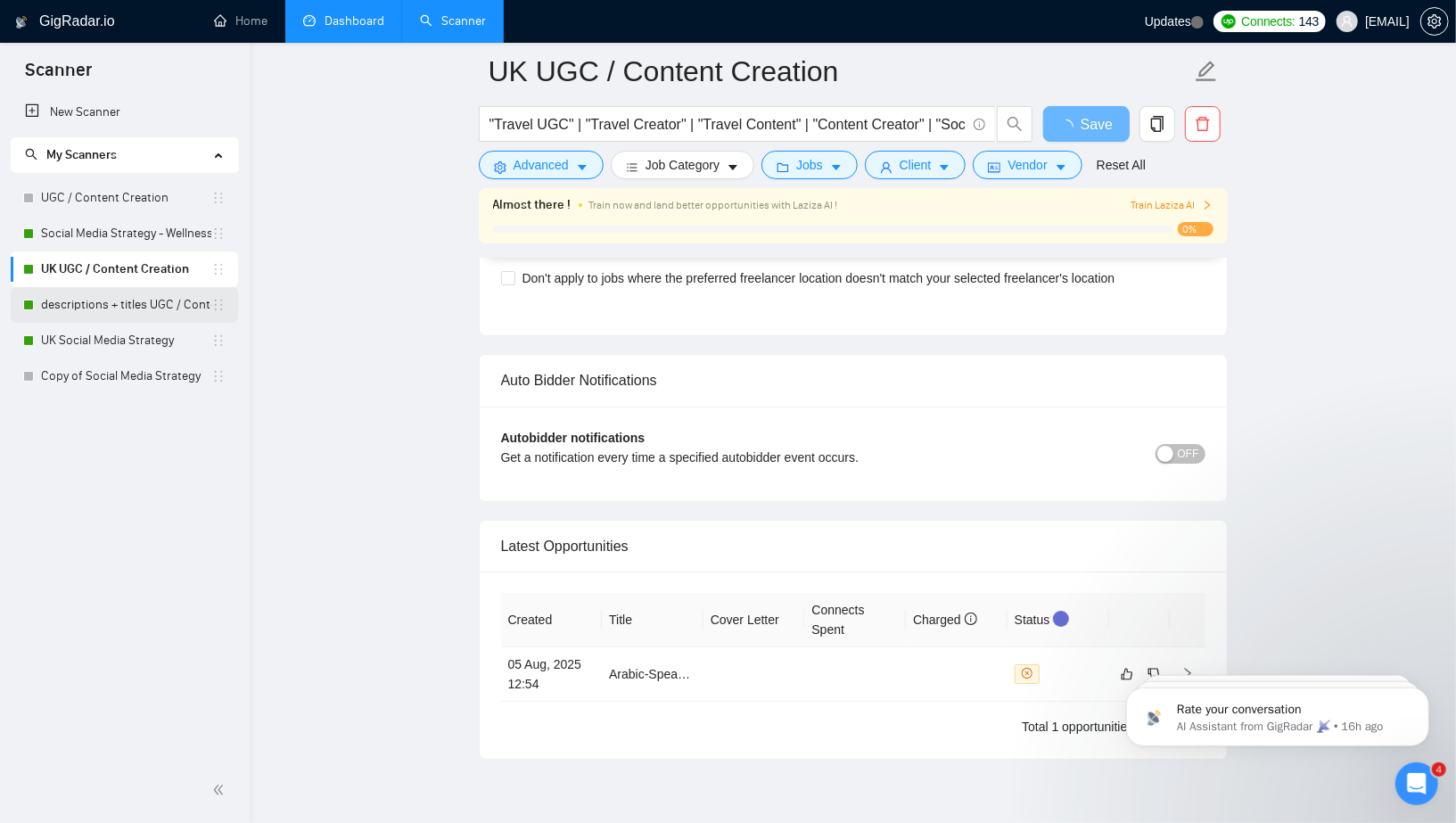 click on "descriptions + titles UGC / Content Creation" at bounding box center [126, 305] 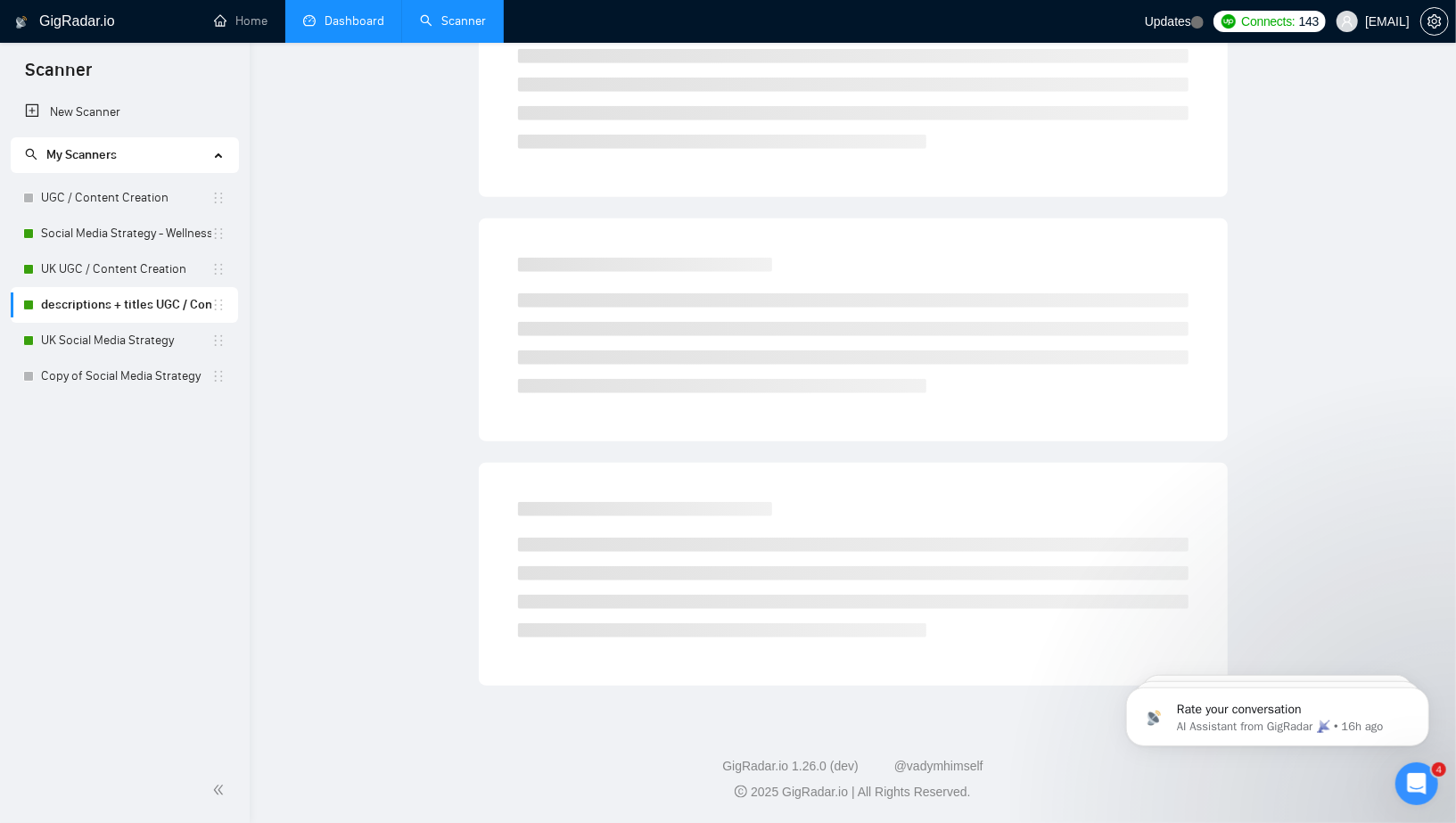 scroll, scrollTop: 0, scrollLeft: 0, axis: both 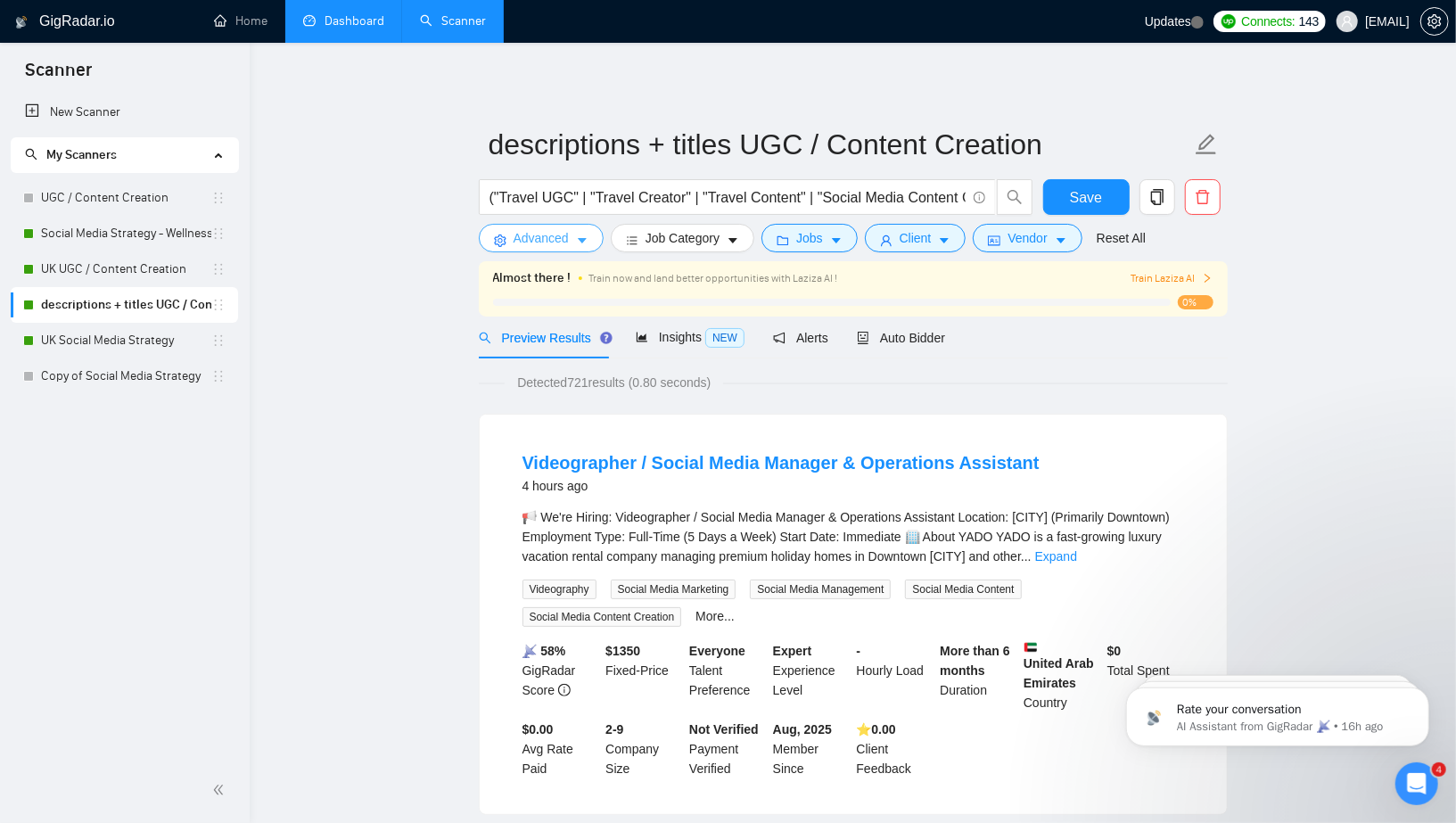 click on "Advanced" at bounding box center (541, 238) 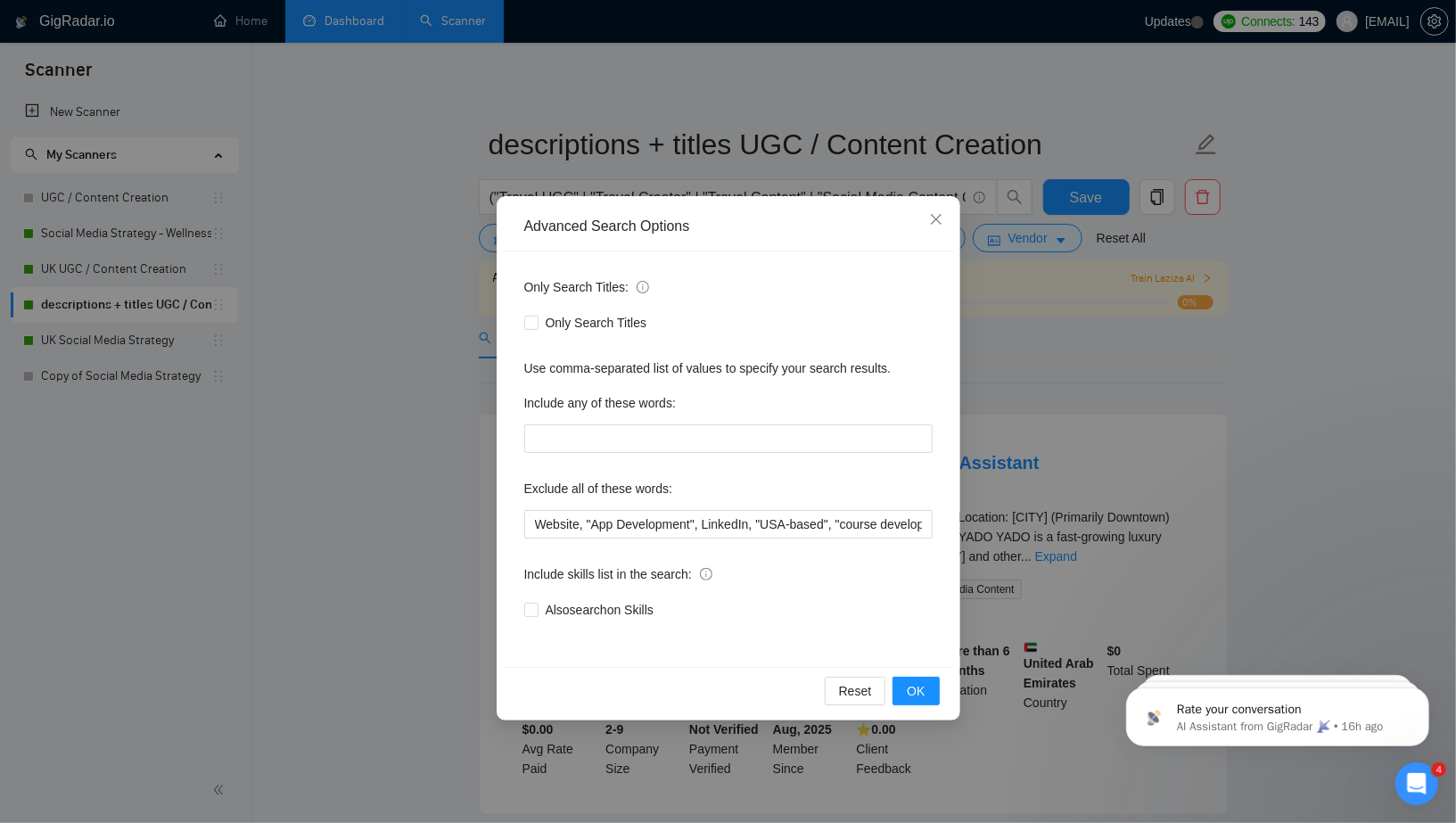 click on "Advanced Search Options Only Search Titles:   Only Search Titles Use comma-separated list of values to specify your search results. Include any of these words: Exclude all of these words: Website, "App Development", LinkedIn, "USA-based", "course development", "vorrei essere" Include skills list in the search:   Also  search  on Skills Reset OK" at bounding box center (728, 411) 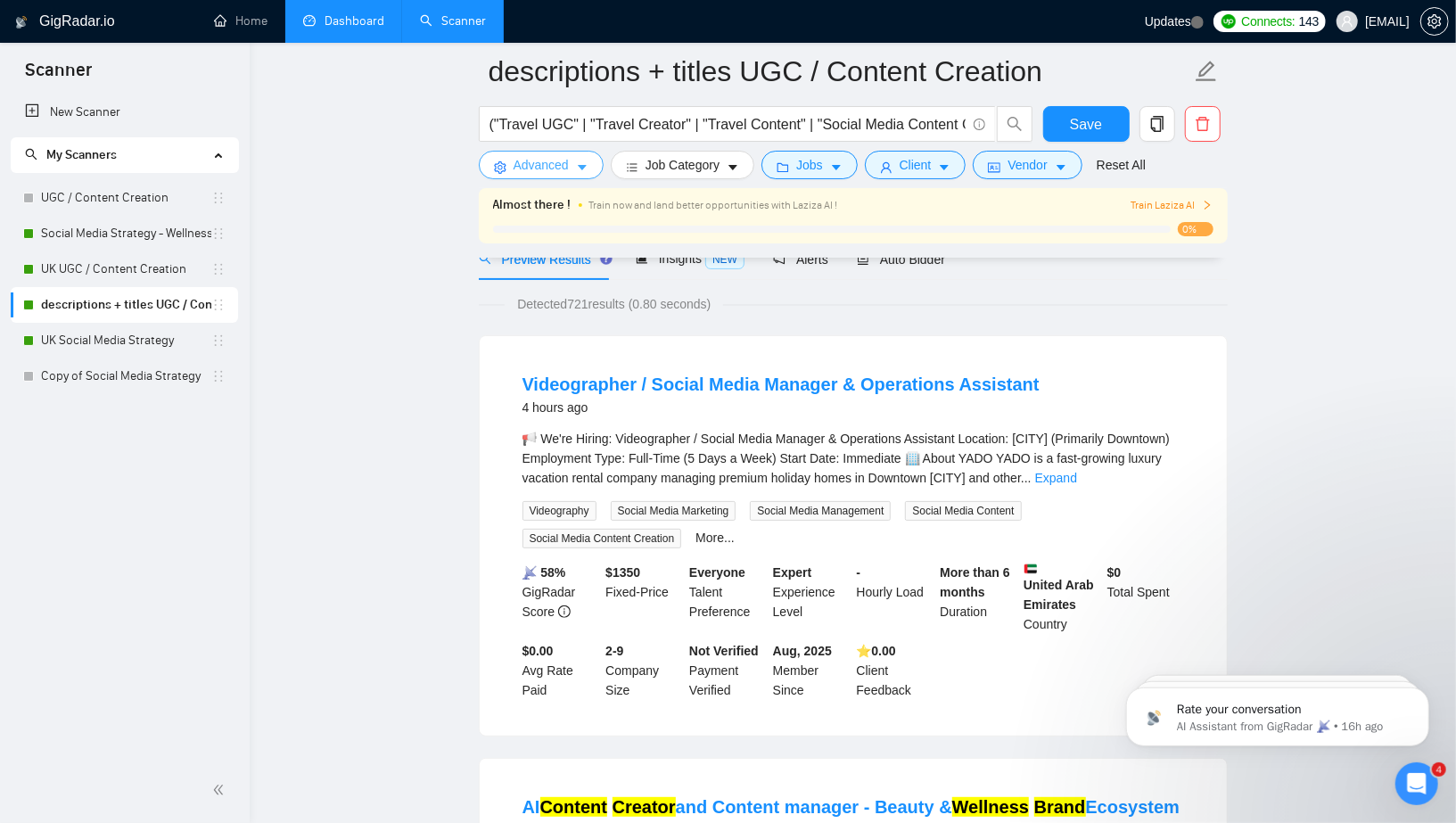 scroll, scrollTop: 95, scrollLeft: 0, axis: vertical 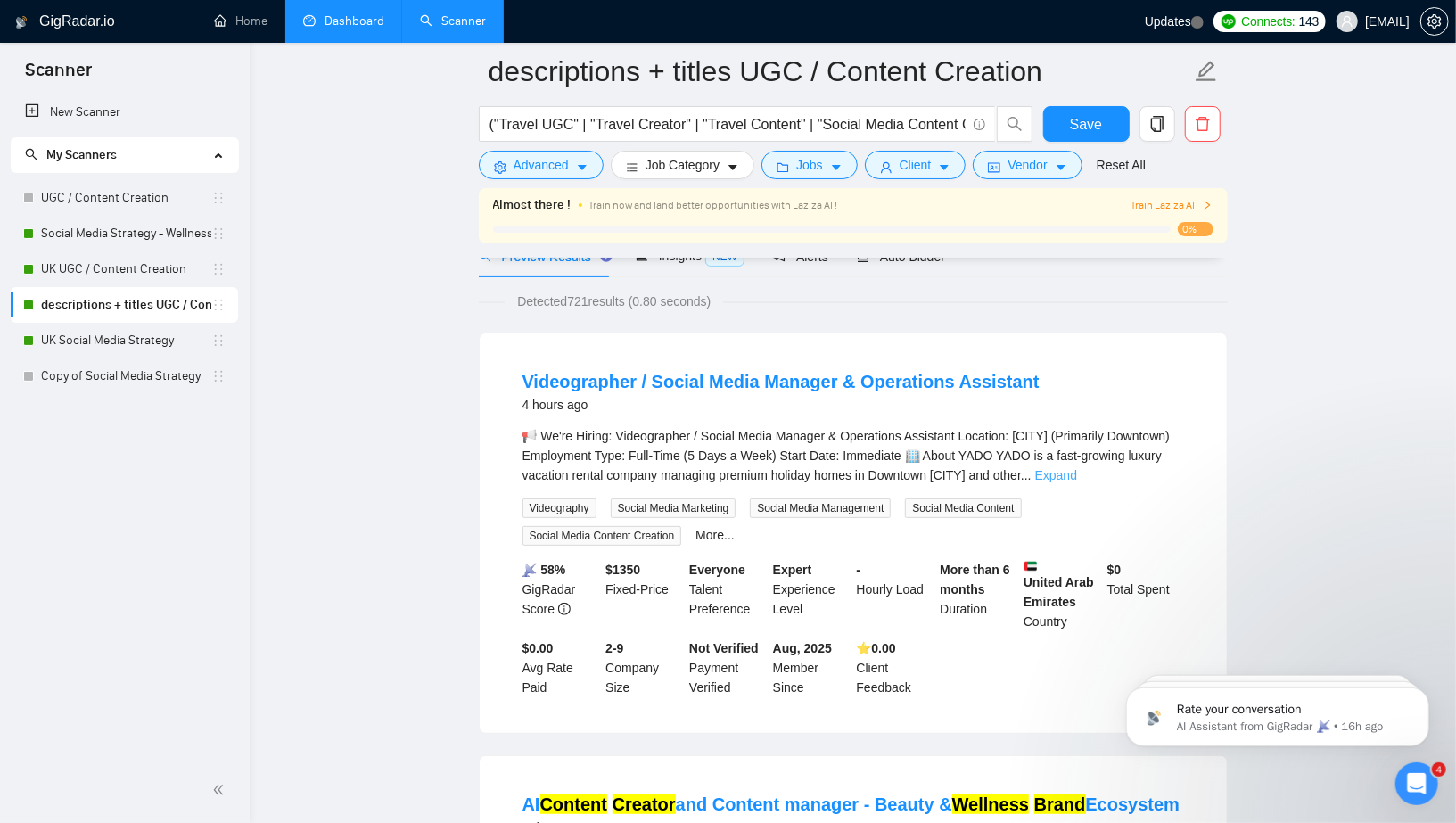 click on "Expand" at bounding box center [1056, 475] 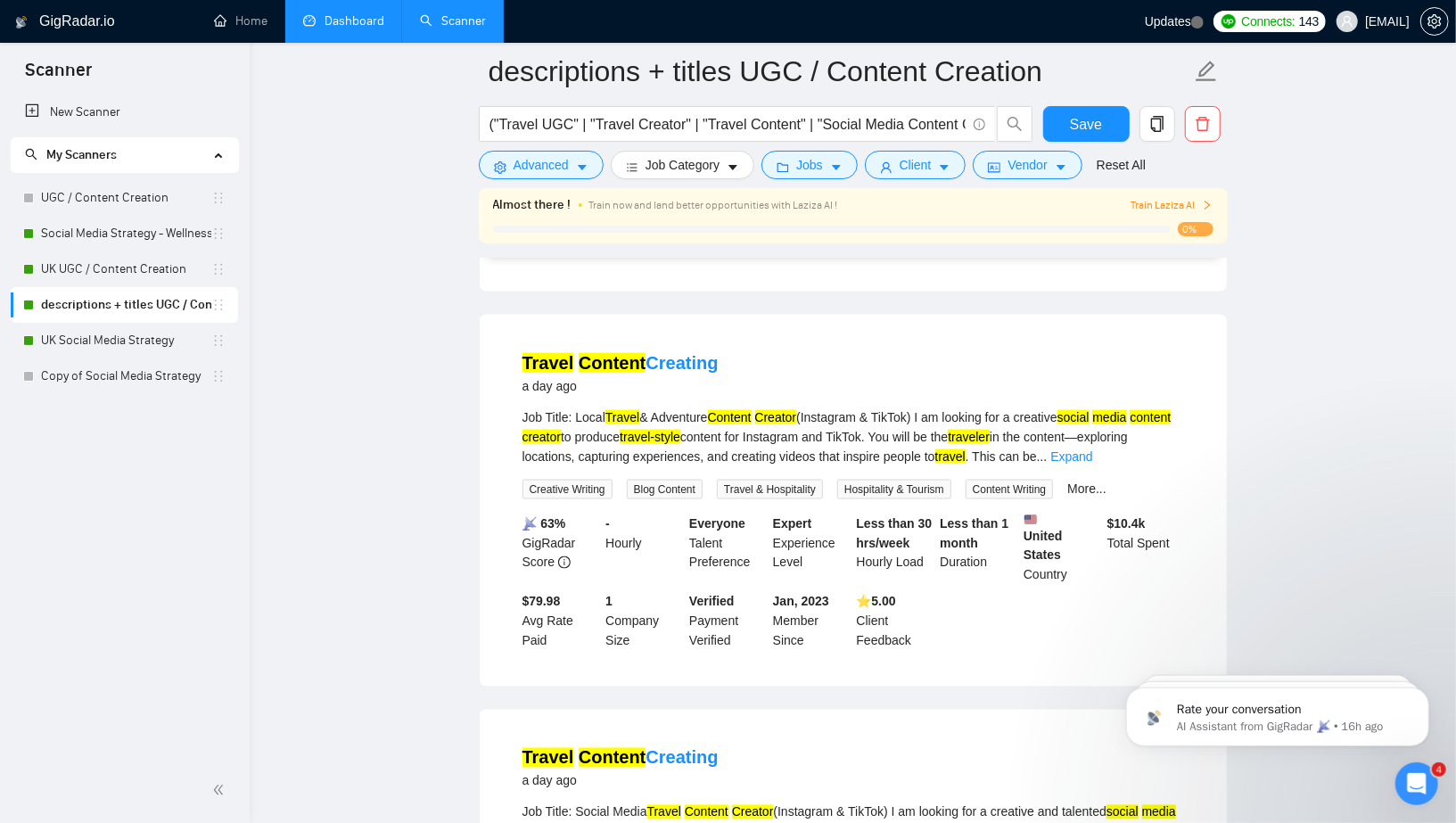 scroll, scrollTop: 1625, scrollLeft: 0, axis: vertical 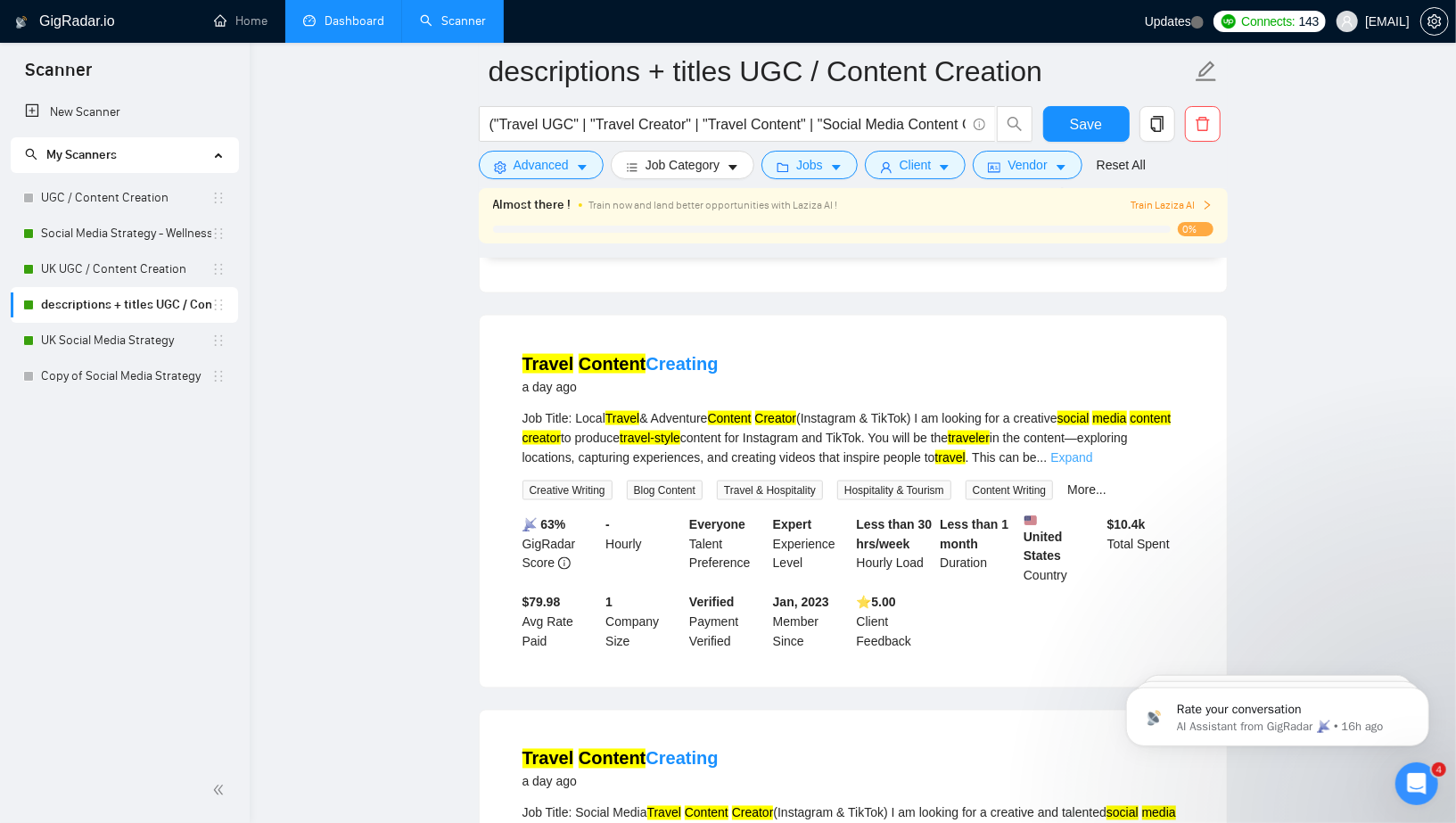 click on "Expand" at bounding box center (1071, 457) 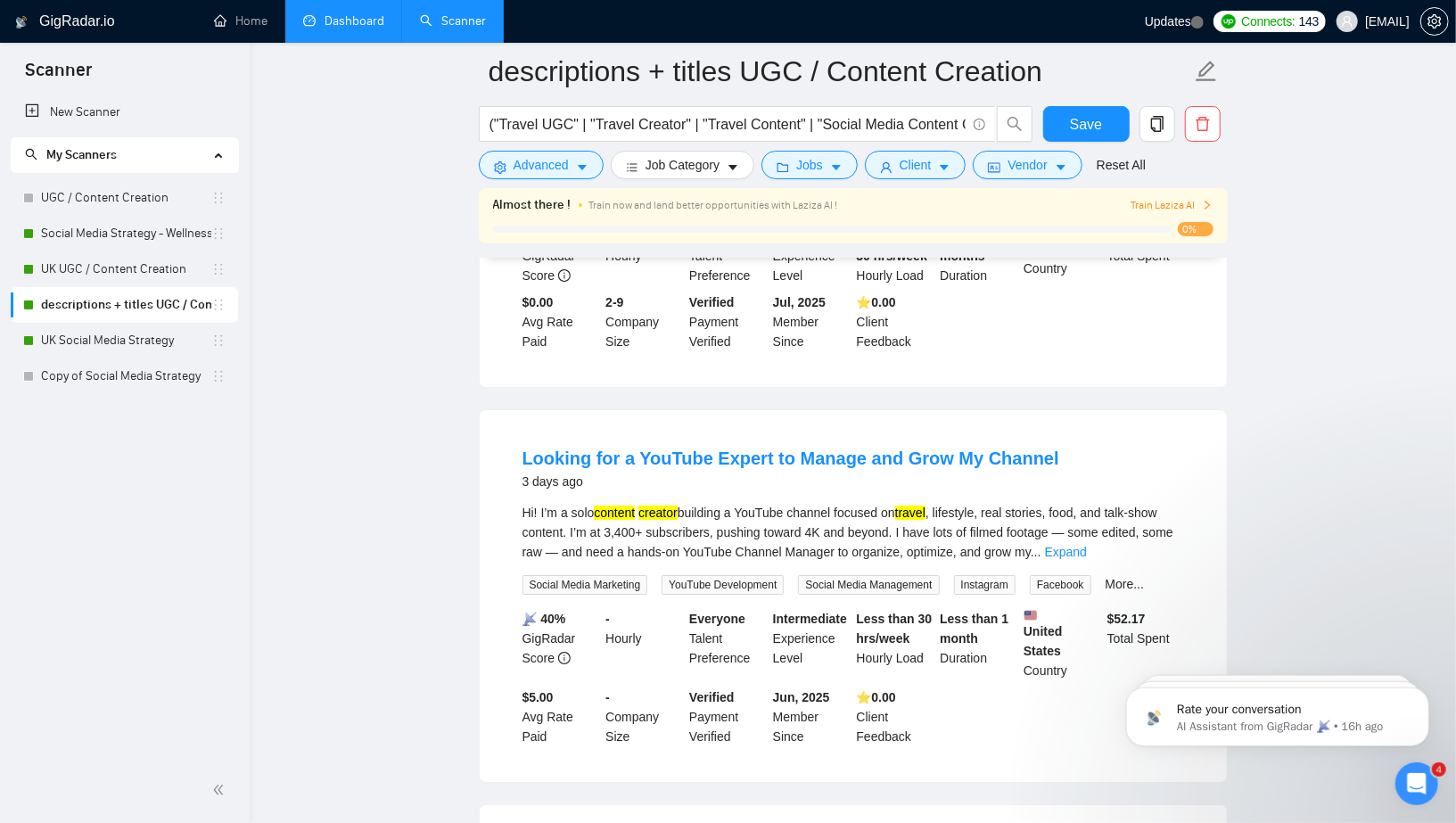 scroll, scrollTop: 3764, scrollLeft: 0, axis: vertical 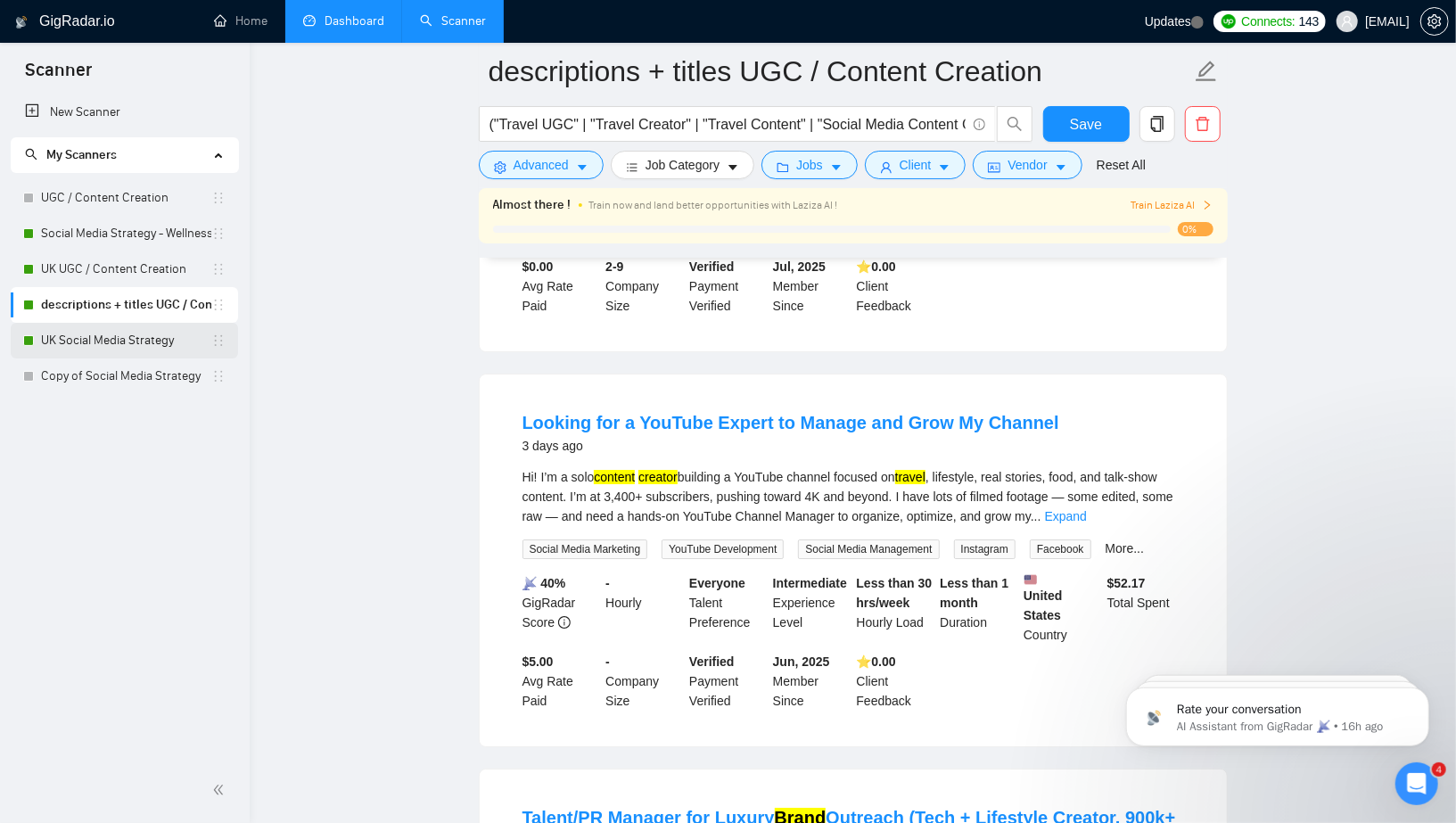 click on "UK Social Media Strategy" at bounding box center [126, 341] 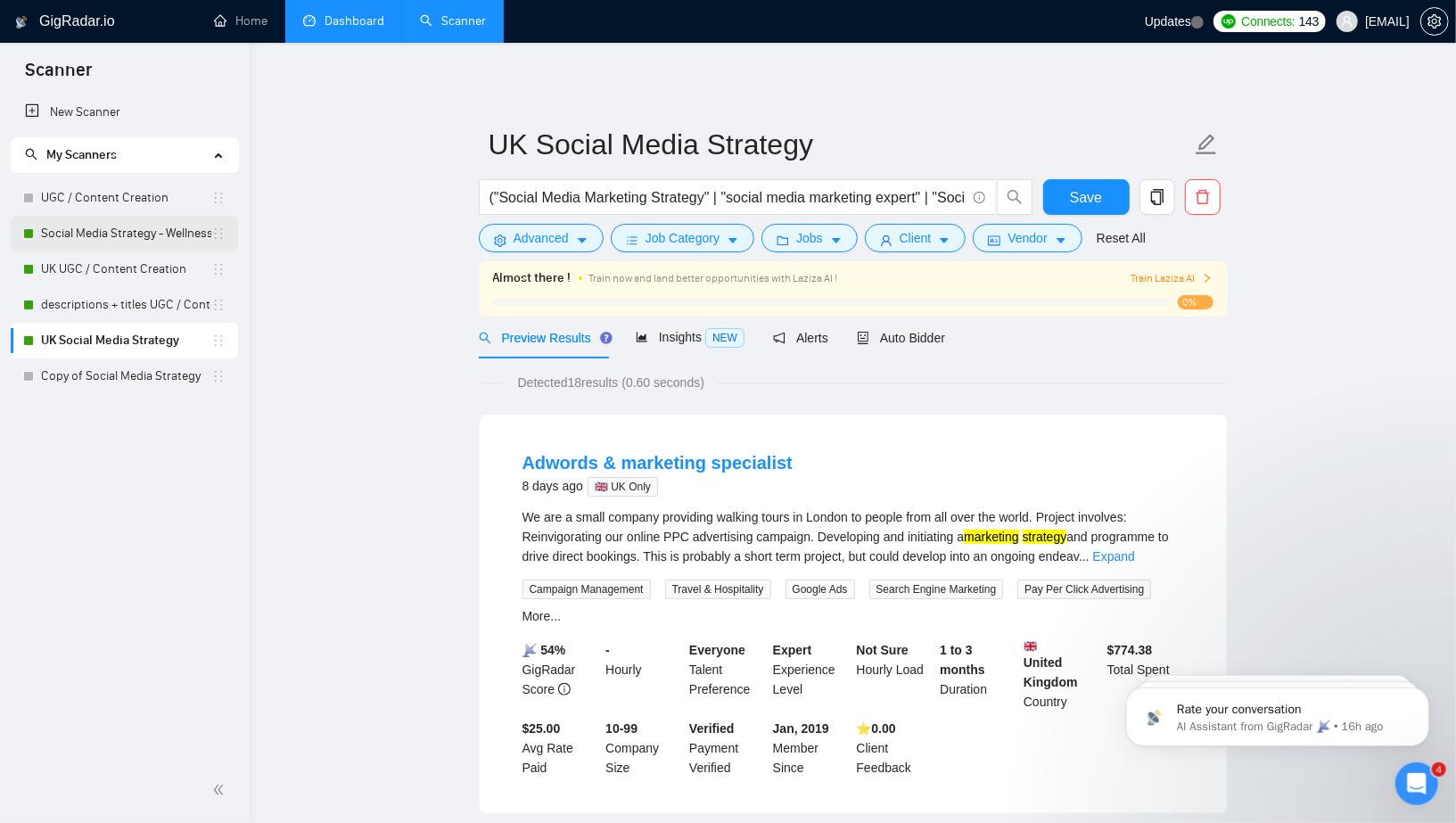 click on "Social Media Strategy - Wellness Focus" at bounding box center (126, 234) 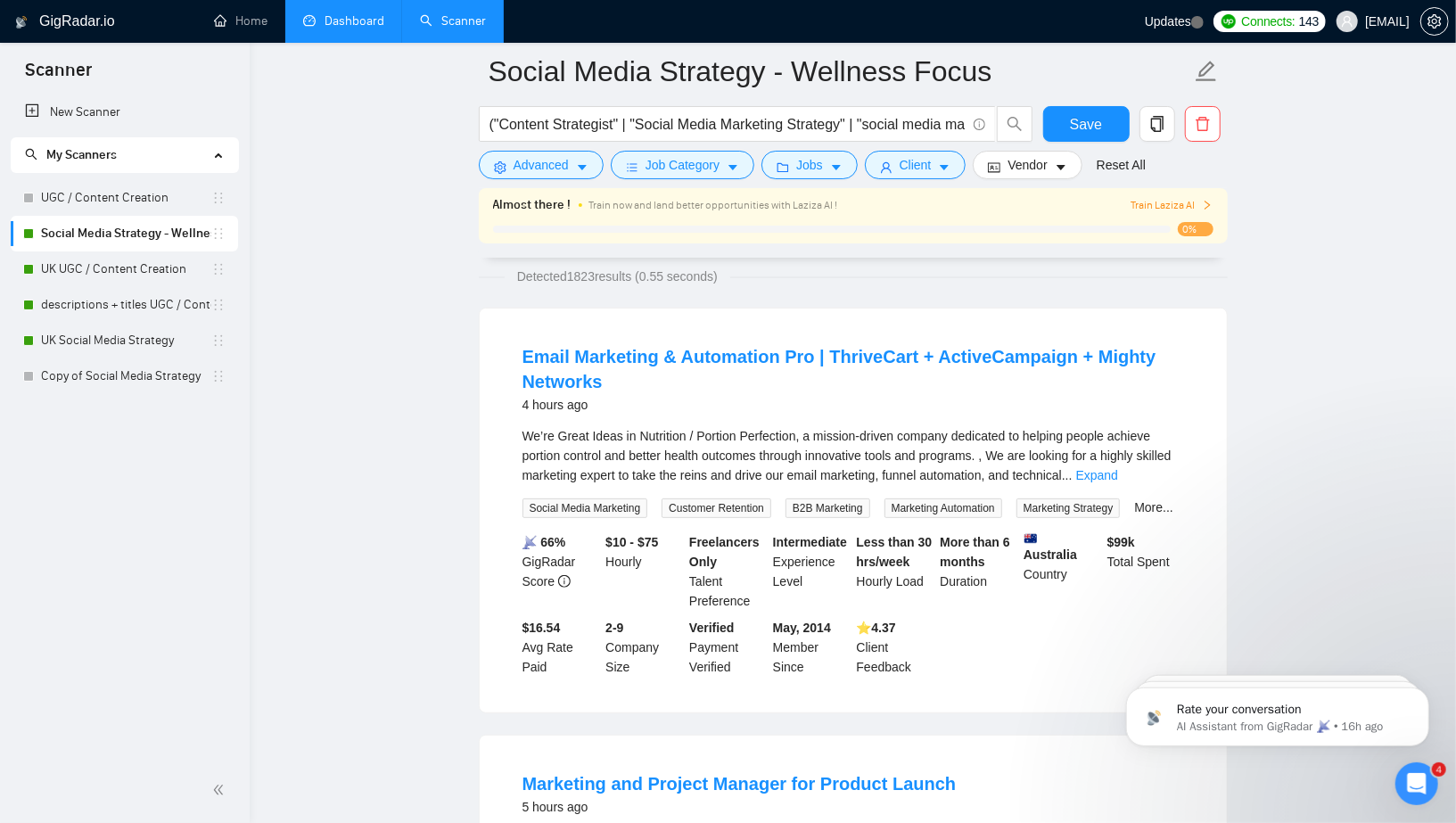 scroll, scrollTop: 126, scrollLeft: 0, axis: vertical 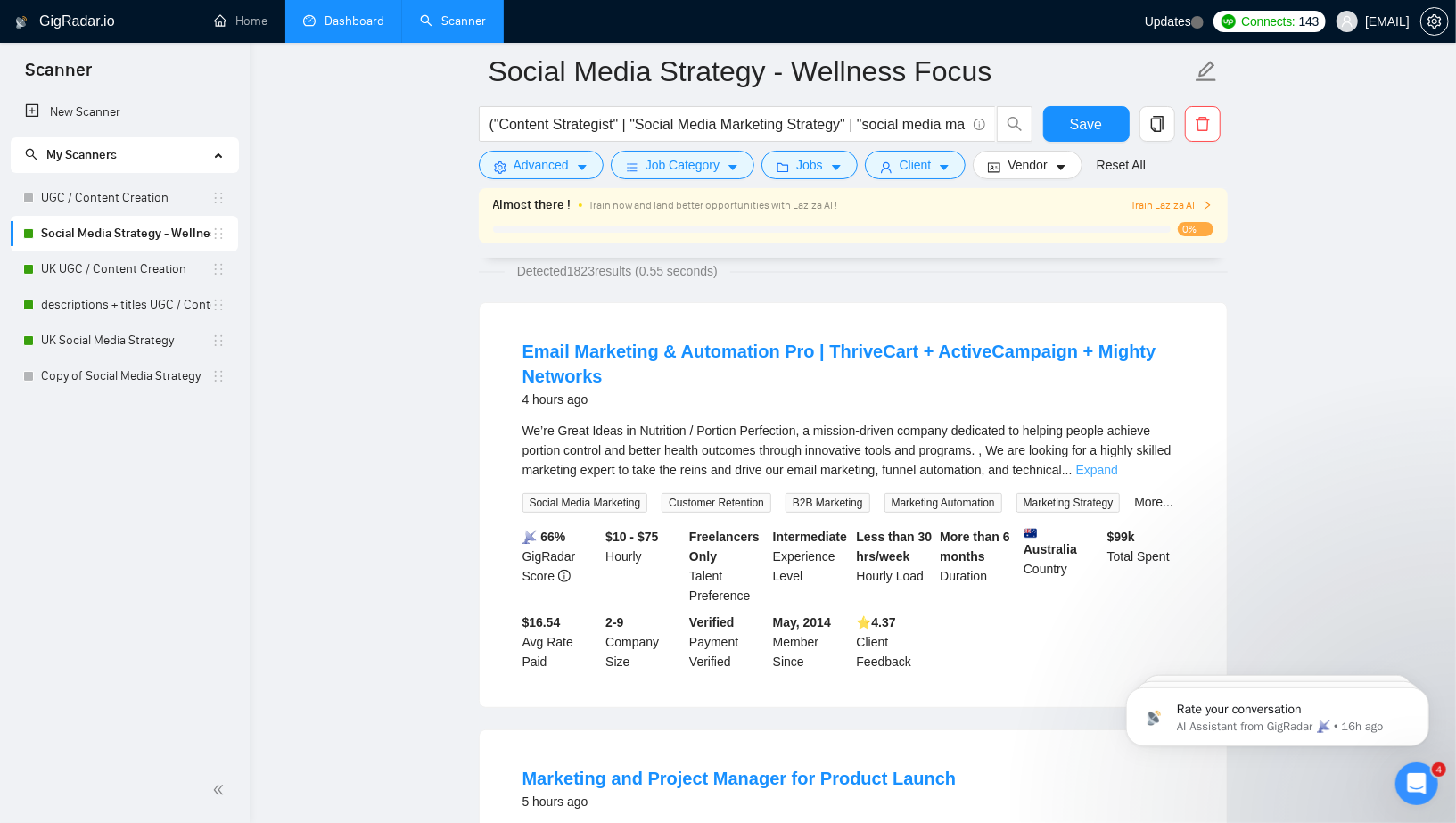 click on "Expand" at bounding box center [1097, 470] 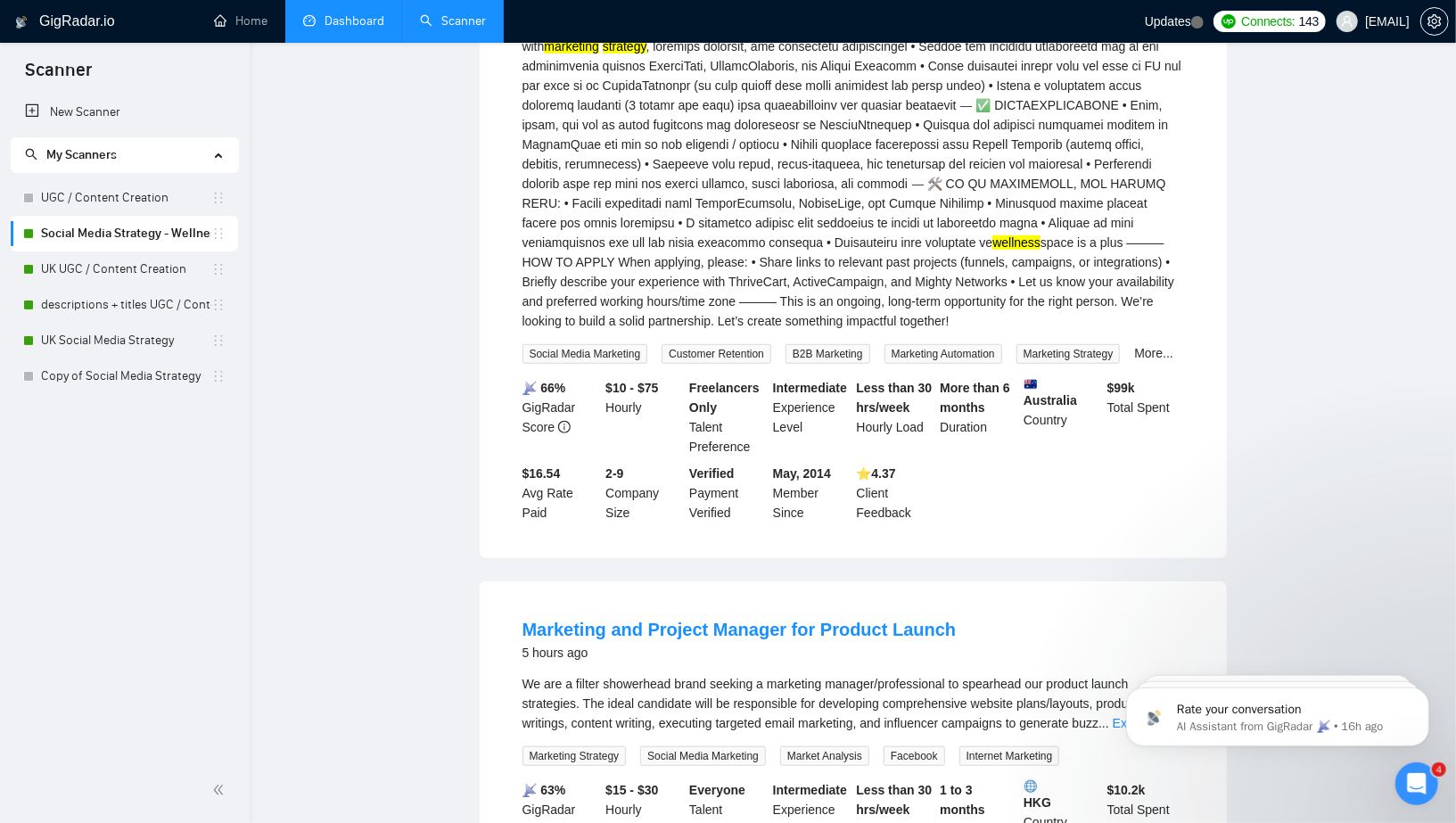 scroll, scrollTop: 0, scrollLeft: 0, axis: both 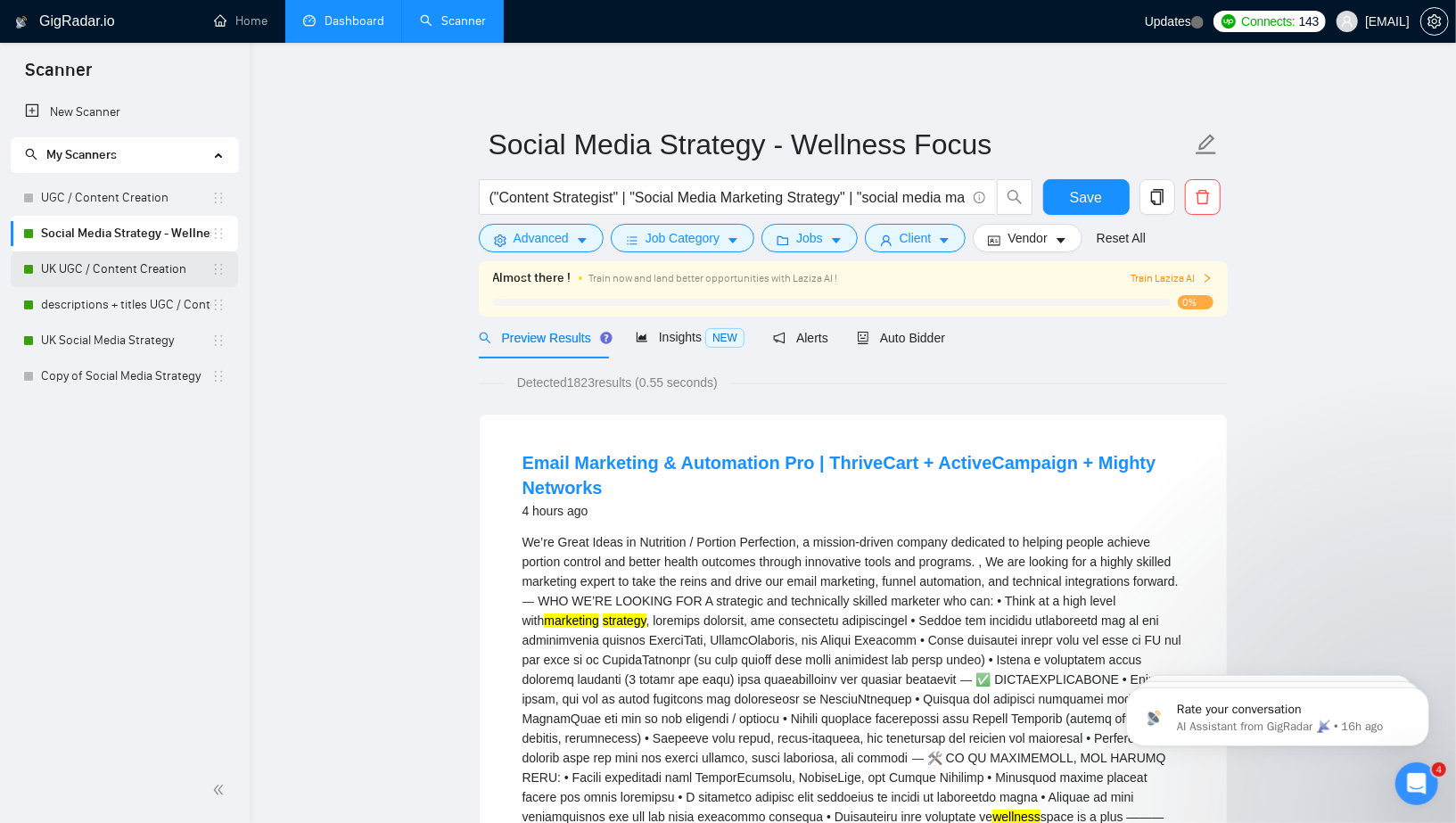 click on "UK UGC / Content Creation" at bounding box center (126, 269) 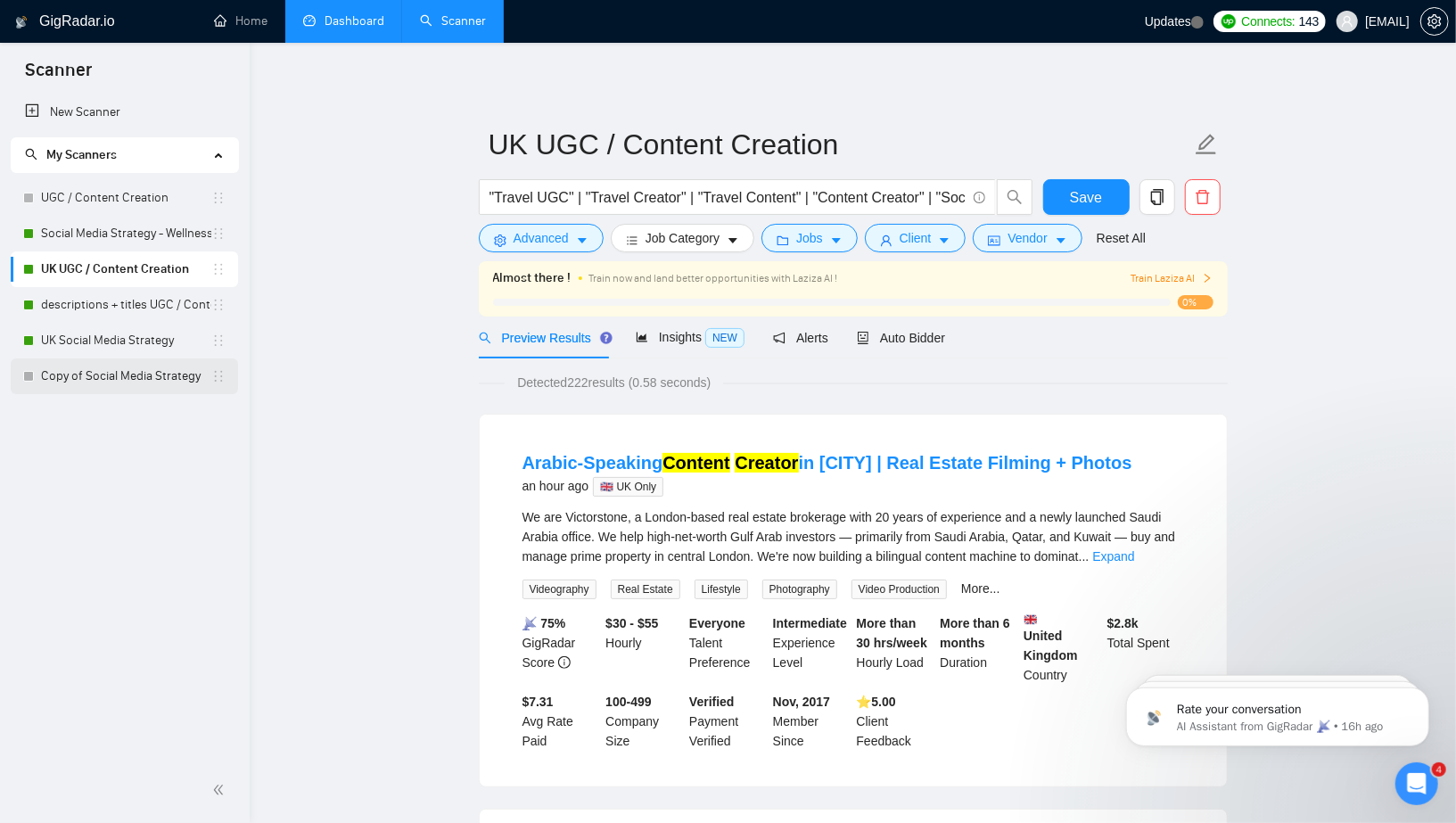 click on "Copy of Social Media Strategy" at bounding box center [126, 376] 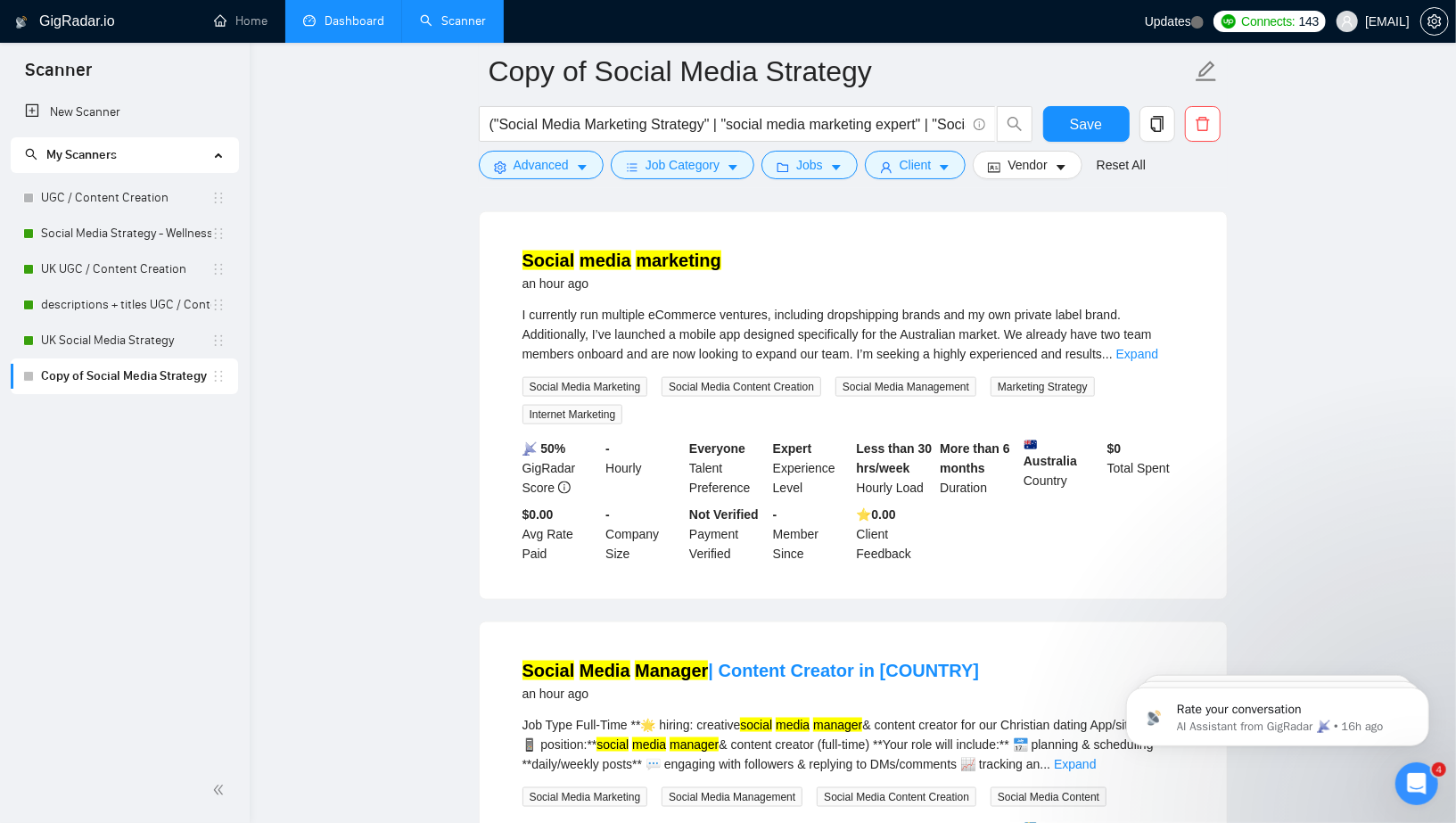 scroll, scrollTop: 1367, scrollLeft: 0, axis: vertical 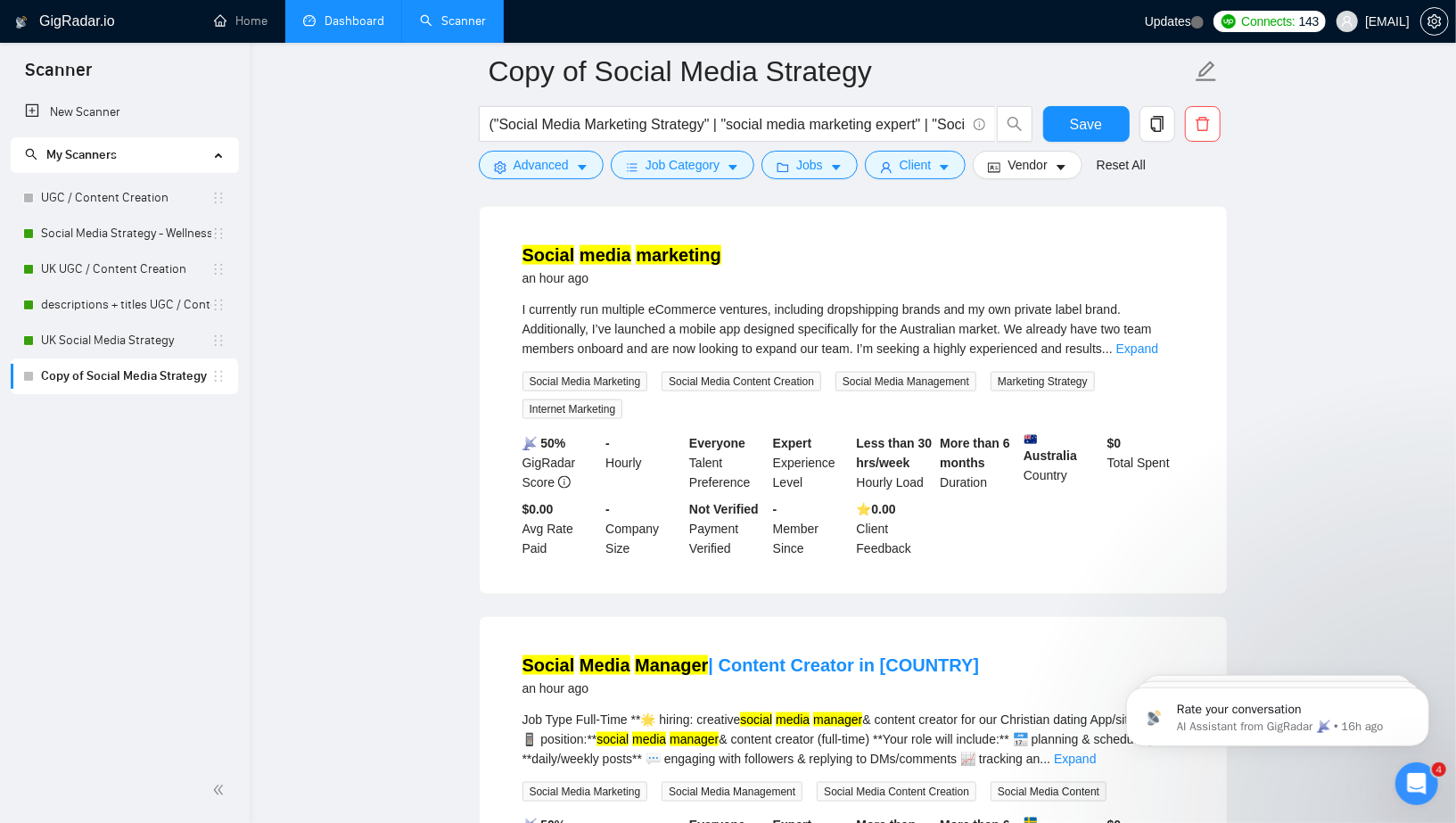 click on "I currently run multiple eCommerce ventures, including dropshipping brands and my own private label brand. Additionally, I’ve launched a mobile app designed specifically for the [COUNTRY] market.
We already have two team members onboard and are now looking to expand our team. I’m seeking a highly experienced and results ... Expand" at bounding box center (853, 329) 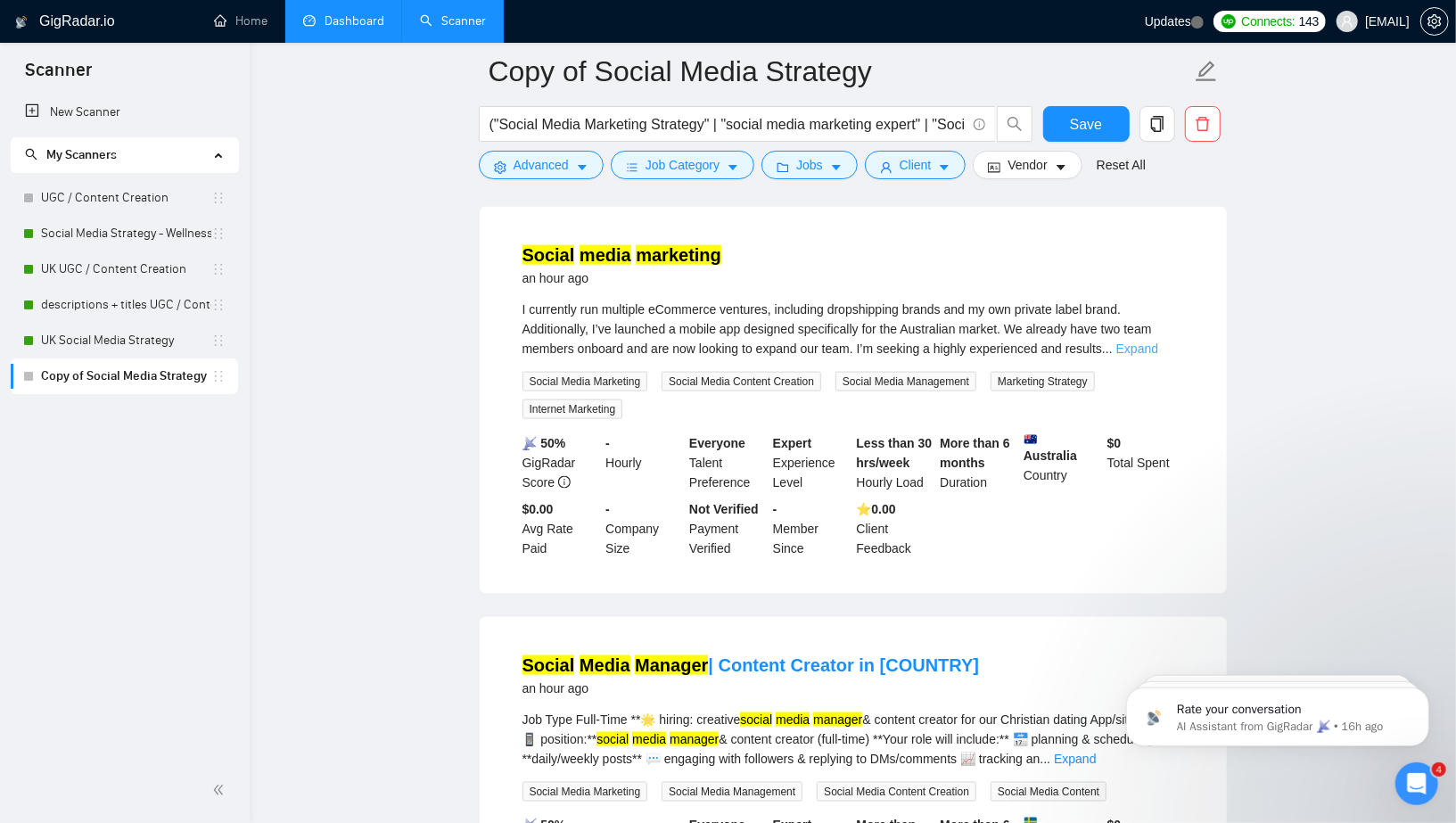 click on "Expand" at bounding box center (1137, 349) 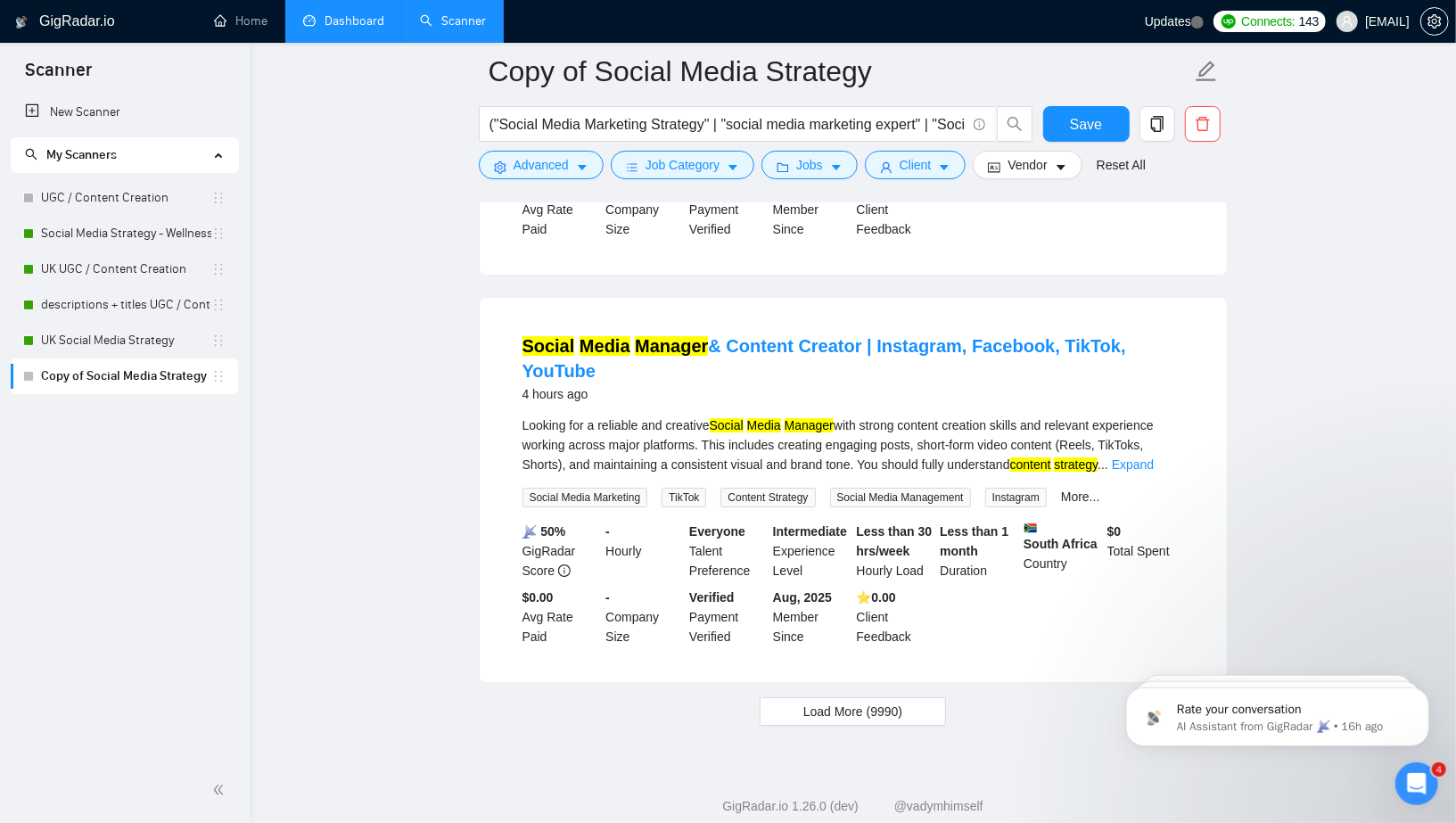 scroll, scrollTop: 3743, scrollLeft: 0, axis: vertical 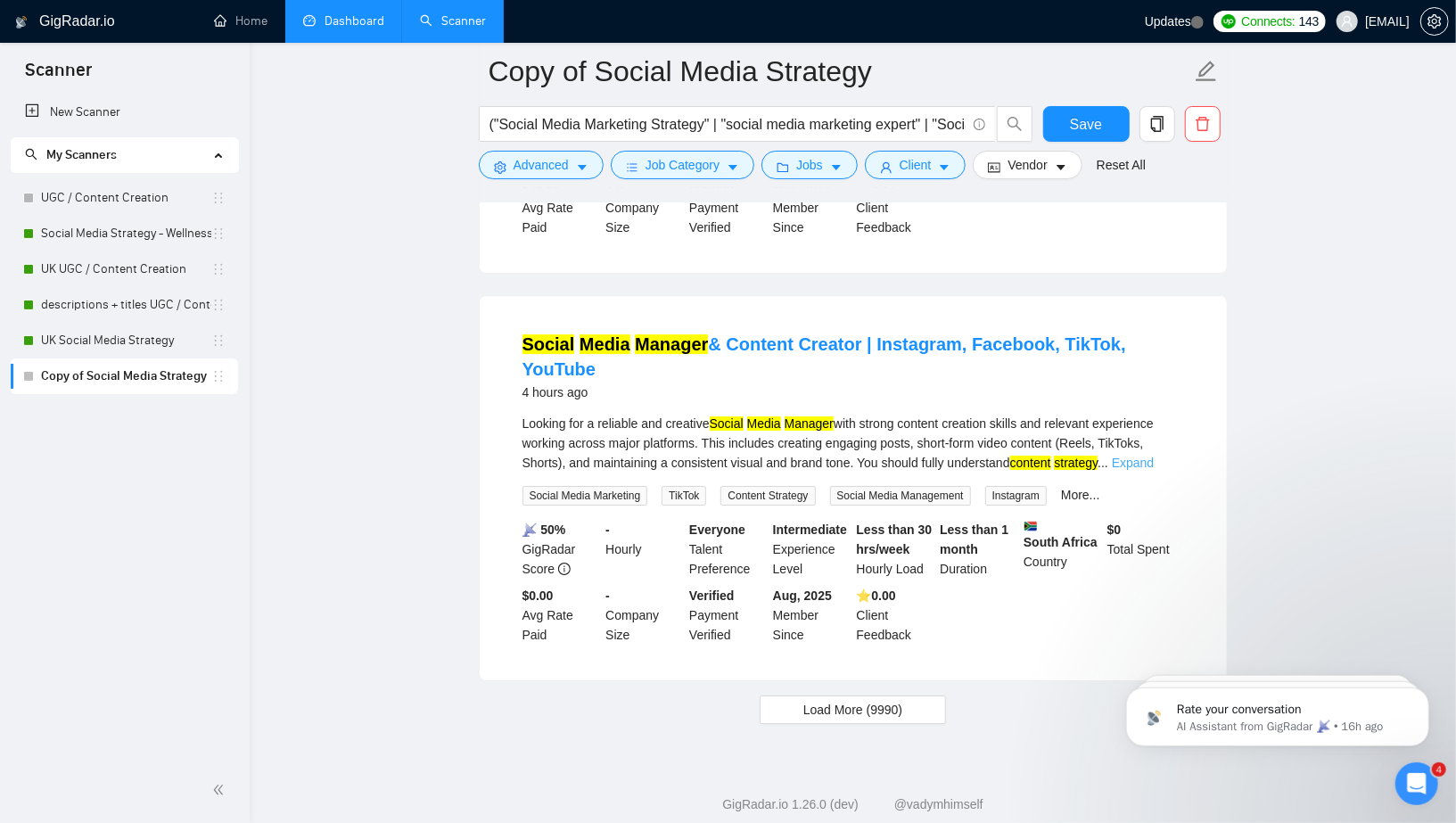 click on "Expand" at bounding box center (1132, 463) 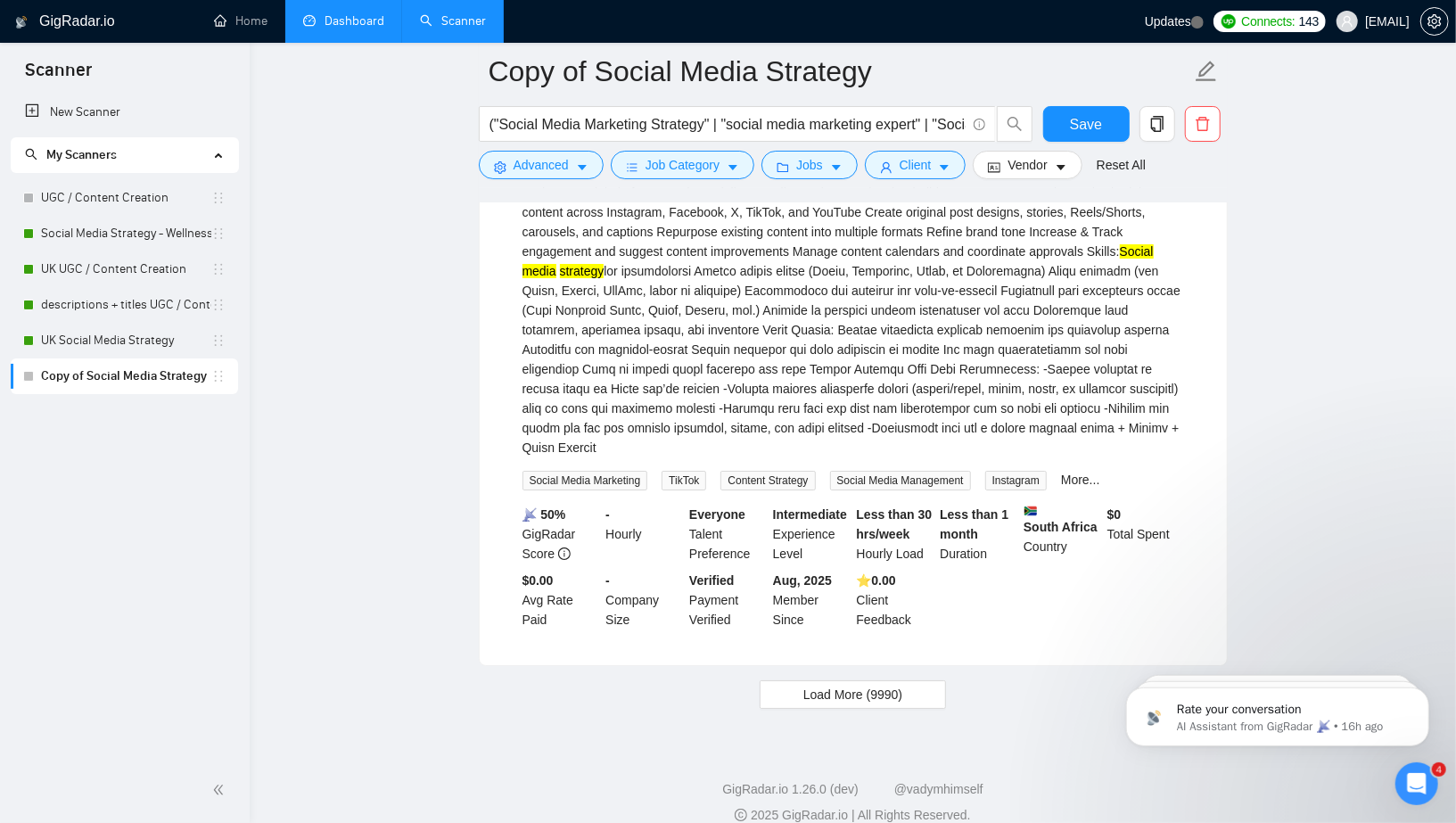 scroll, scrollTop: 4040, scrollLeft: 0, axis: vertical 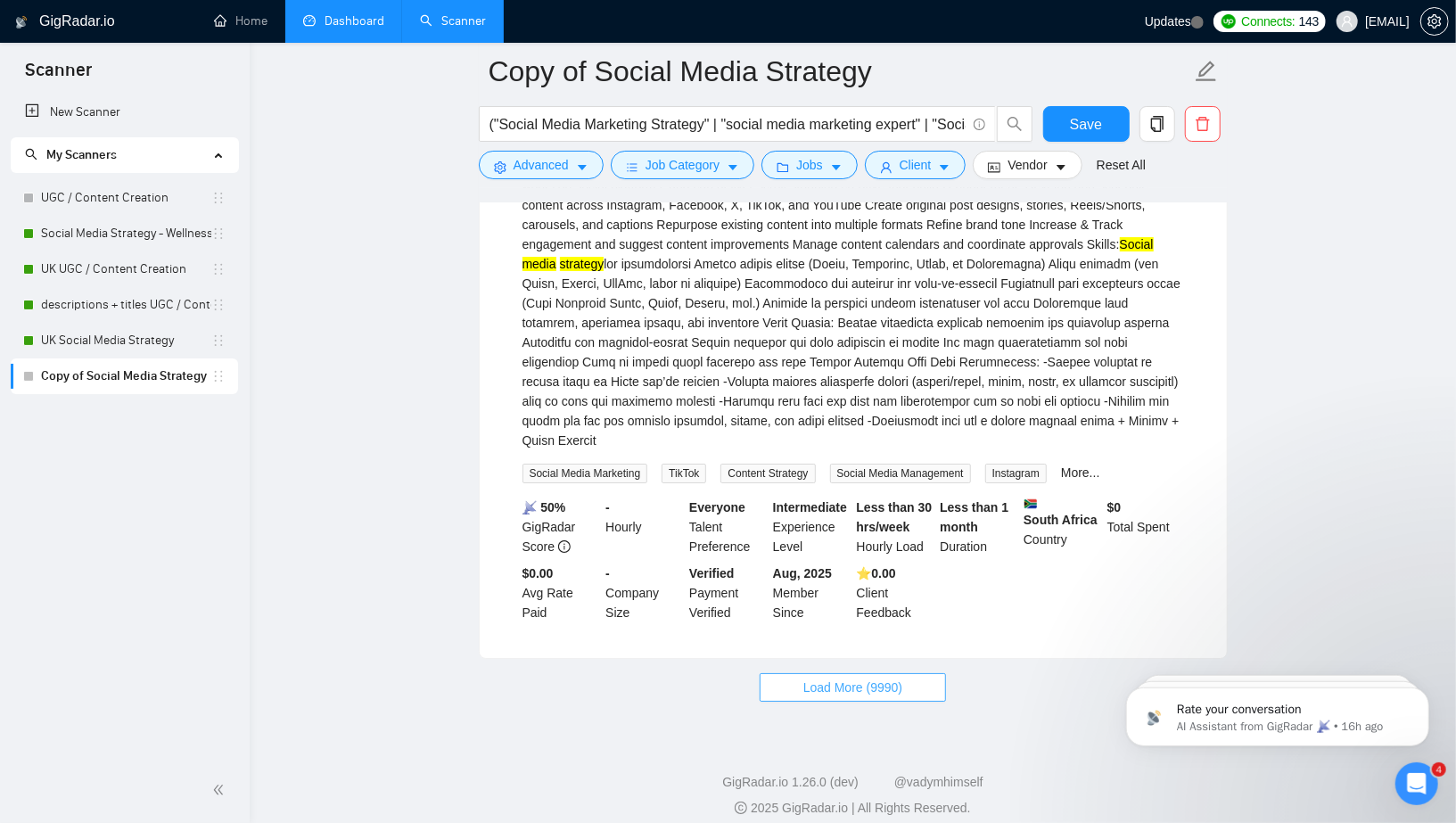 click on "Load More (9990)" at bounding box center (852, 687) 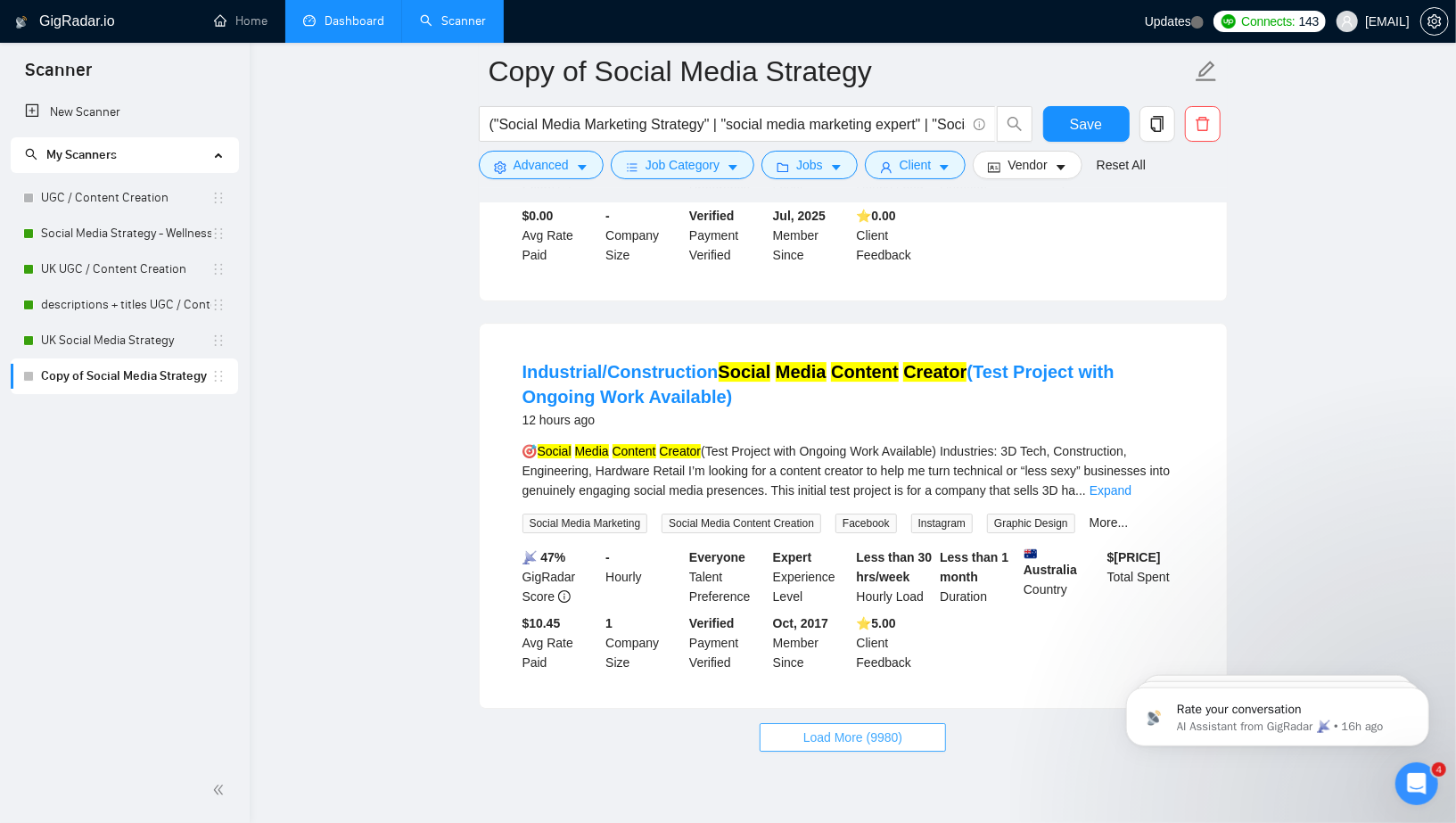 scroll, scrollTop: 7938, scrollLeft: 0, axis: vertical 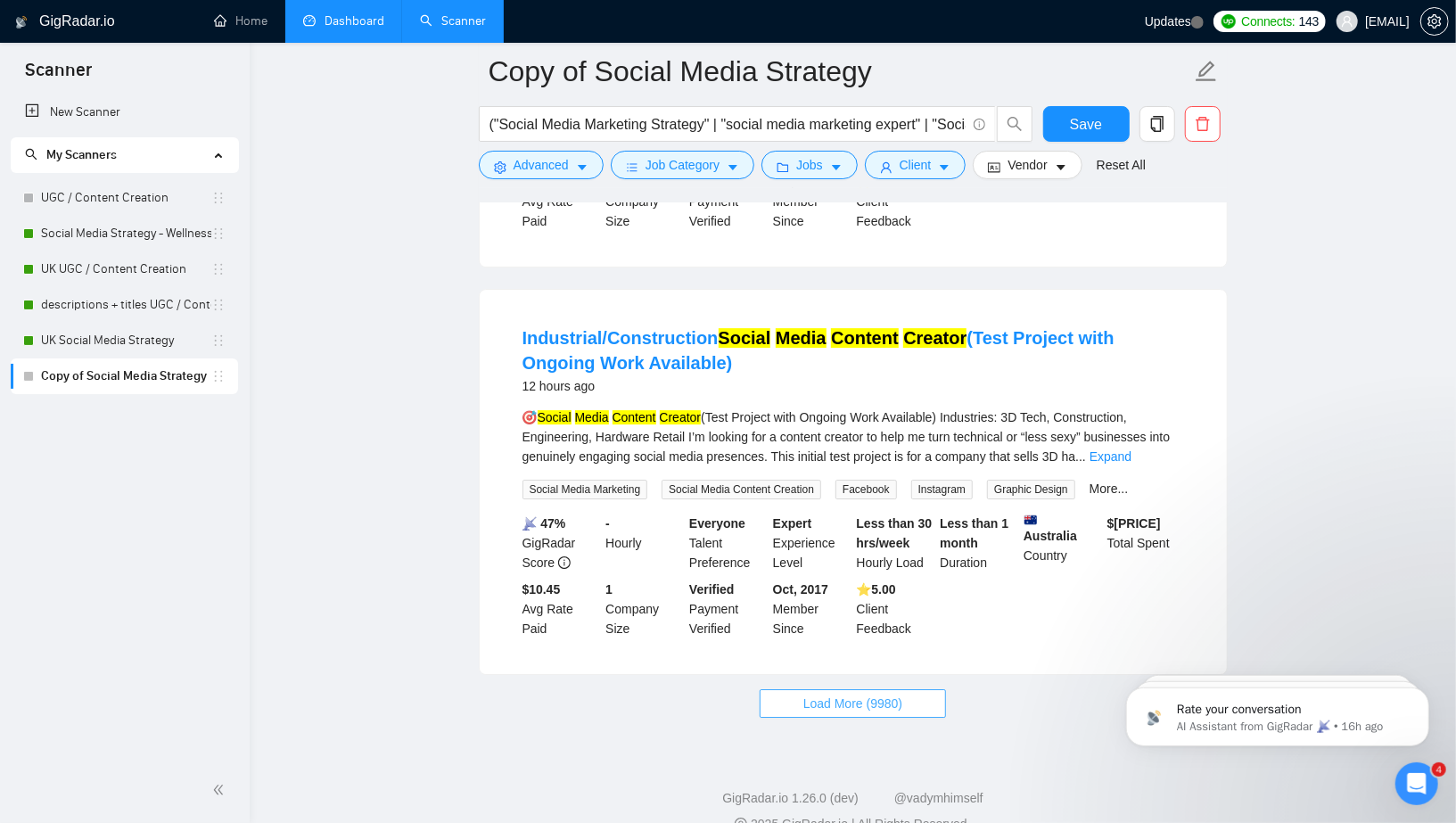 click on "Load More (9980)" at bounding box center (852, 704) 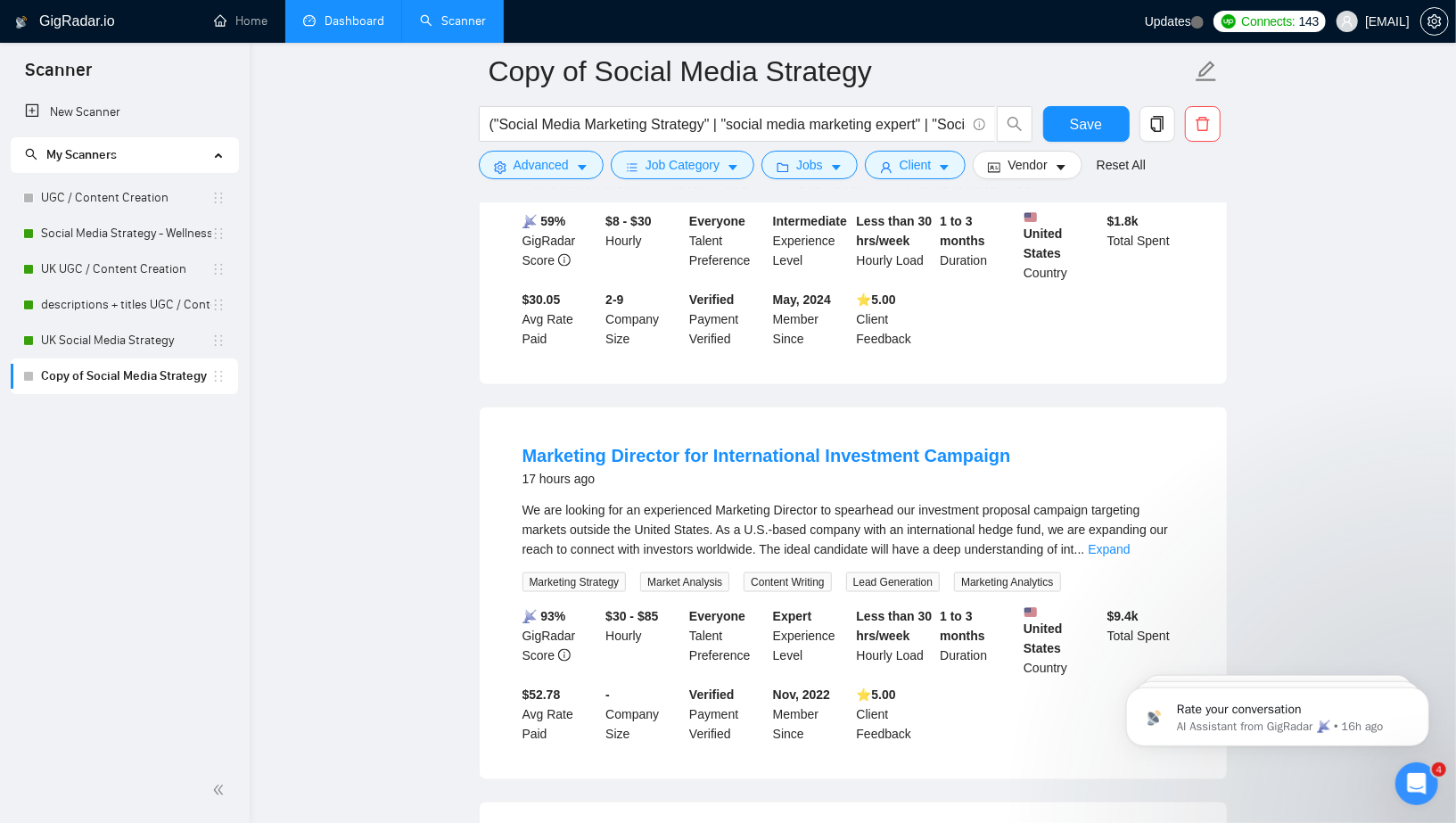scroll, scrollTop: 10242, scrollLeft: 0, axis: vertical 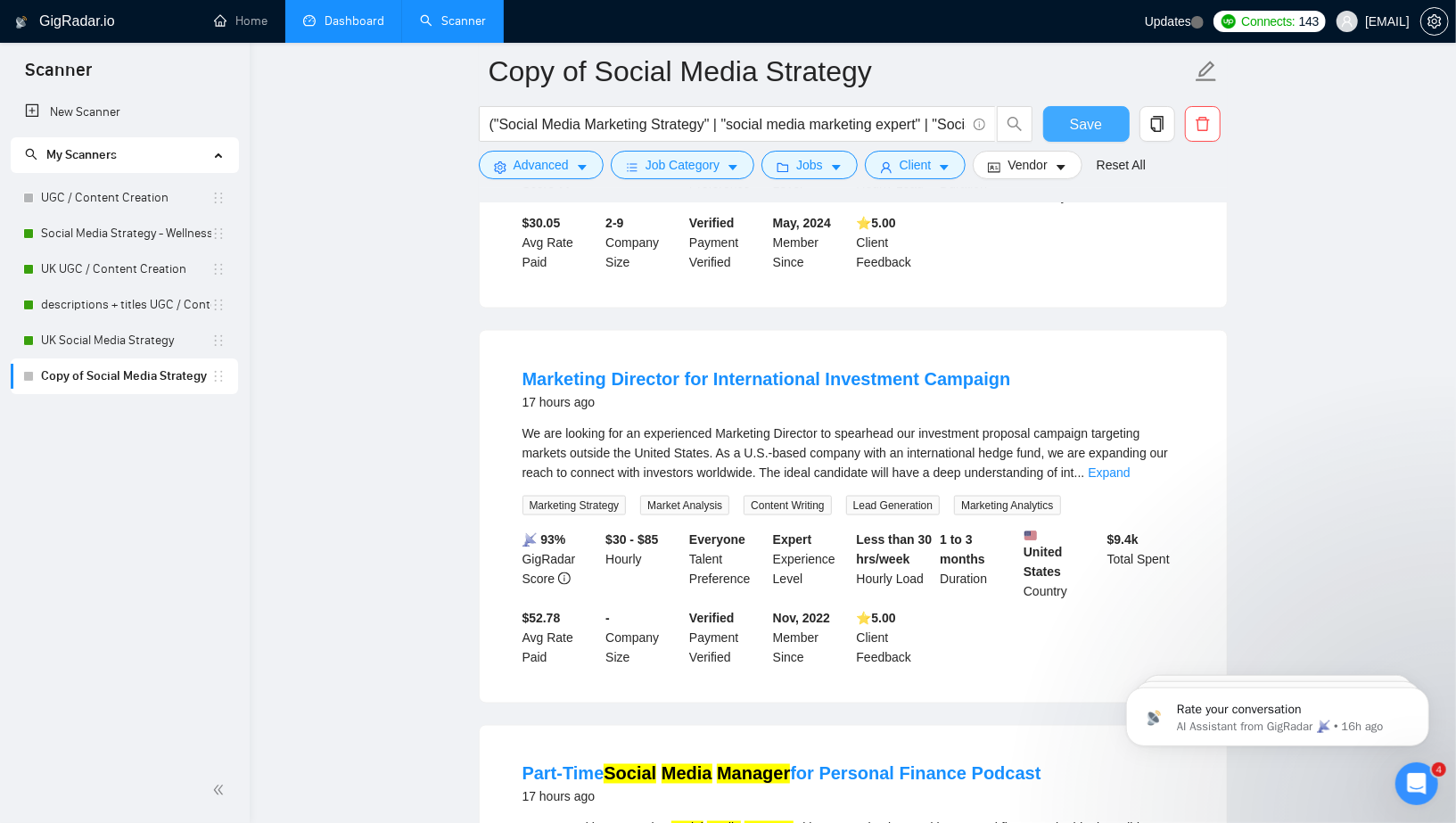 click on "Save" at bounding box center (1086, 124) 